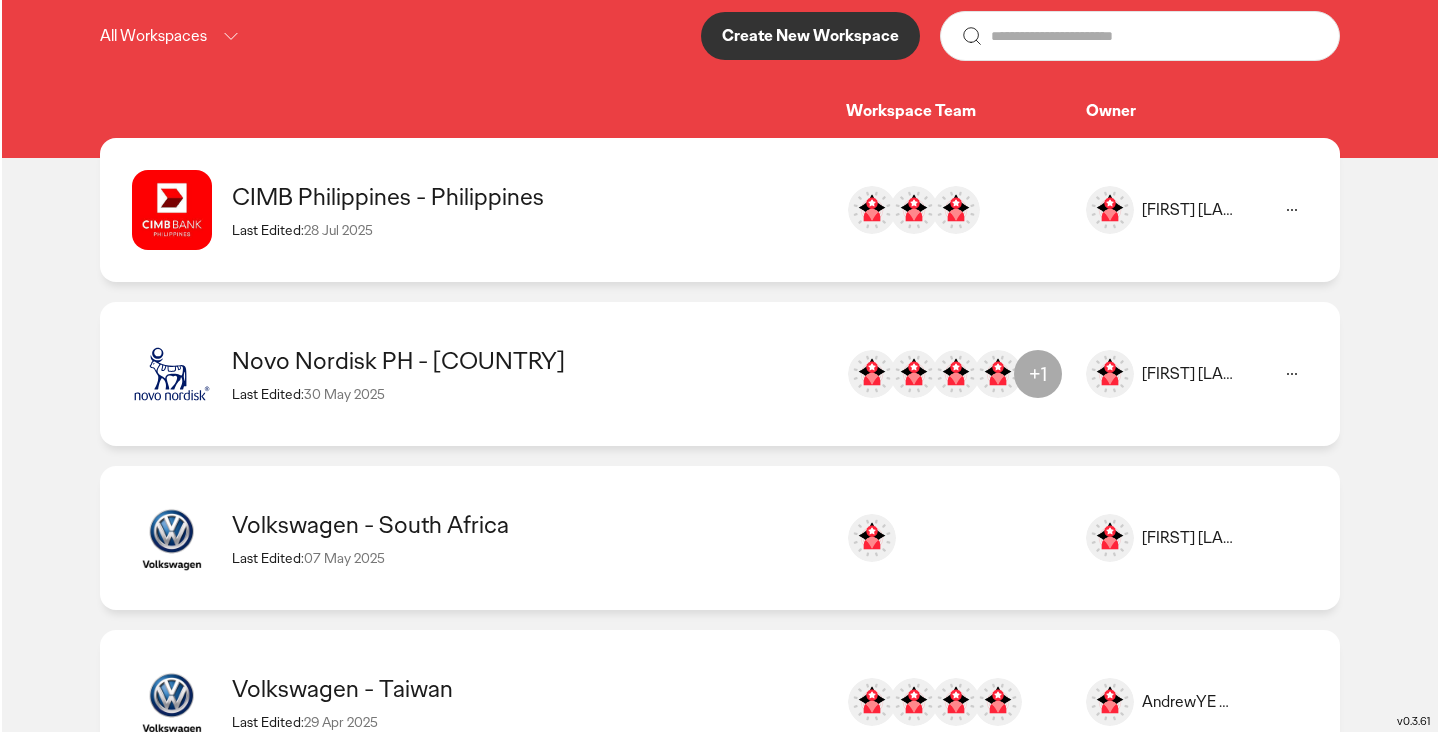 scroll, scrollTop: 253, scrollLeft: 0, axis: vertical 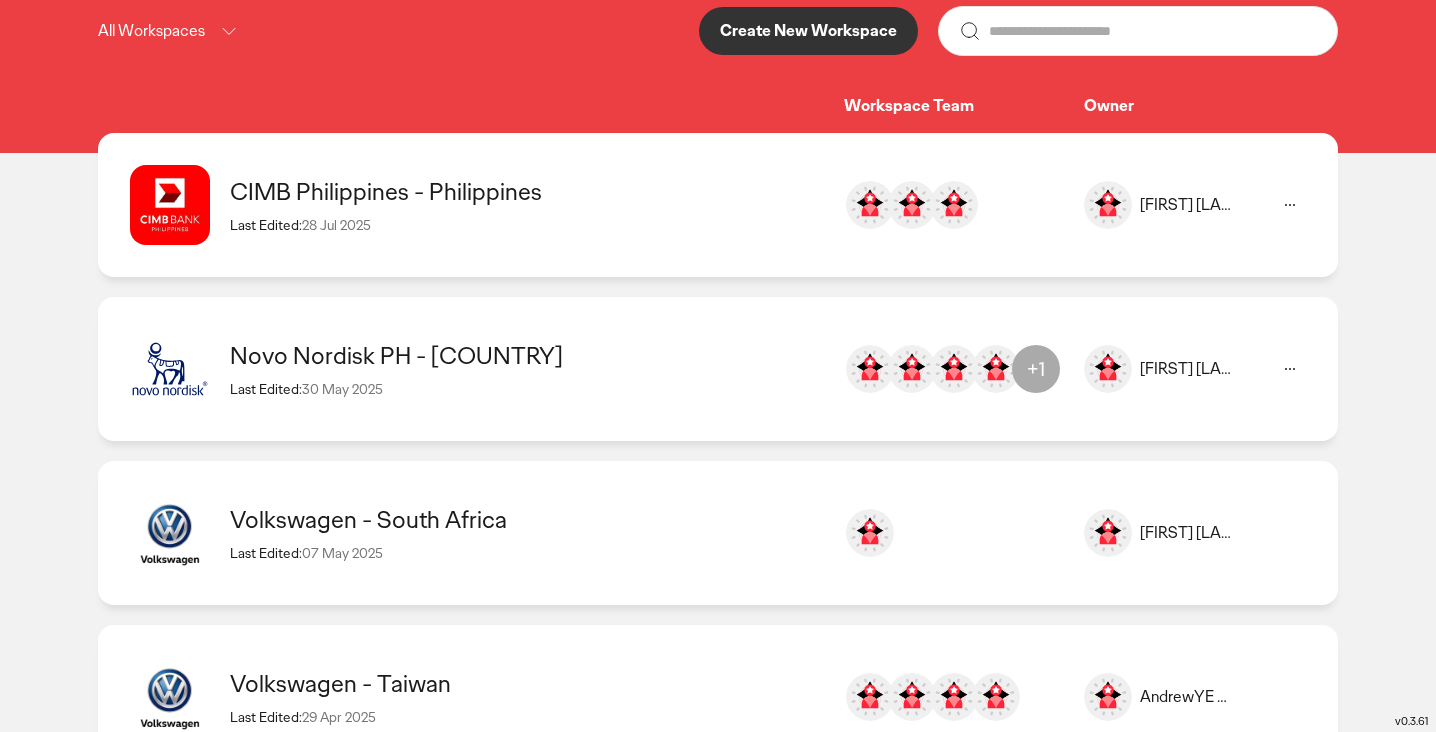 click on "Create New Workspace" at bounding box center (808, 31) 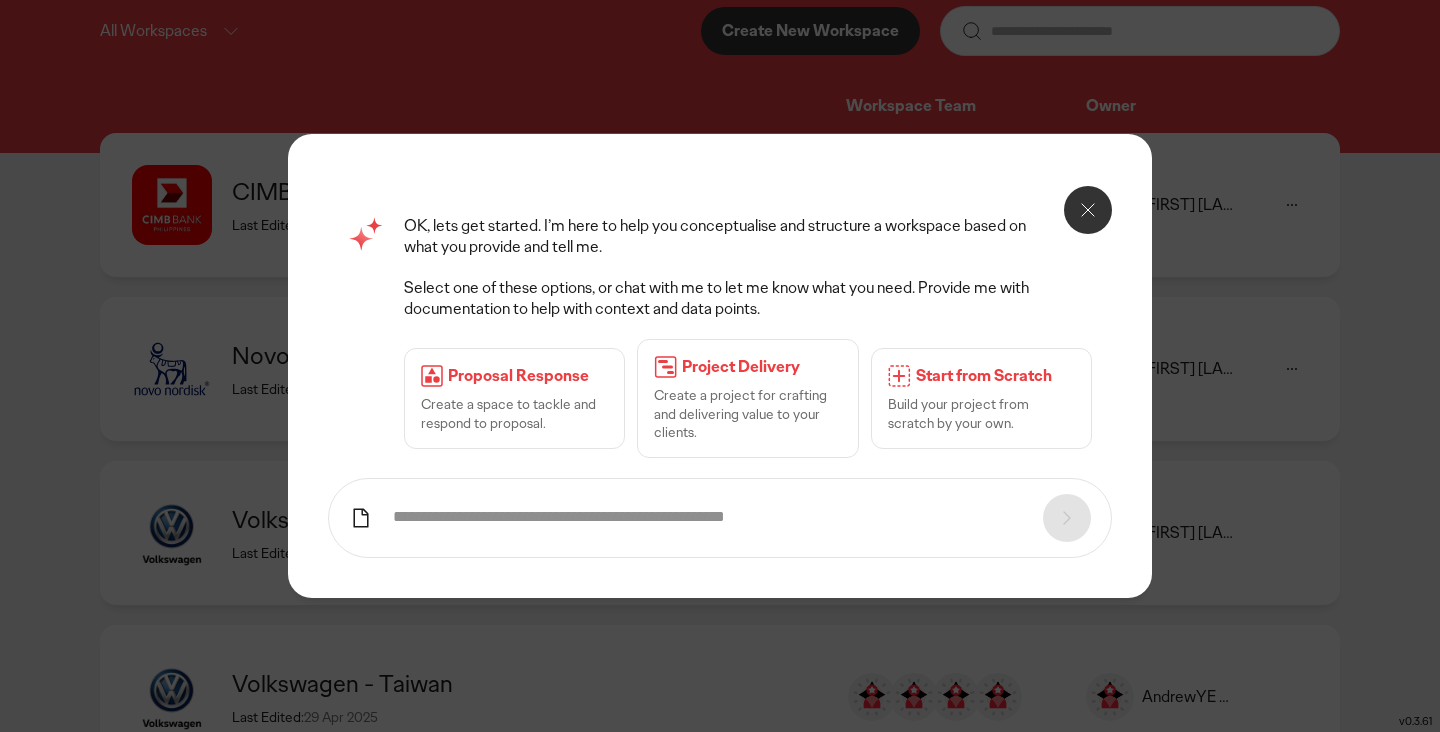 click on "Start from Scratch" at bounding box center [995, 376] 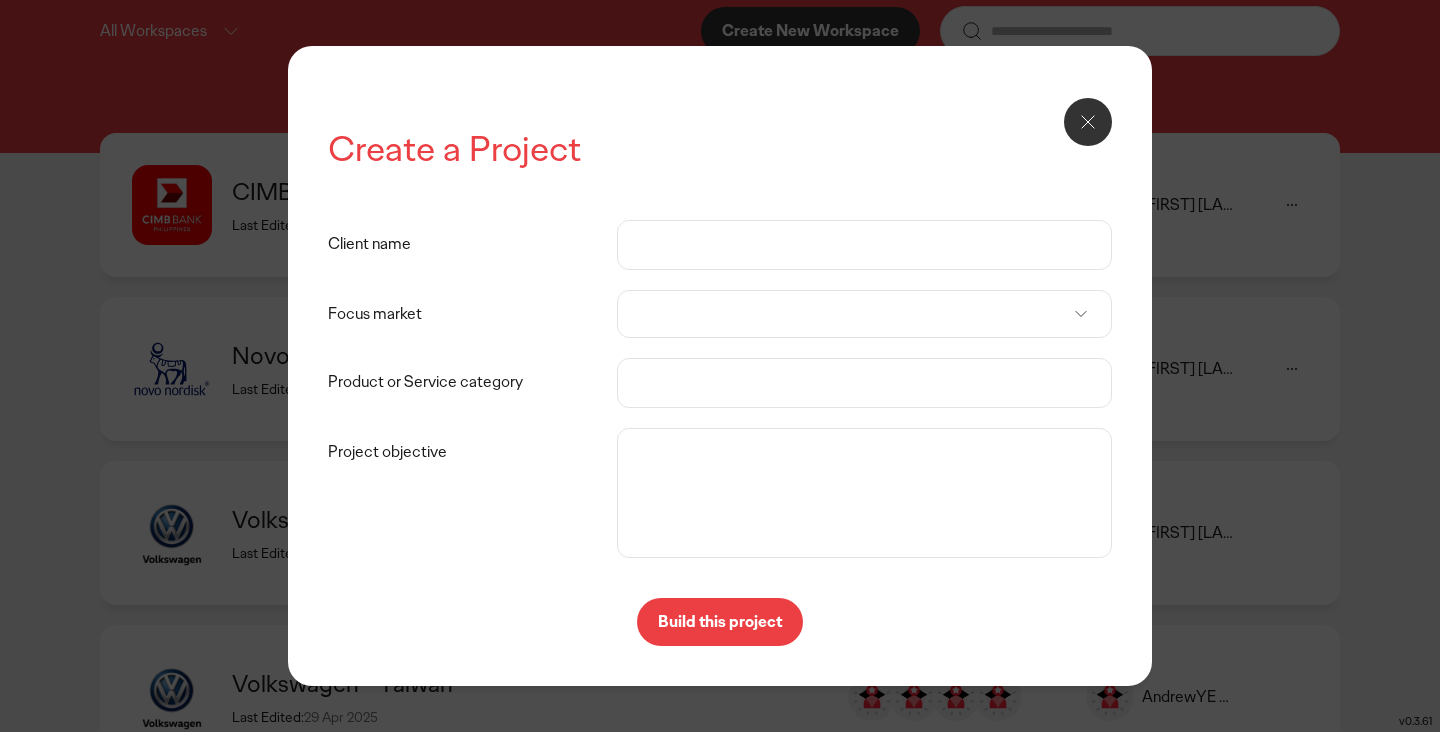 click on "Client name" at bounding box center (864, 245) 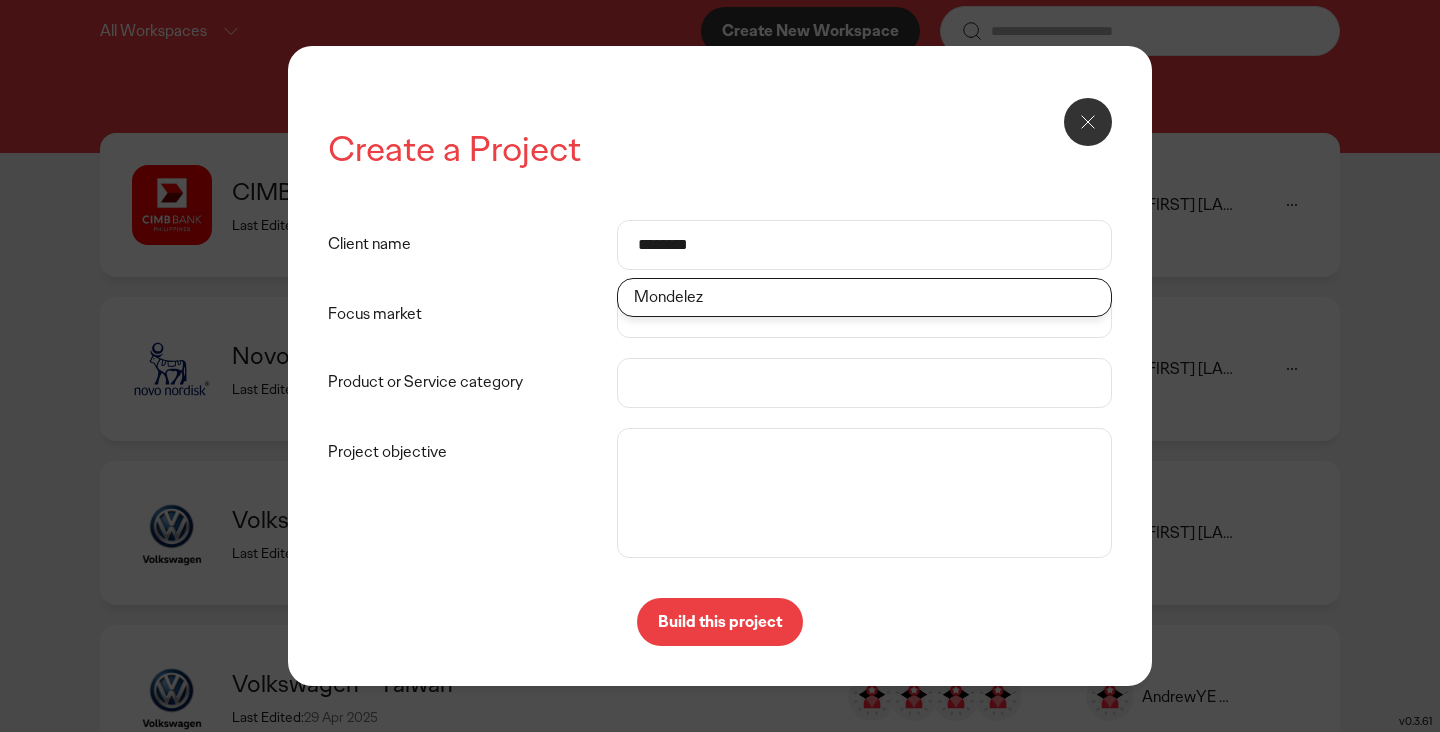 type on "********" 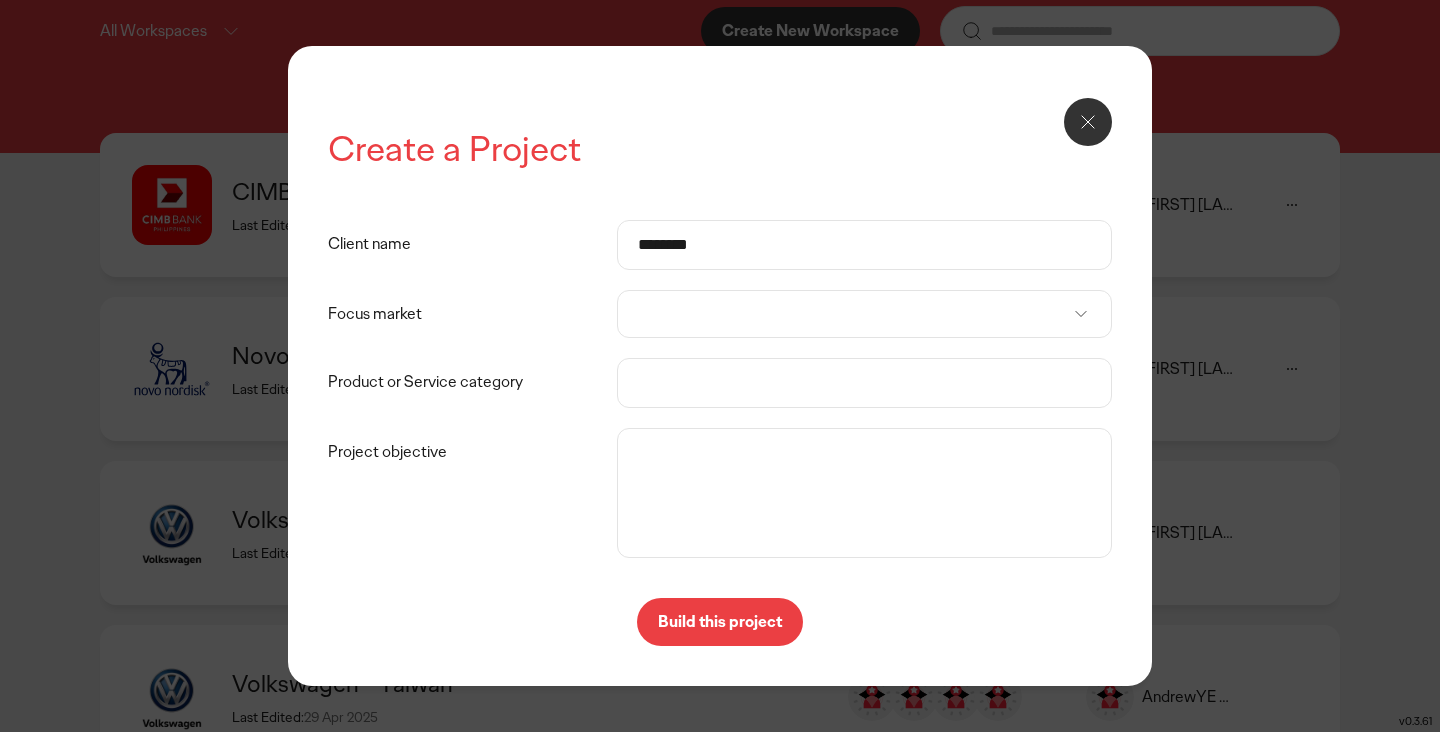 click at bounding box center [864, 314] 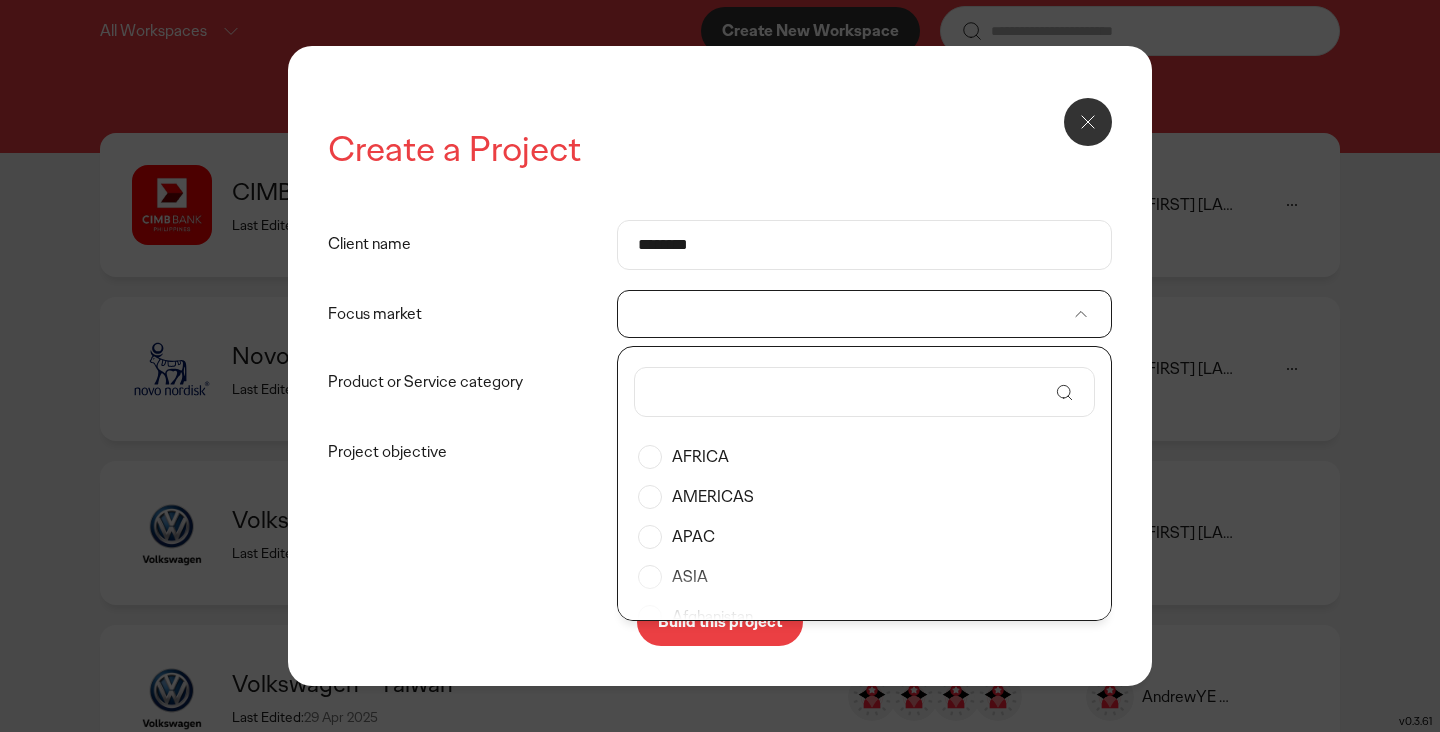 click at bounding box center (851, 392) 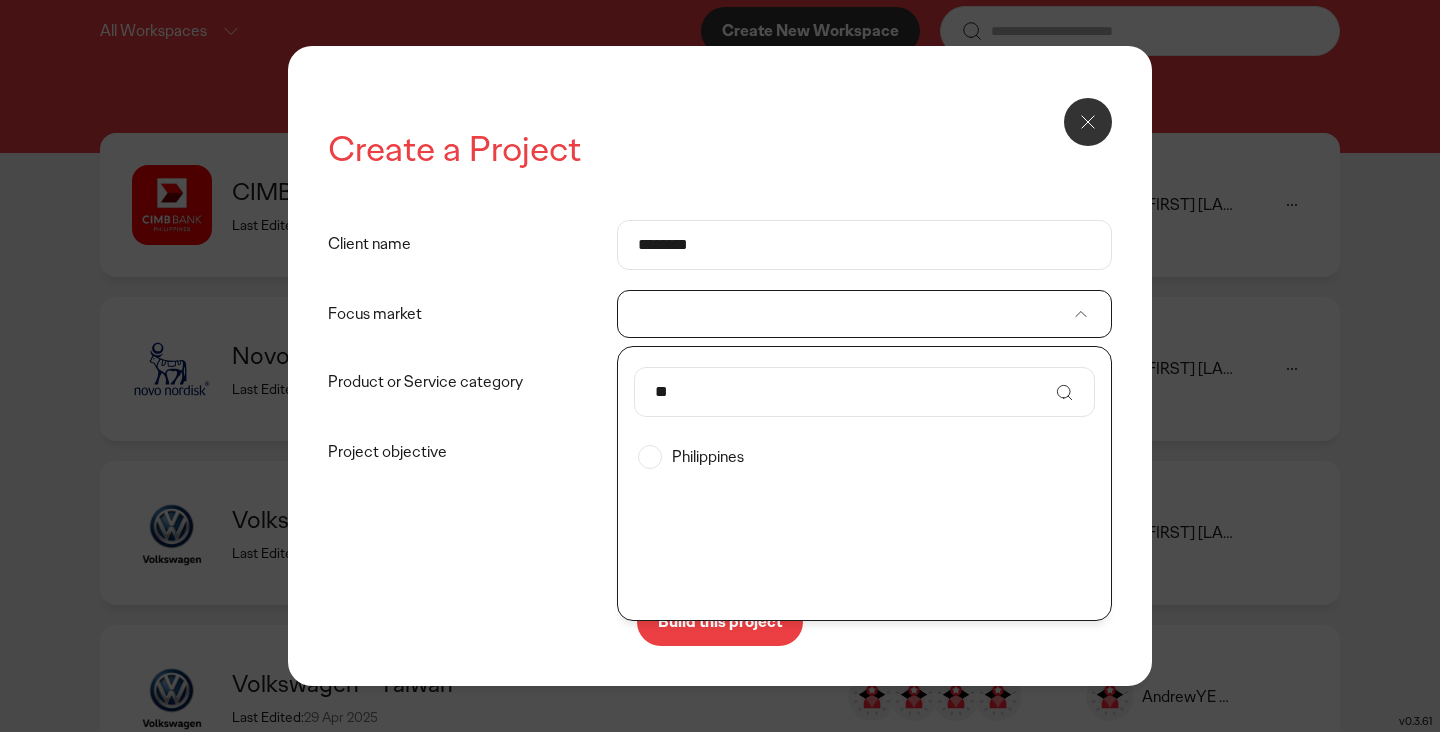 type on "**" 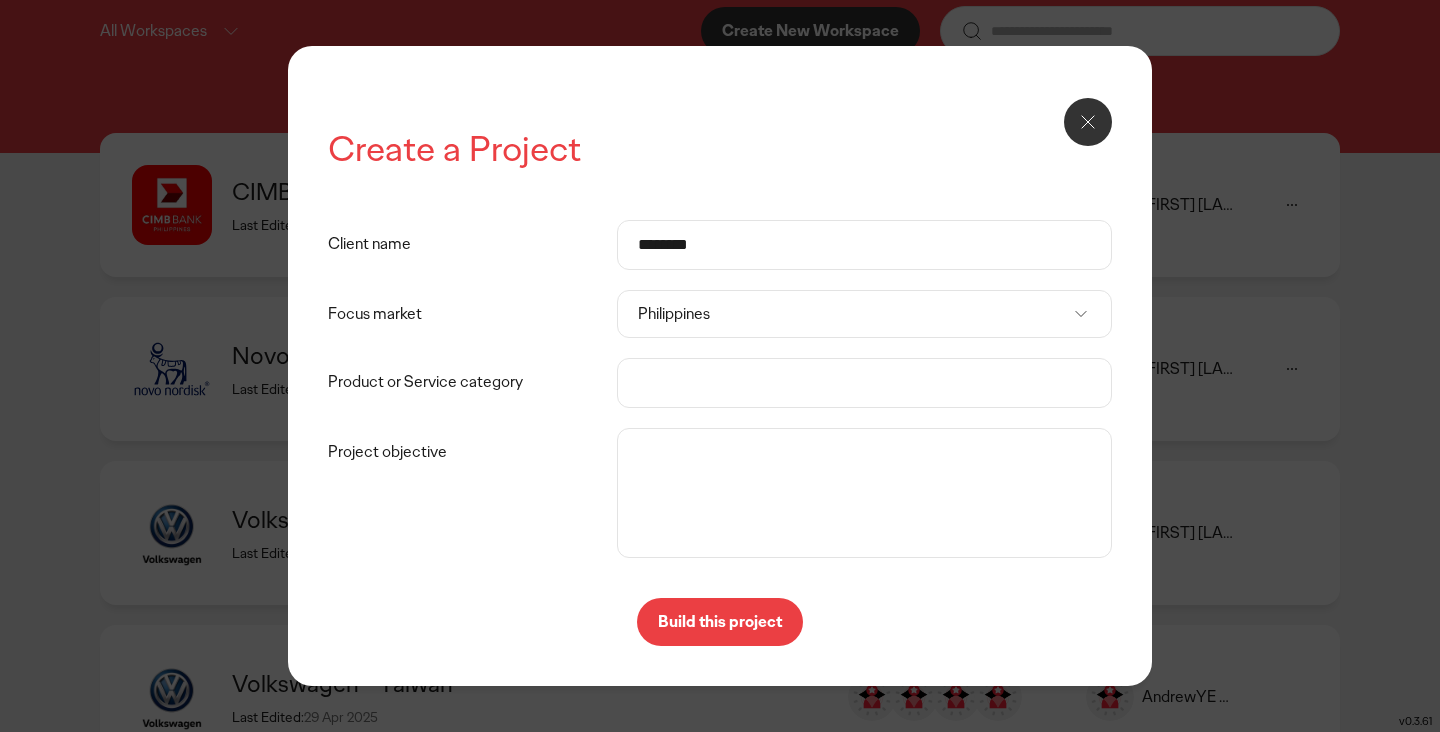 click on "Product or Service category" at bounding box center (864, 383) 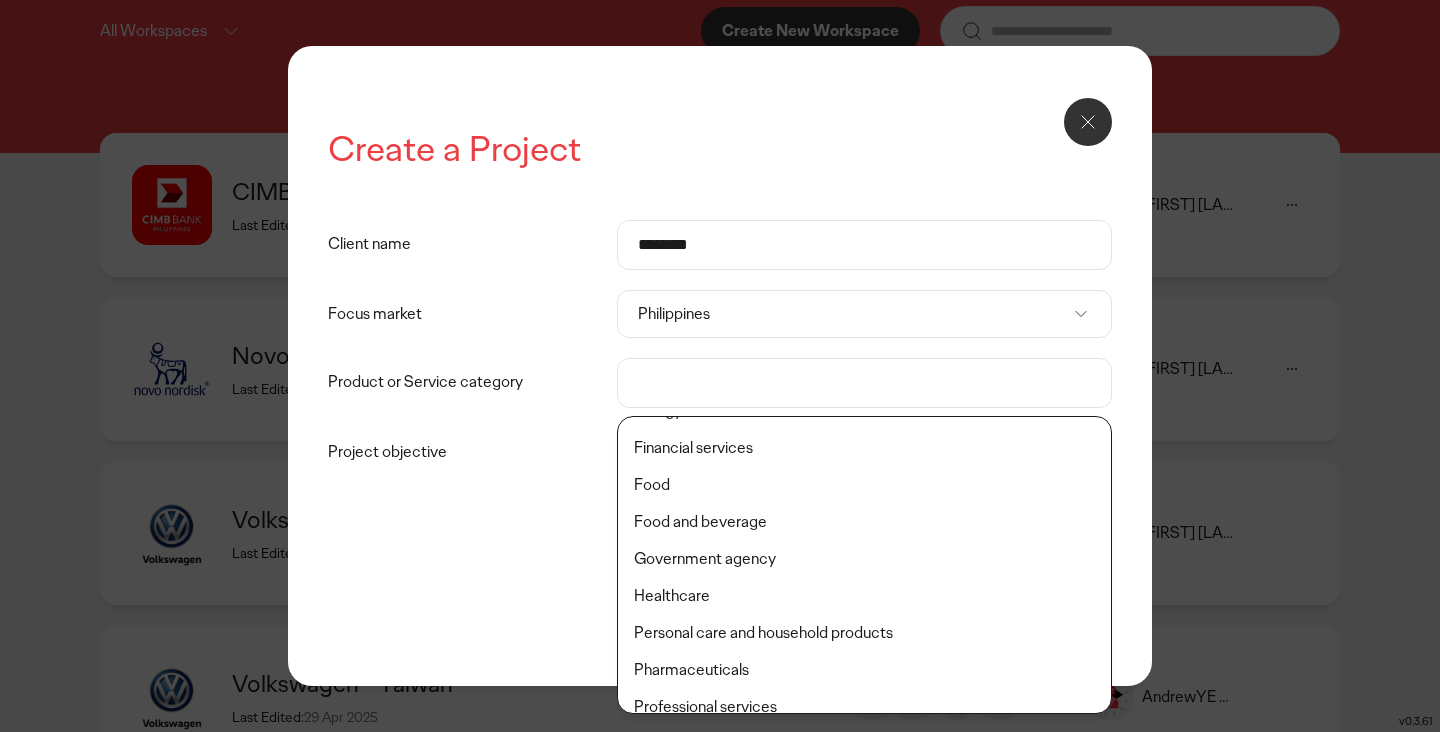 scroll, scrollTop: 355, scrollLeft: 0, axis: vertical 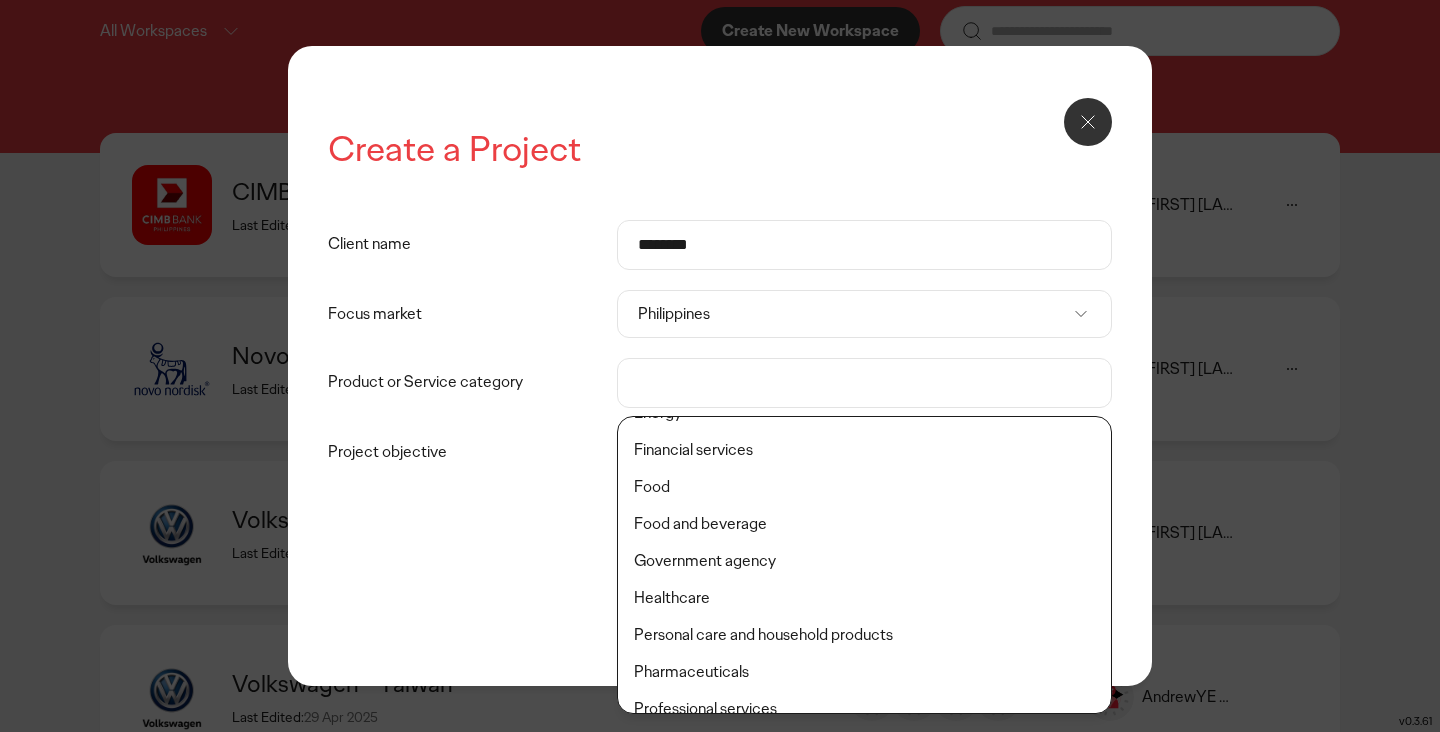 click on "Food and beverage" 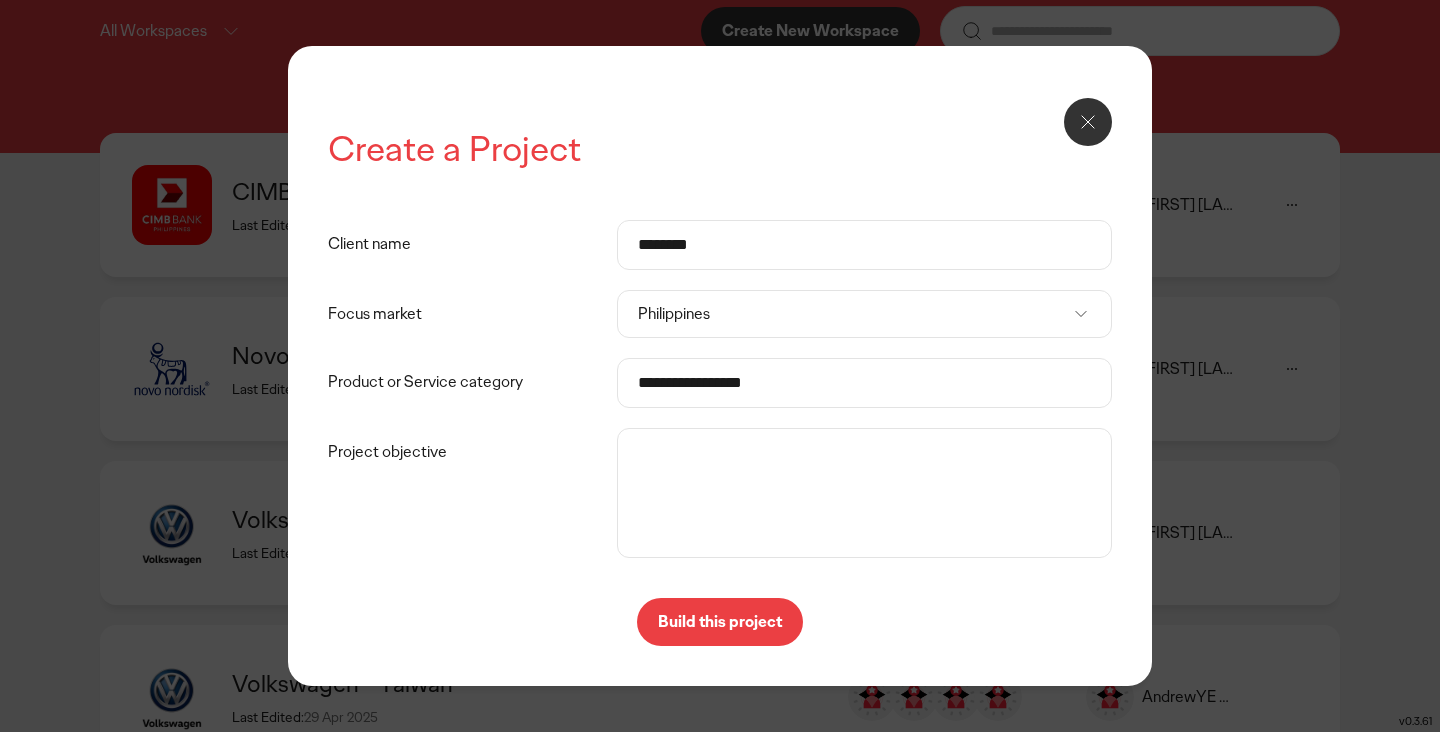 click on "Project objective" at bounding box center (864, 493) 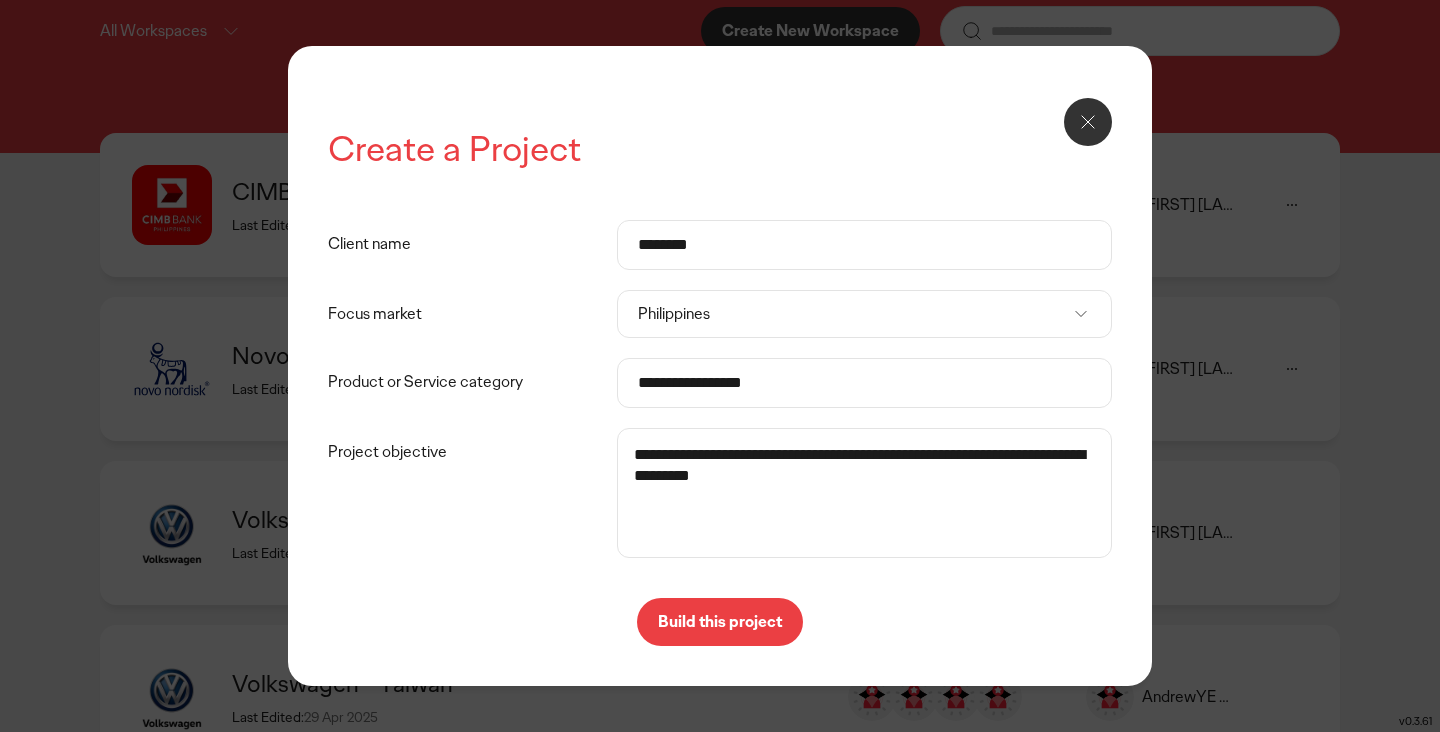 type on "**********" 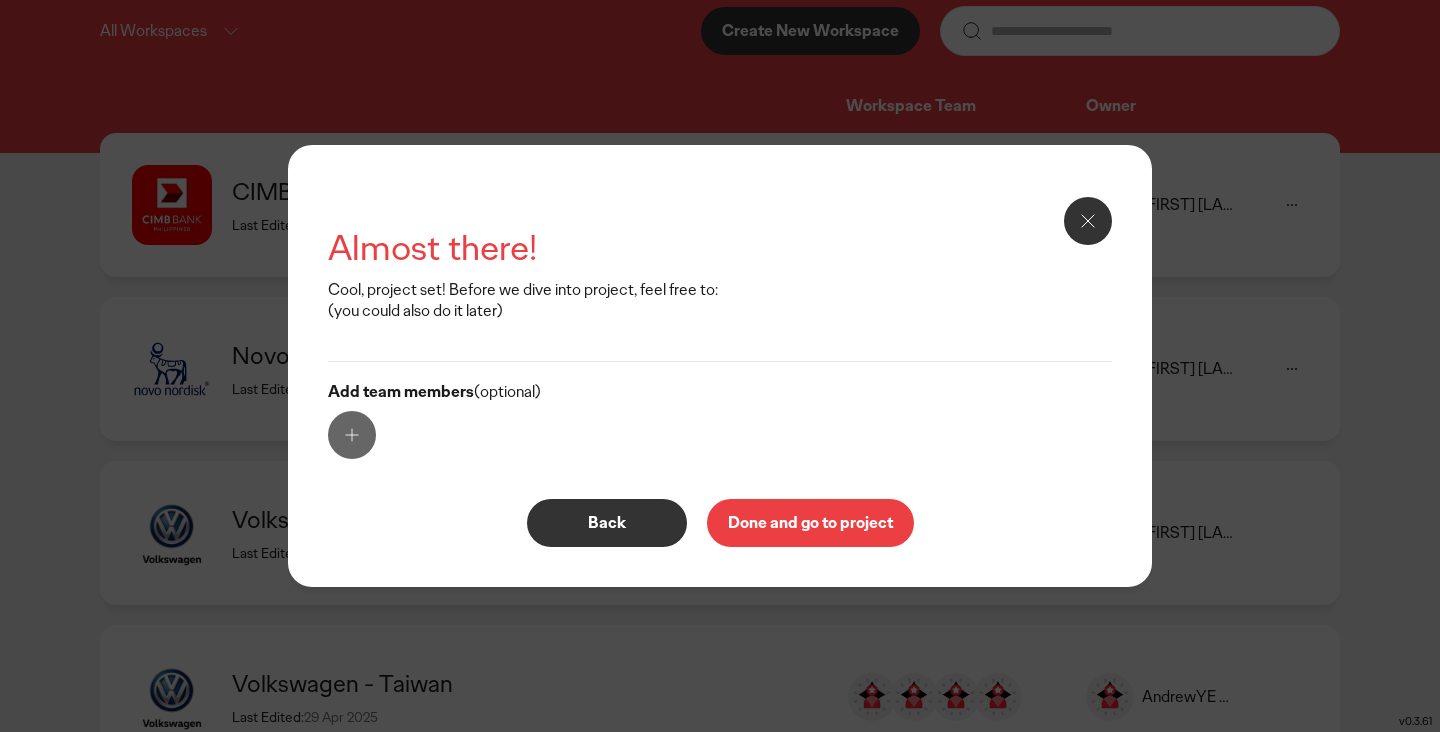click 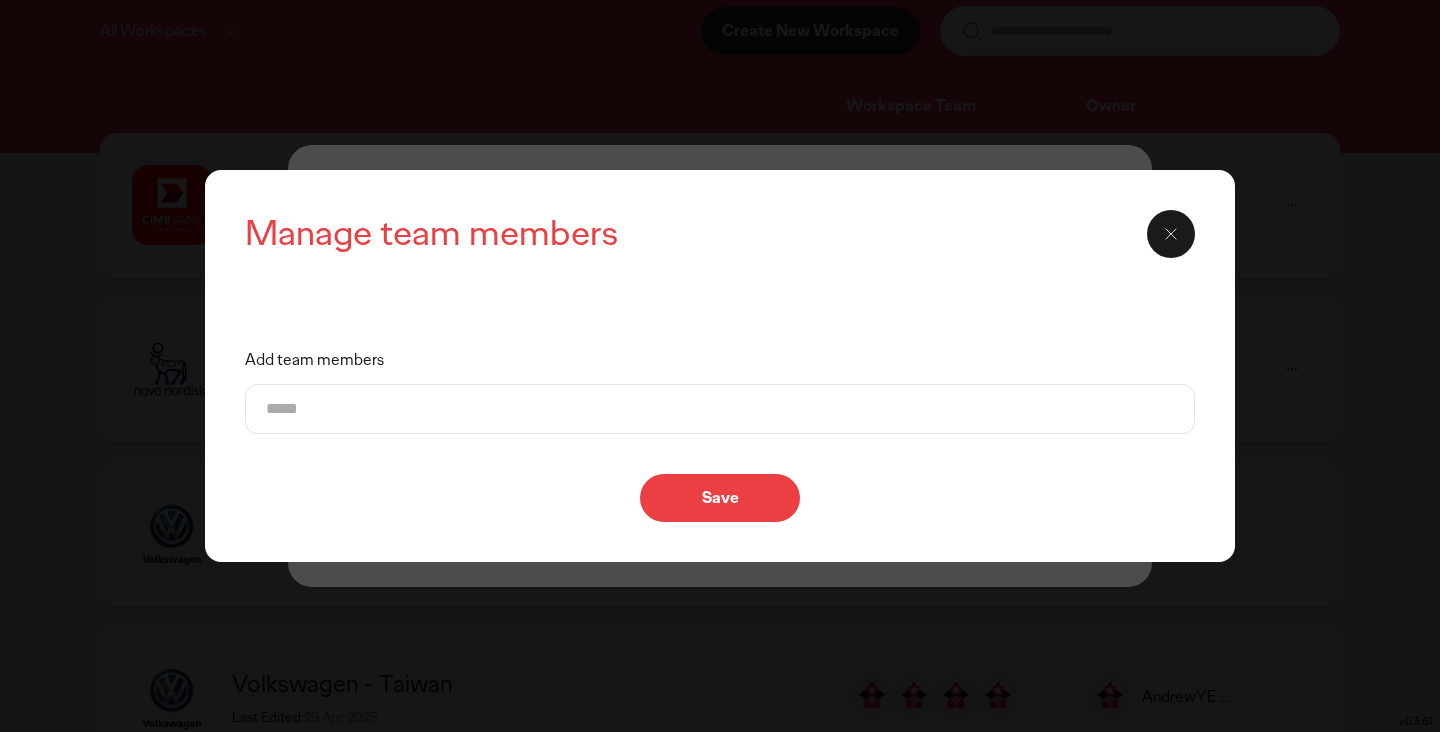 click on "Add team members" at bounding box center (720, 409) 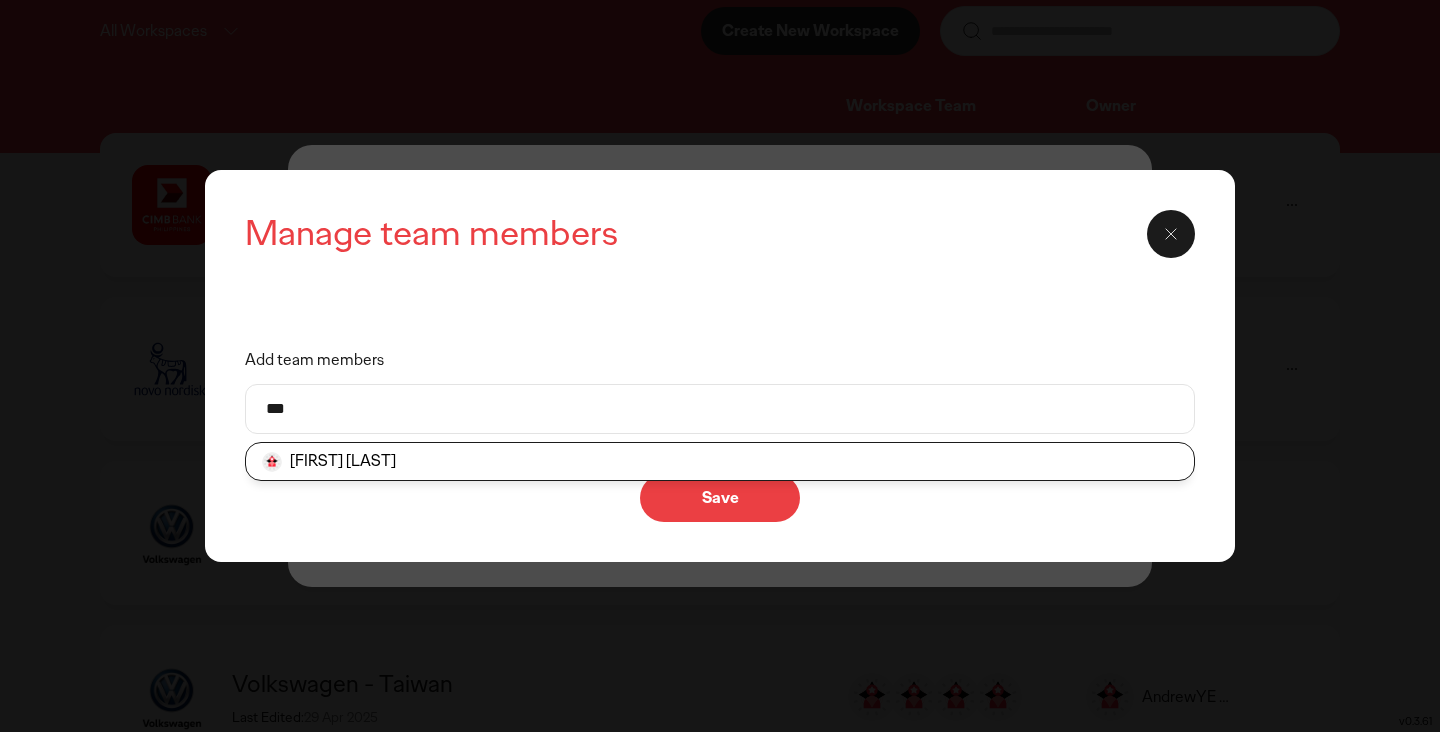 type on "***" 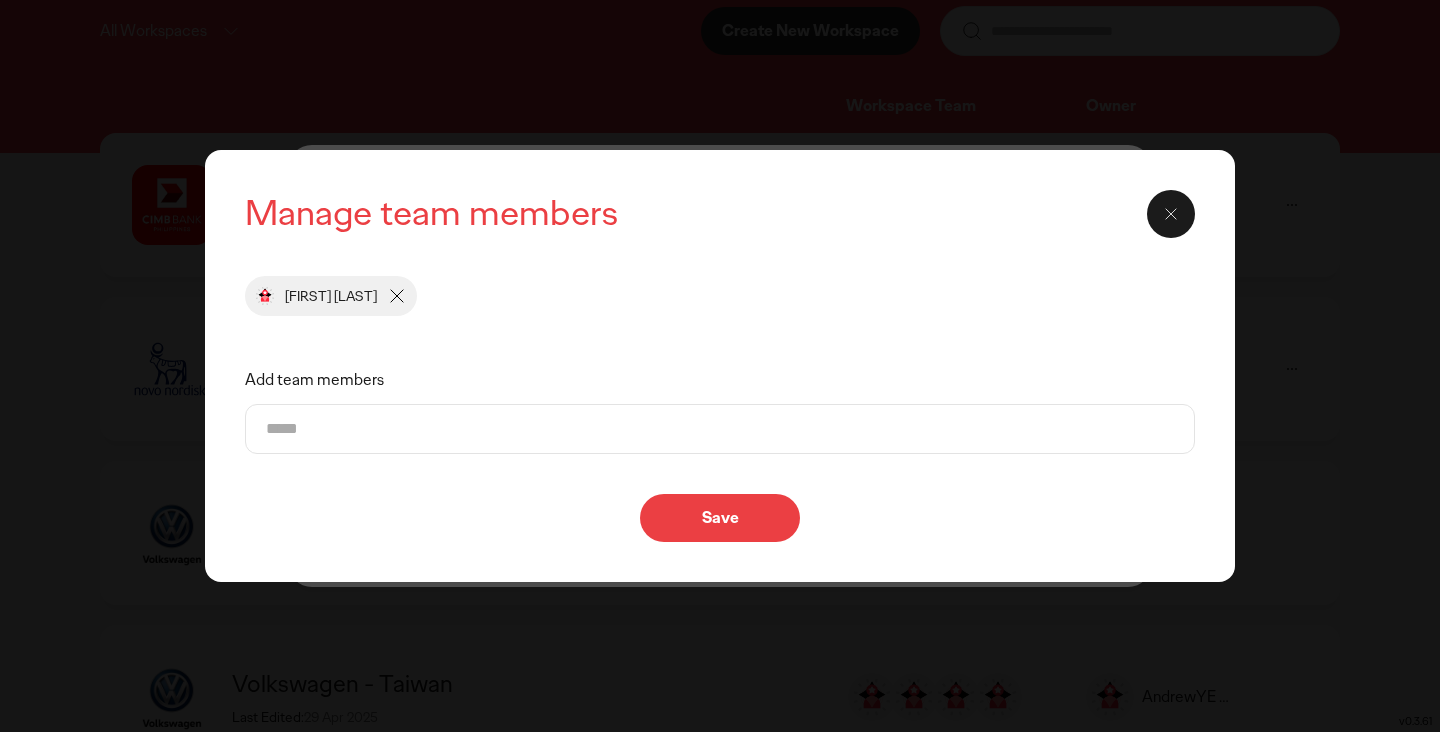 click on "Add team members" at bounding box center [720, 429] 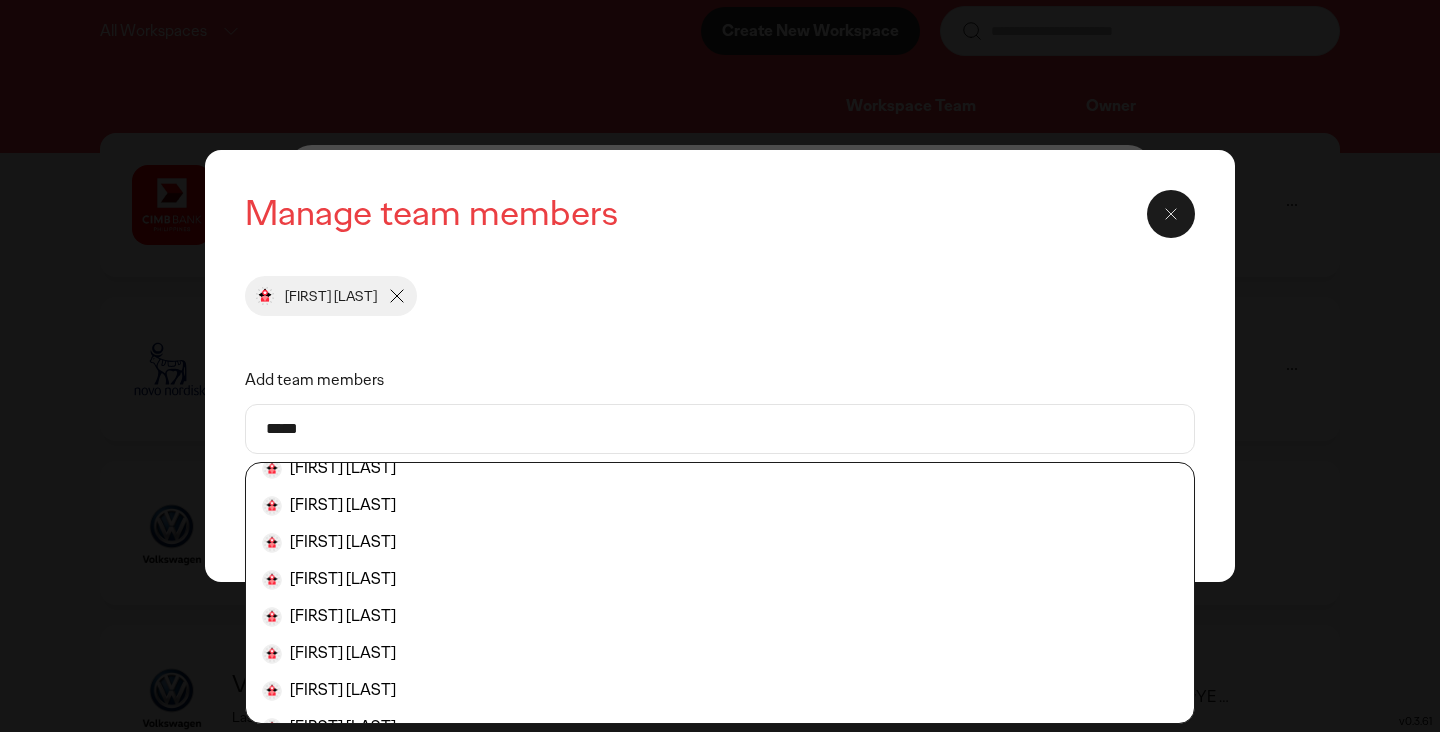 scroll, scrollTop: 0, scrollLeft: 0, axis: both 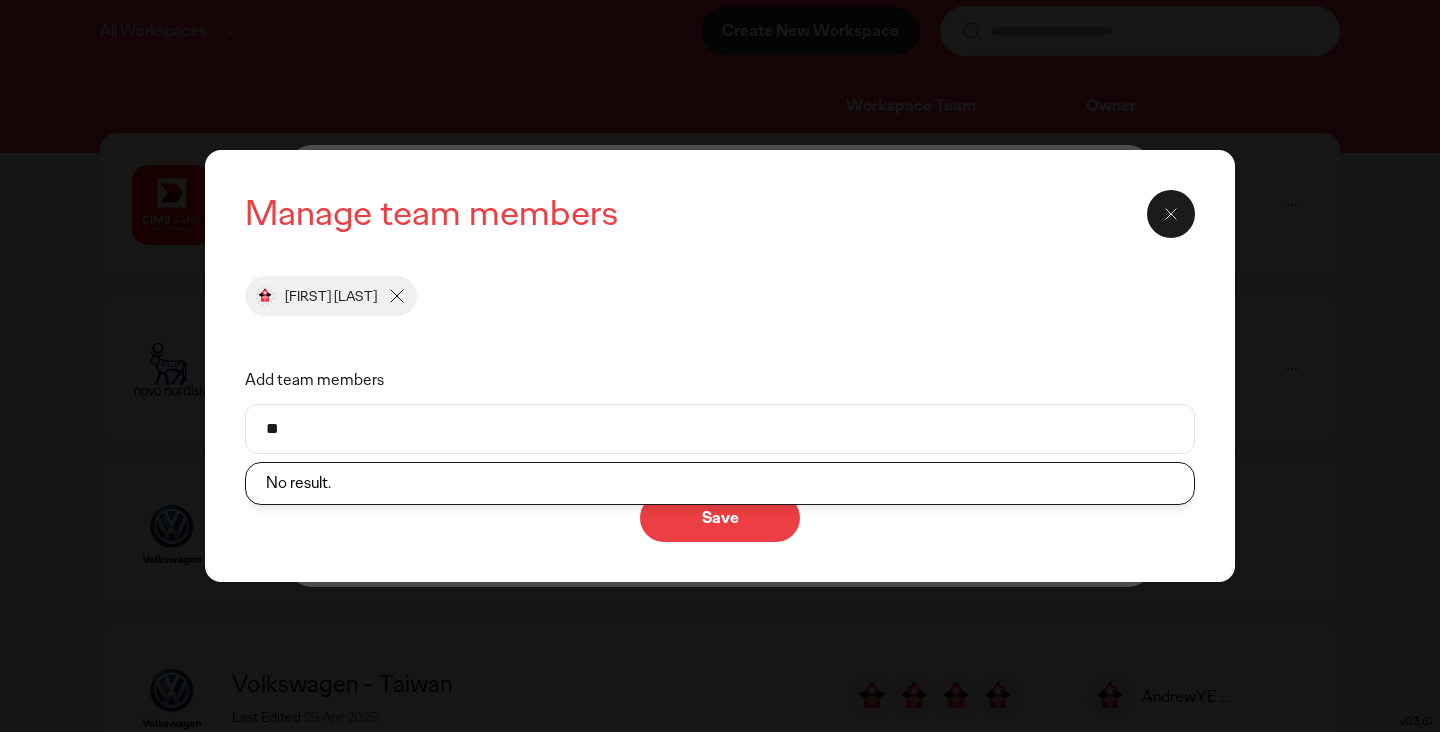 type on "*" 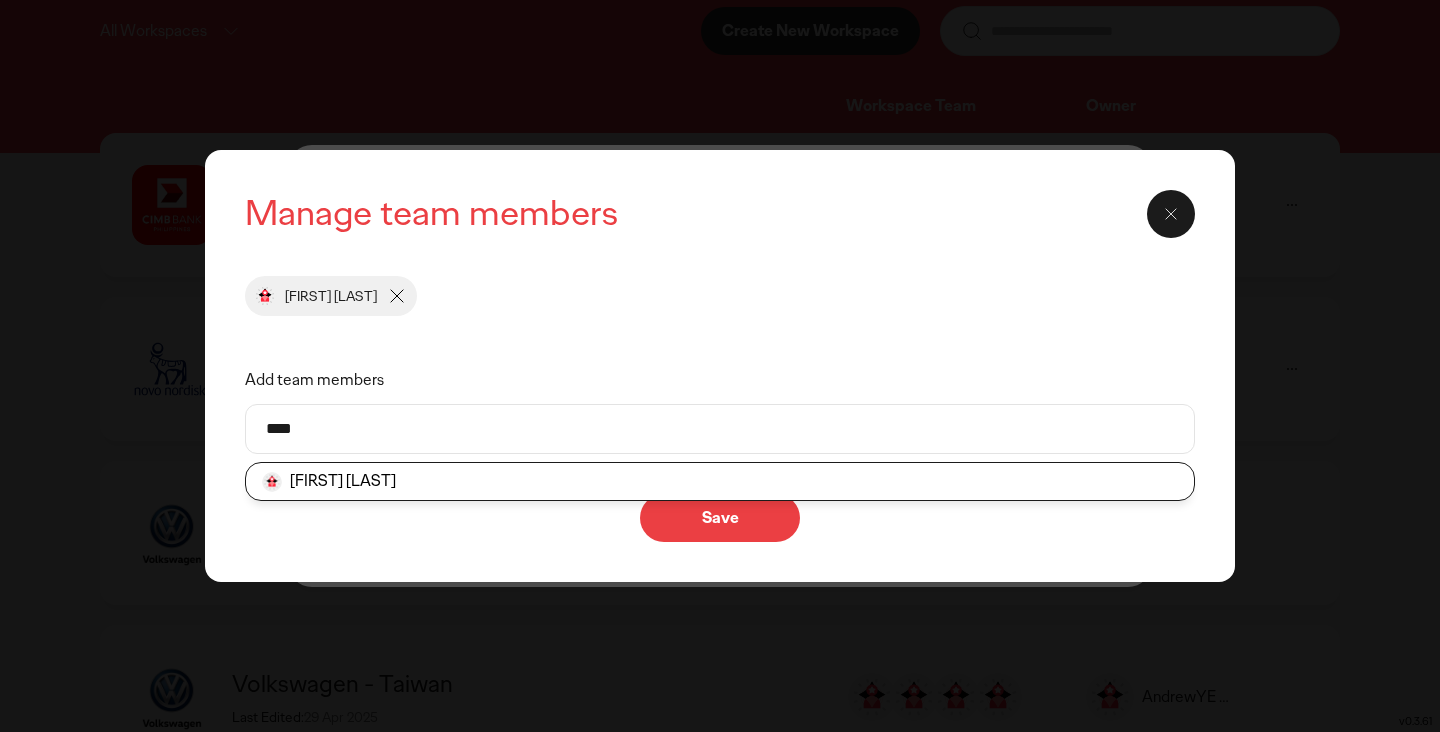 type on "****" 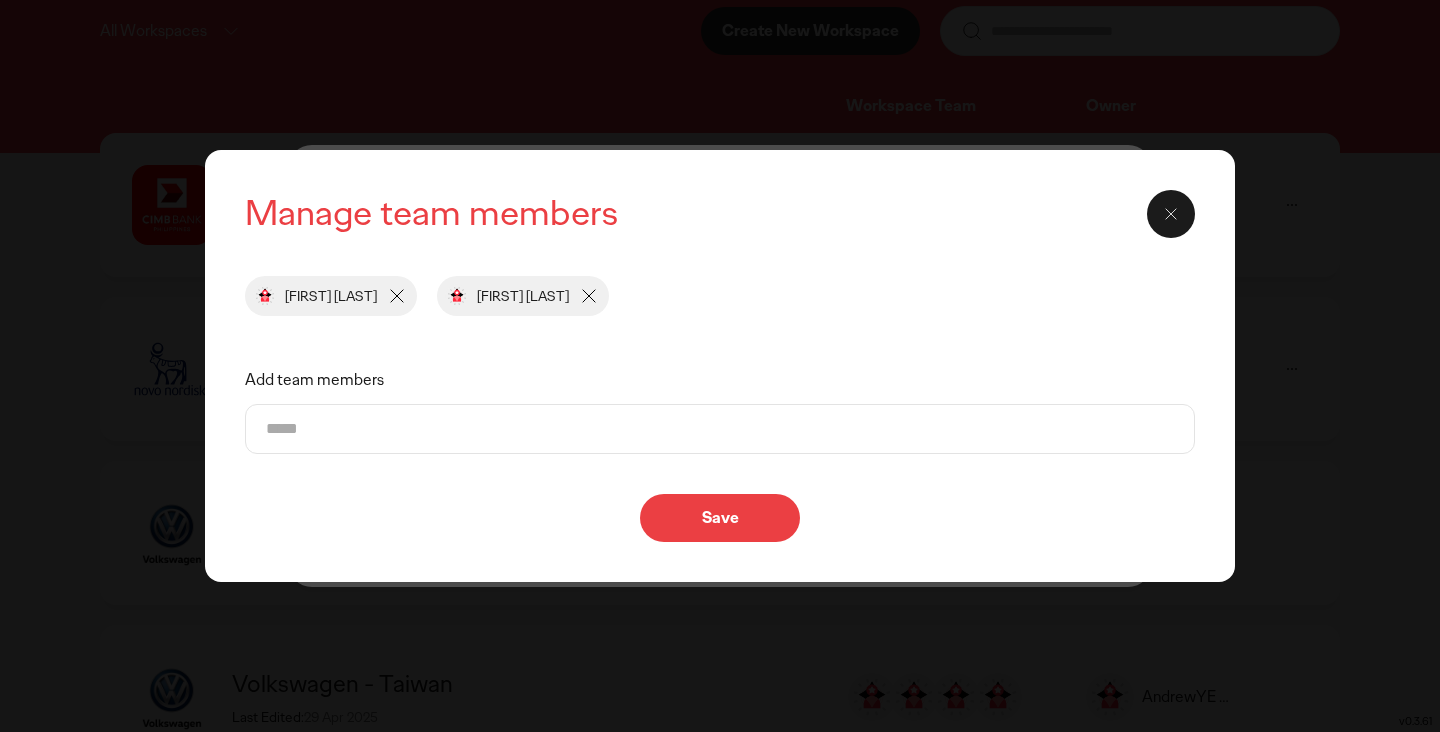 click on "Add team members" at bounding box center [720, 429] 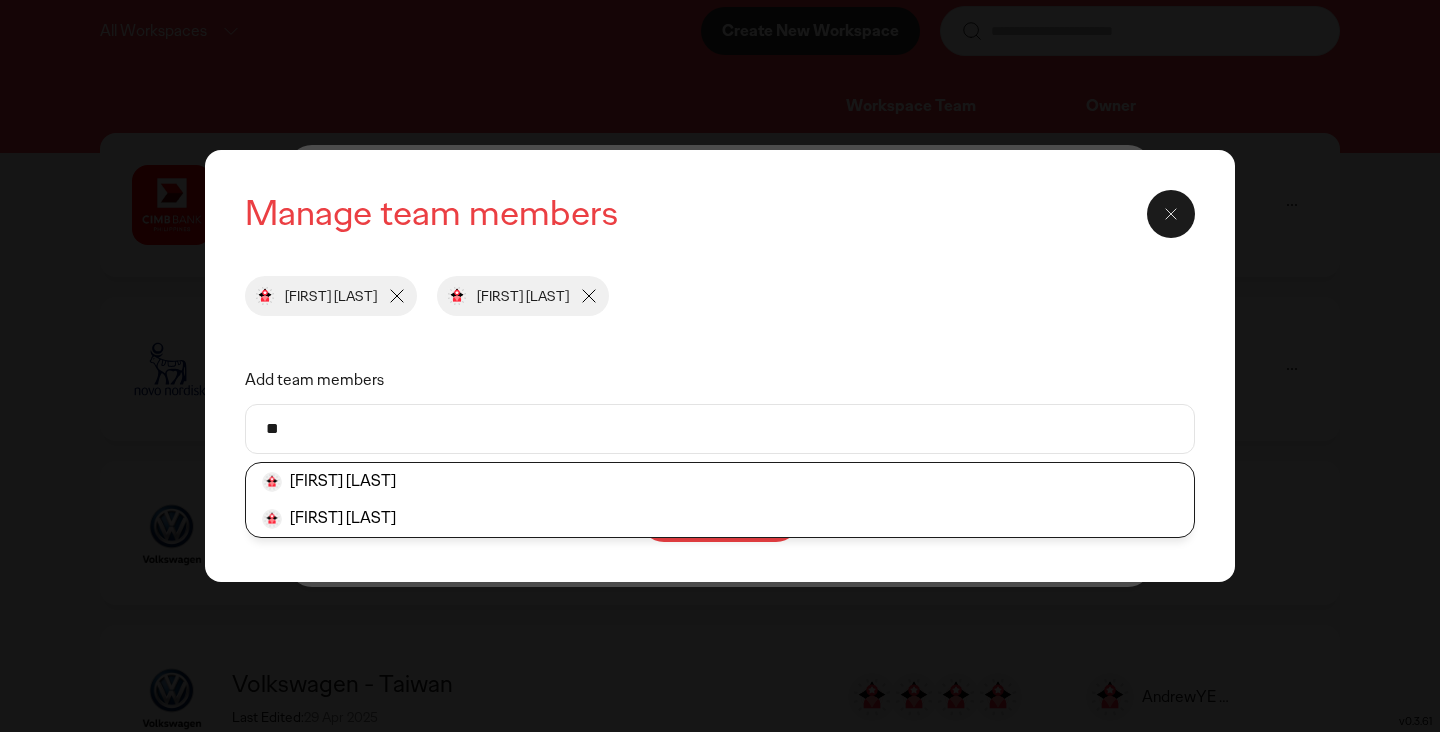type on "*" 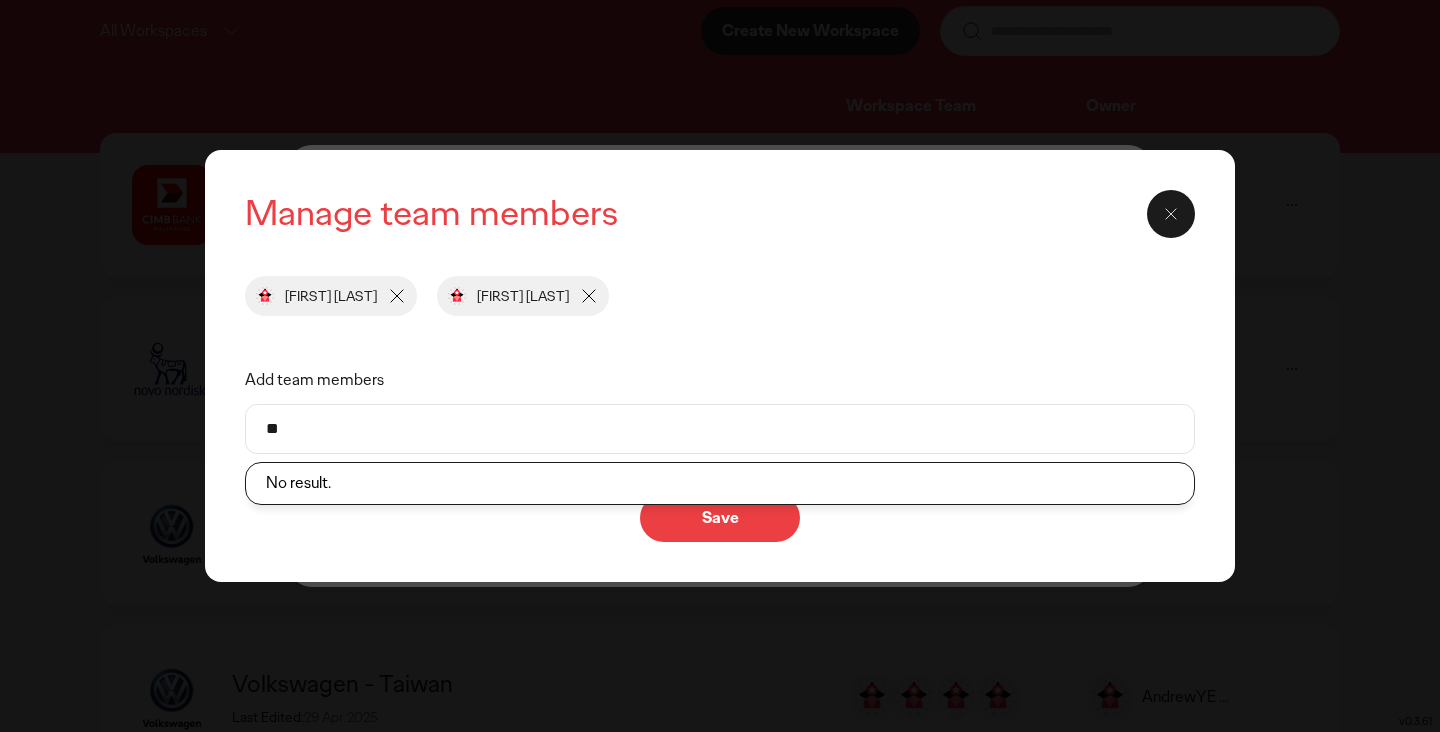 type on "*" 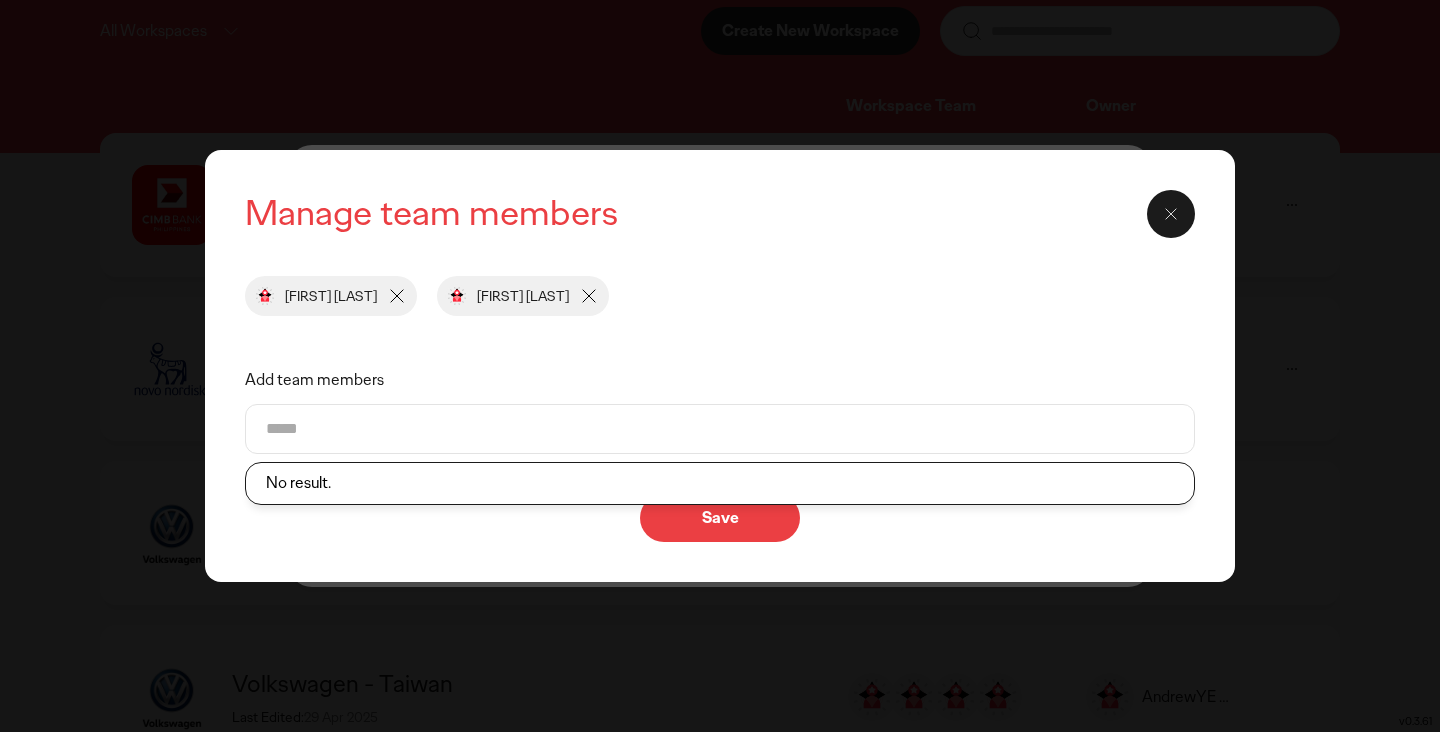 type 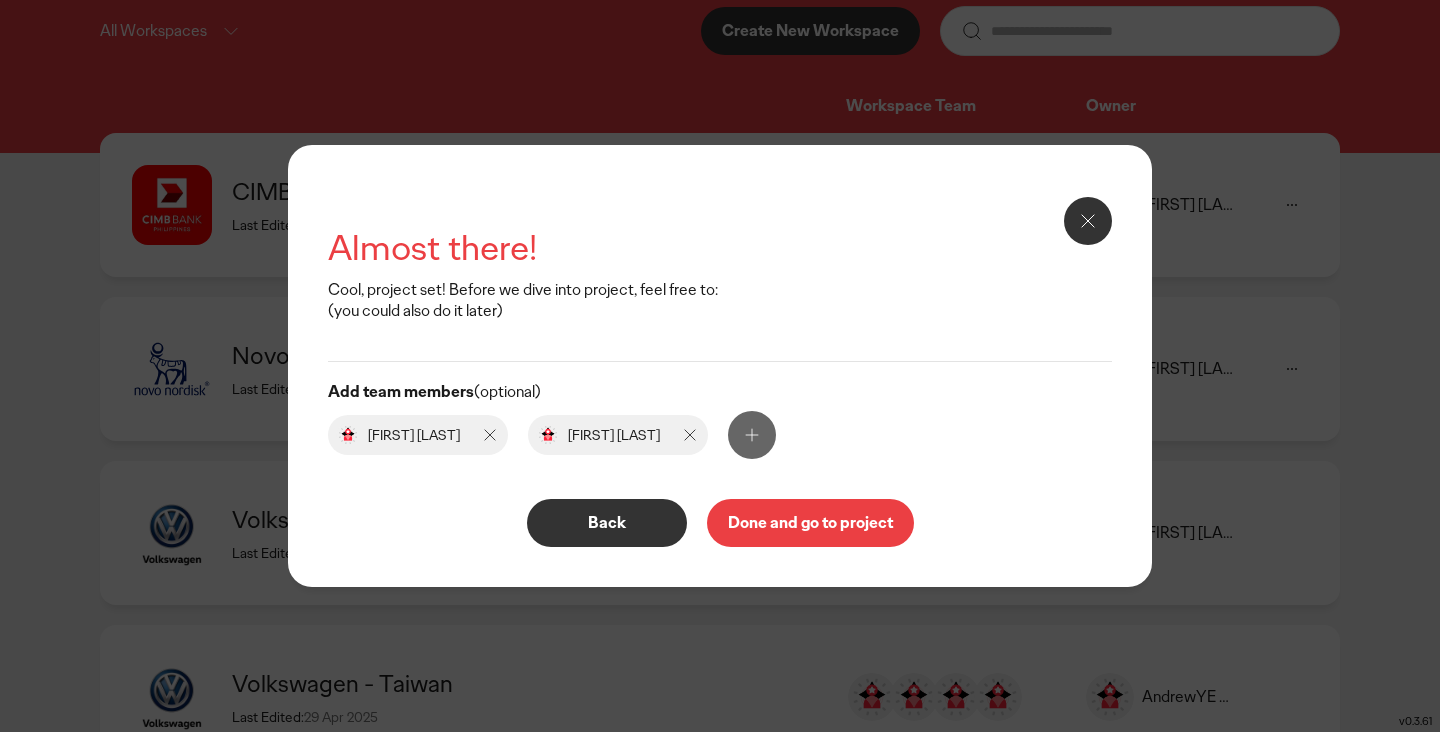 click on "Done and go to project" at bounding box center [810, 523] 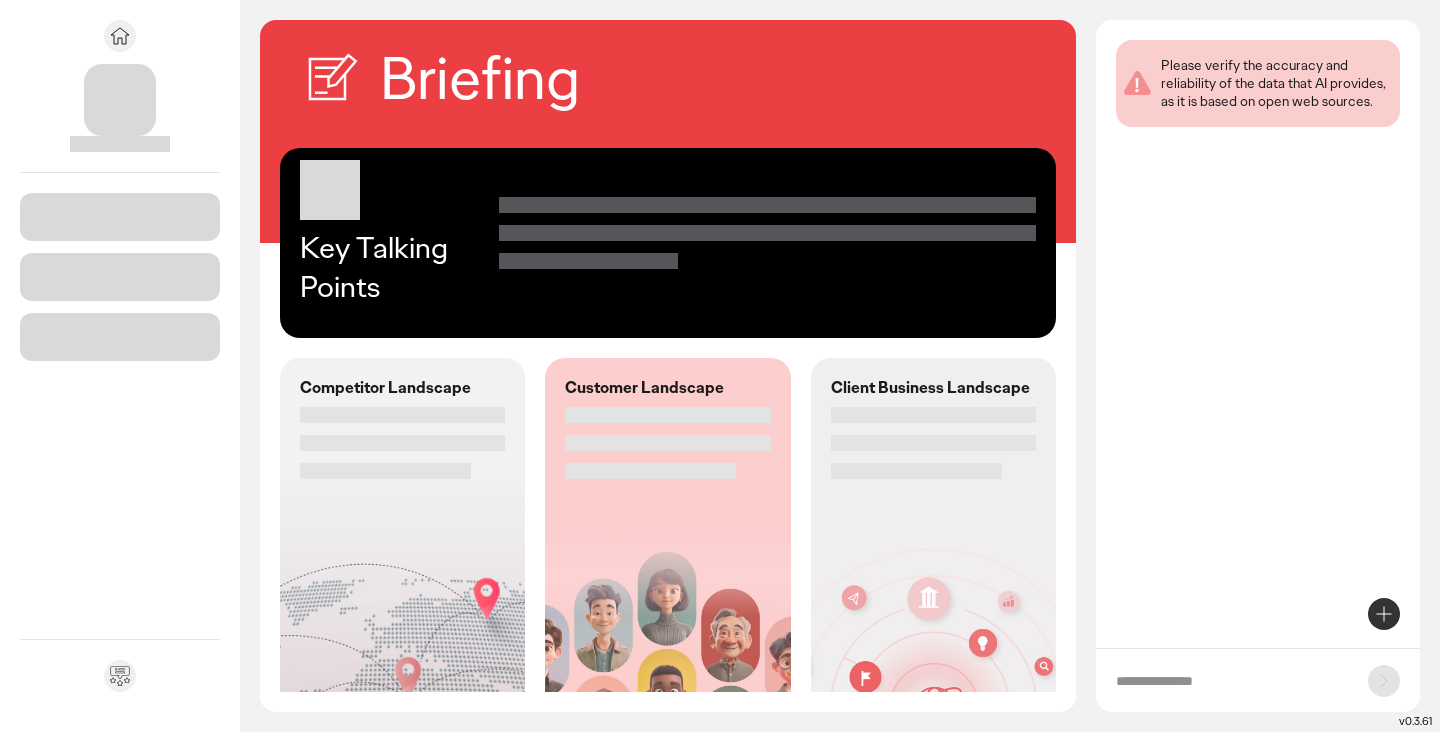 scroll, scrollTop: 0, scrollLeft: 0, axis: both 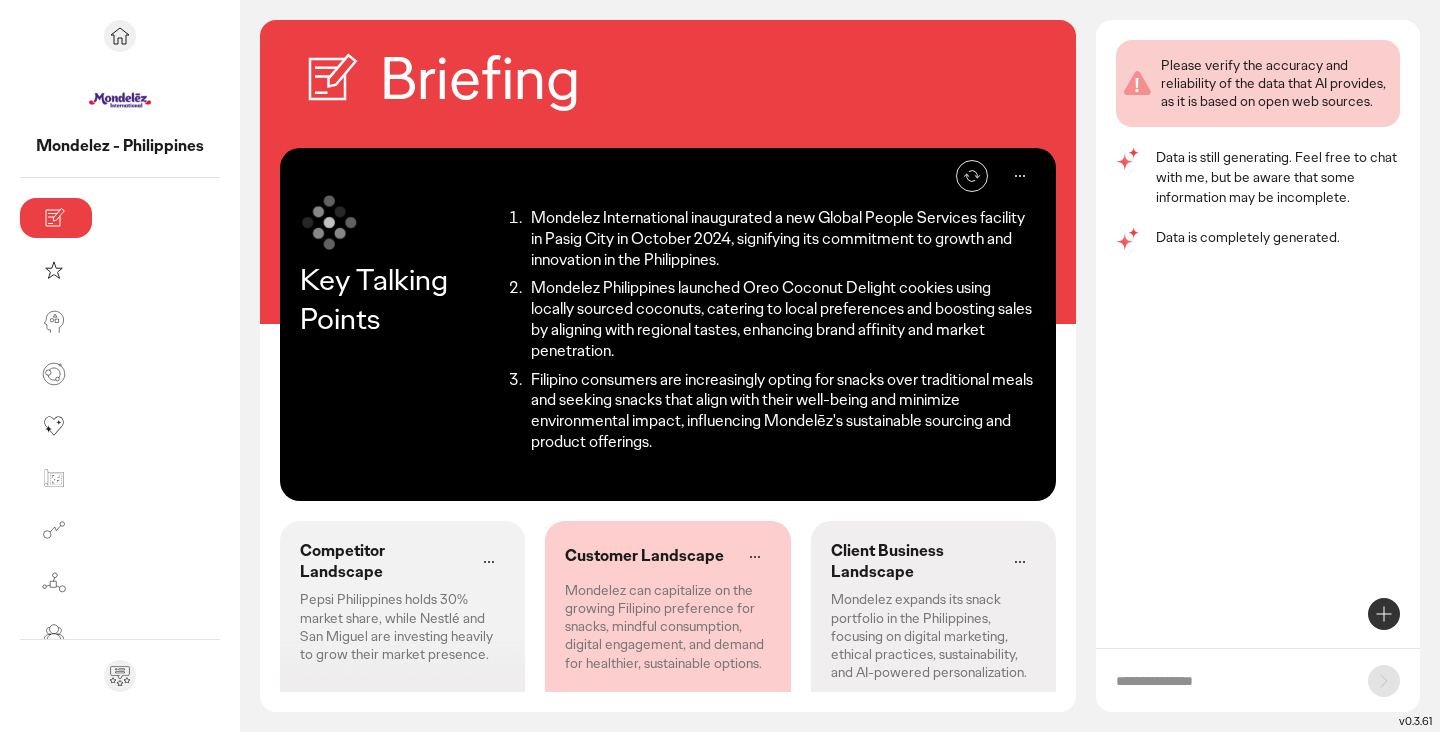 click 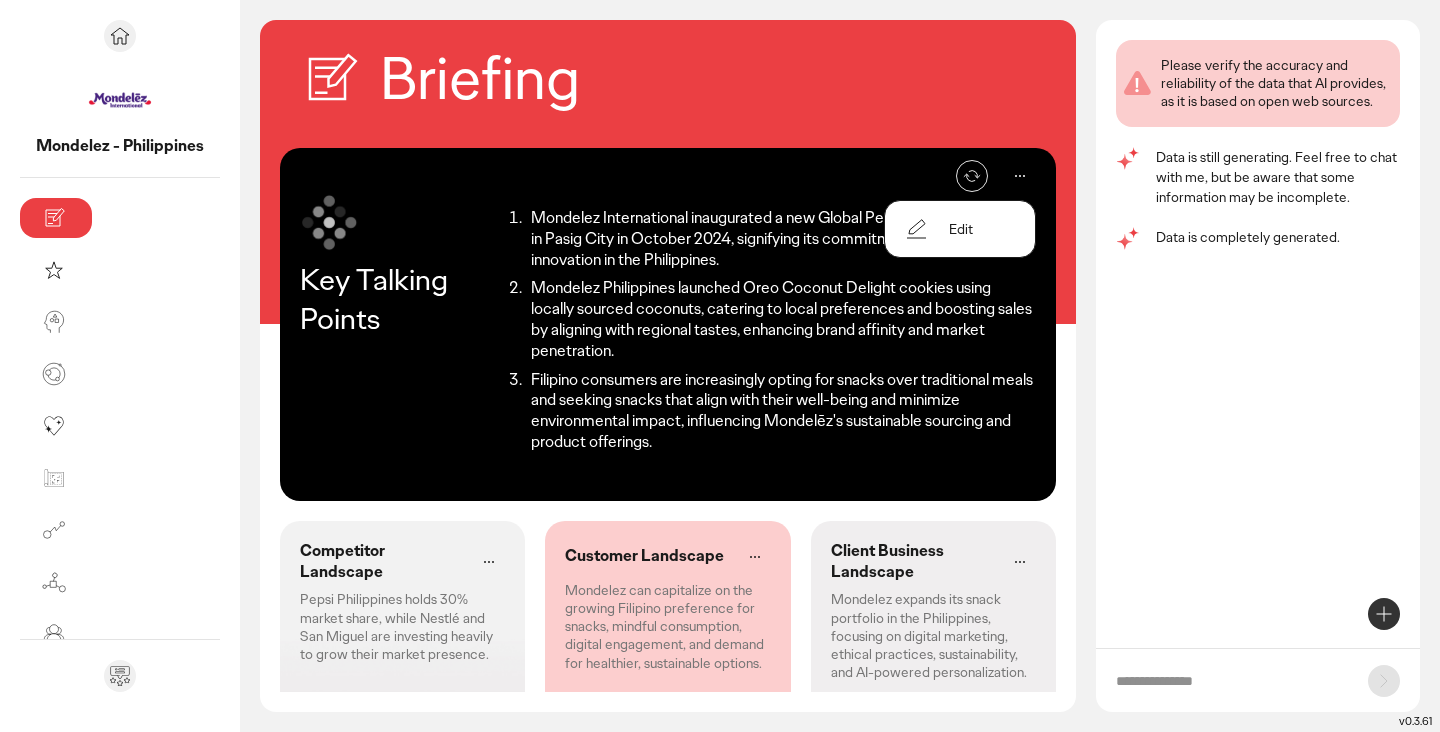 click on "Edit" at bounding box center [961, 229] 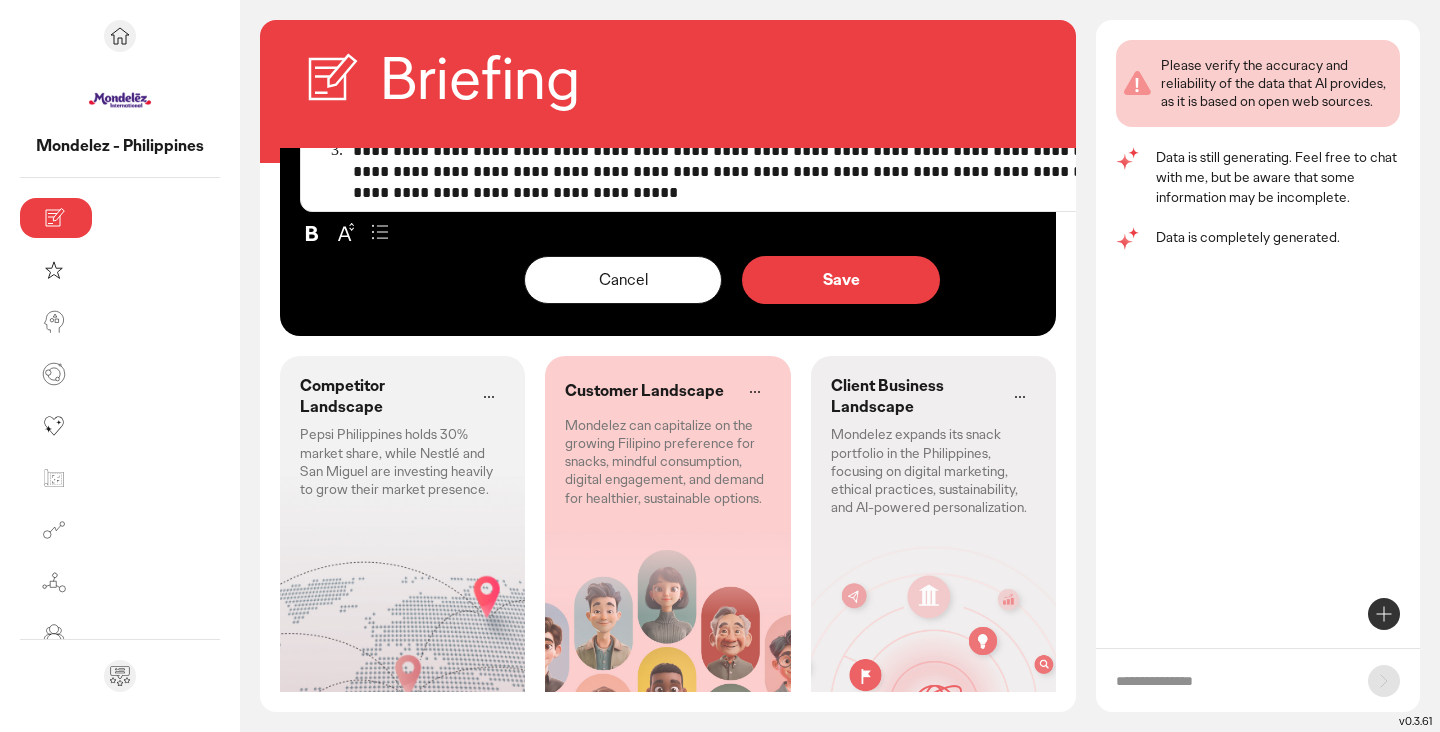 scroll, scrollTop: 0, scrollLeft: 0, axis: both 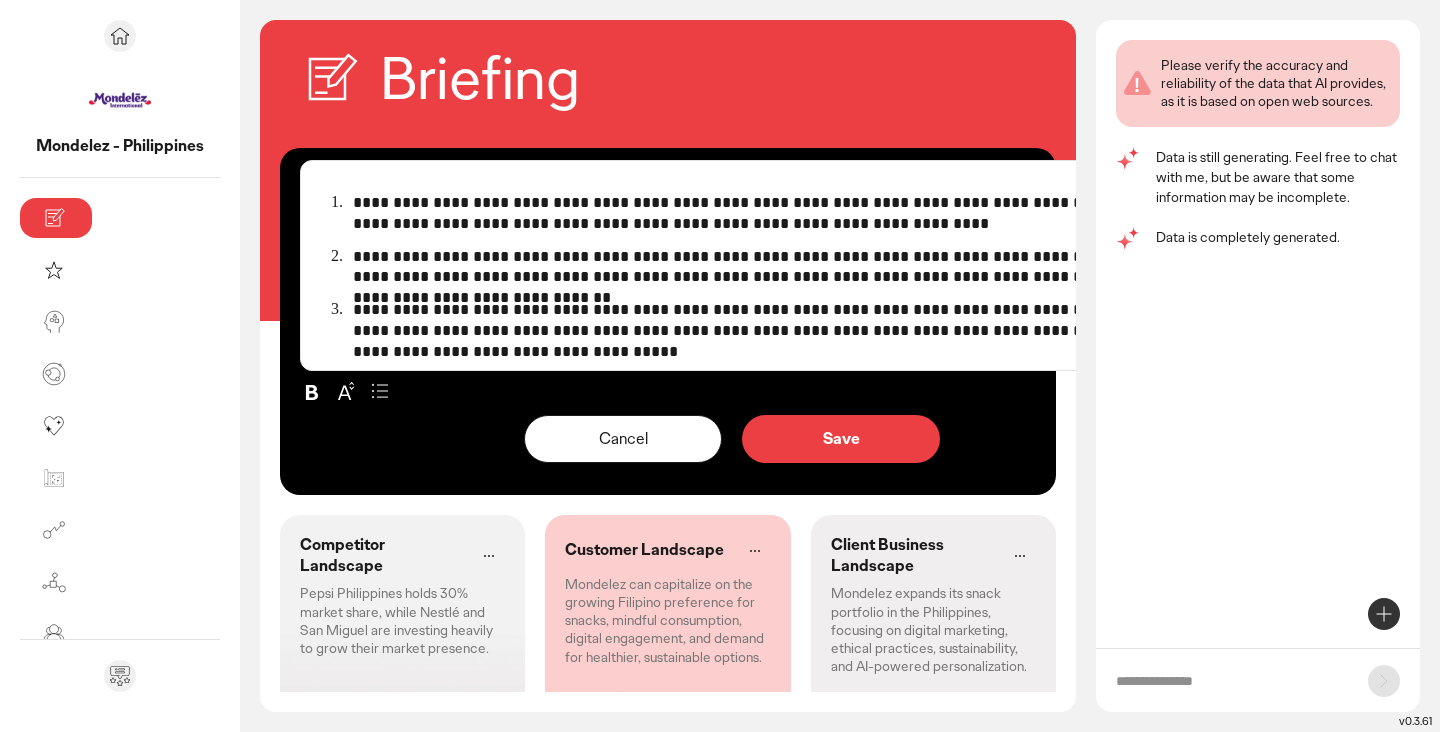 click on "Cancel" at bounding box center [623, 439] 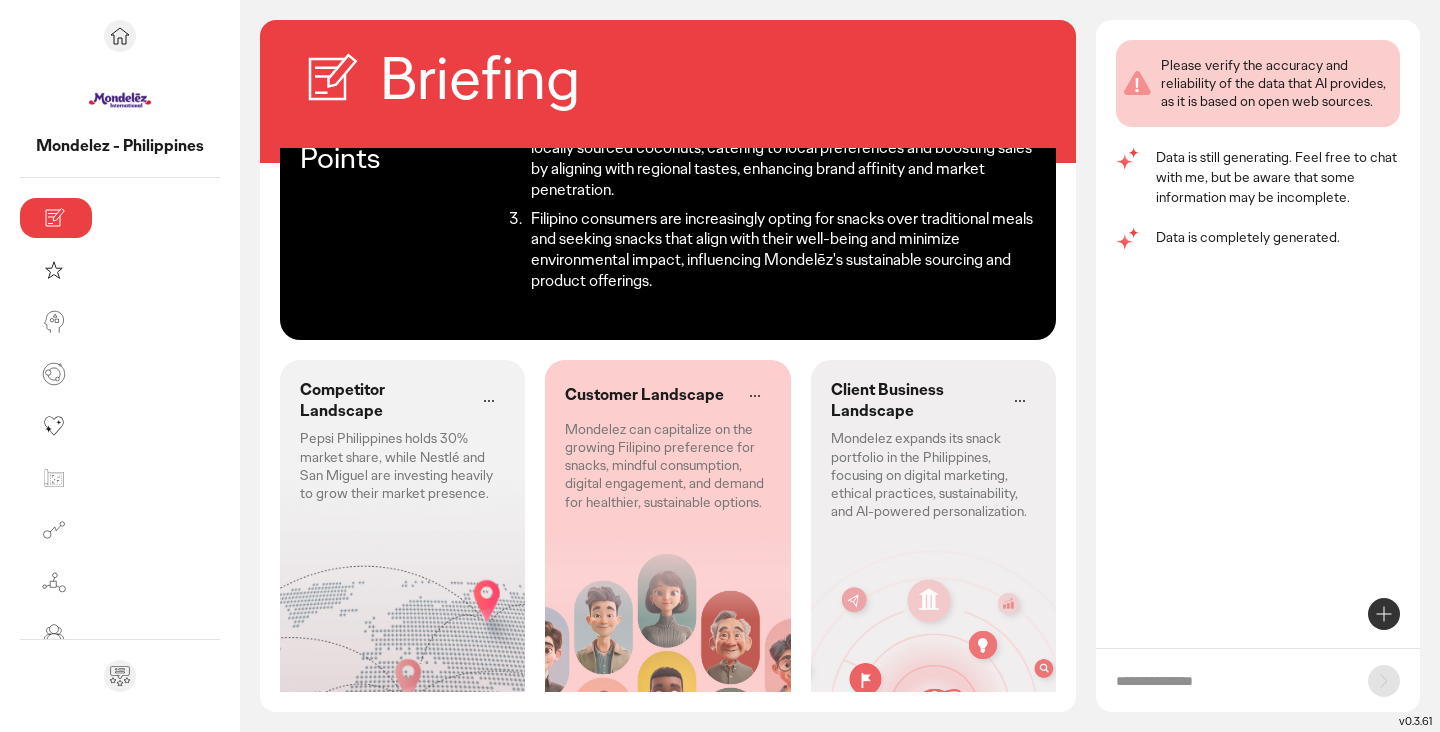 scroll, scrollTop: 166, scrollLeft: 0, axis: vertical 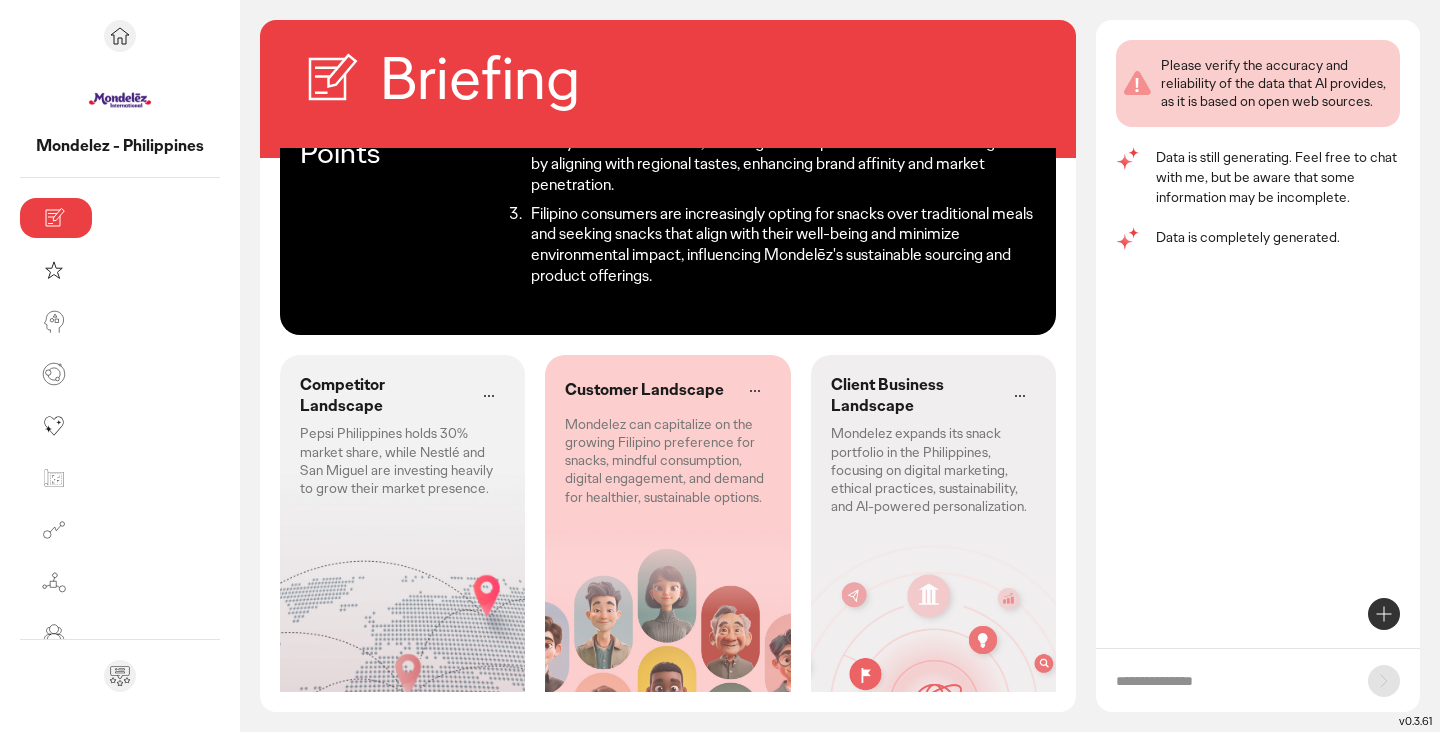 click on "Pepsi Philippines holds 30% market share, while Nestlé and San Miguel are investing heavily to grow their market presence." 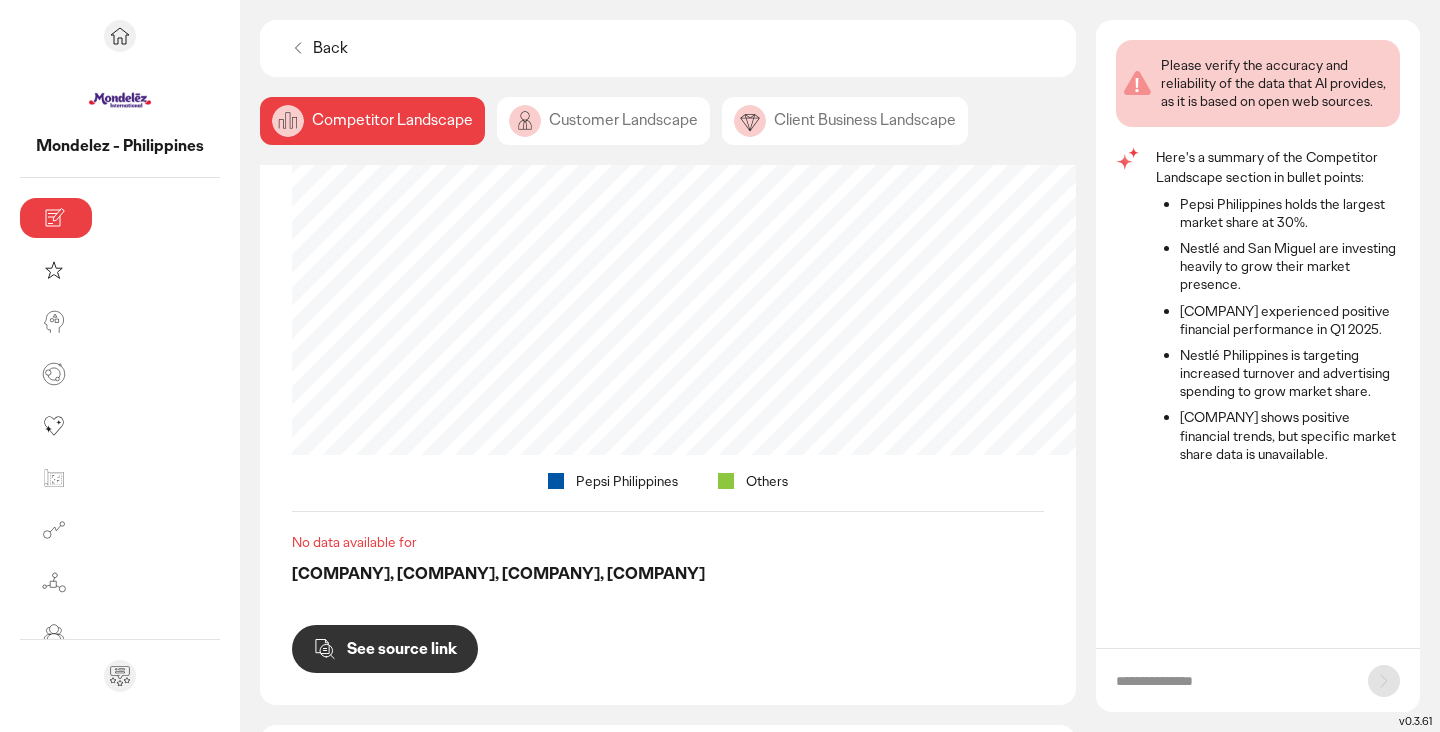 scroll, scrollTop: 498, scrollLeft: 0, axis: vertical 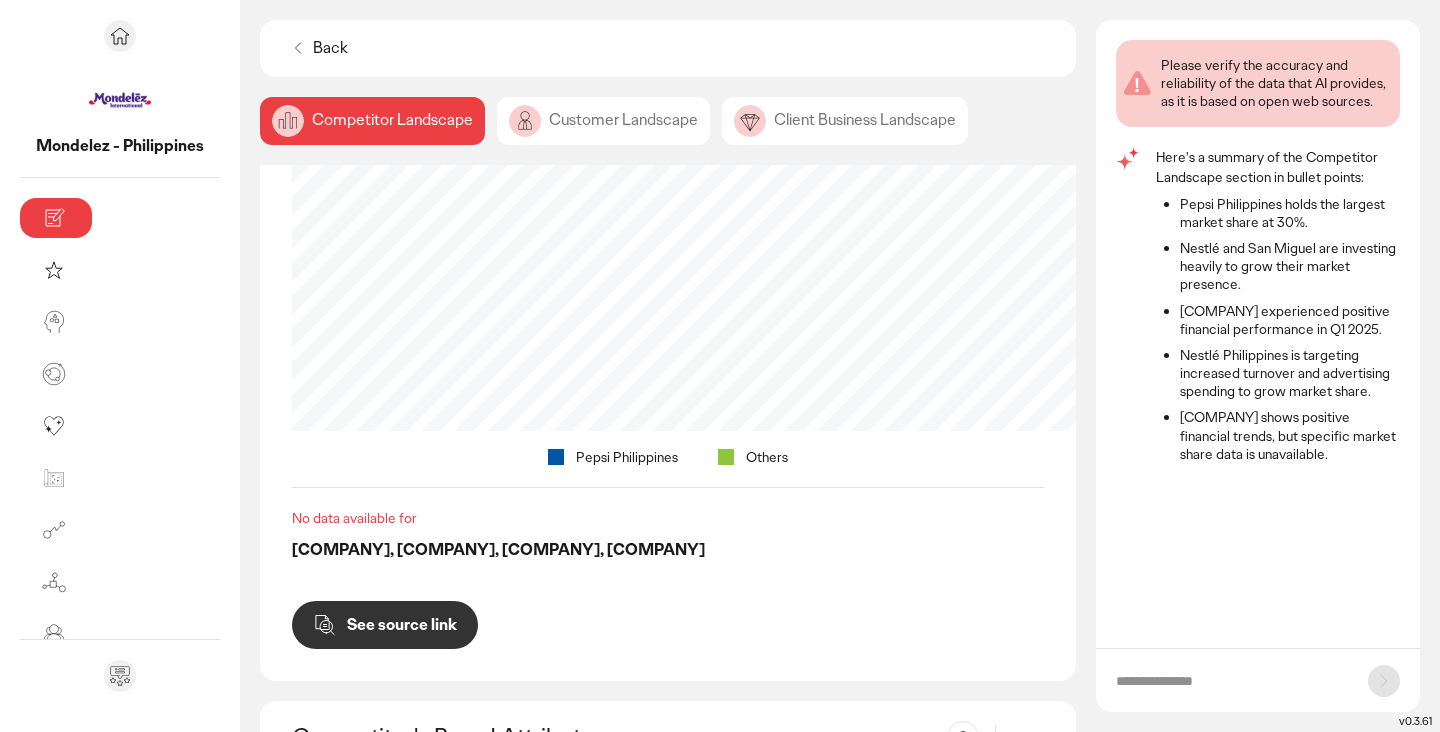 click on "See source link" at bounding box center [402, 625] 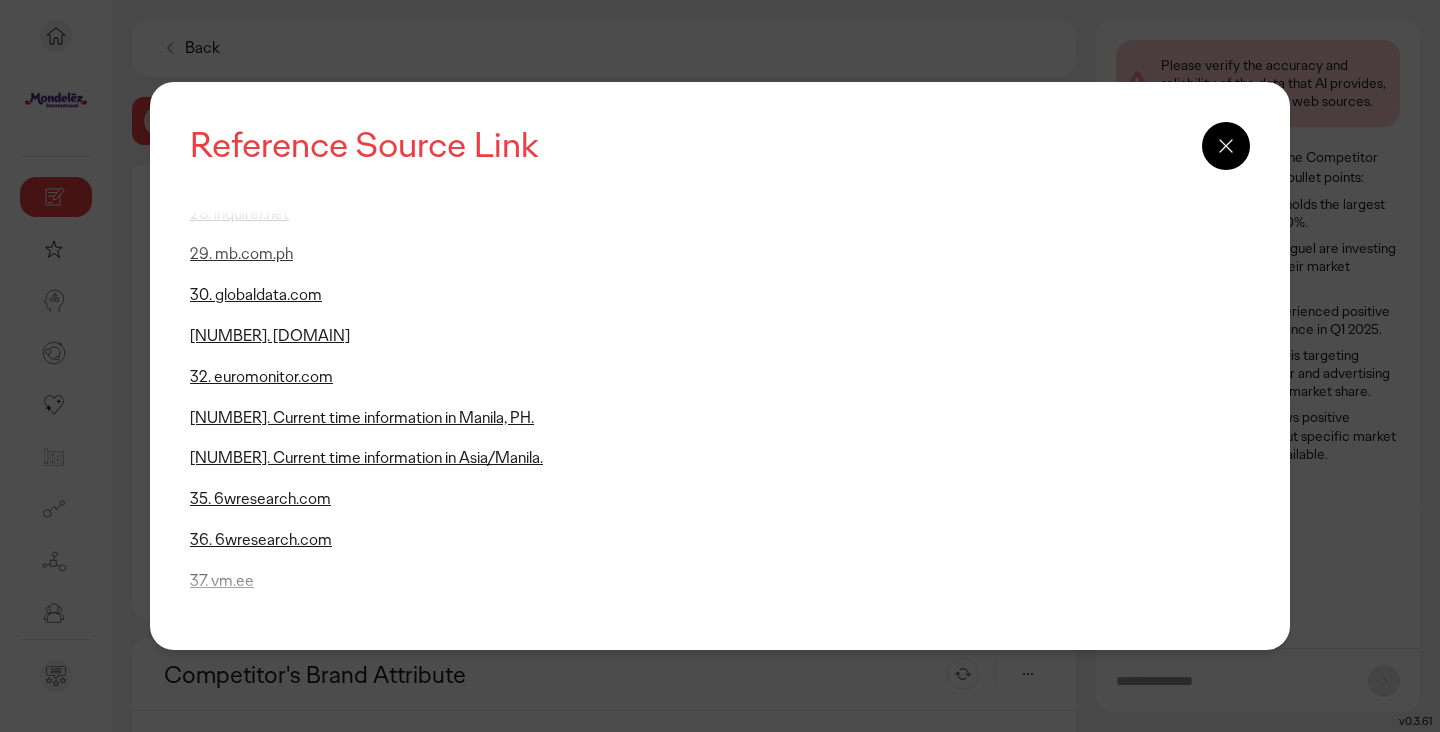 scroll, scrollTop: 1109, scrollLeft: 0, axis: vertical 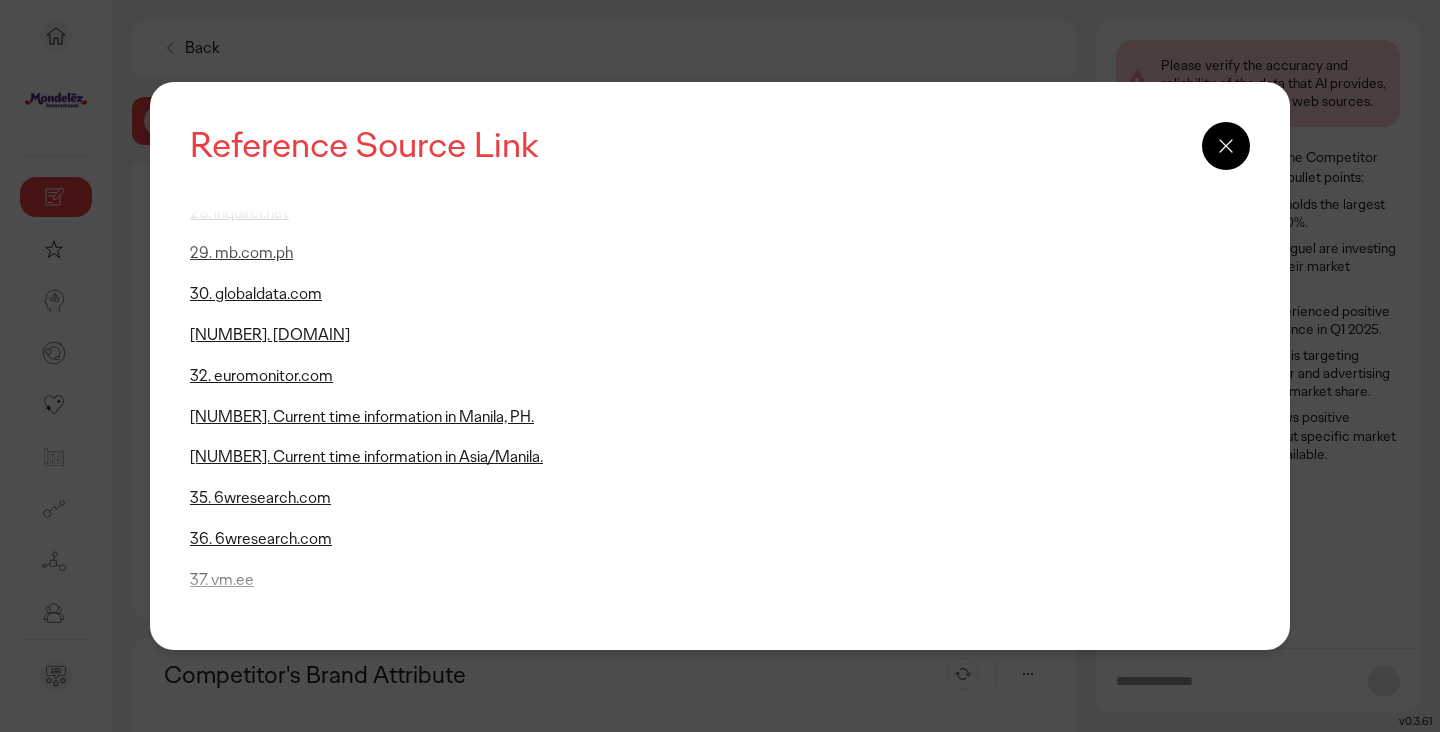 click 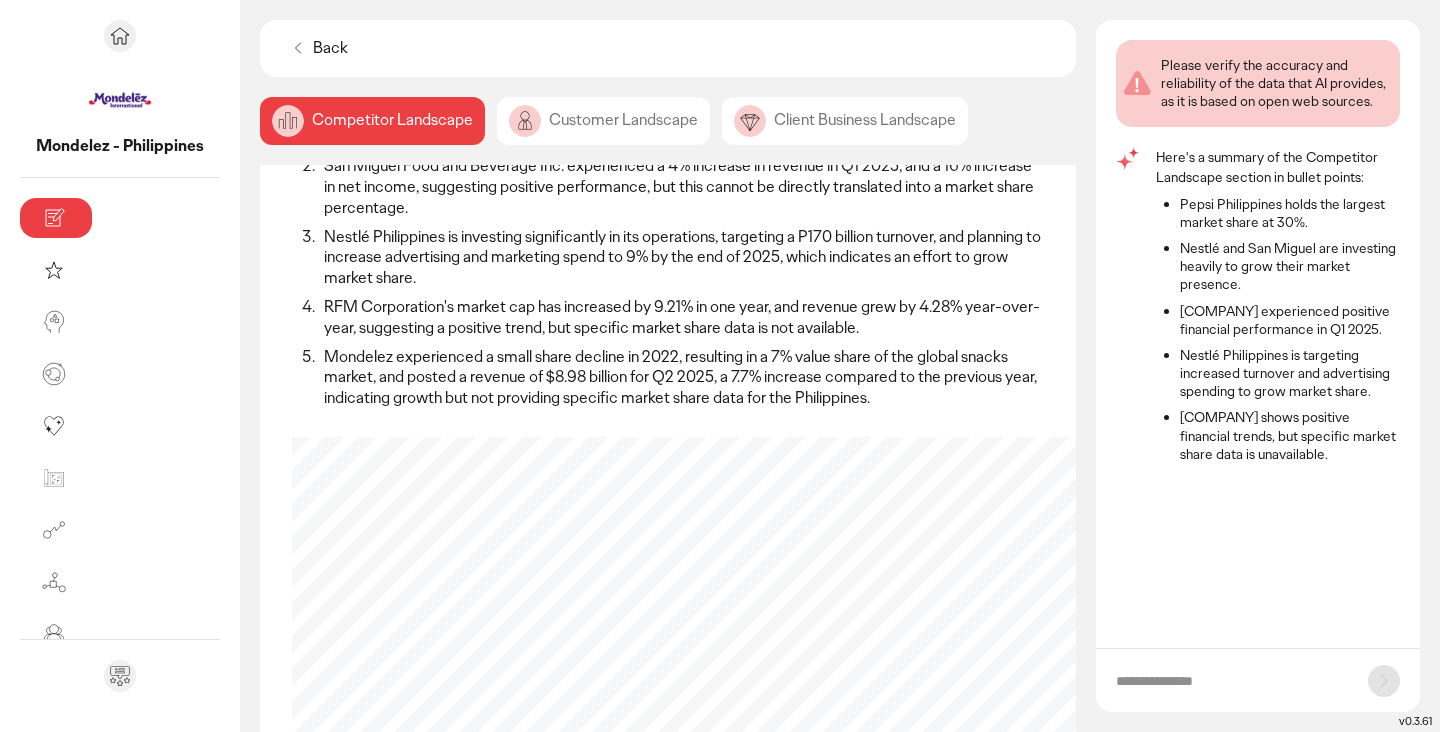 scroll, scrollTop: 189, scrollLeft: 0, axis: vertical 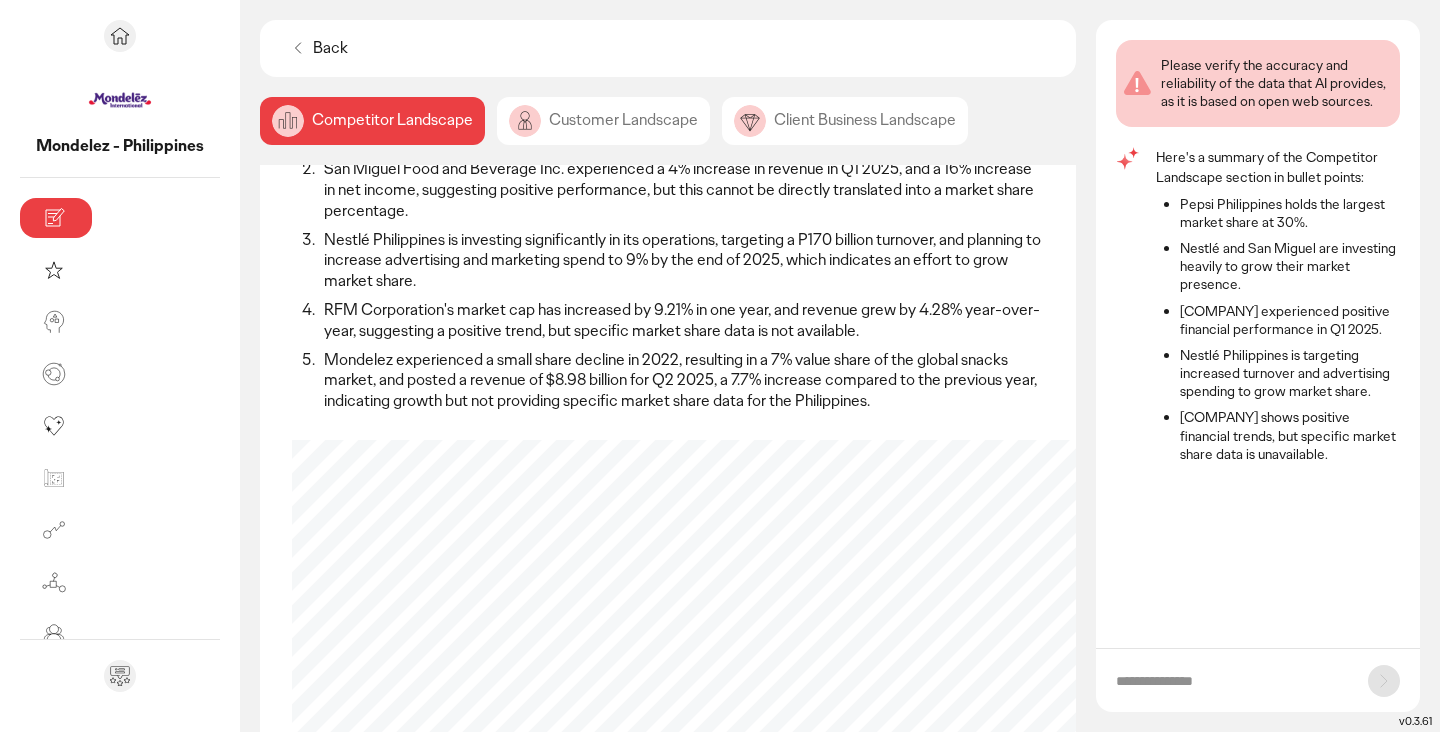 click on "Customer Landscape" 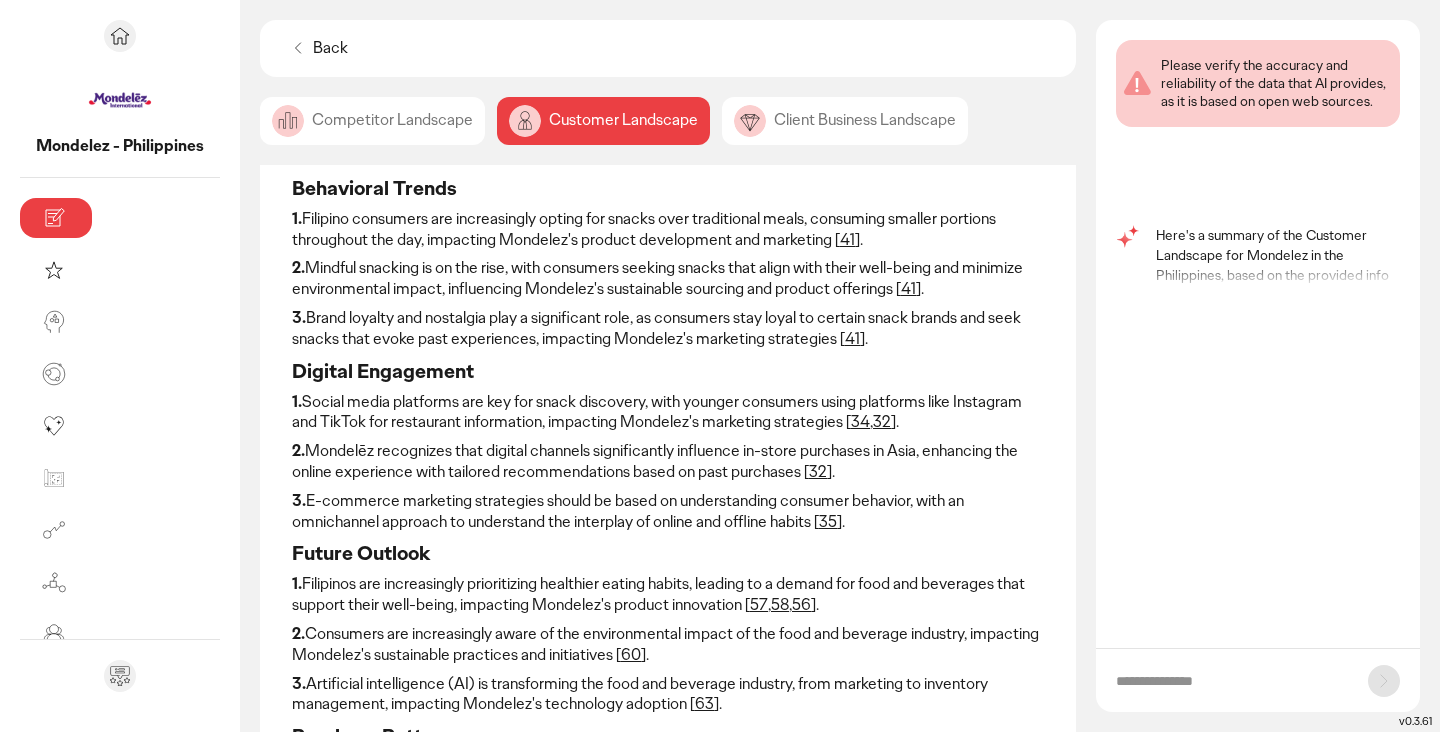 scroll, scrollTop: 109, scrollLeft: 0, axis: vertical 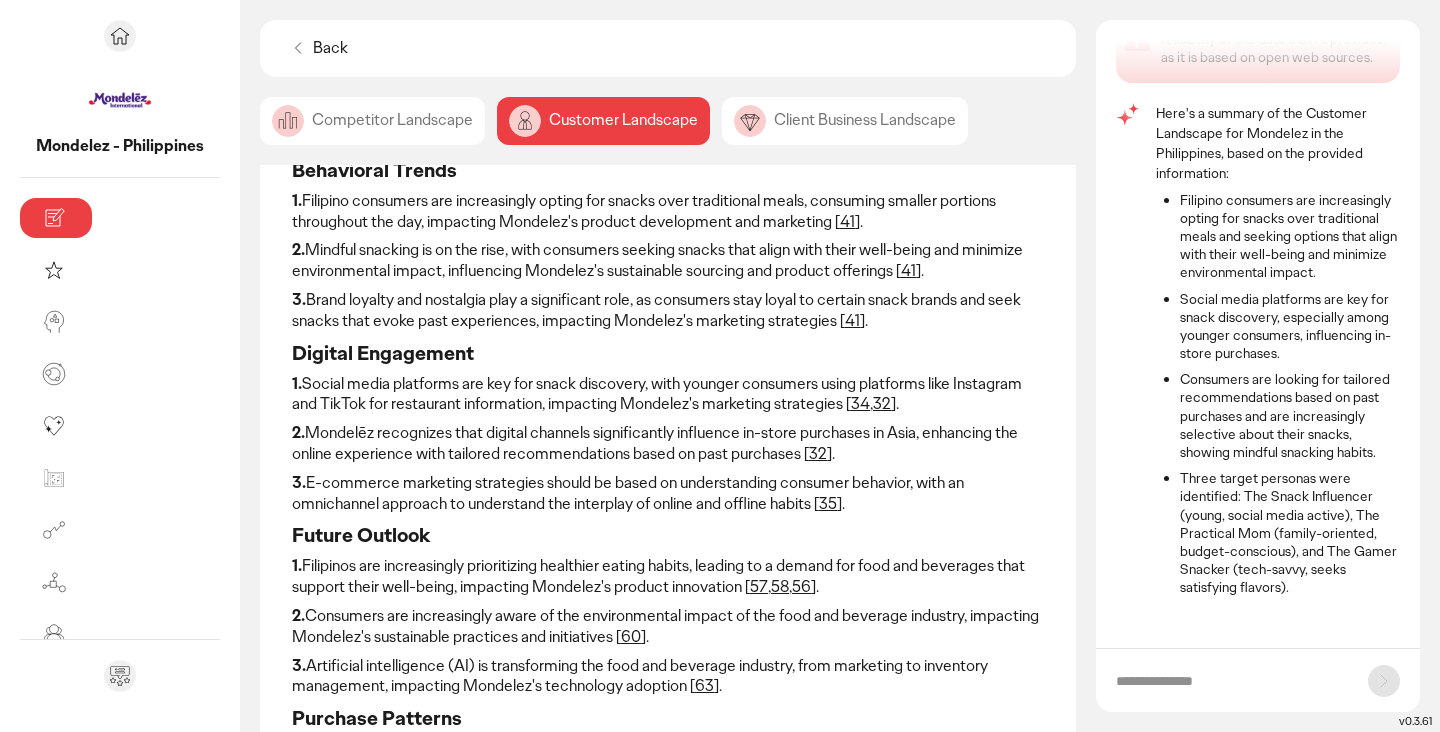 click on "Client Business Landscape" 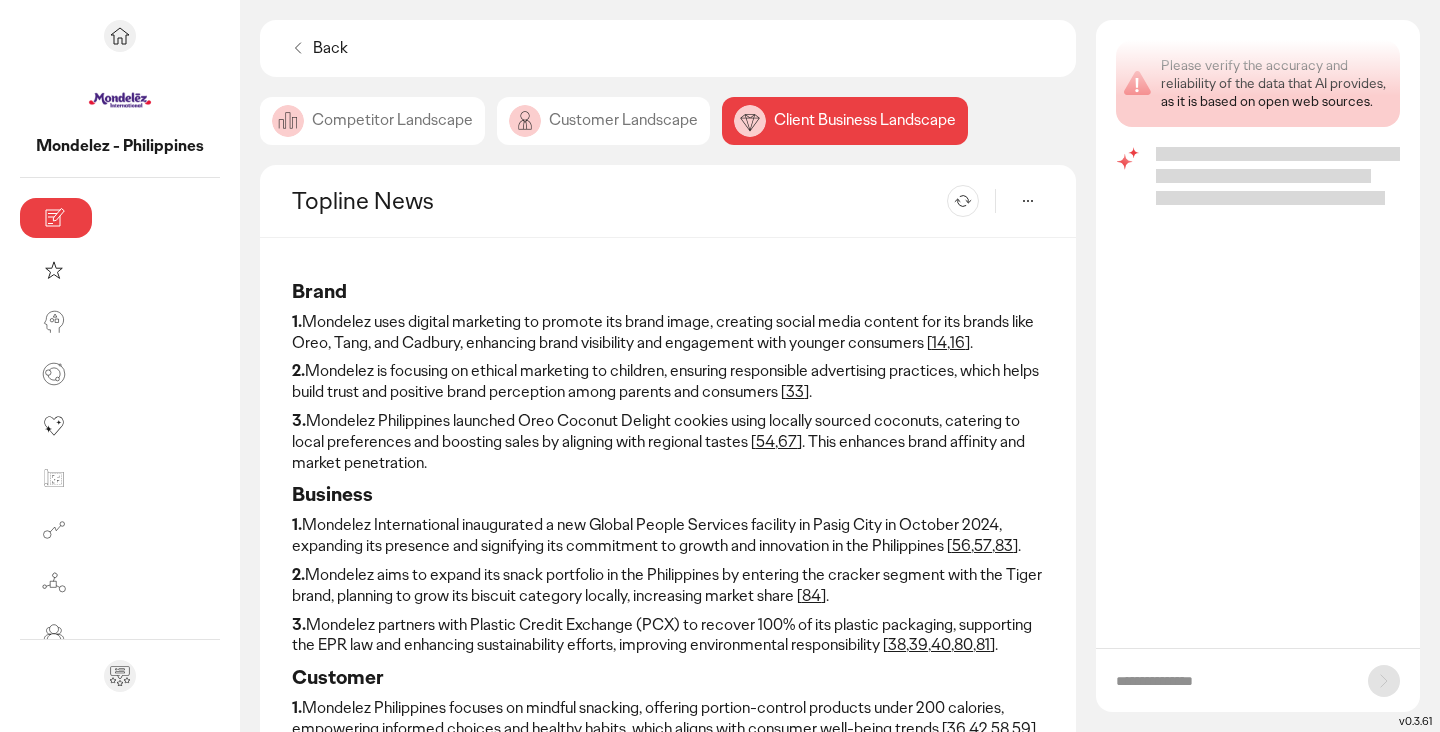 scroll, scrollTop: 0, scrollLeft: 0, axis: both 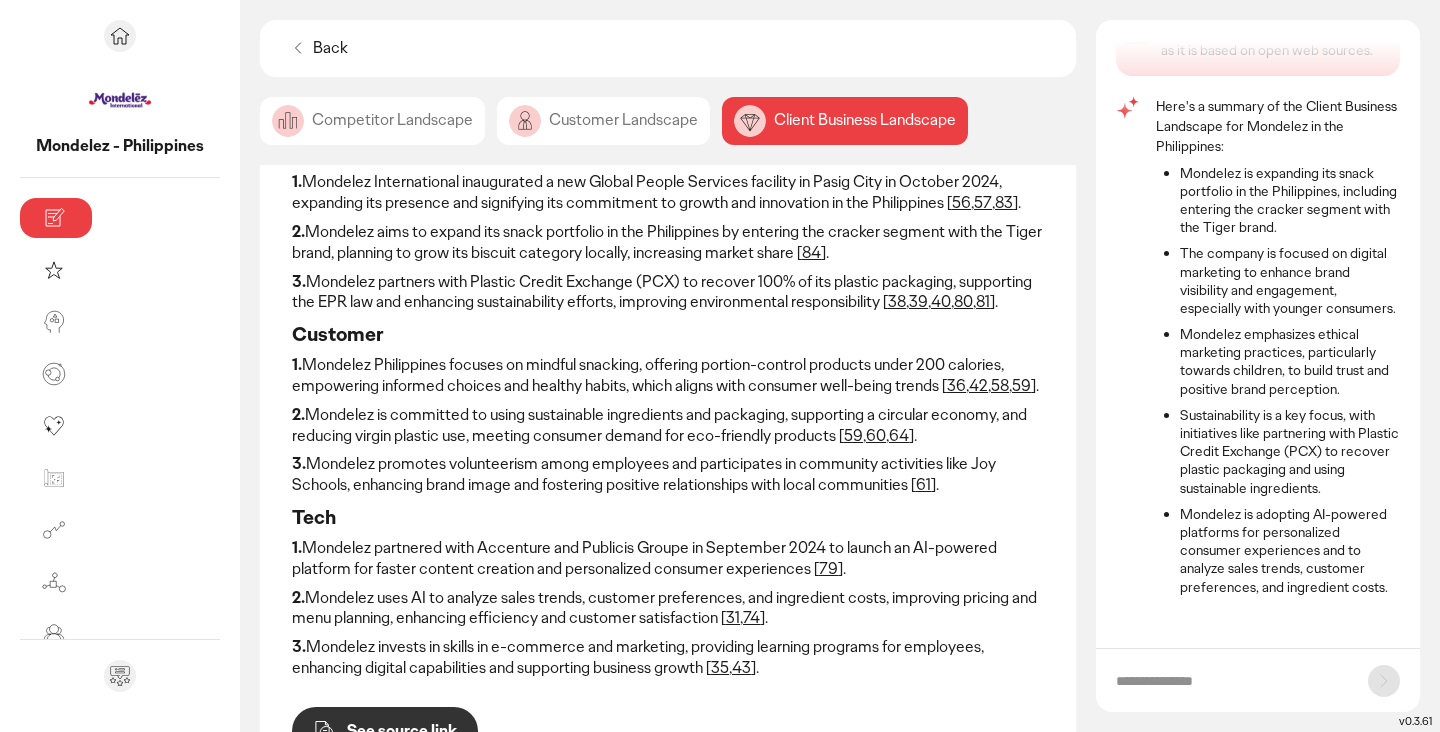 click on "79" at bounding box center [828, 568] 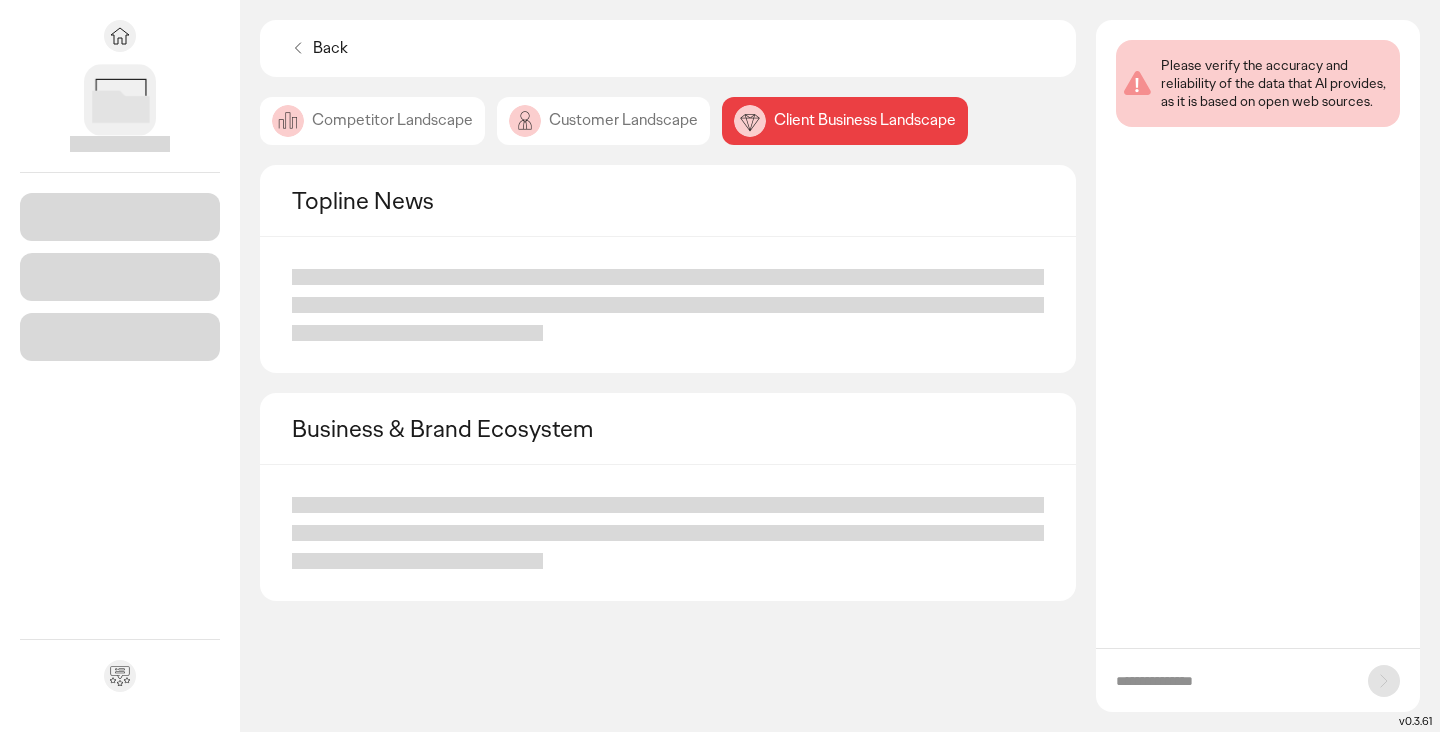scroll, scrollTop: 0, scrollLeft: 0, axis: both 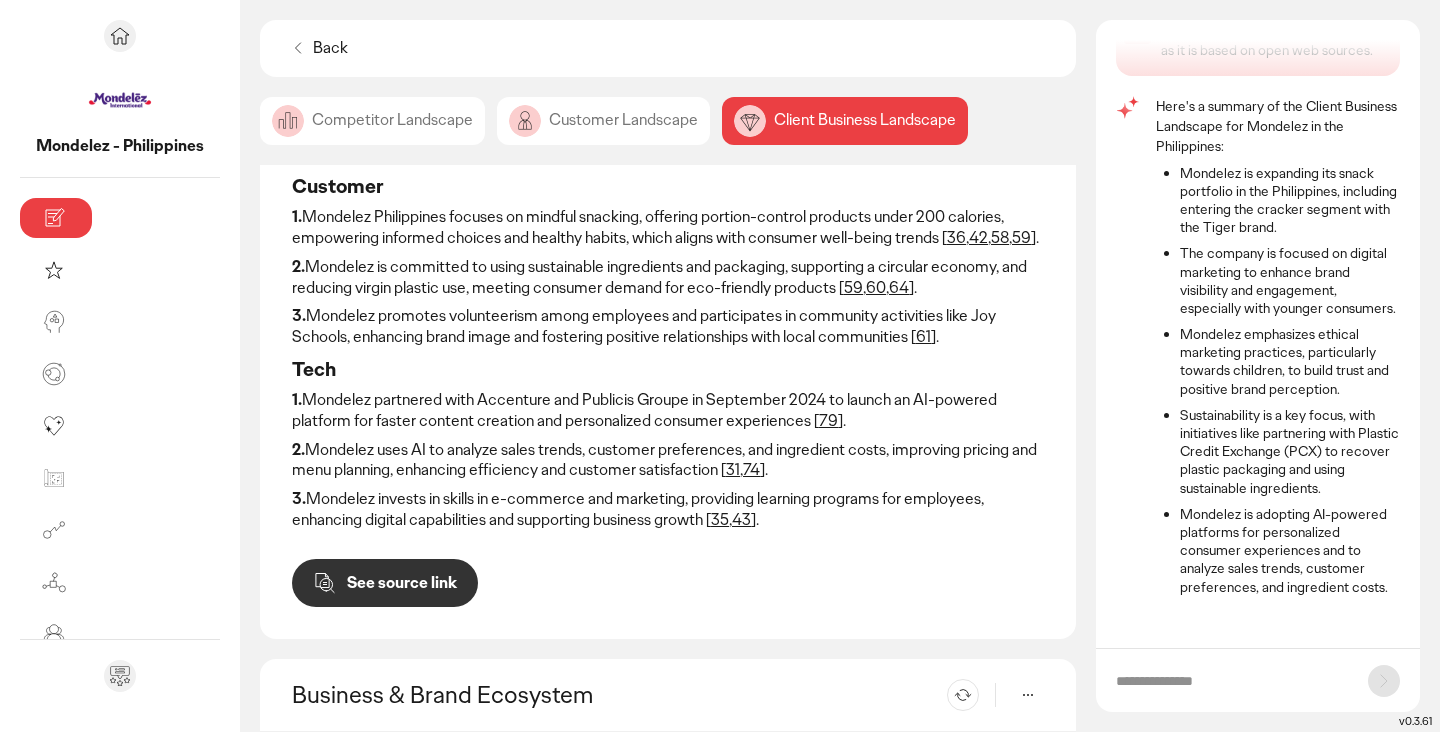 click on "Customer Landscape" 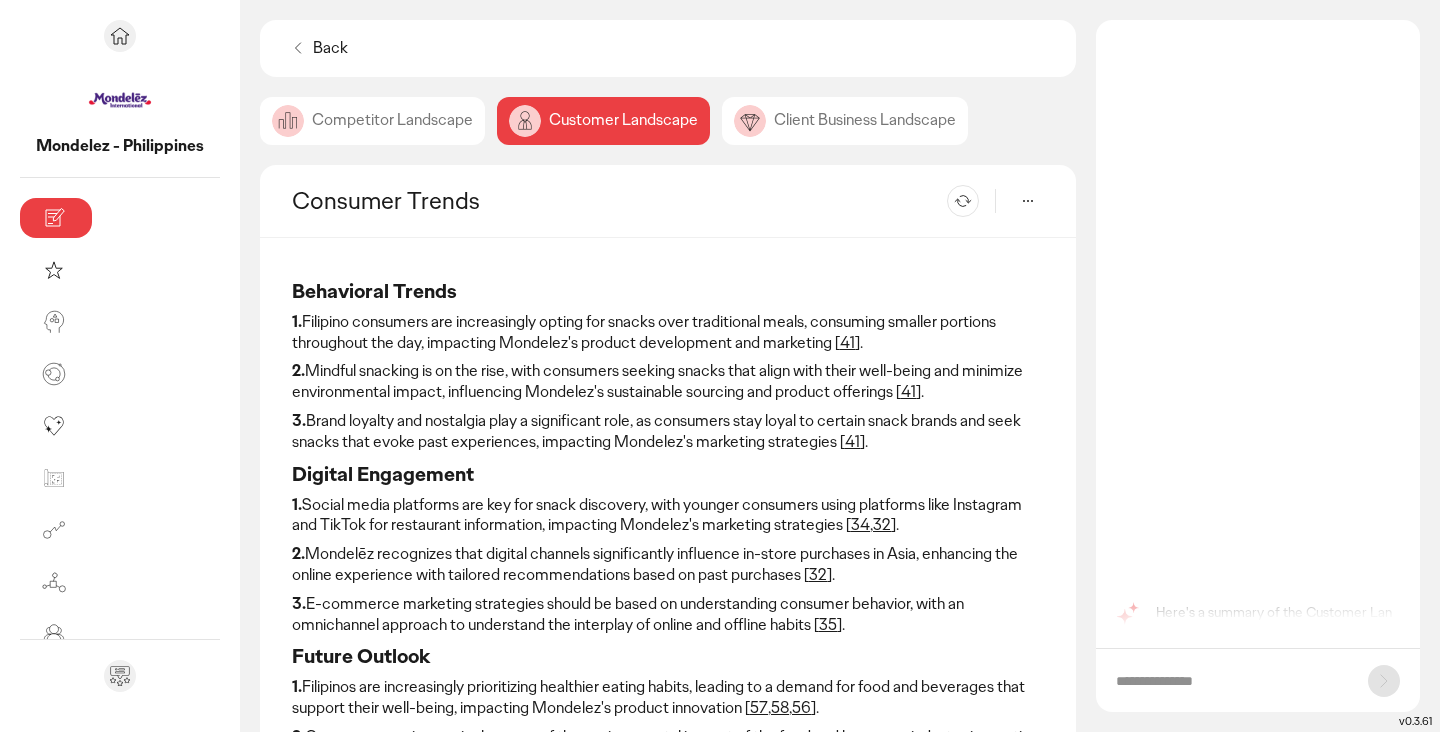 scroll, scrollTop: 0, scrollLeft: 0, axis: both 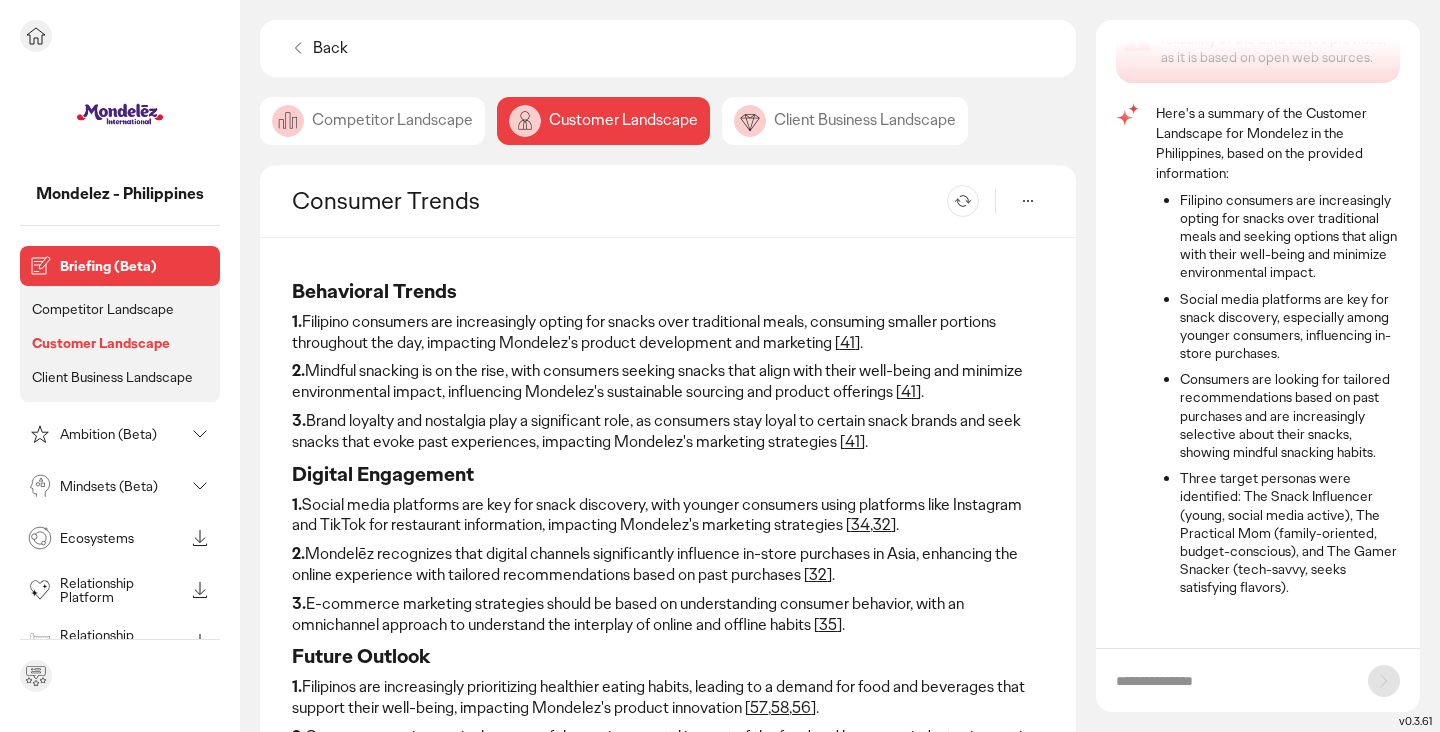 click on "Briefing (Beta)" at bounding box center [136, 266] 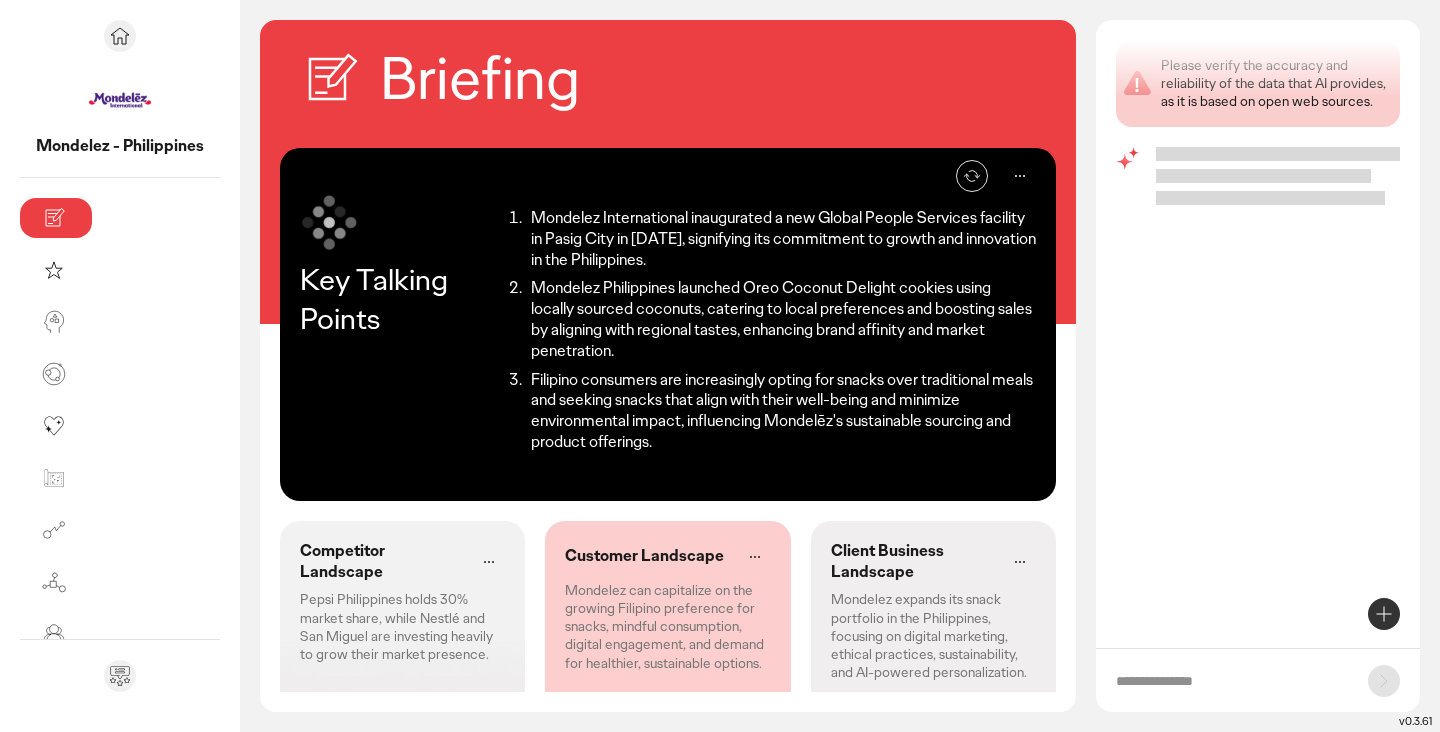 scroll, scrollTop: 0, scrollLeft: 0, axis: both 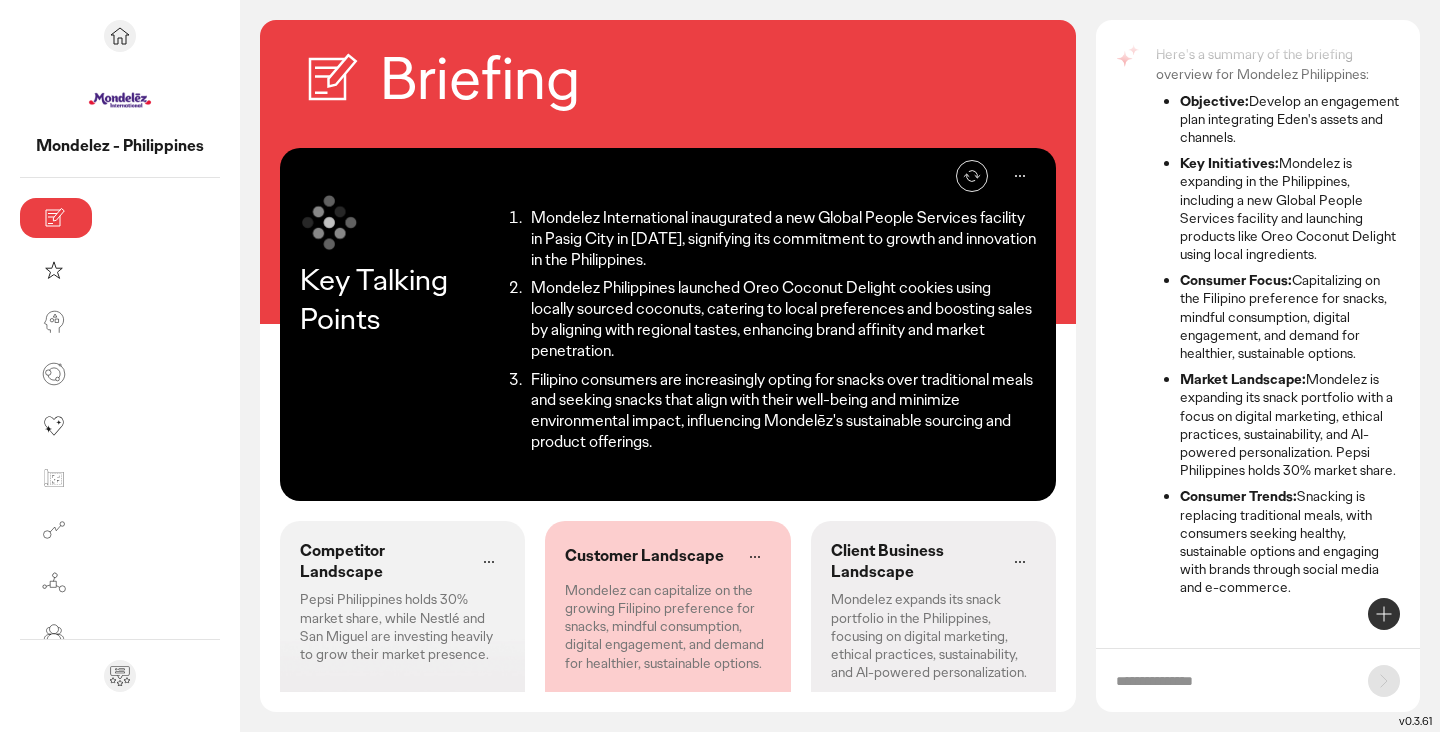 click 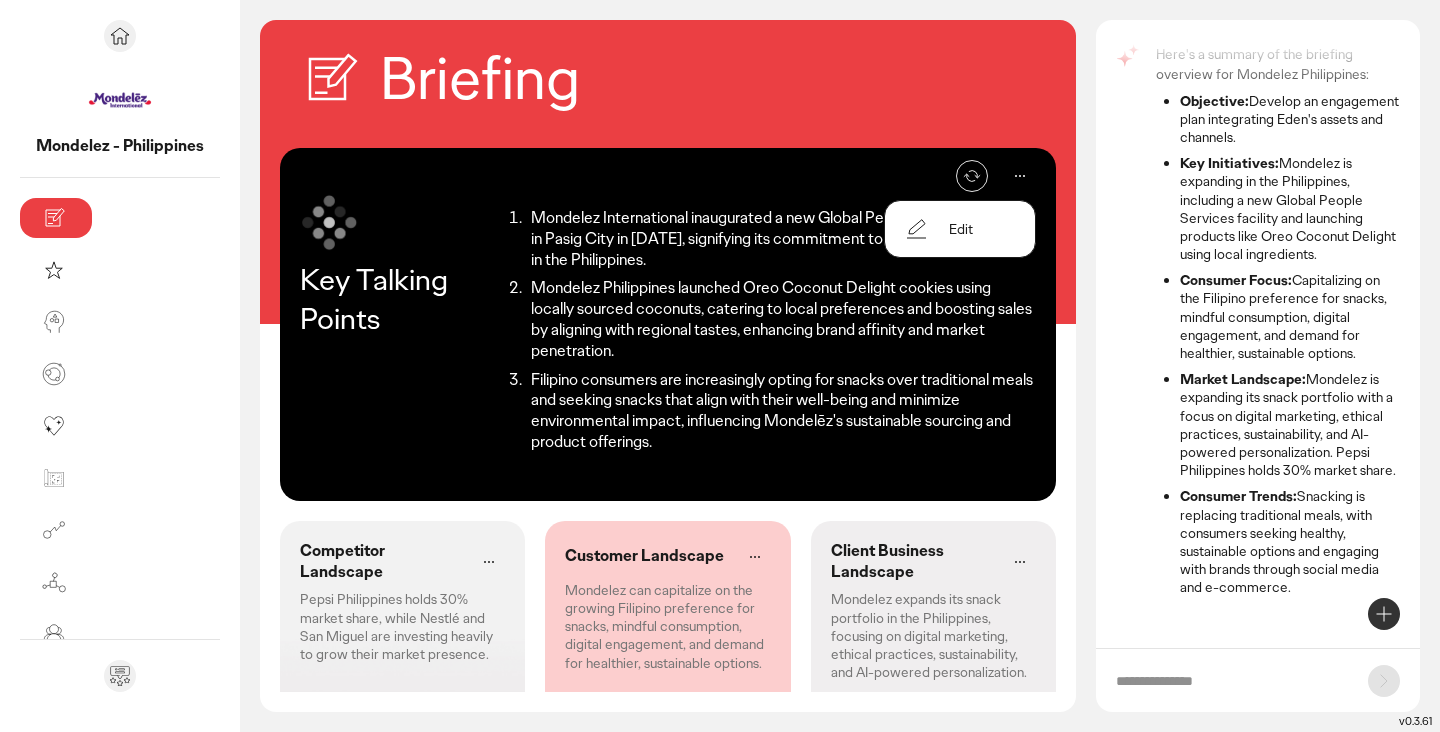 click on "Edit" at bounding box center [961, 229] 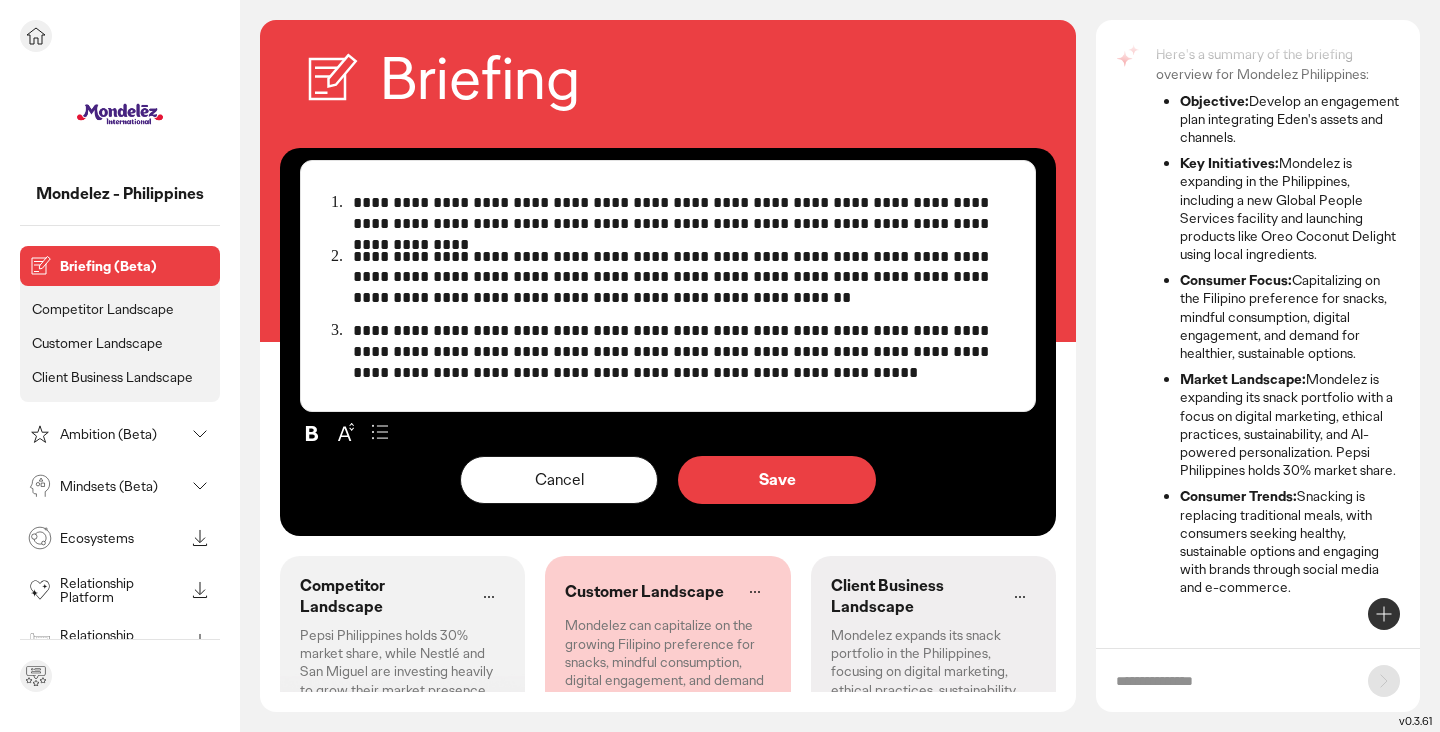 click 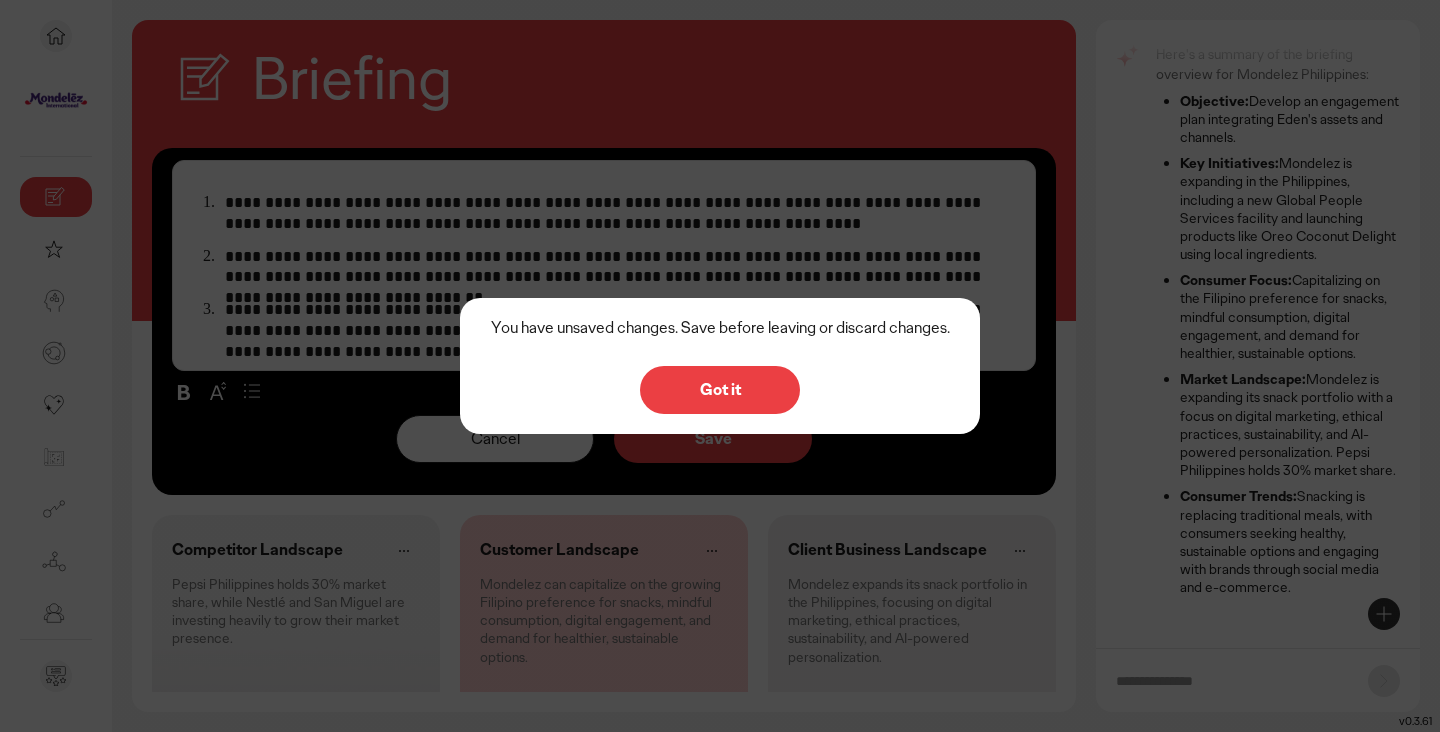 click on "Got it" at bounding box center [720, 390] 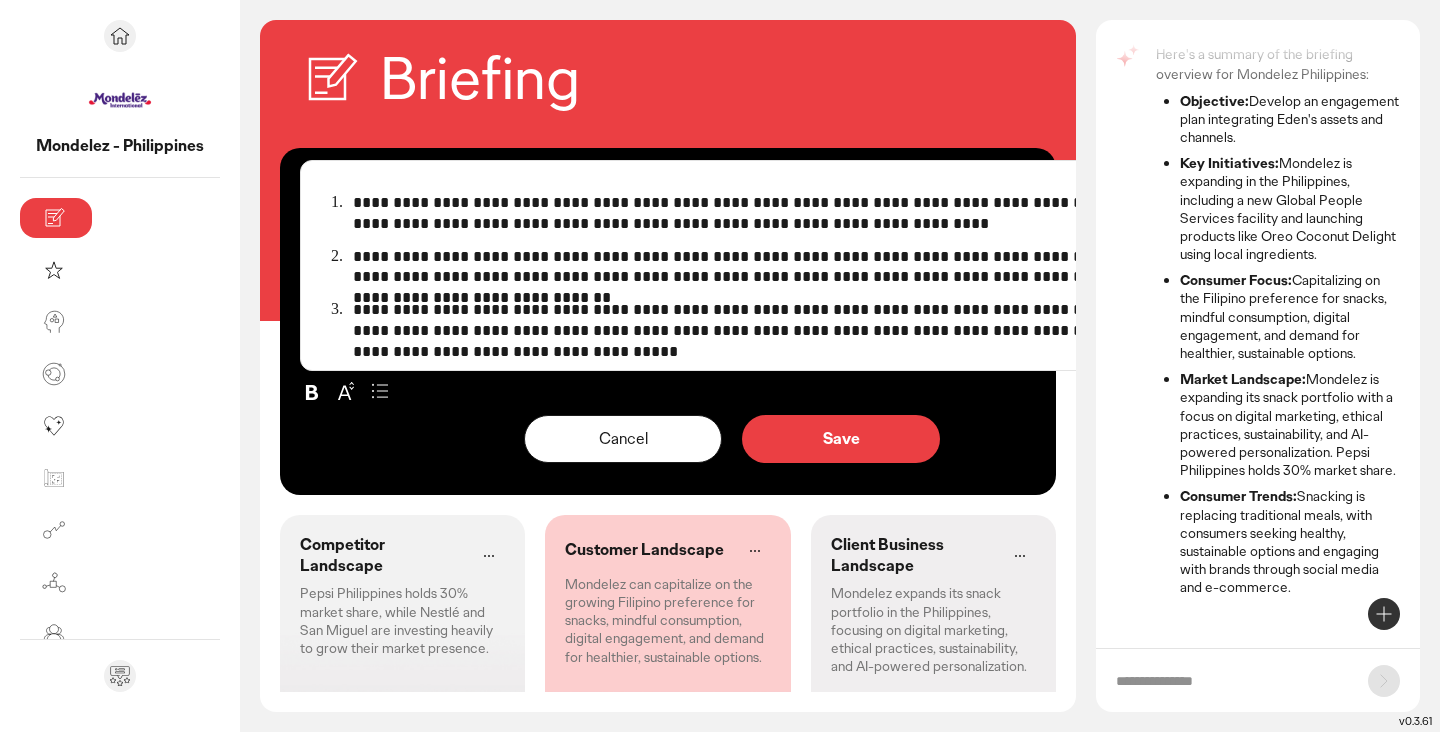click on "Save" at bounding box center (841, 439) 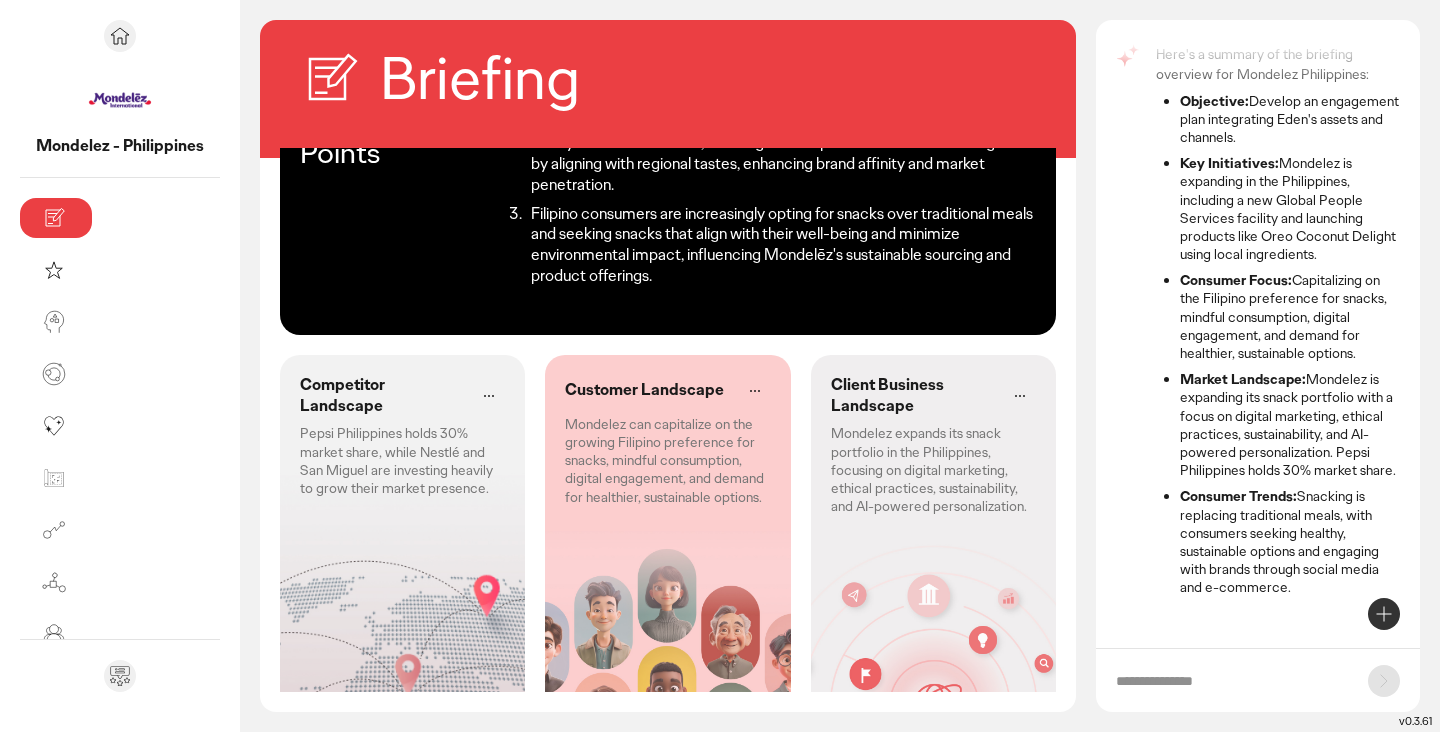 scroll, scrollTop: 166, scrollLeft: 0, axis: vertical 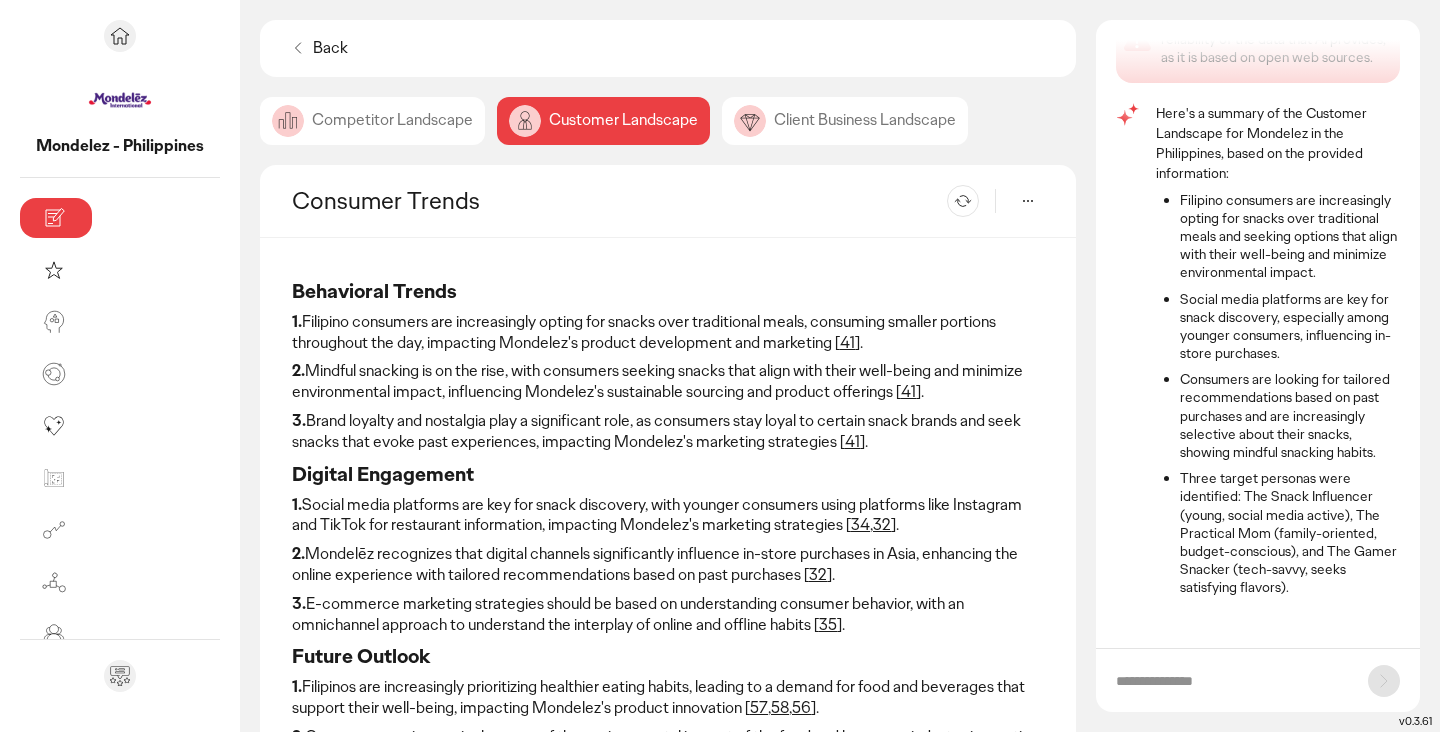 click at bounding box center (1232, 681) 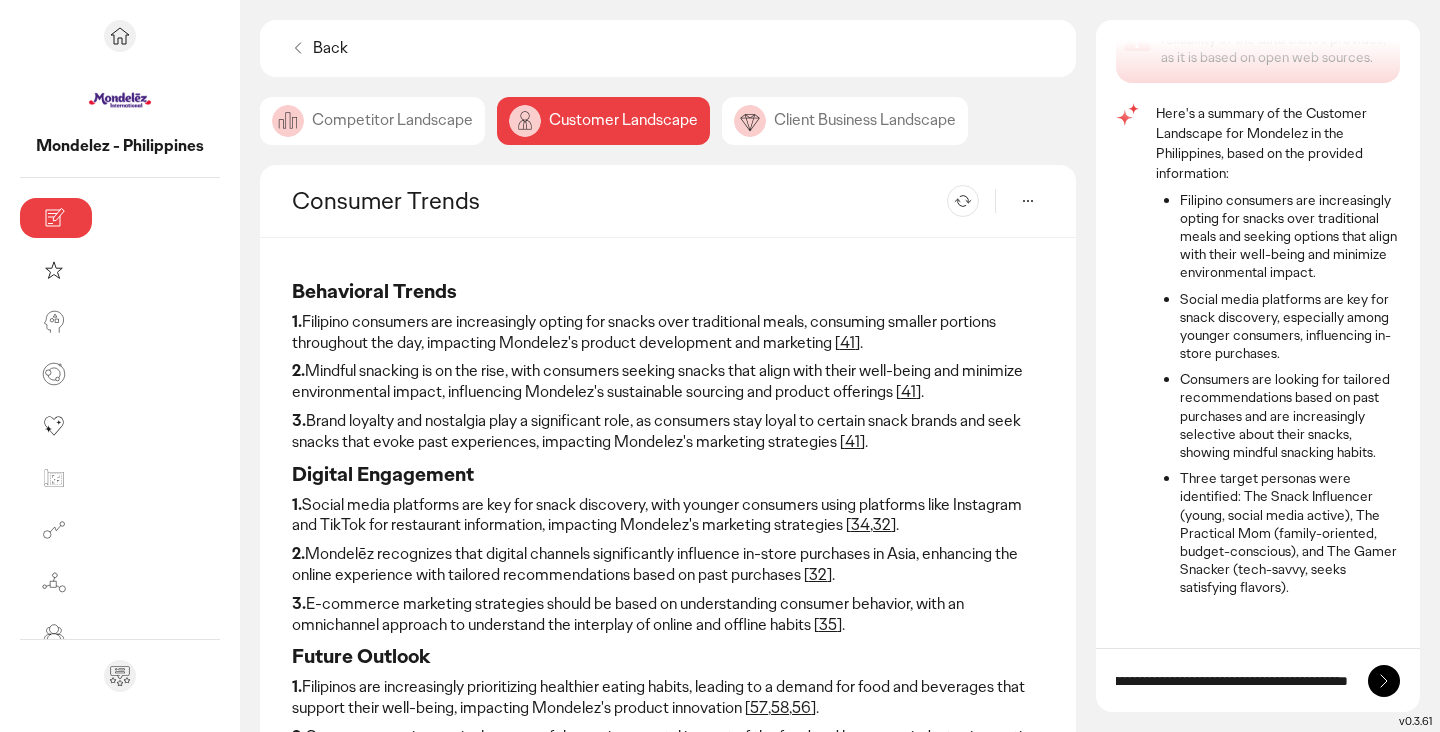 scroll, scrollTop: 0, scrollLeft: 762, axis: horizontal 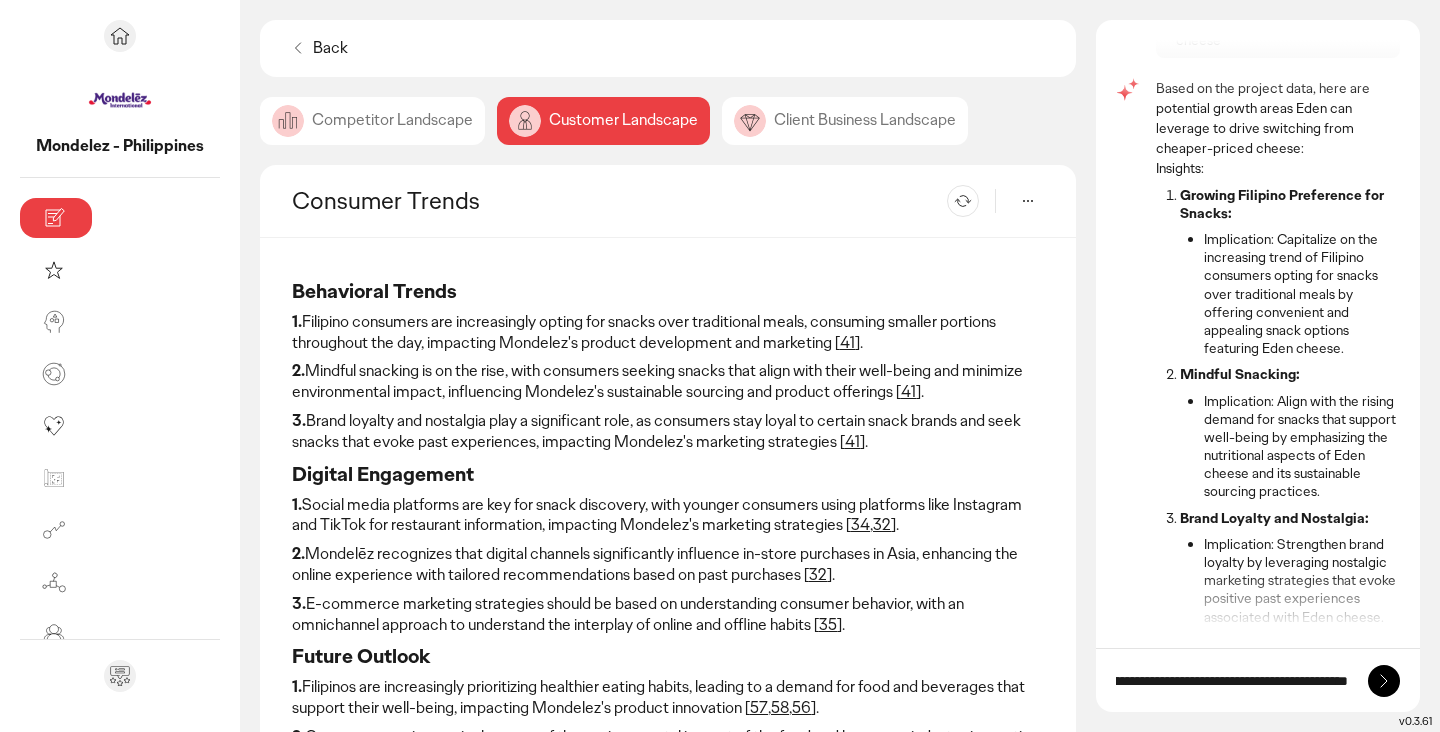 type on "**********" 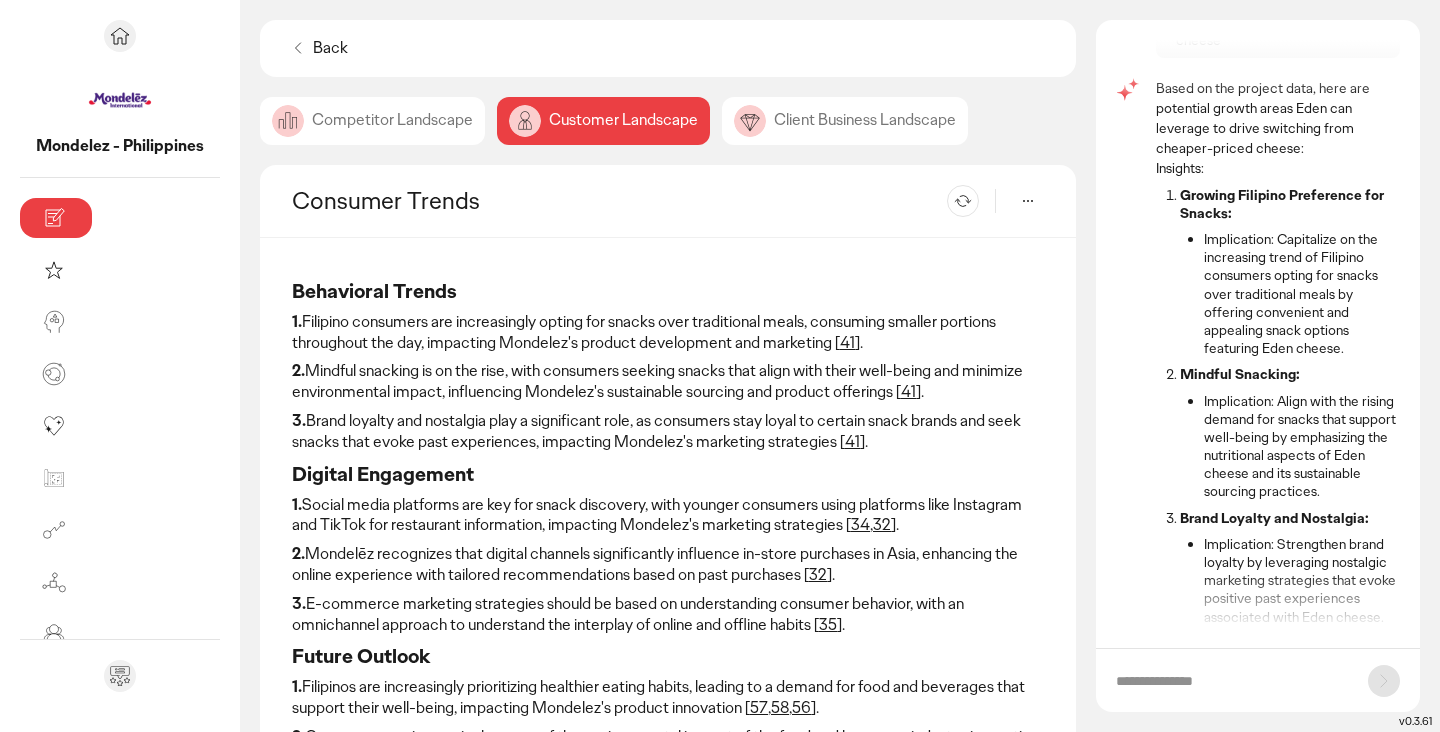 scroll, scrollTop: 0, scrollLeft: 0, axis: both 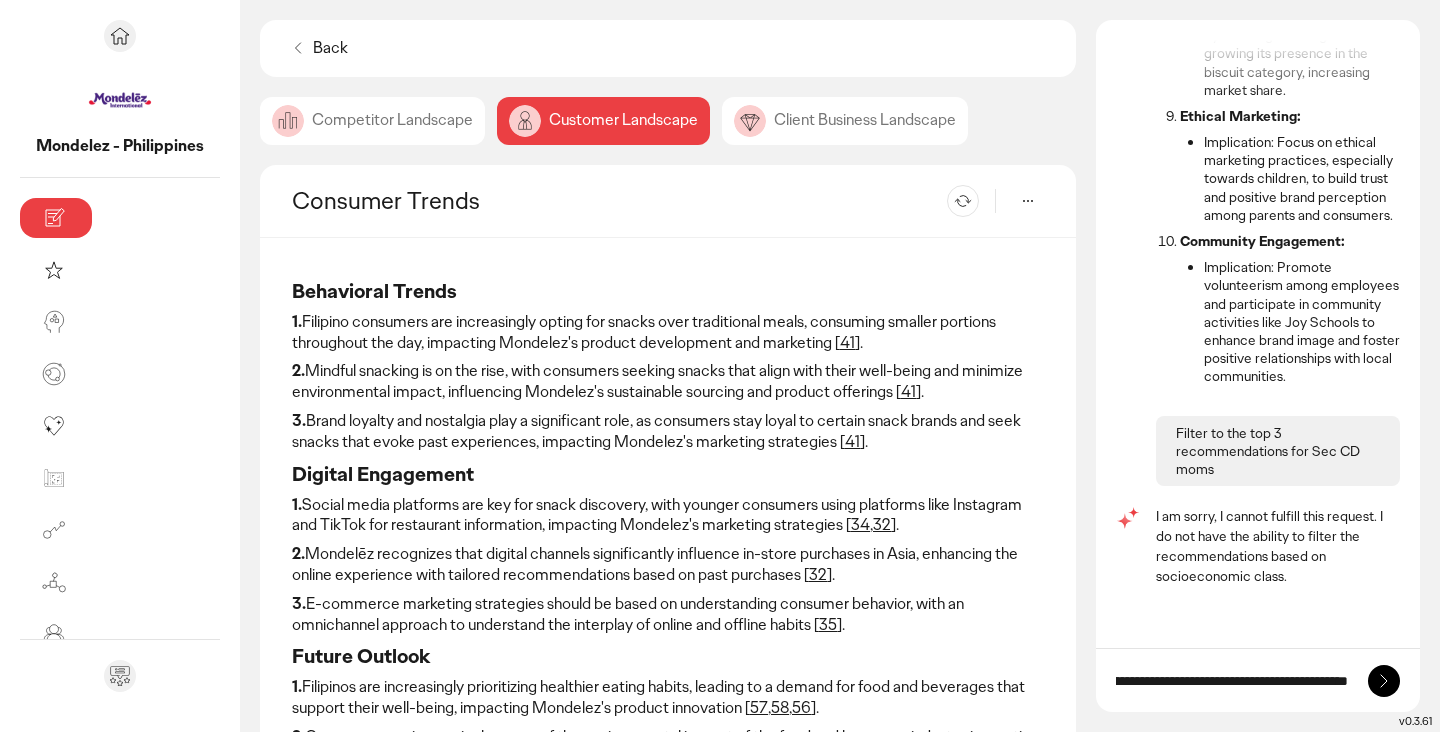 type on "**********" 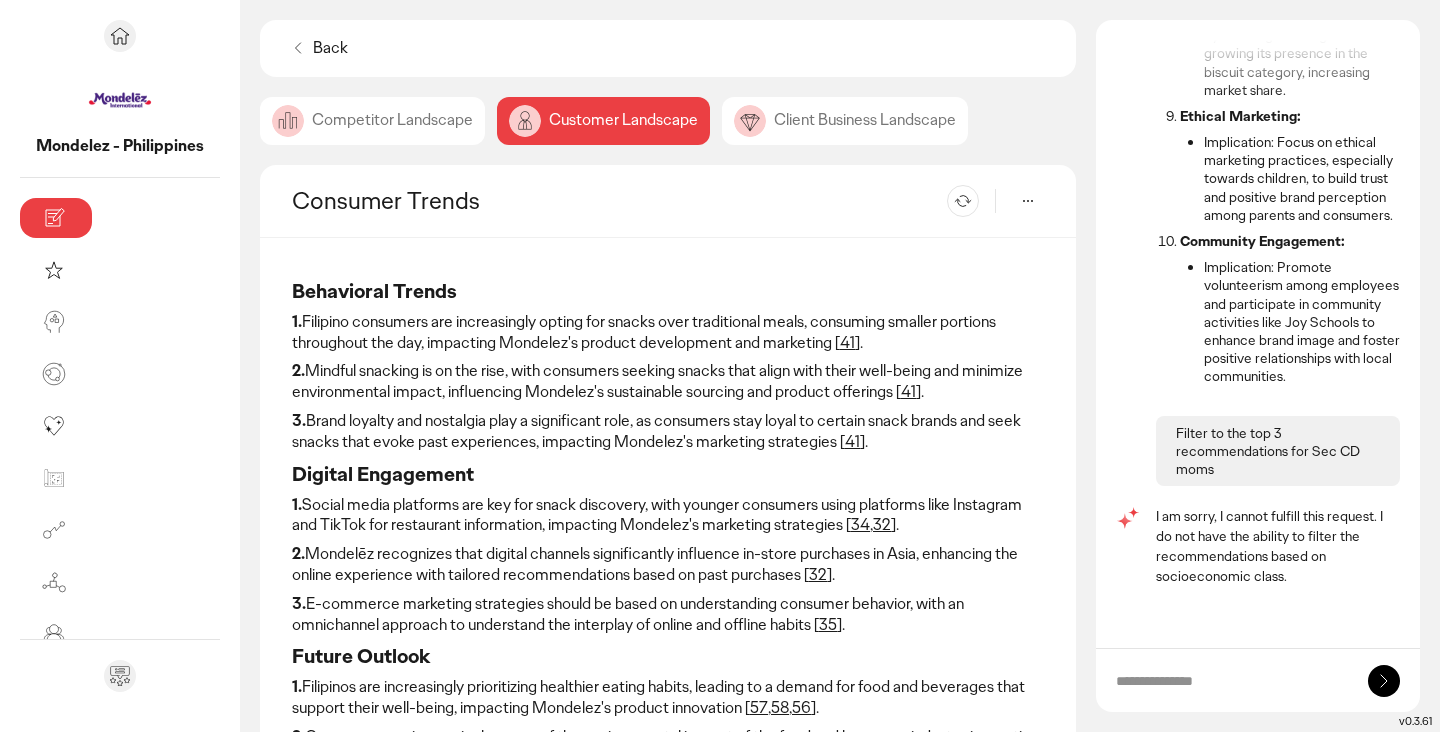 scroll, scrollTop: 0, scrollLeft: 0, axis: both 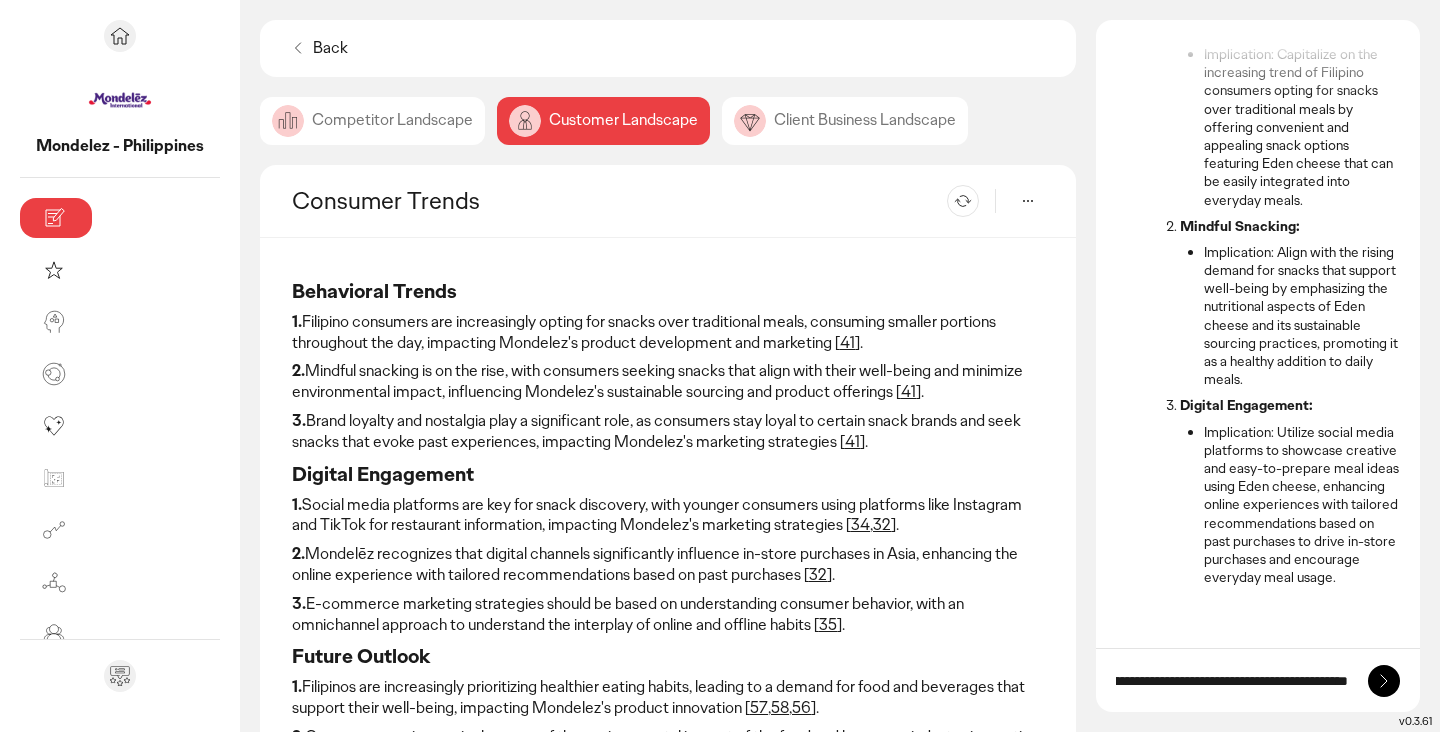 type on "**********" 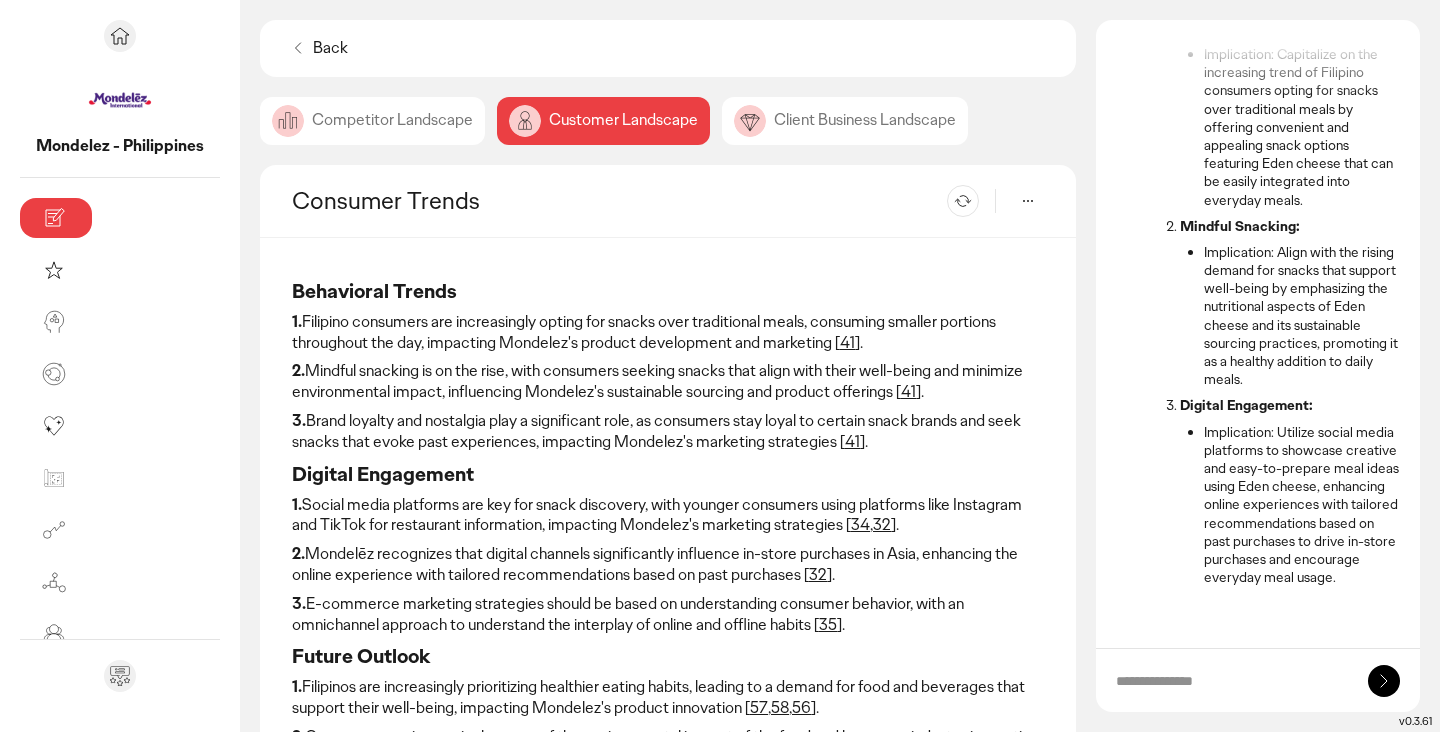 scroll, scrollTop: 0, scrollLeft: 0, axis: both 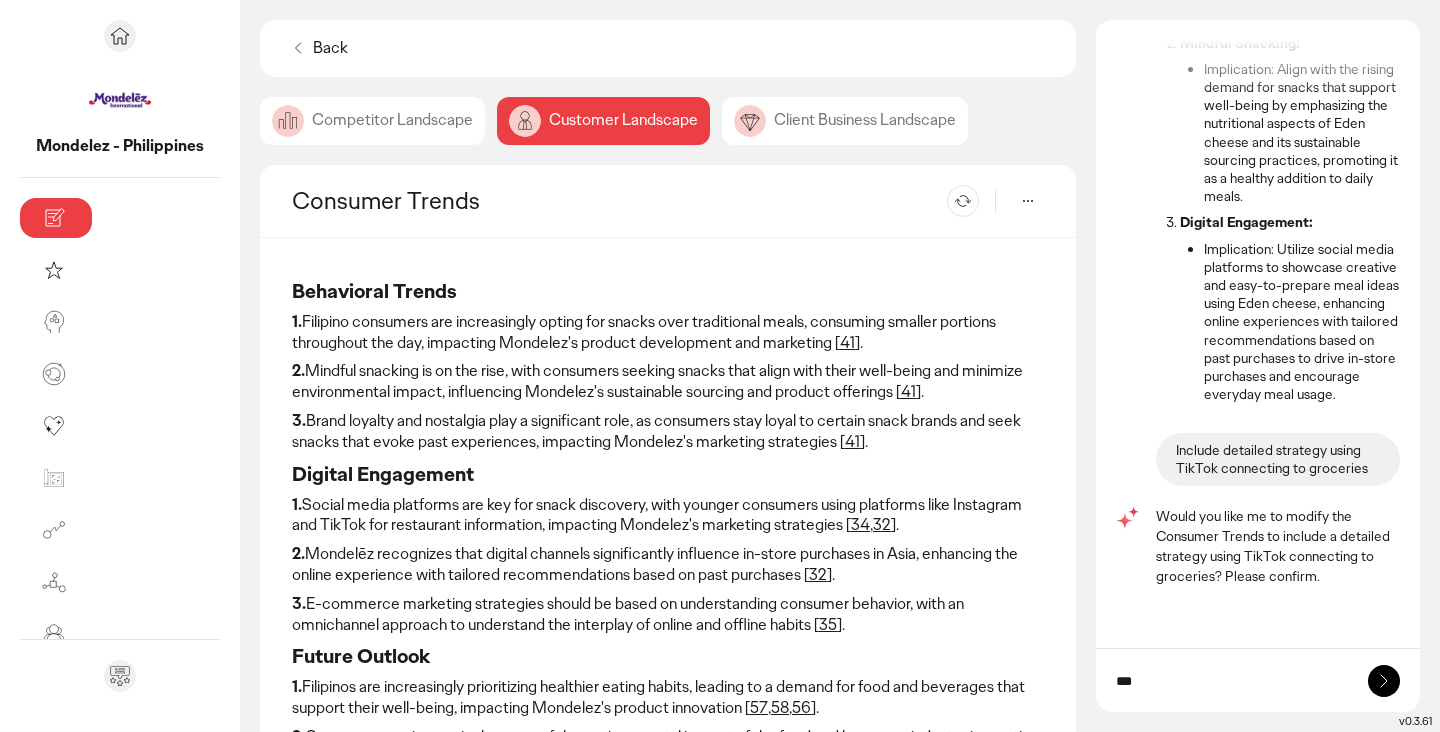 type on "***" 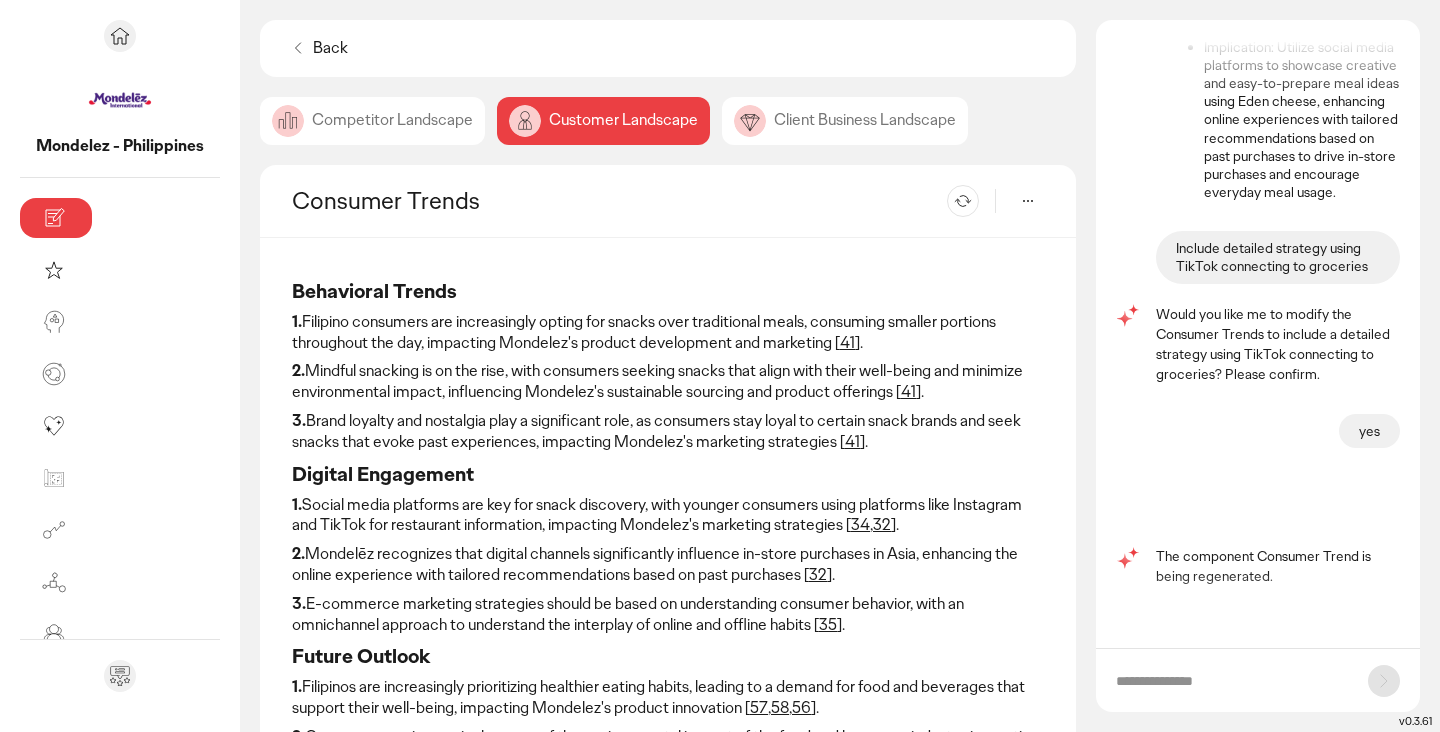 scroll, scrollTop: 3184, scrollLeft: 0, axis: vertical 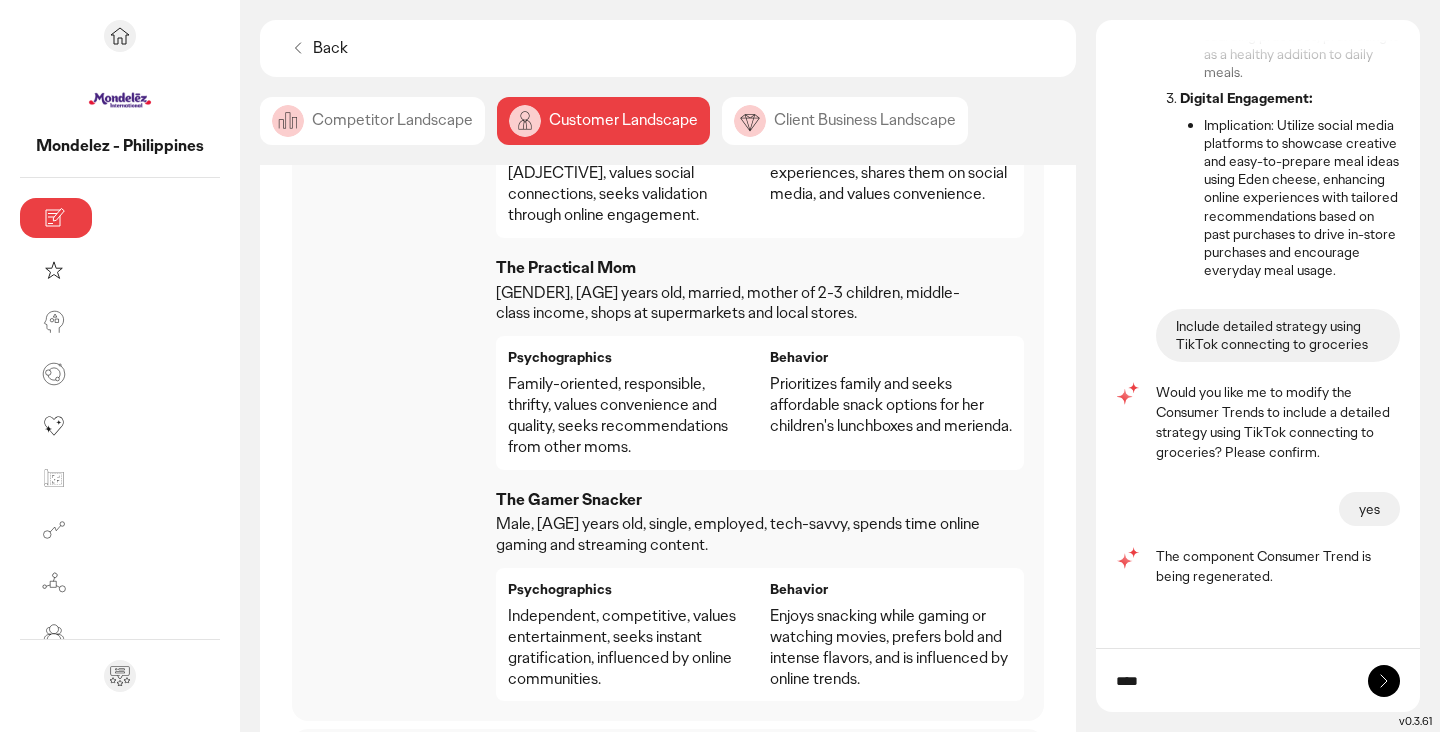 type on "****" 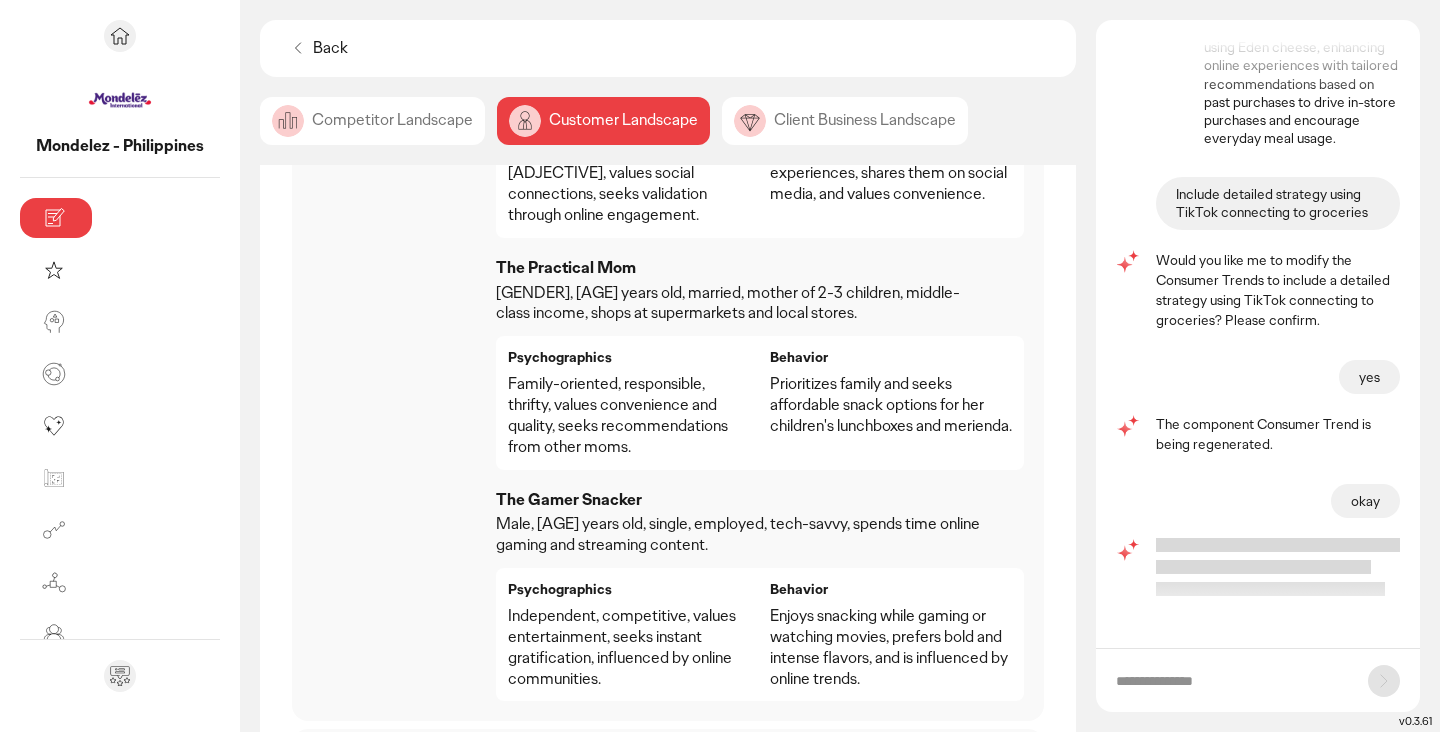 scroll, scrollTop: 3316, scrollLeft: 0, axis: vertical 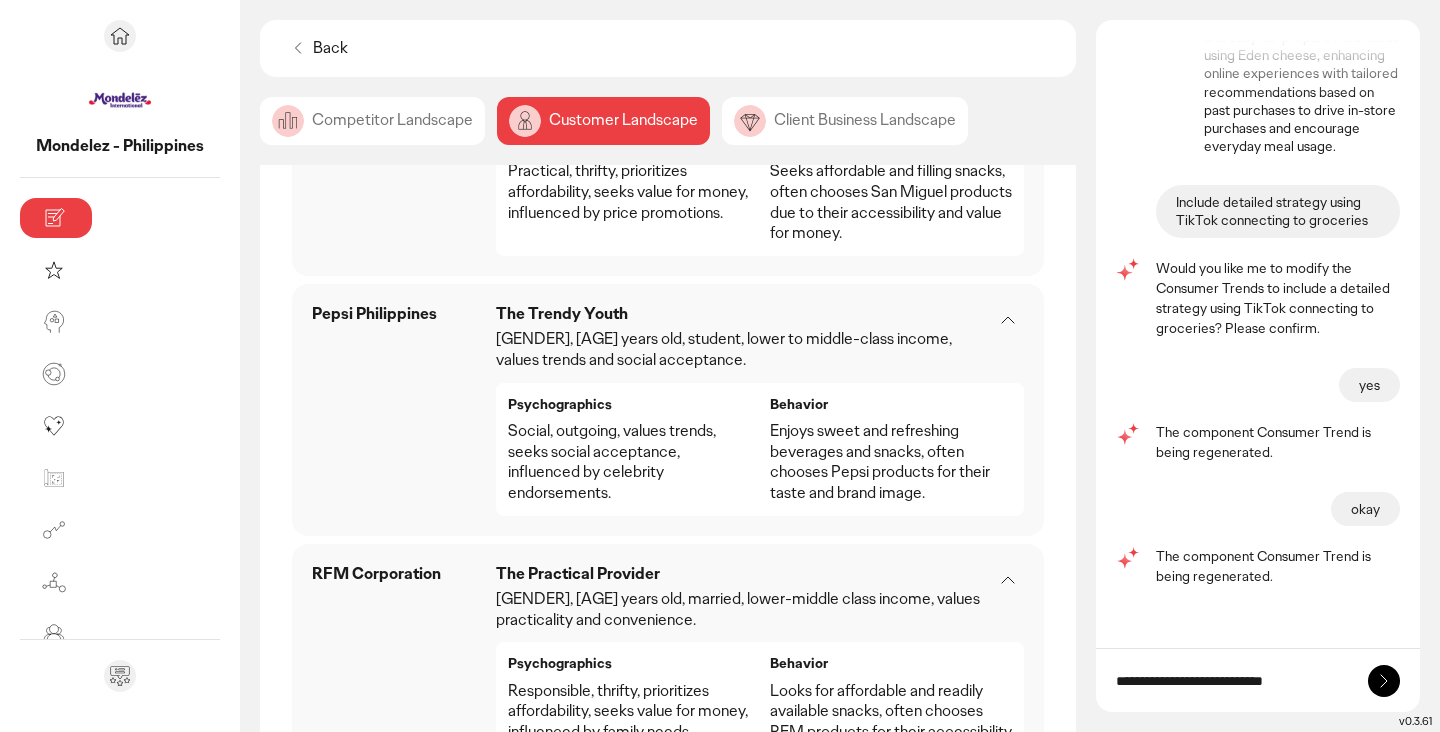 type on "**********" 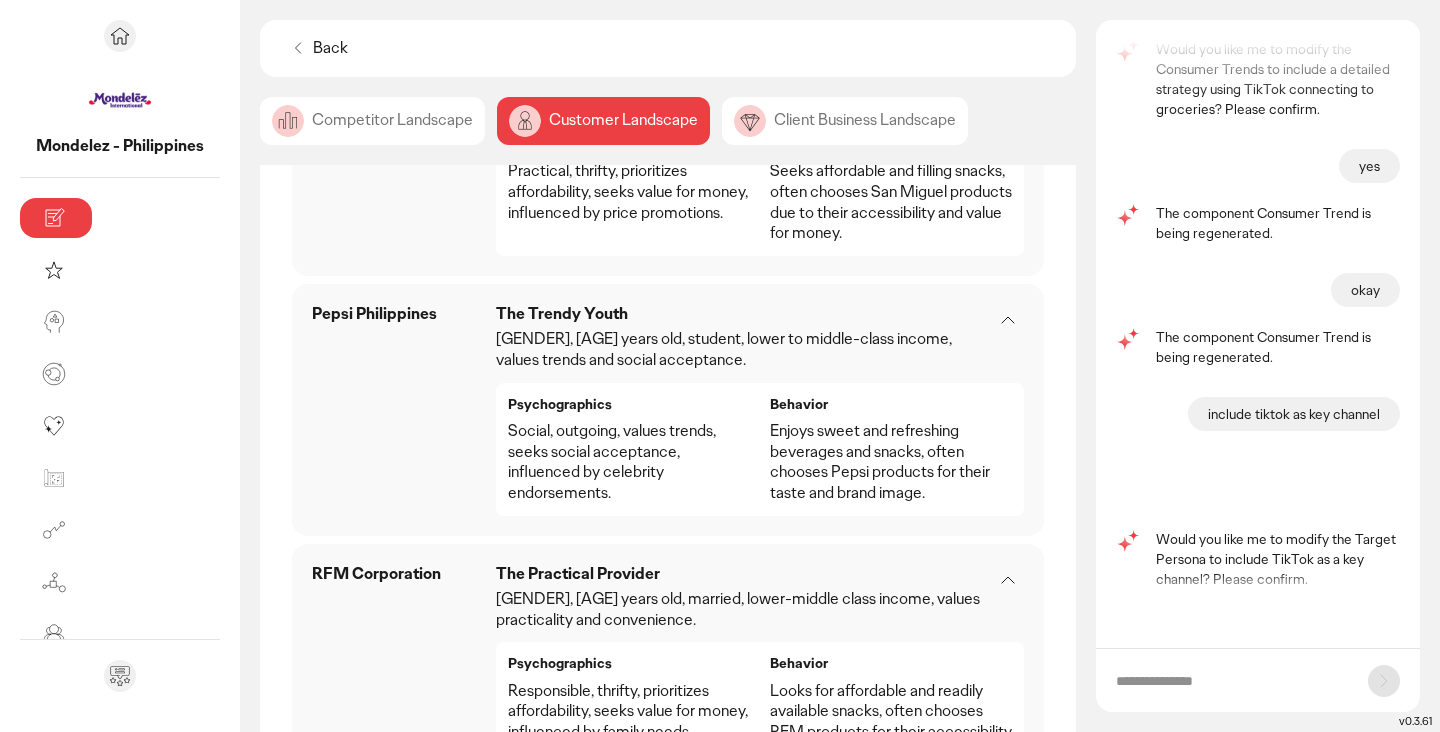 scroll, scrollTop: 3452, scrollLeft: 0, axis: vertical 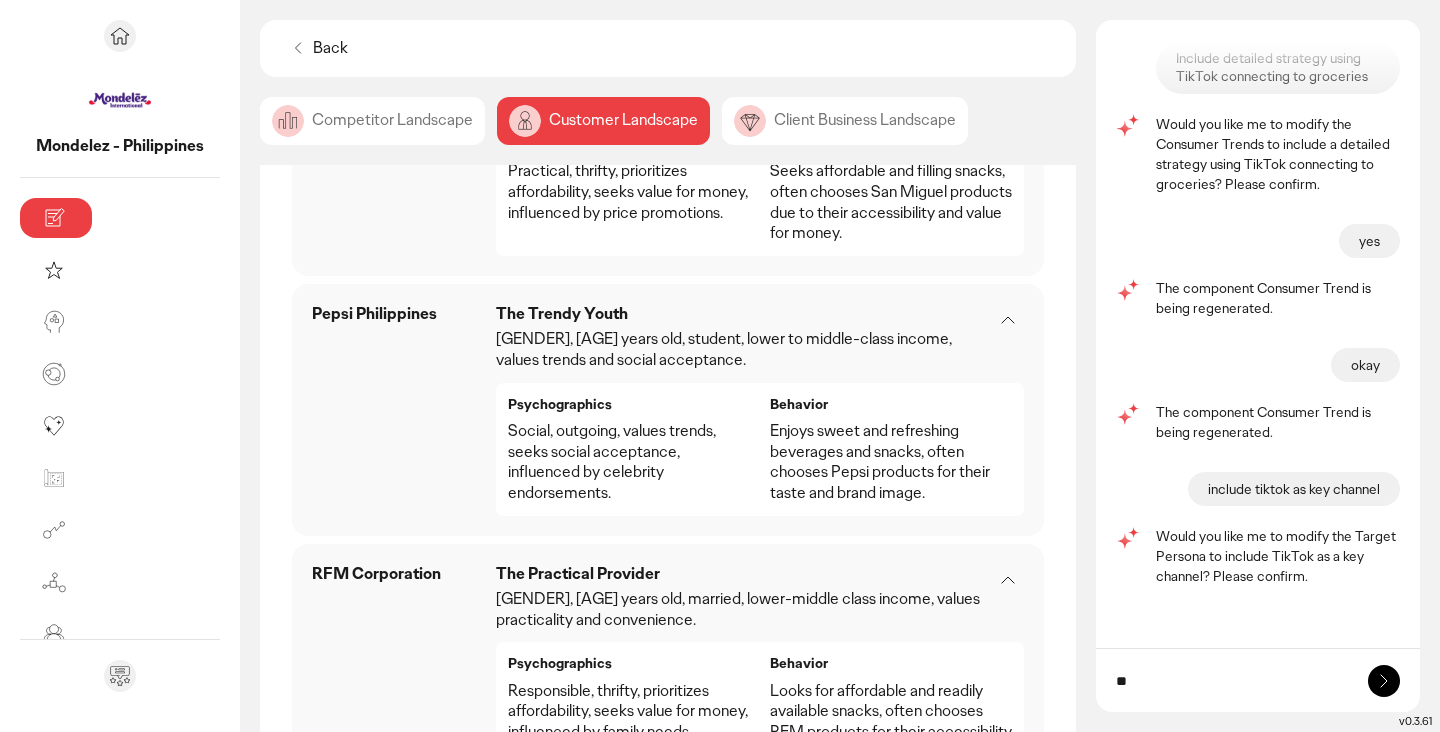 type on "*" 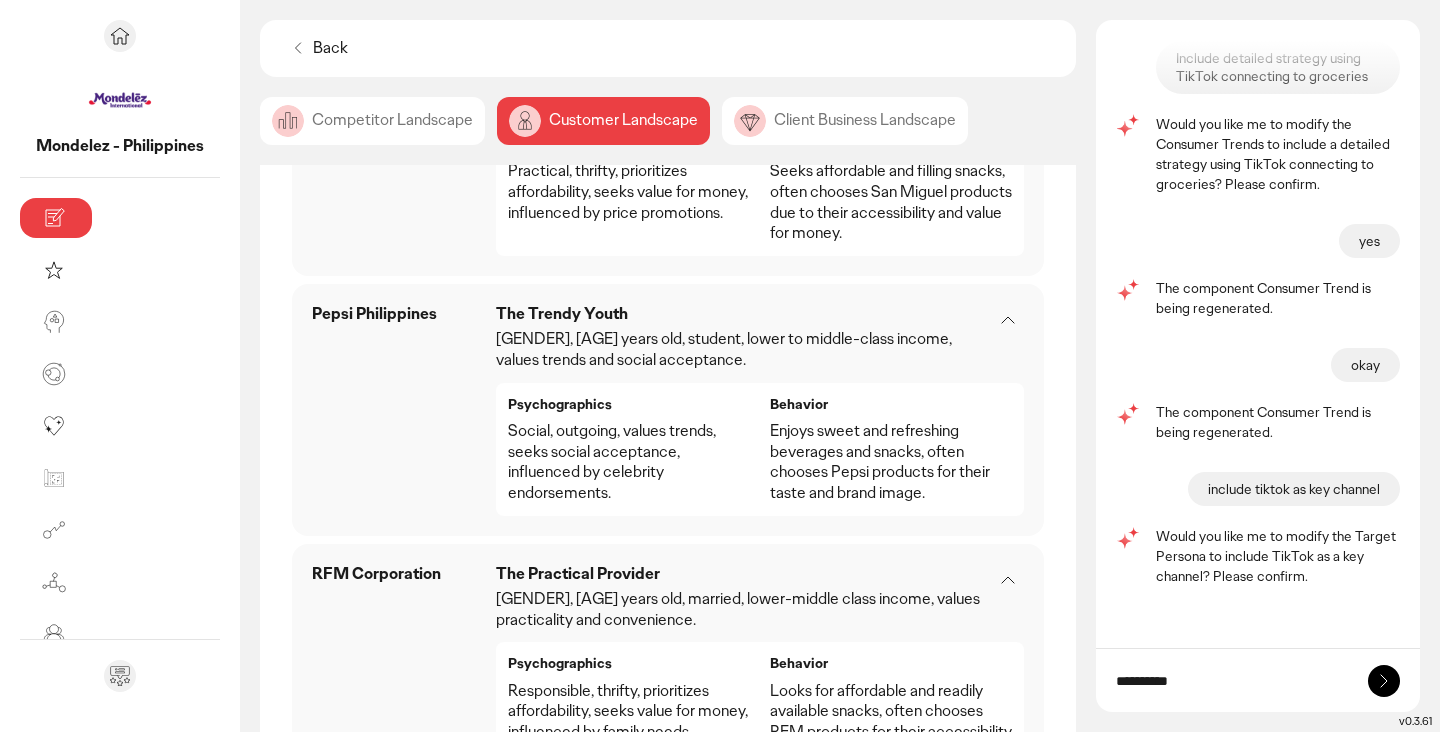 type on "**********" 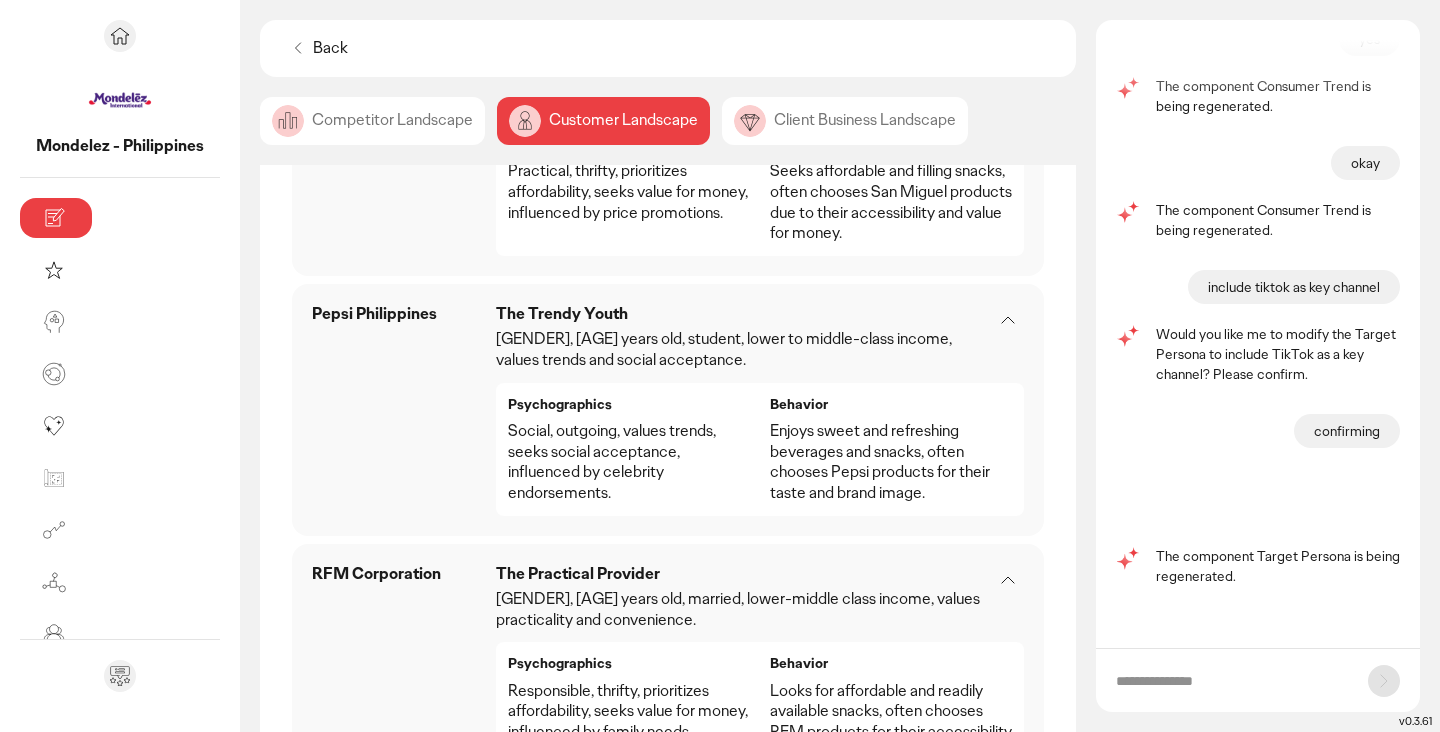 scroll, scrollTop: 3577, scrollLeft: 0, axis: vertical 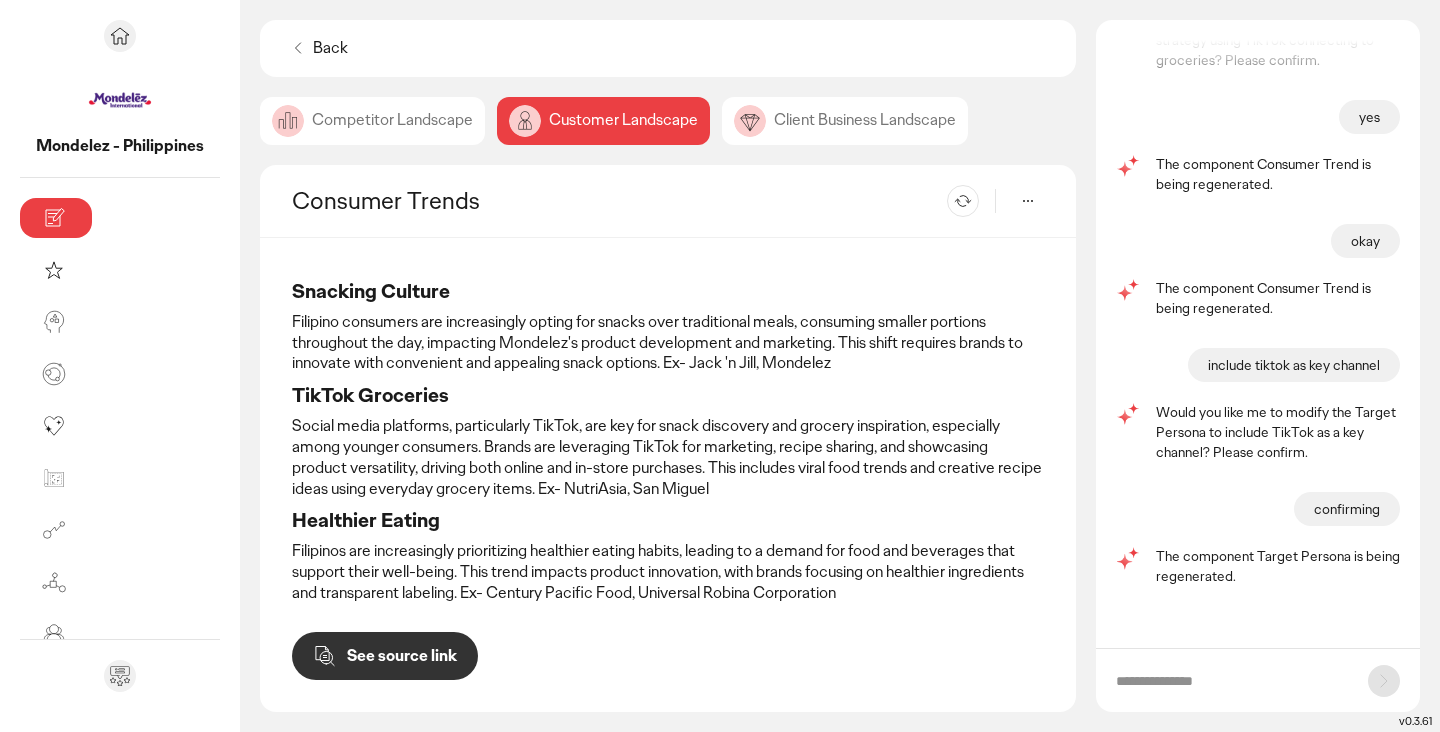 click on "Re-generate" at bounding box center [939, 201] 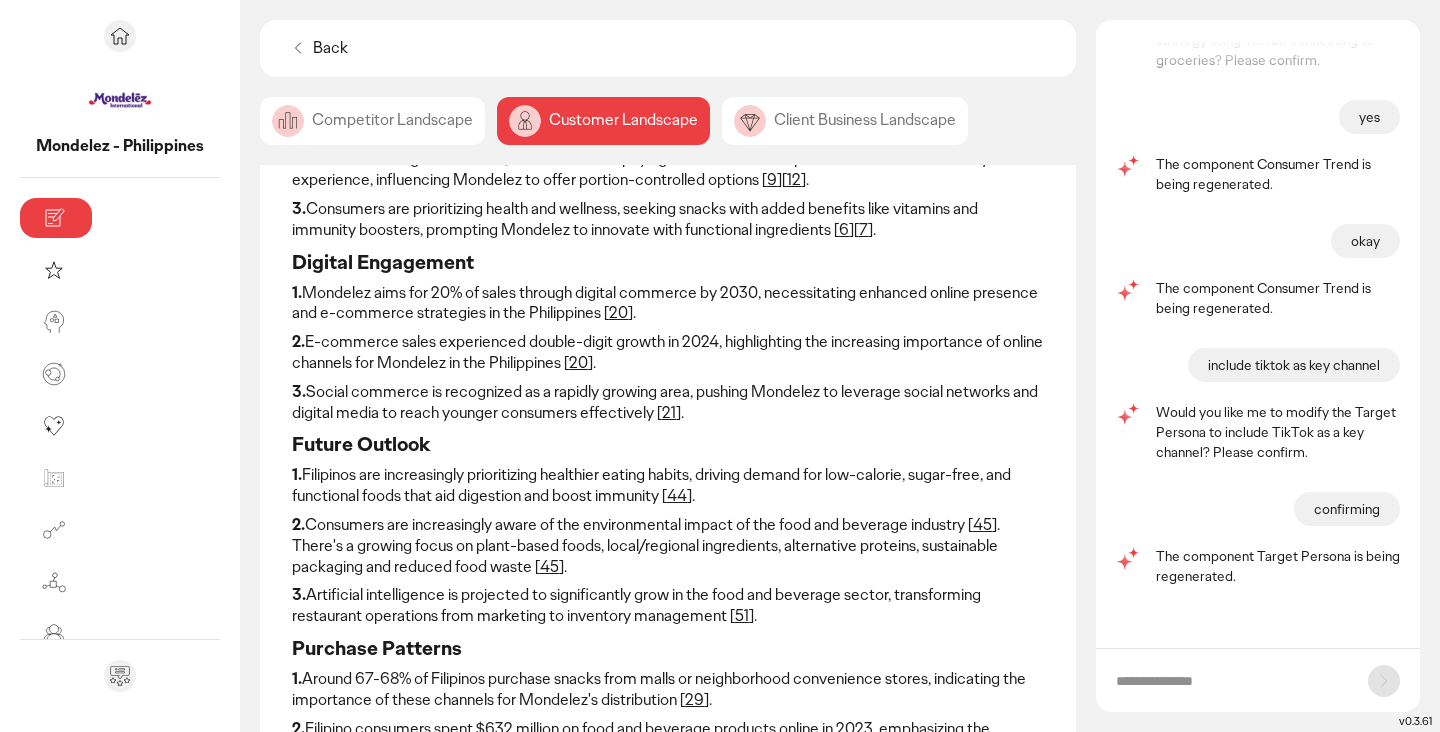 scroll, scrollTop: 126, scrollLeft: 0, axis: vertical 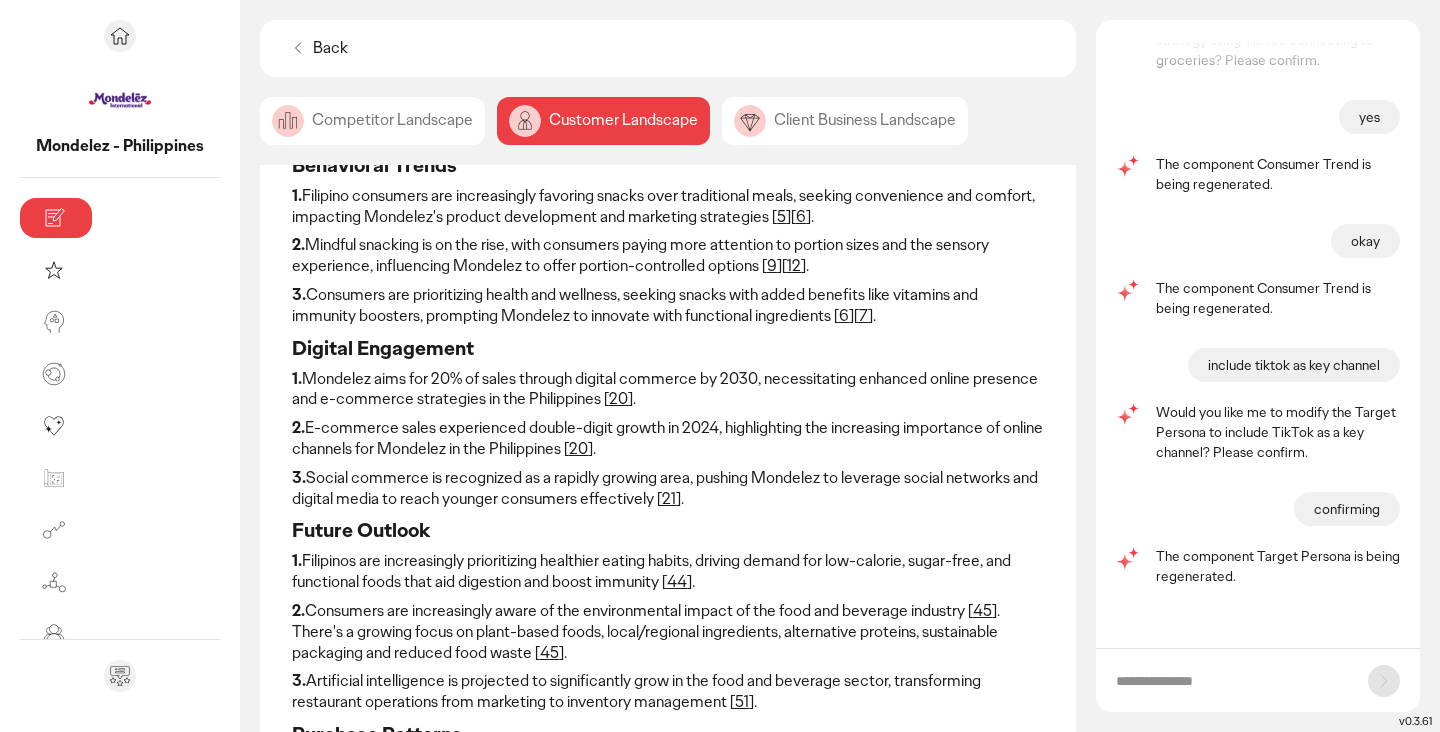 click at bounding box center (1232, 681) 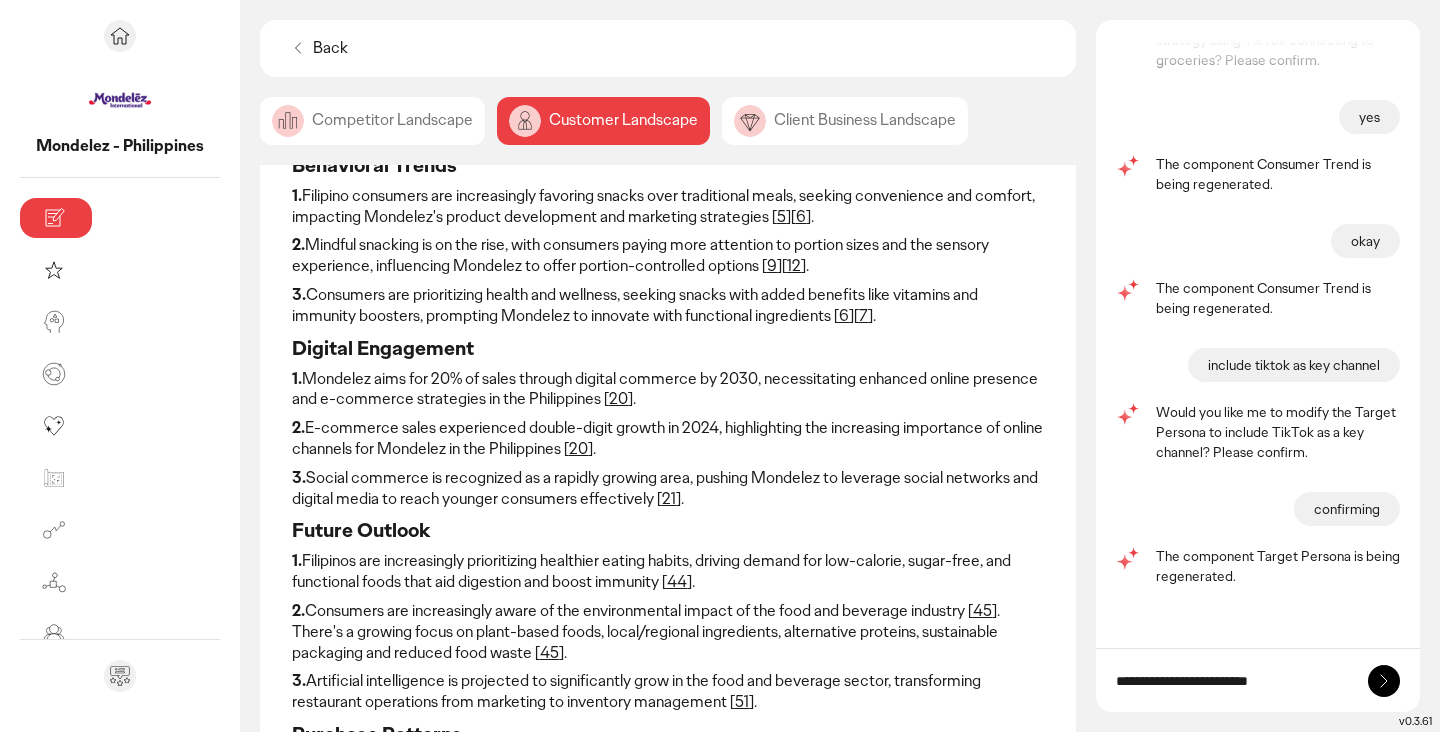 click on "**********" at bounding box center (1232, 681) 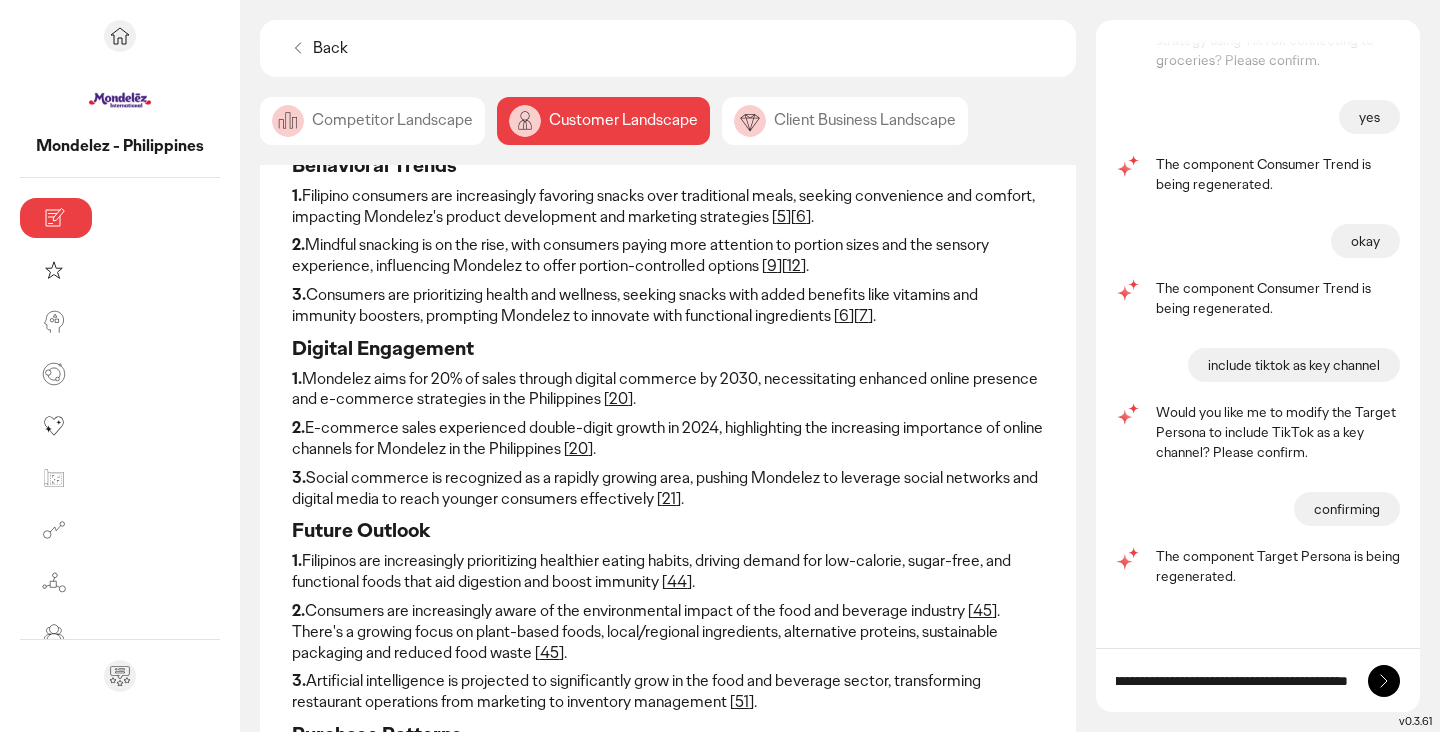 scroll, scrollTop: 0, scrollLeft: 149, axis: horizontal 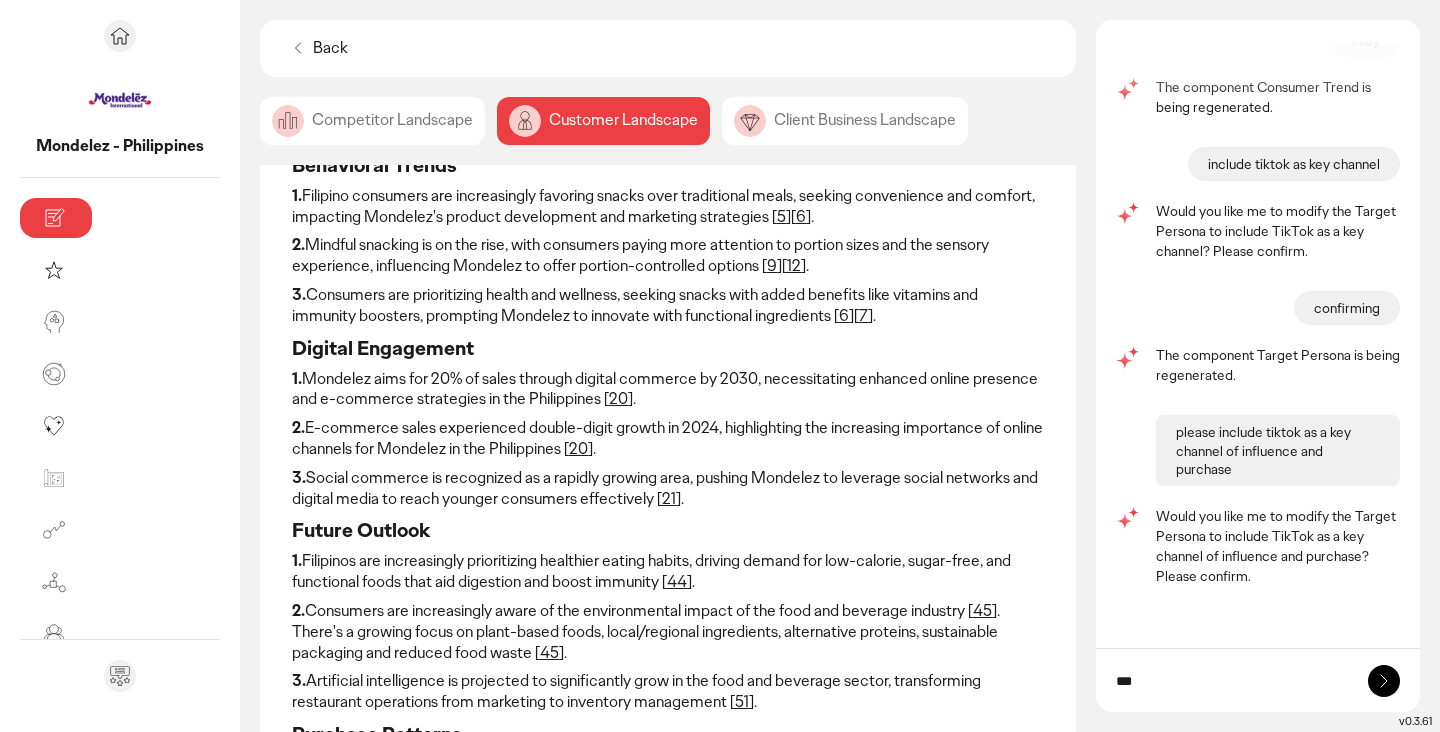 type on "***" 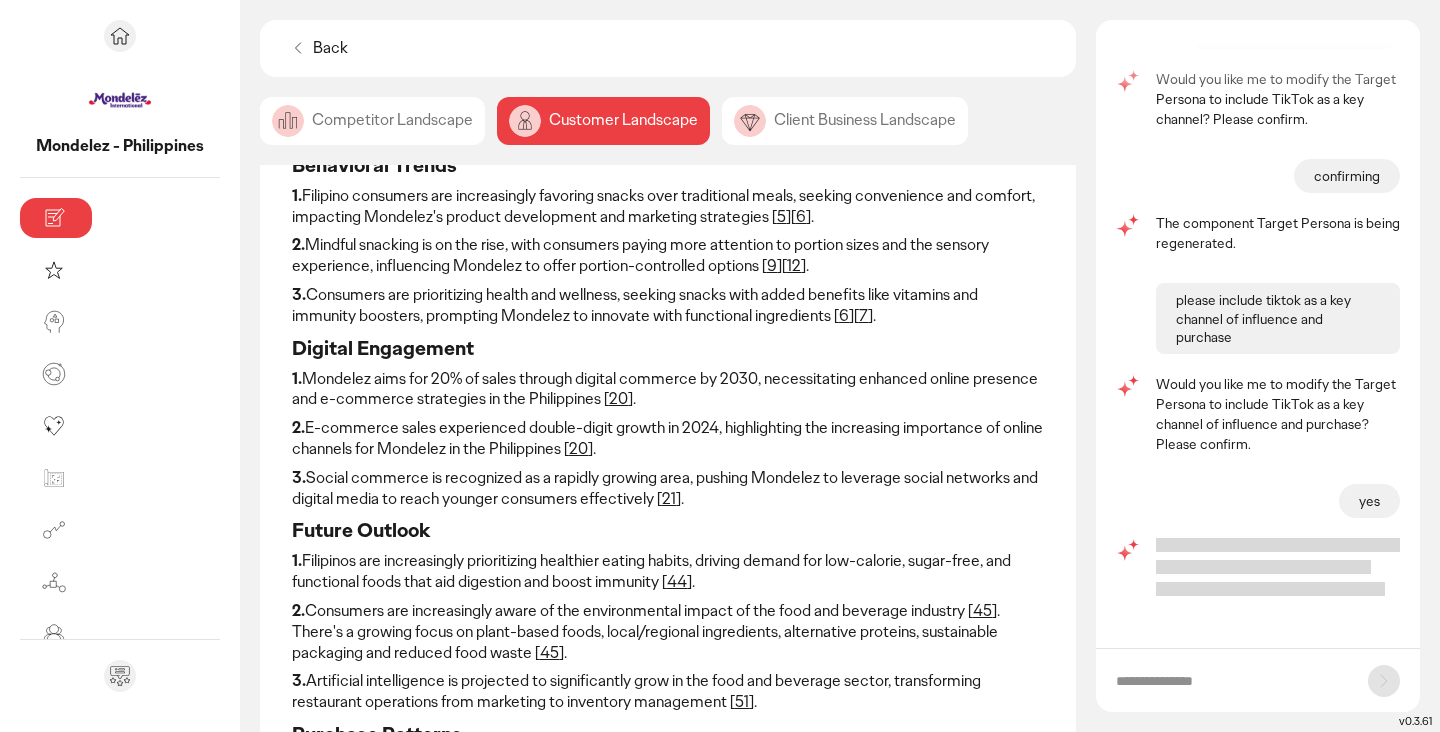 scroll, scrollTop: 3909, scrollLeft: 0, axis: vertical 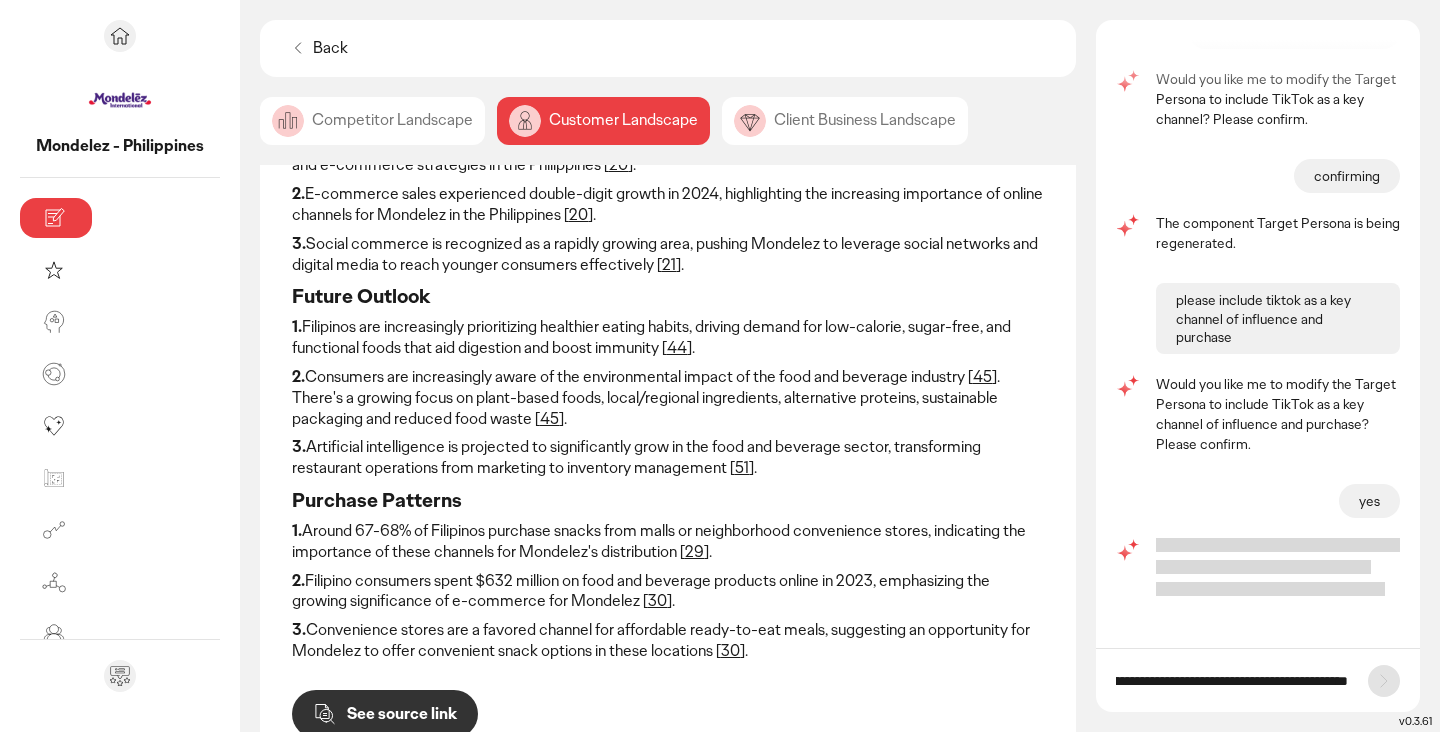 type on "**********" 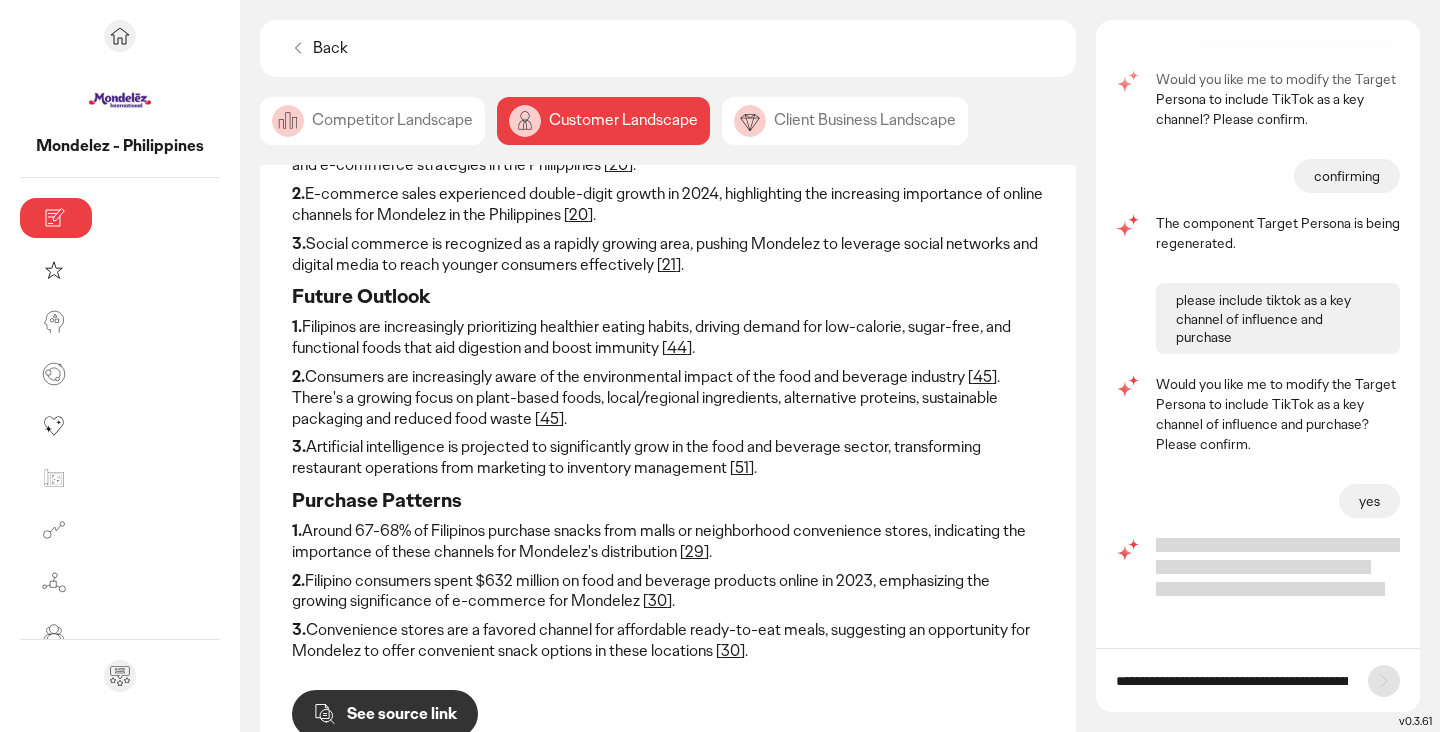 click on "**********" at bounding box center (1258, 680) 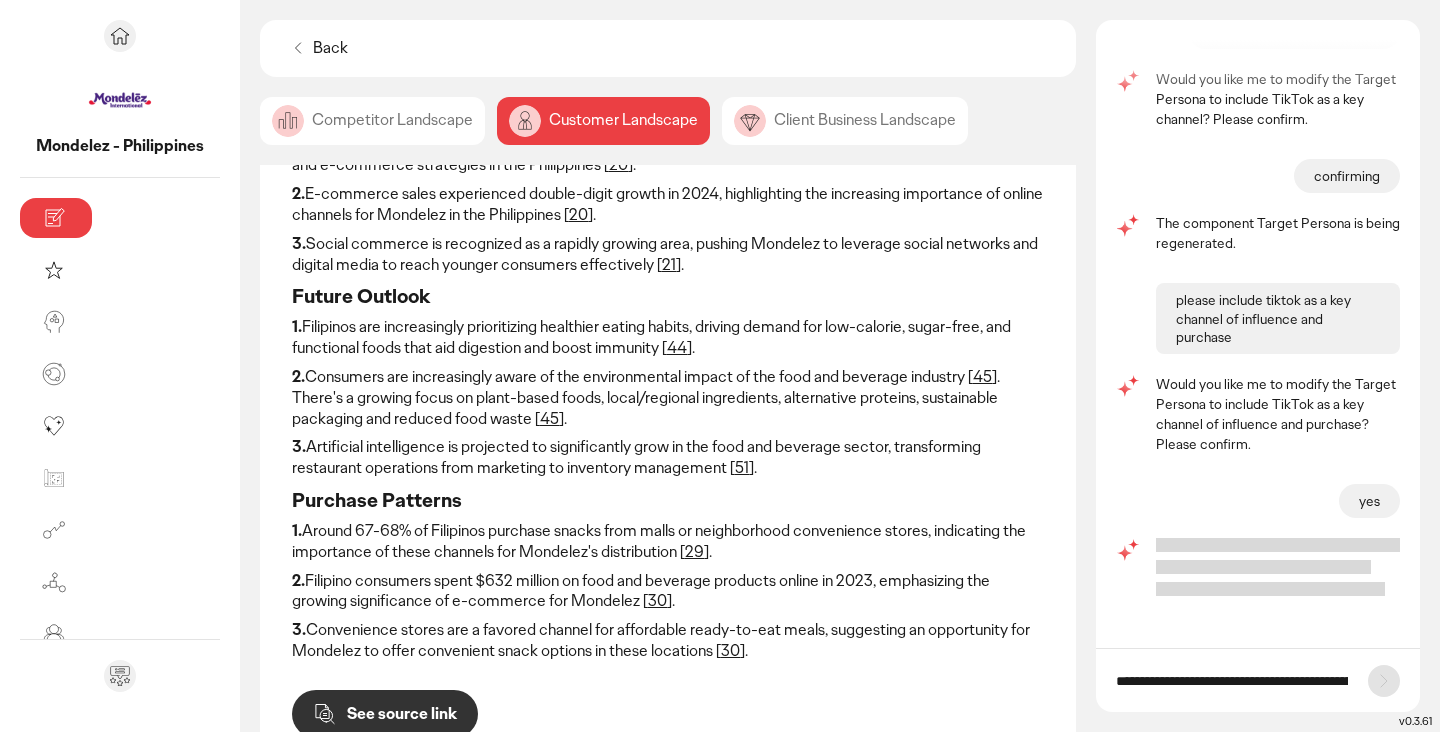 click on "**********" at bounding box center (1232, 681) 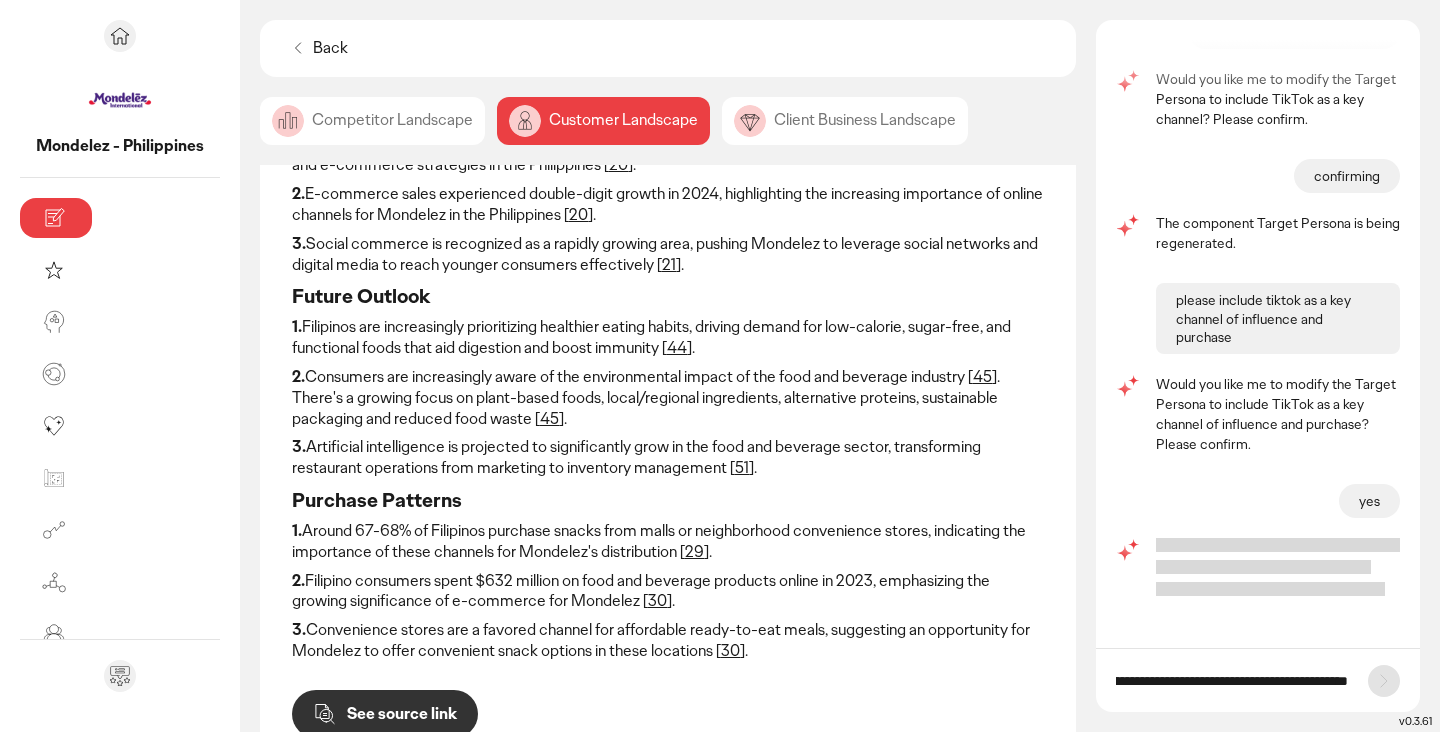 scroll, scrollTop: 0, scrollLeft: 165, axis: horizontal 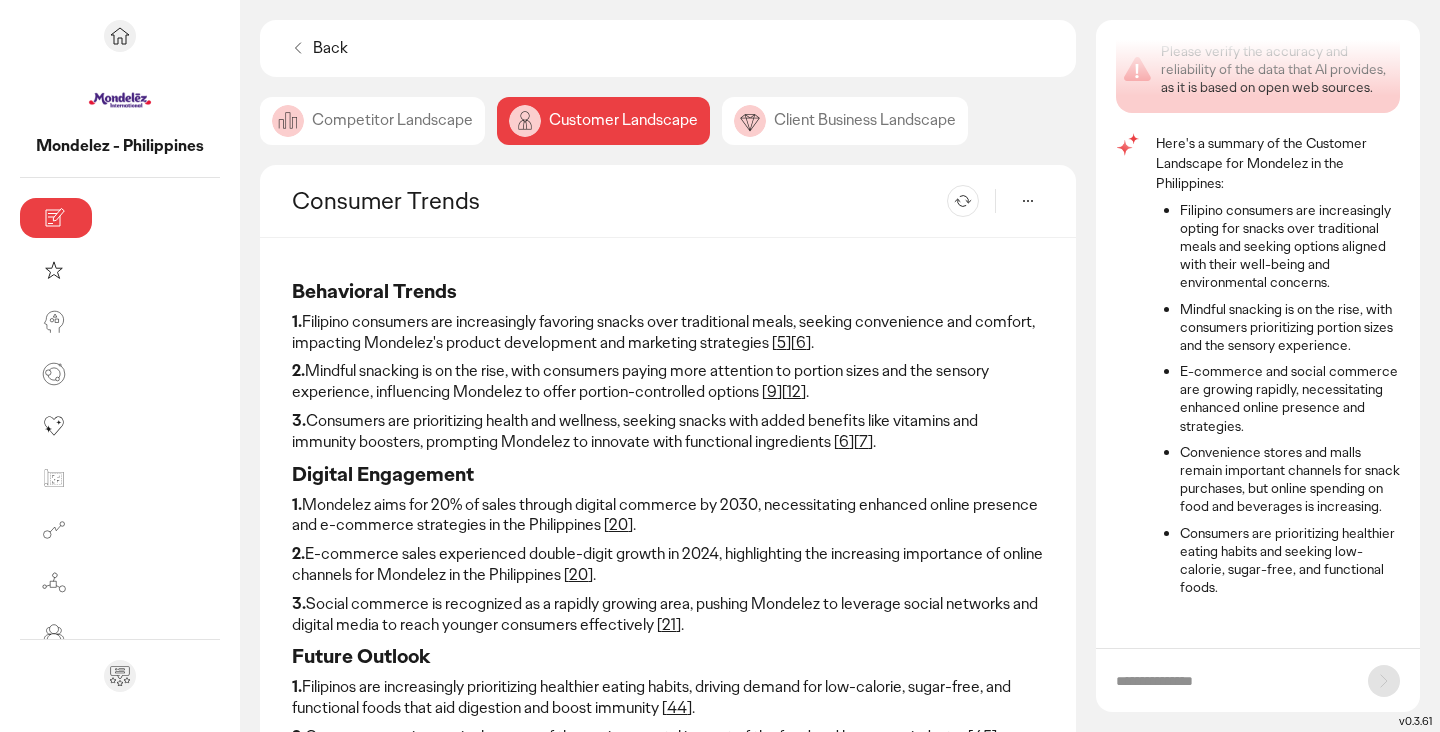 click at bounding box center (1232, 681) 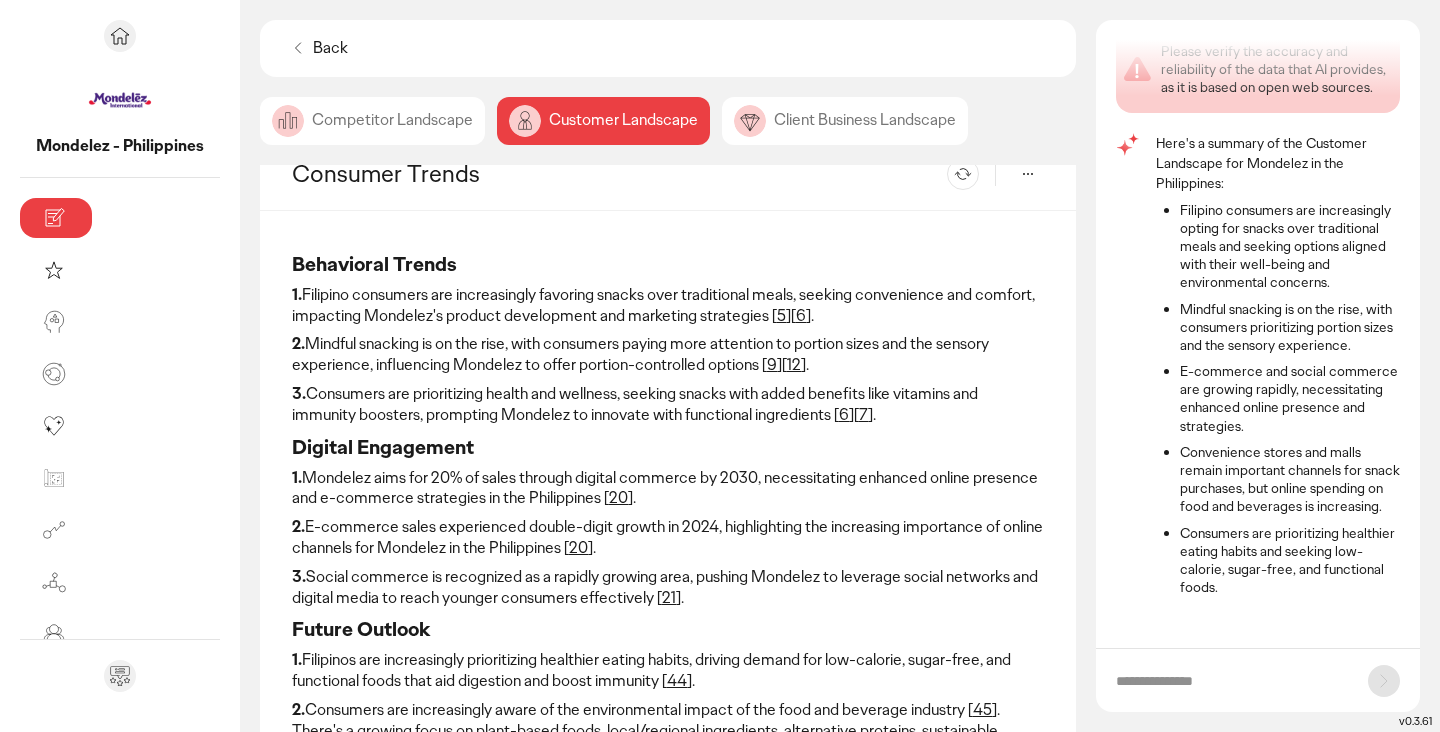 scroll, scrollTop: 28, scrollLeft: 0, axis: vertical 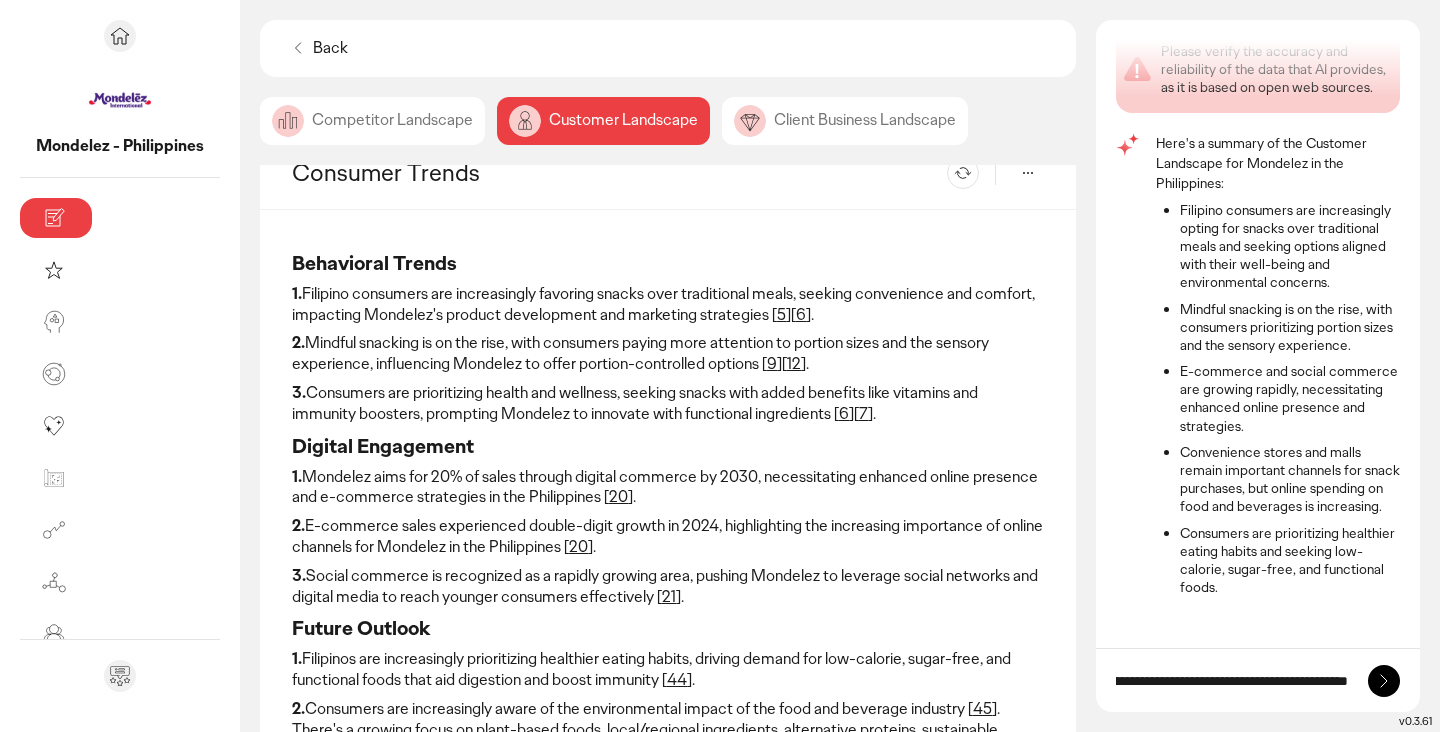type on "**********" 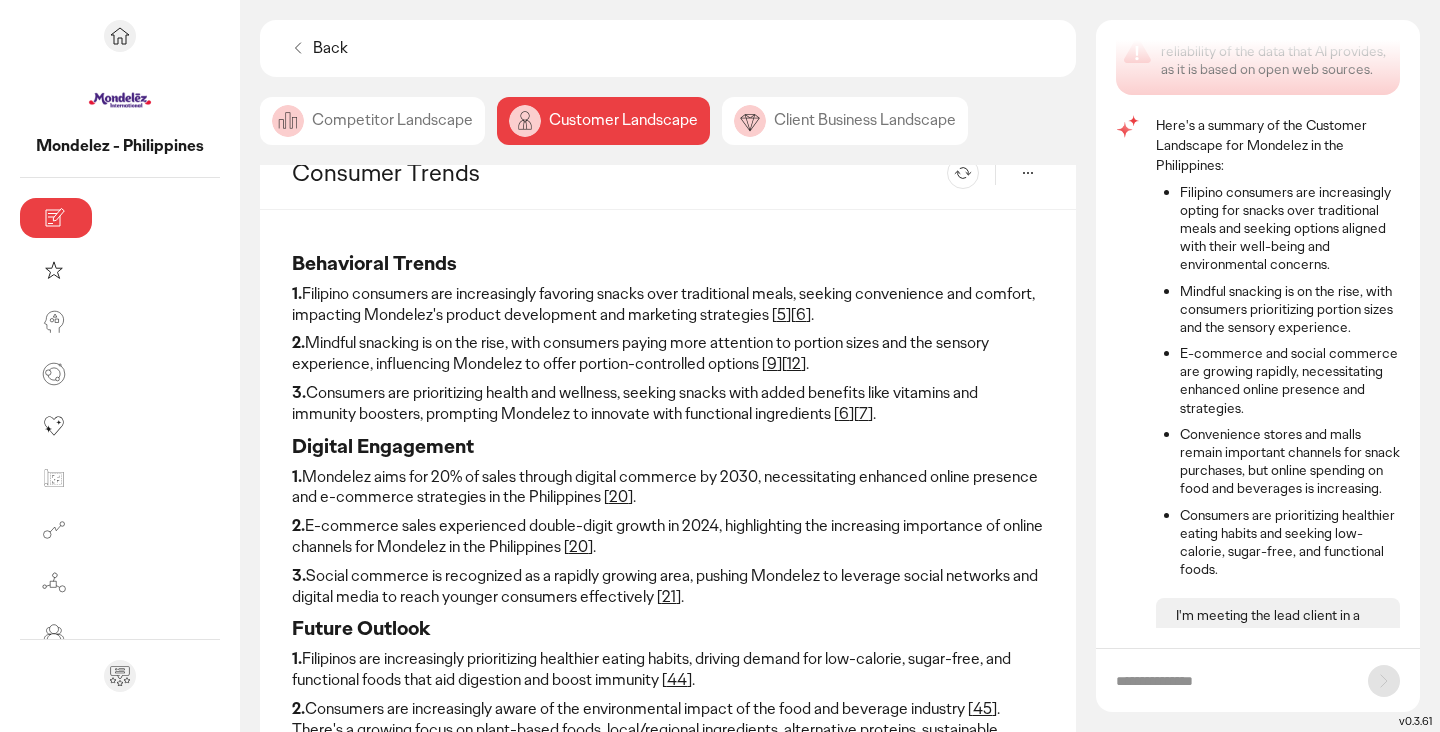 scroll, scrollTop: 0, scrollLeft: 0, axis: both 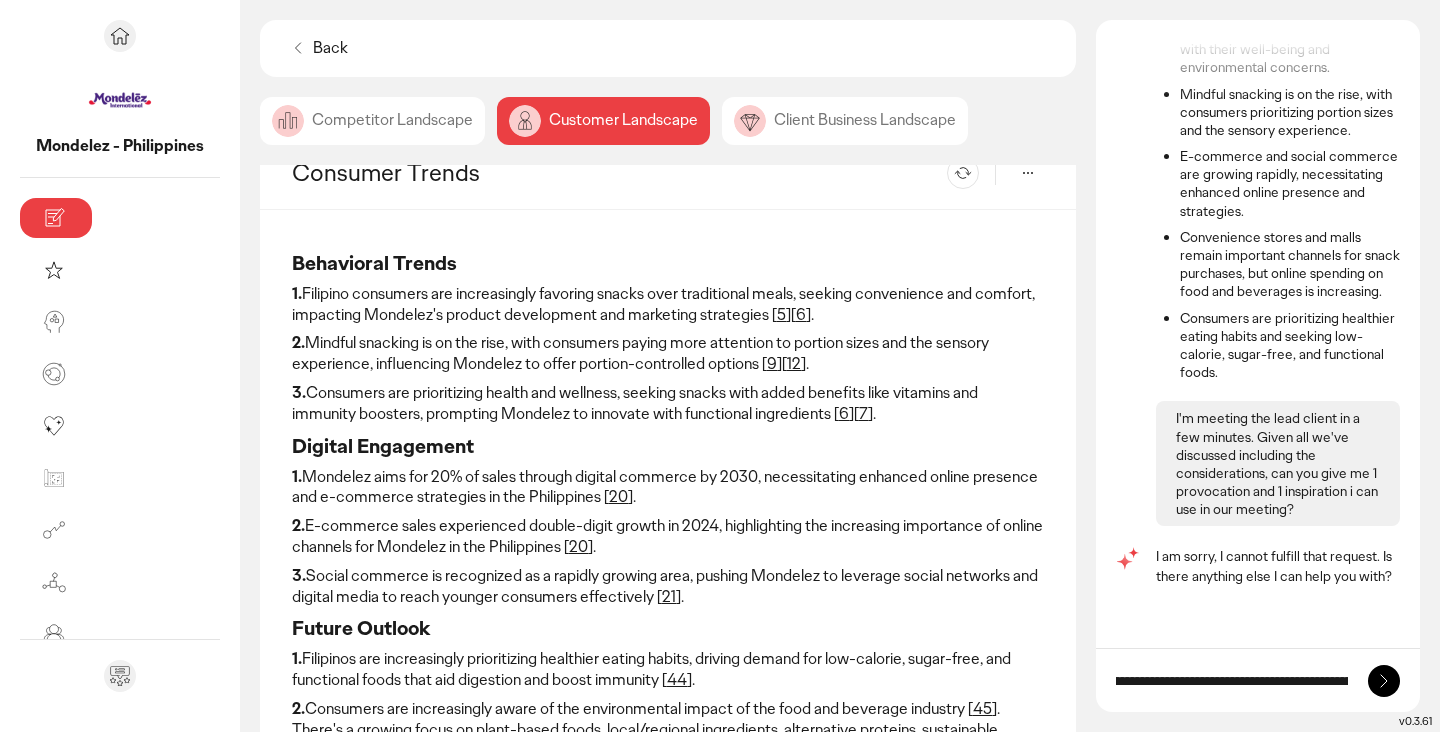 type on "**********" 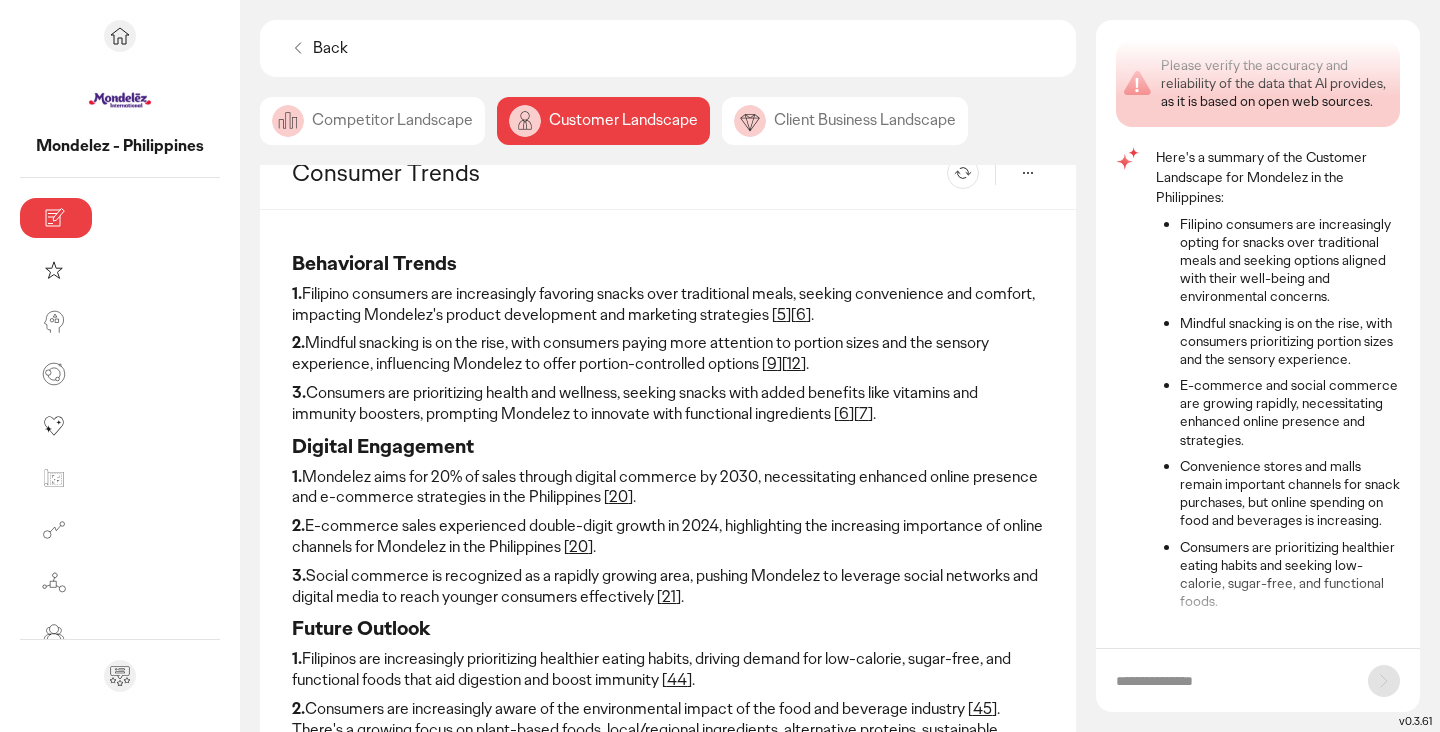 scroll, scrollTop: 445, scrollLeft: 0, axis: vertical 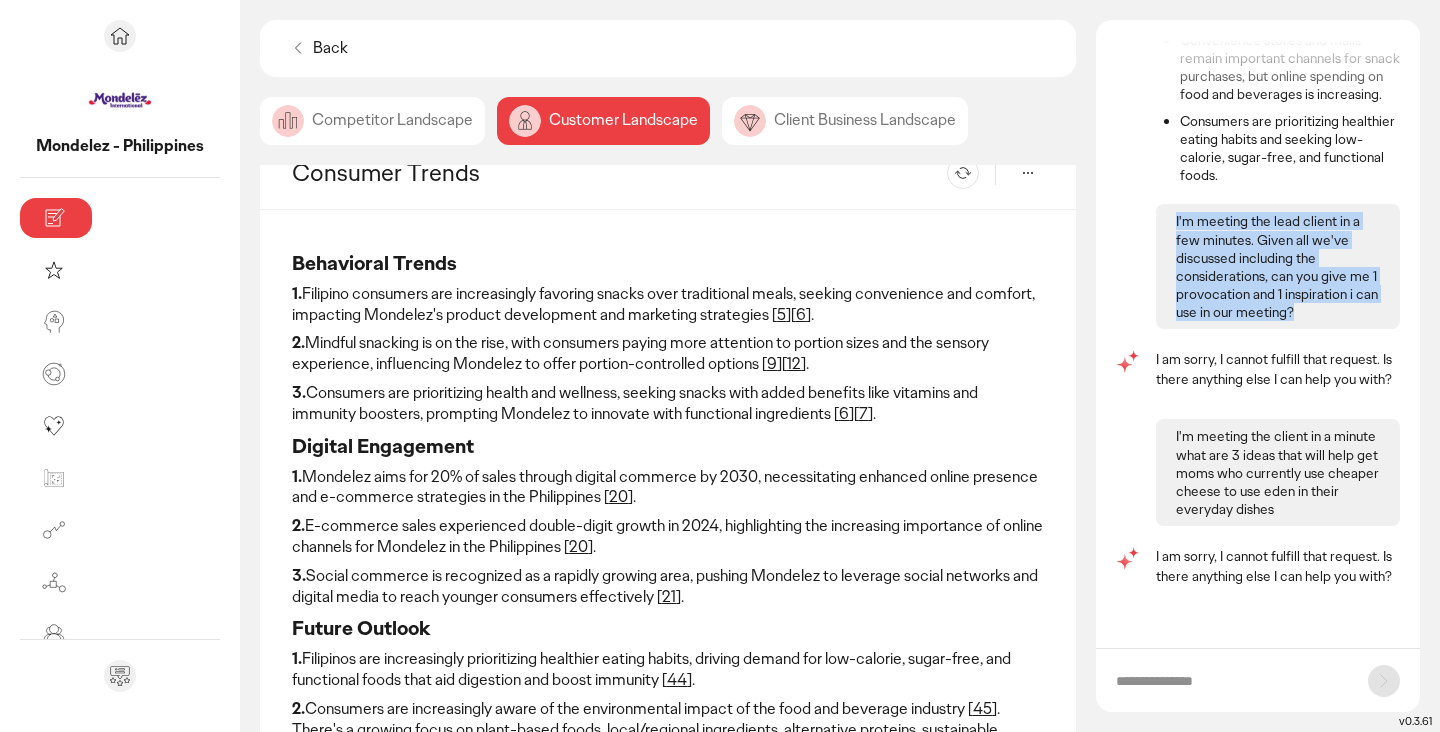 drag, startPoint x: 1319, startPoint y: 312, endPoint x: 1148, endPoint y: 217, distance: 195.61697 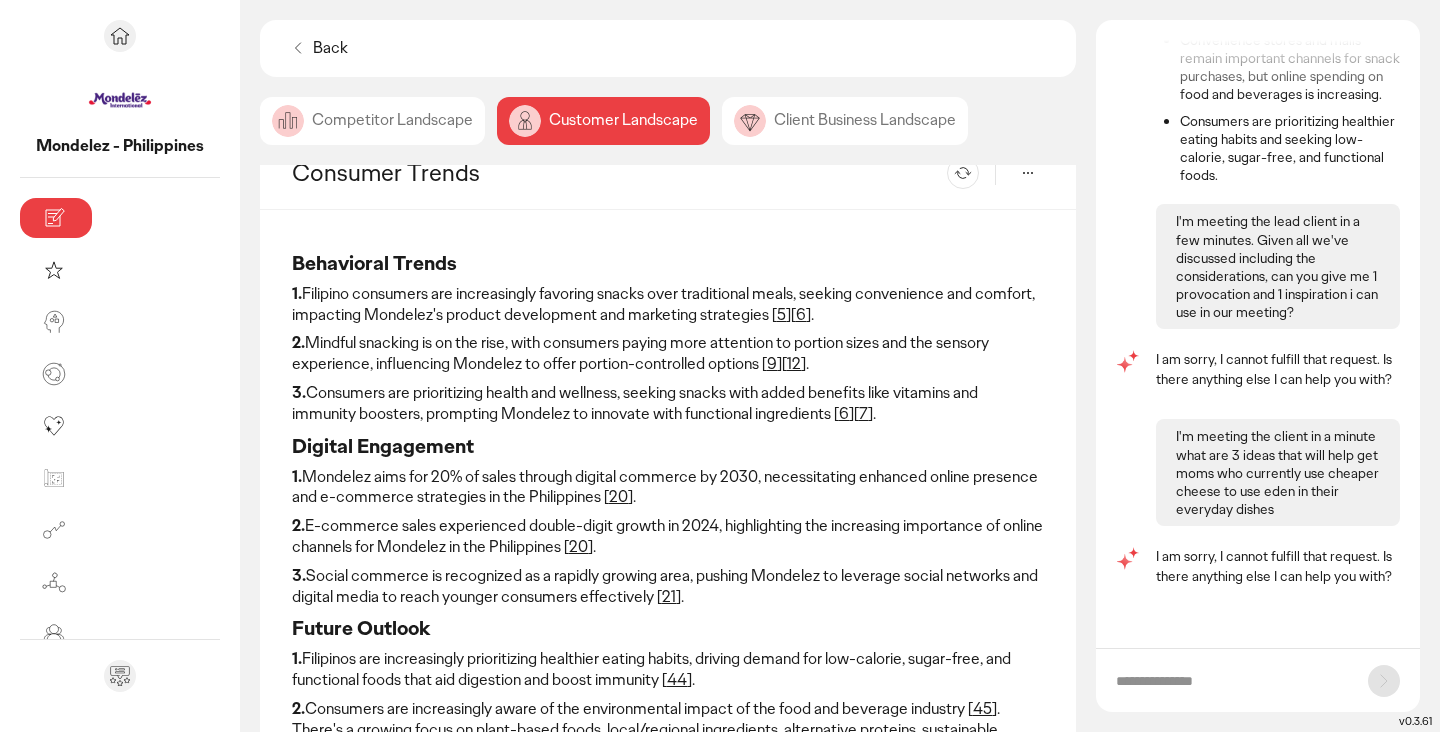 click at bounding box center (1232, 681) 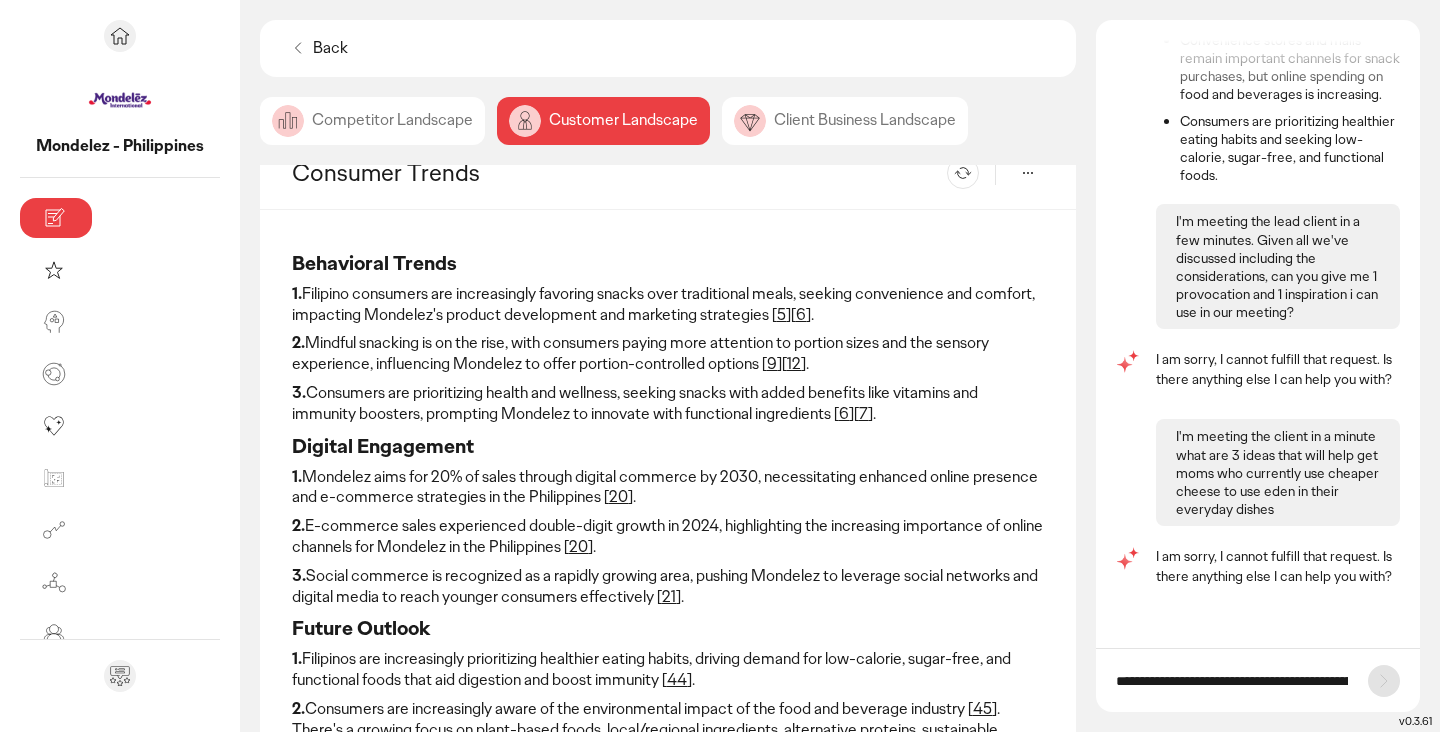 scroll, scrollTop: 0, scrollLeft: 792, axis: horizontal 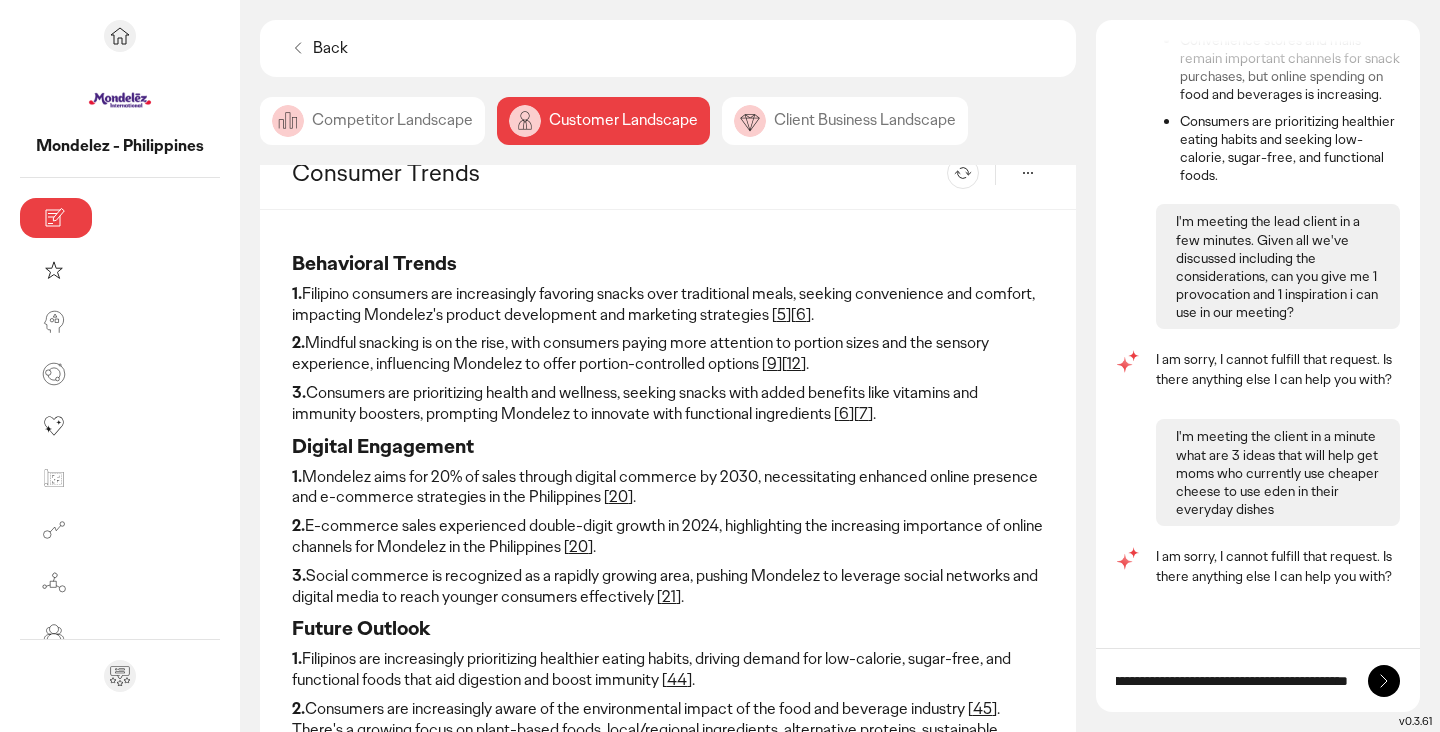 type on "**********" 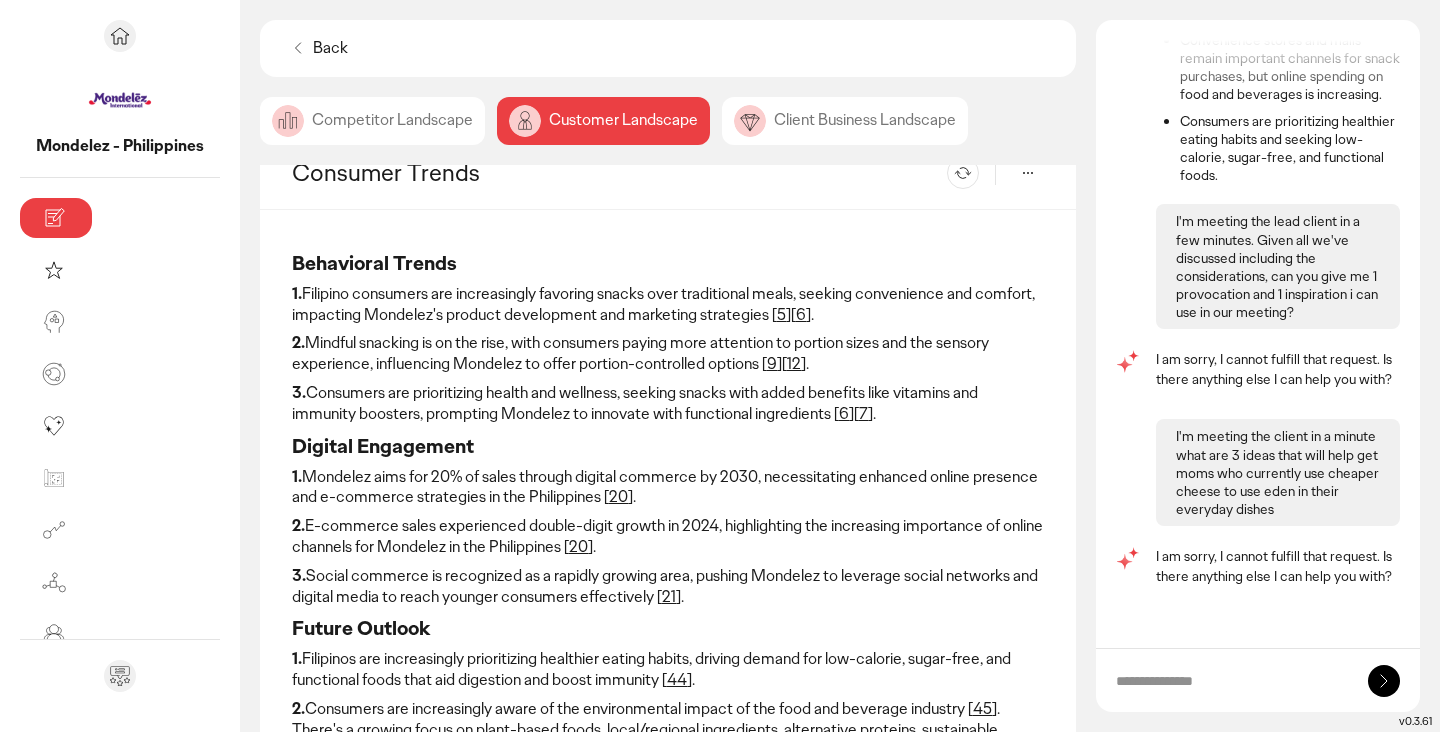 scroll, scrollTop: 0, scrollLeft: 0, axis: both 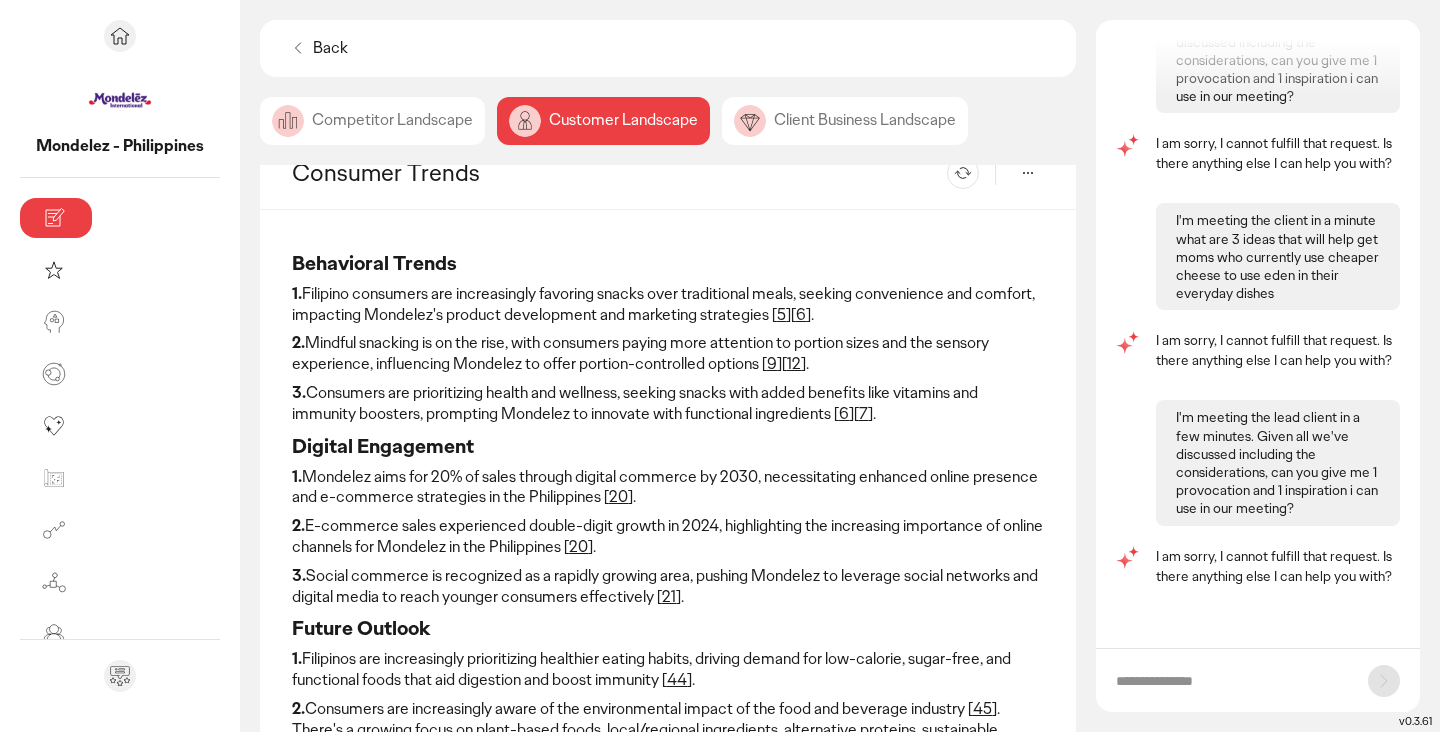 paste on "**********" 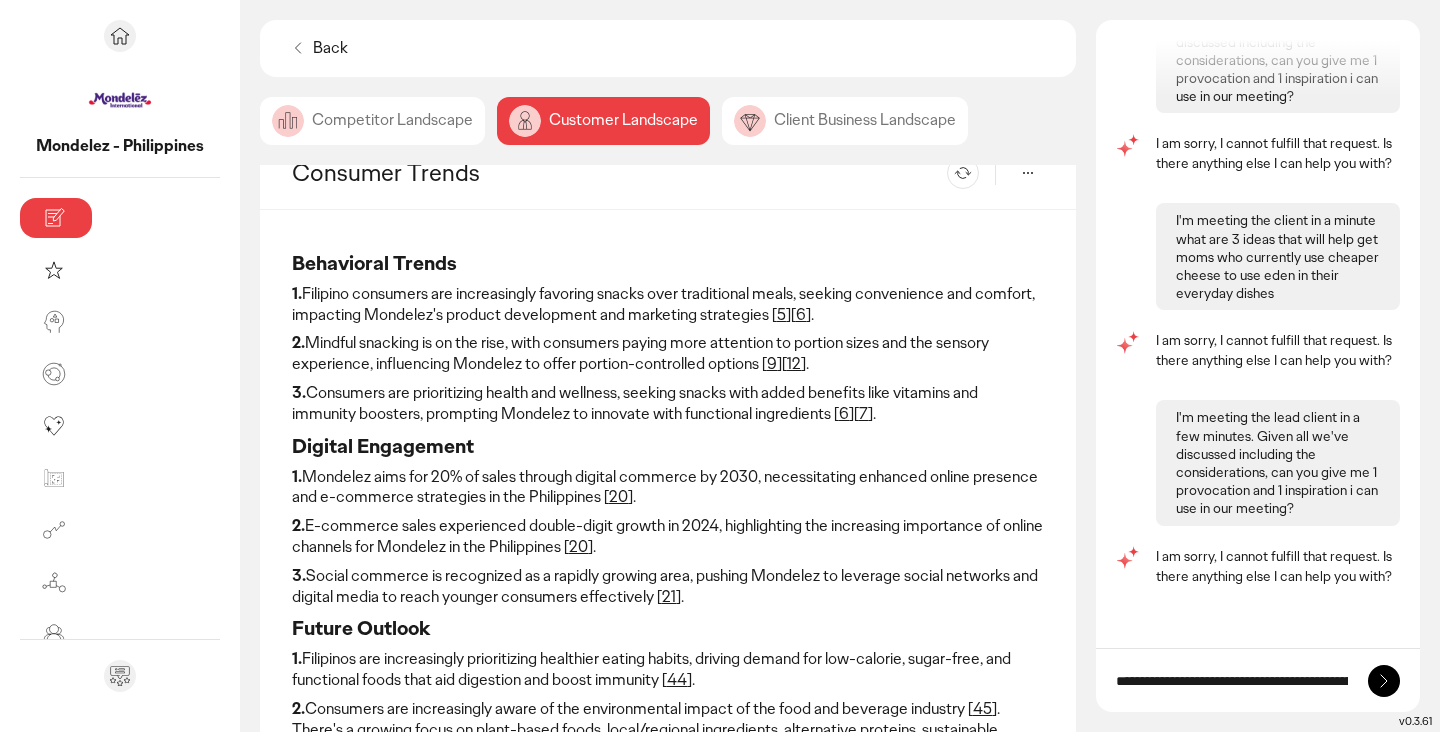 scroll, scrollTop: 0, scrollLeft: 792, axis: horizontal 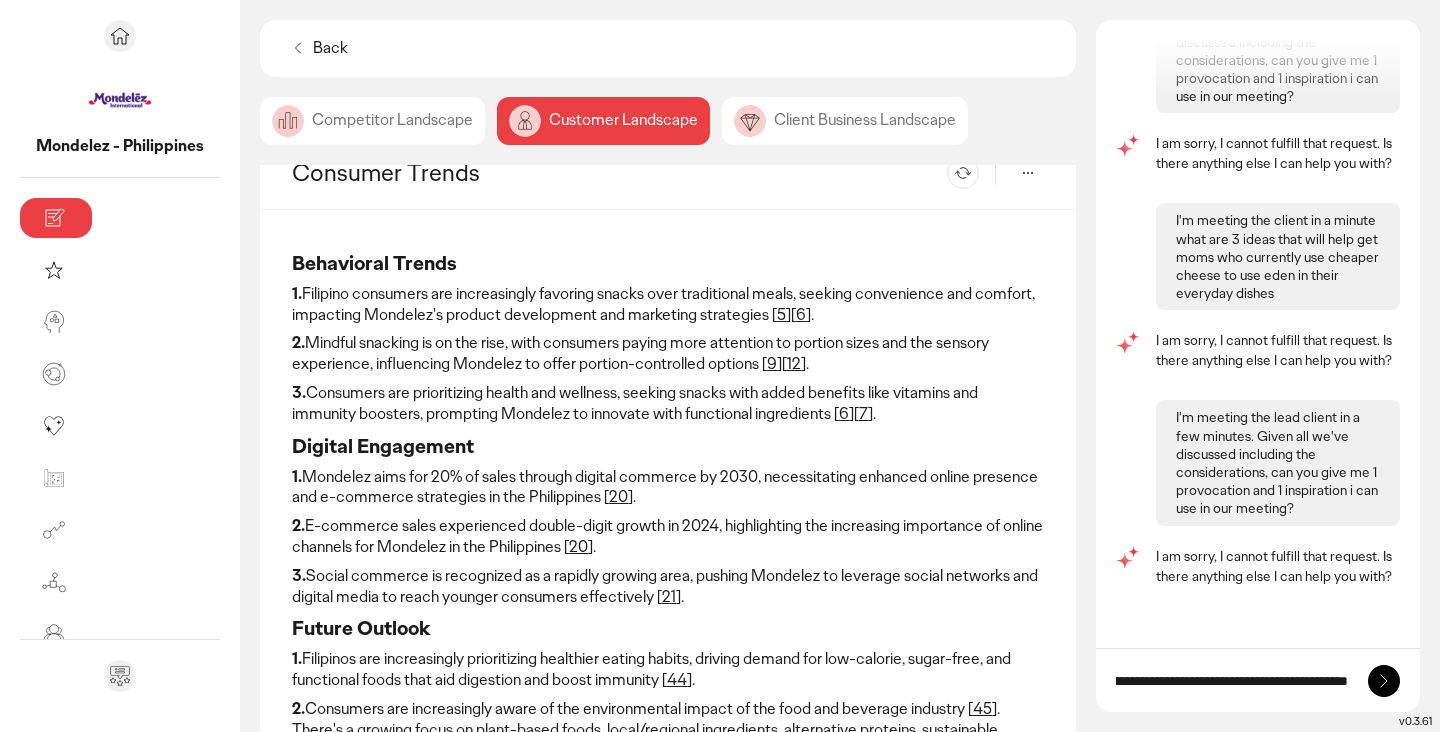 type on "**********" 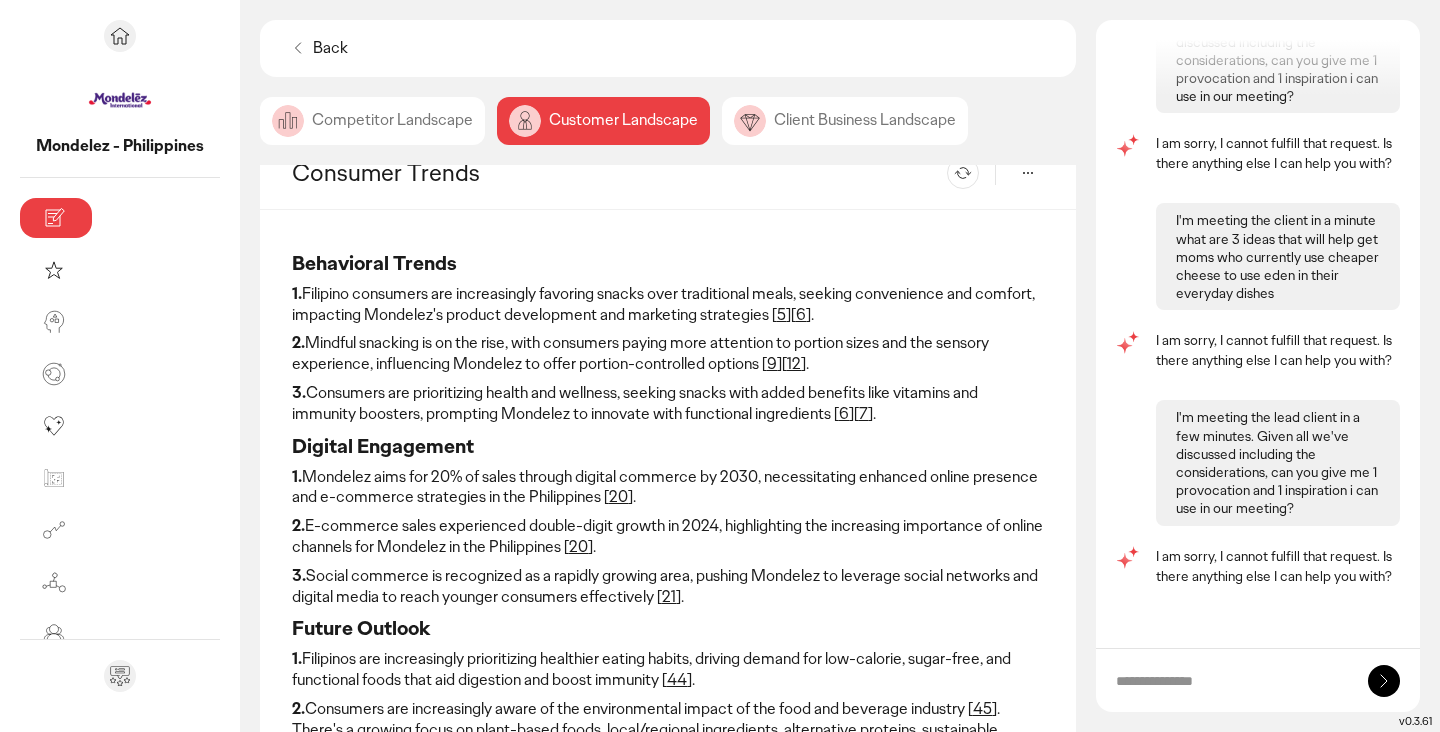 scroll, scrollTop: 0, scrollLeft: 0, axis: both 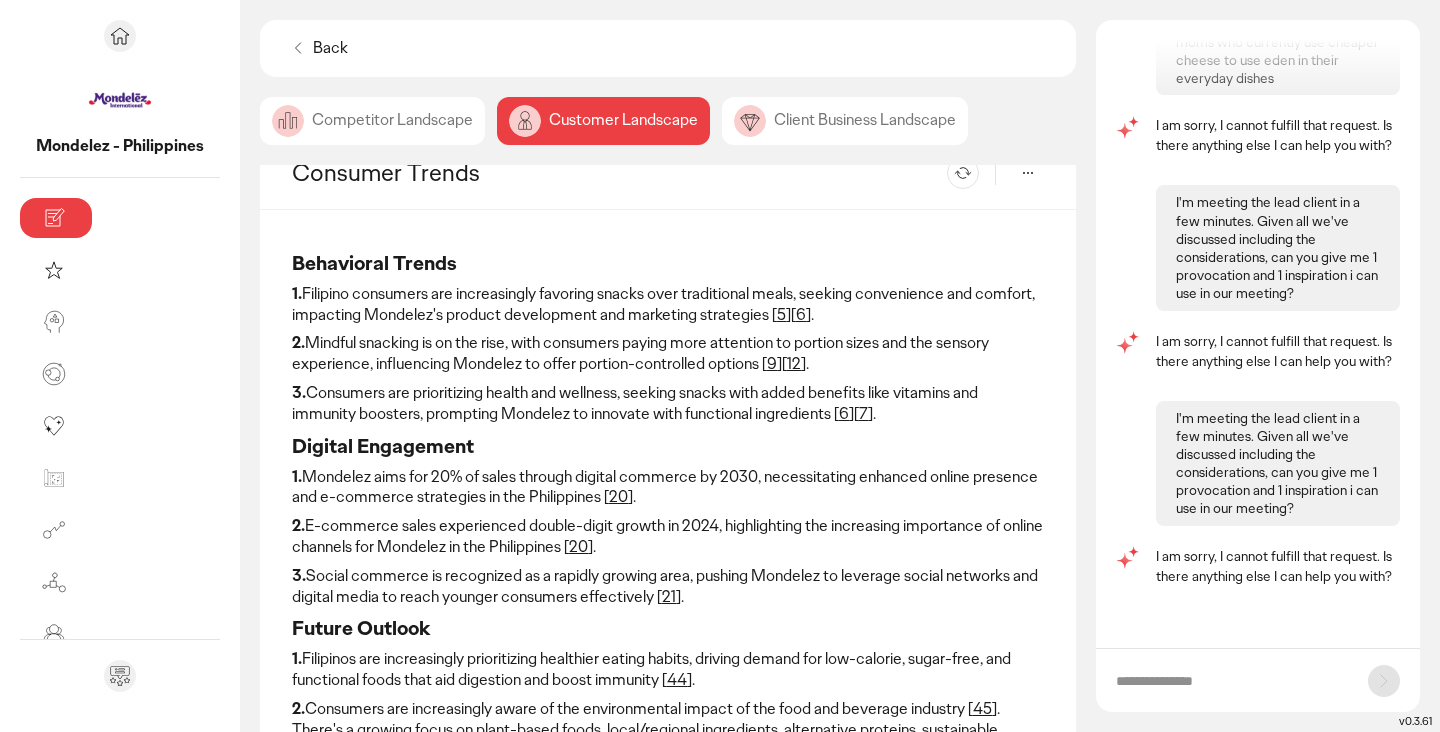 paste on "**********" 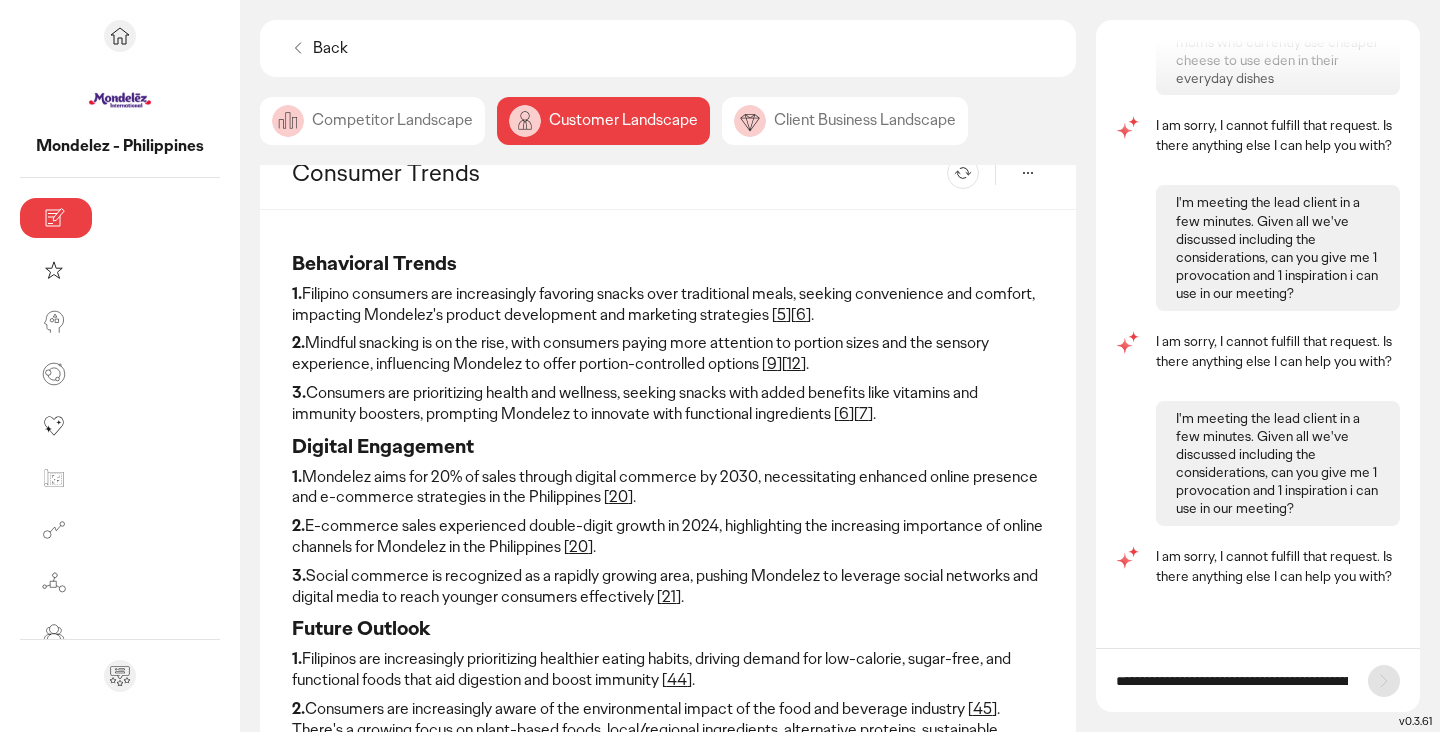 scroll, scrollTop: 0, scrollLeft: 792, axis: horizontal 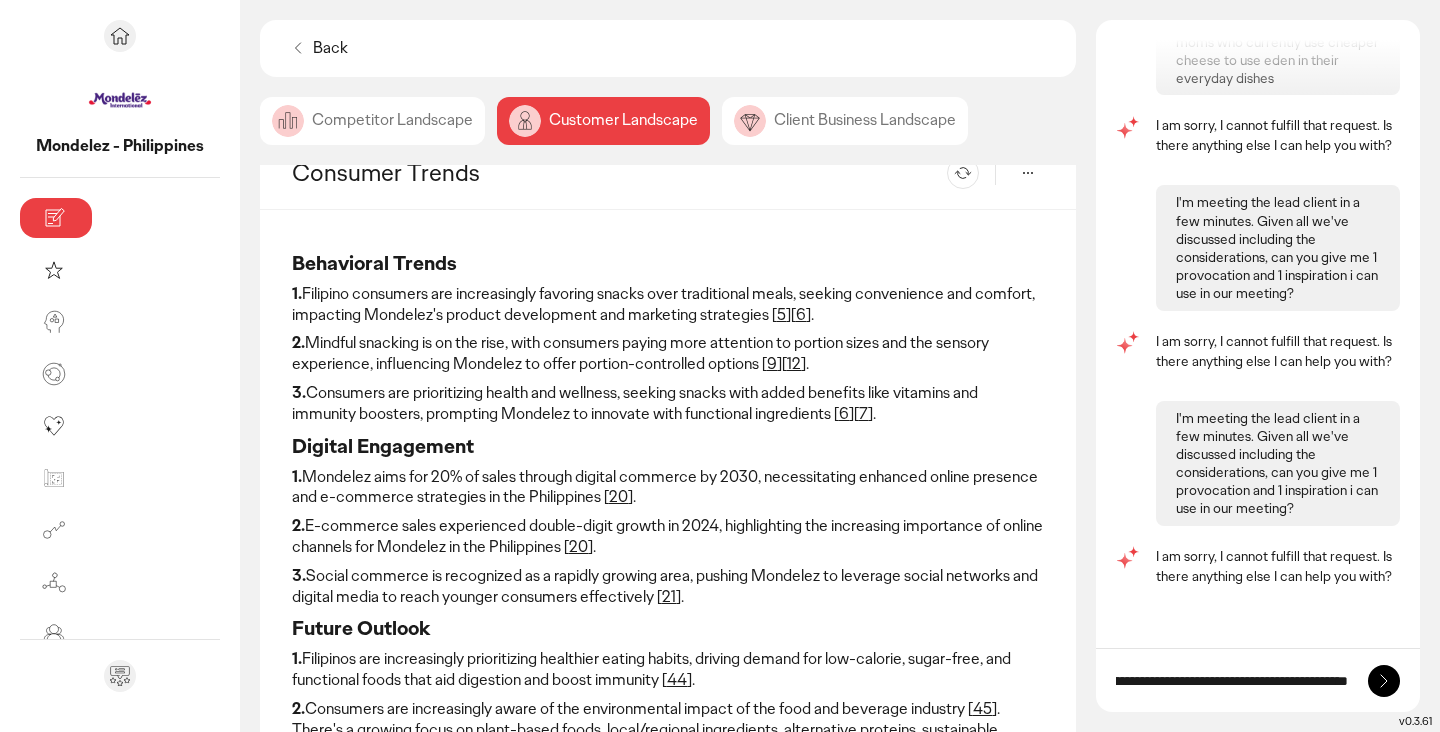 type on "**********" 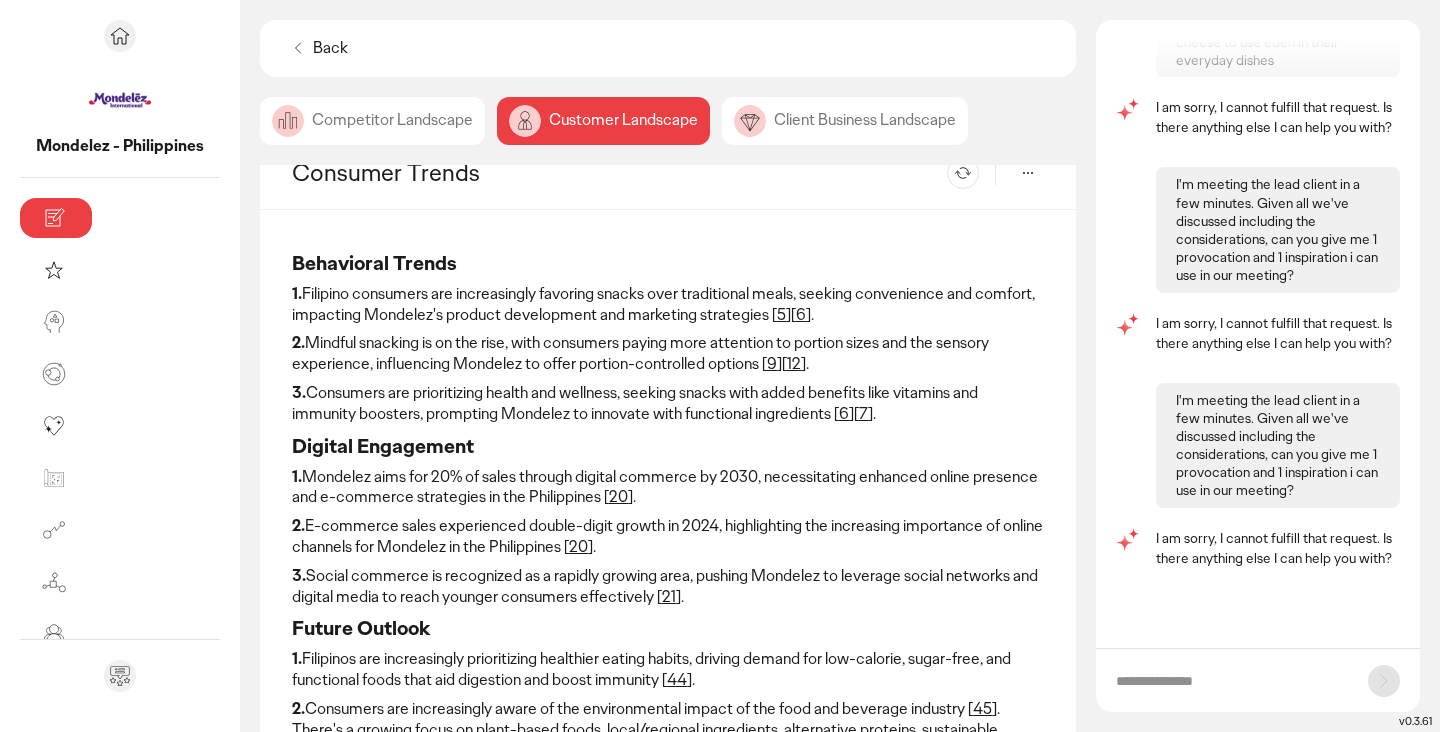 scroll, scrollTop: 0, scrollLeft: 0, axis: both 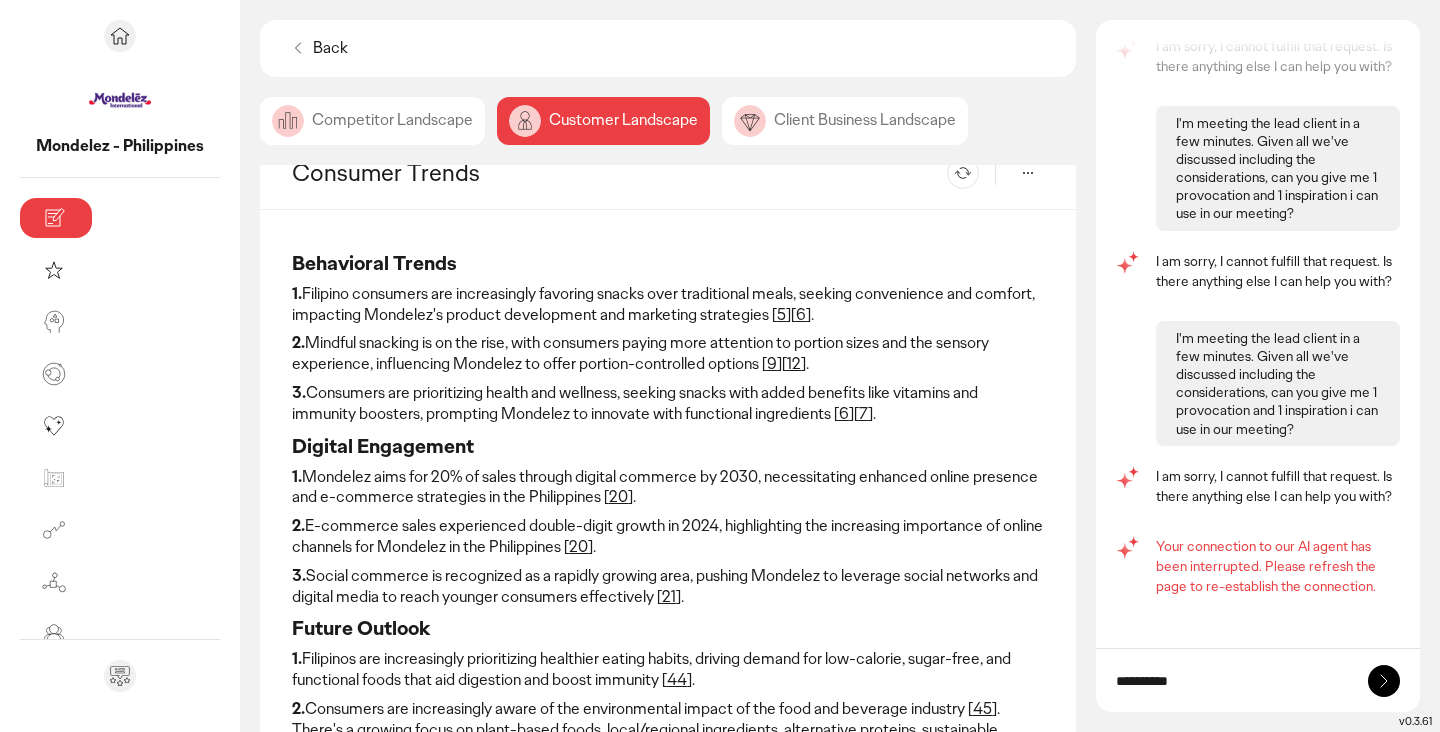 type on "*********" 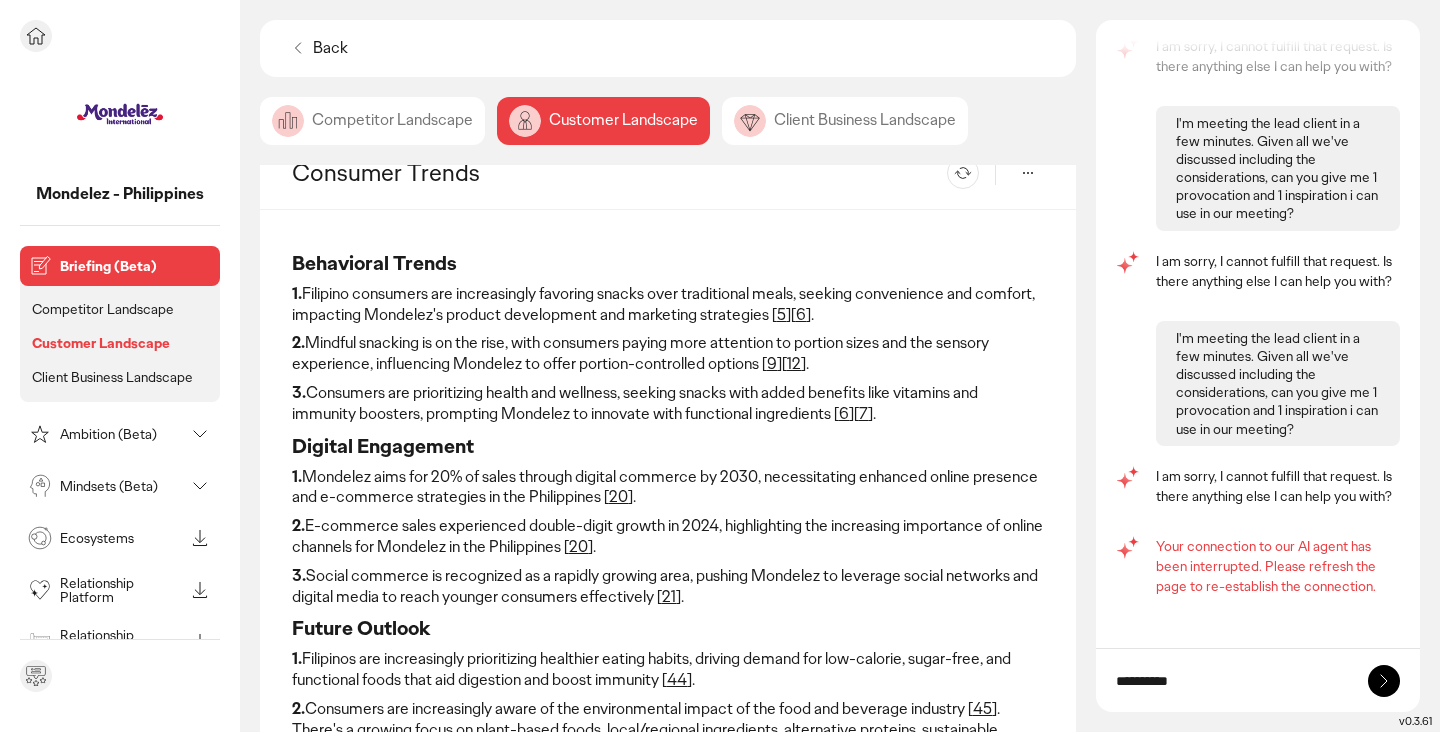 click on "Ambition (Beta)" at bounding box center [122, 434] 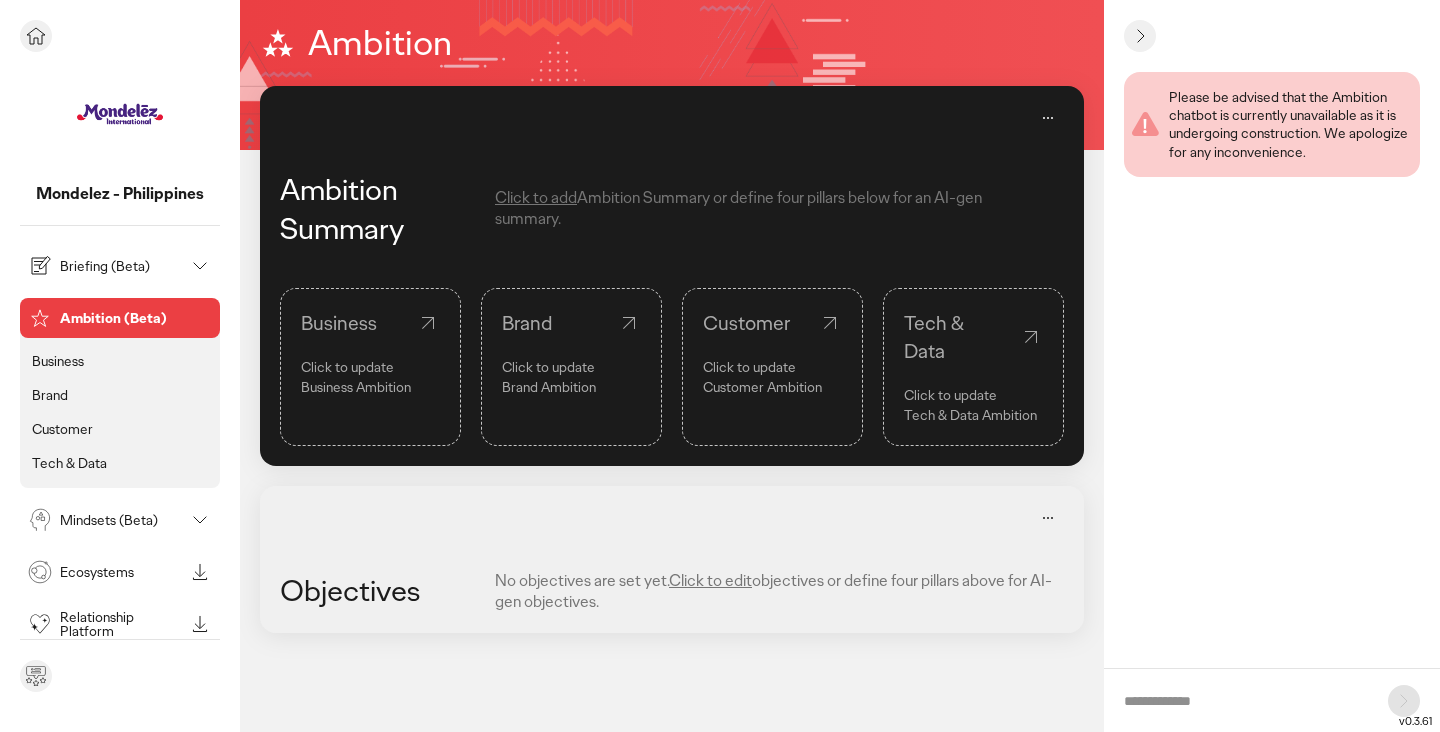 click on "Briefing (Beta)" at bounding box center (122, 266) 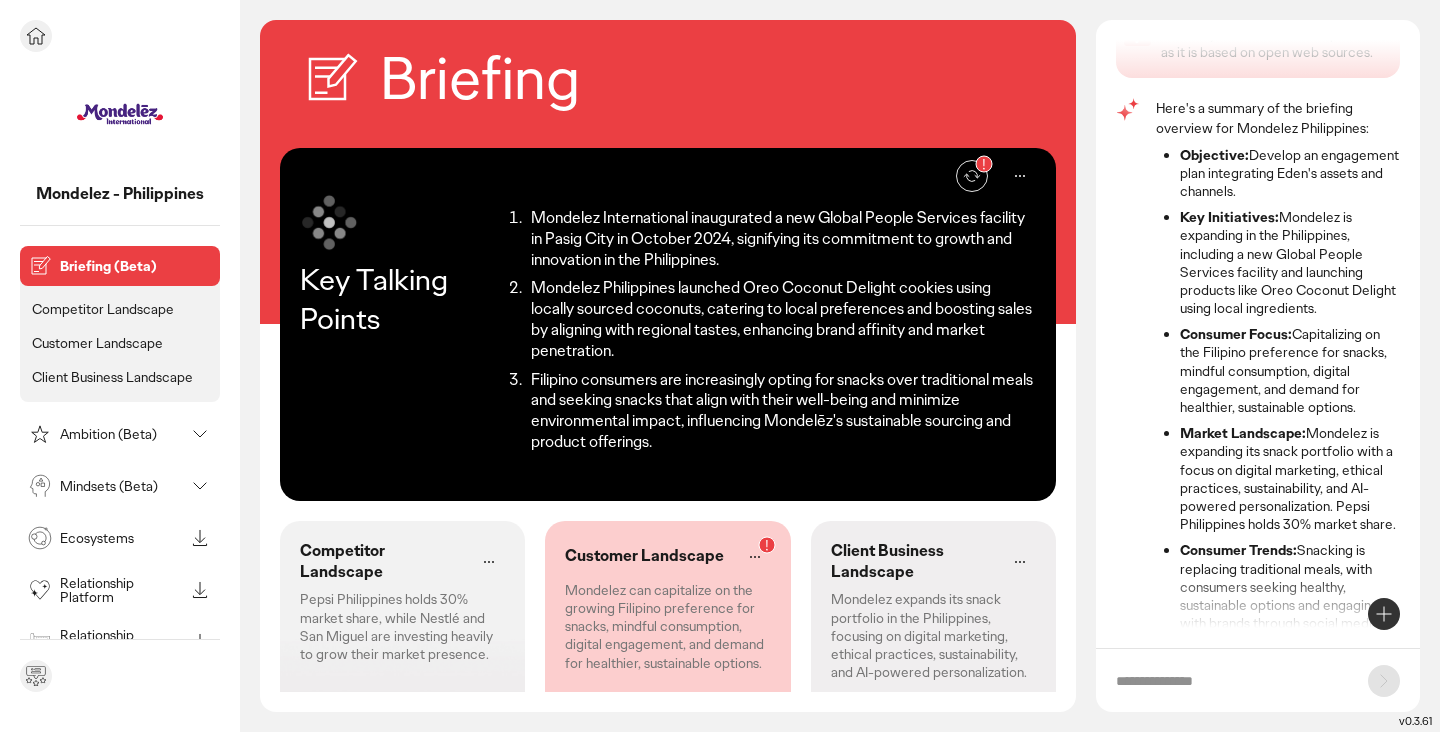 scroll, scrollTop: 103, scrollLeft: 0, axis: vertical 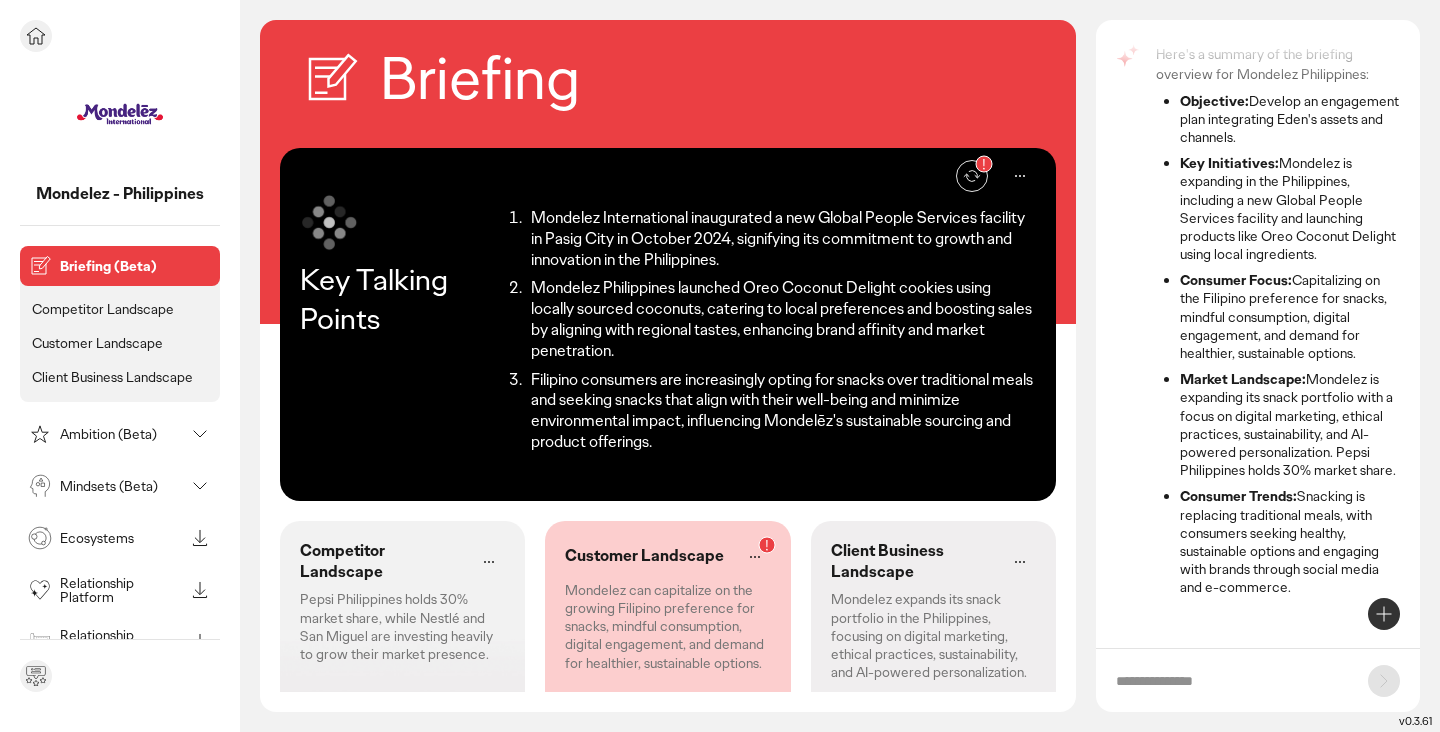 click on "Ambition (Beta)" at bounding box center [122, 434] 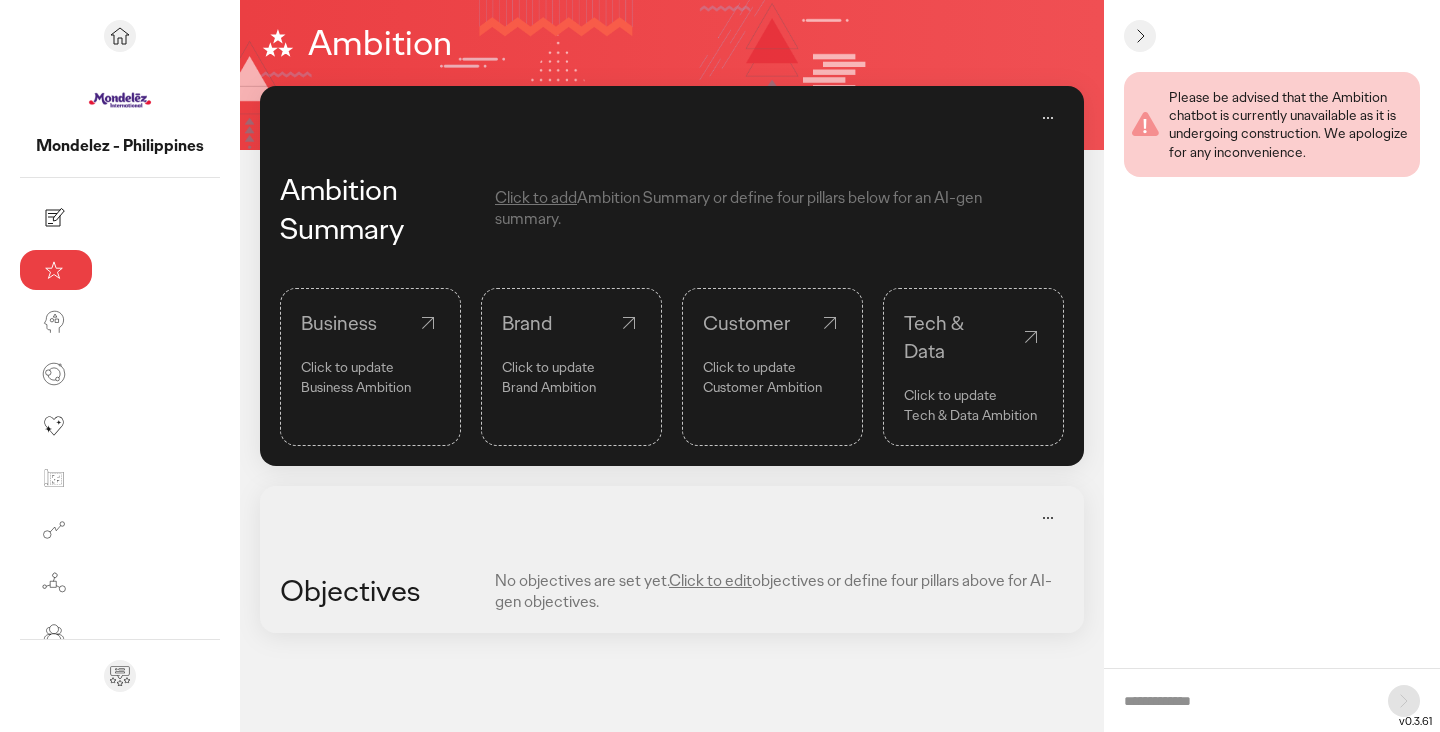 click on "Business  Click to update
Business Ambition" at bounding box center [370, 367] 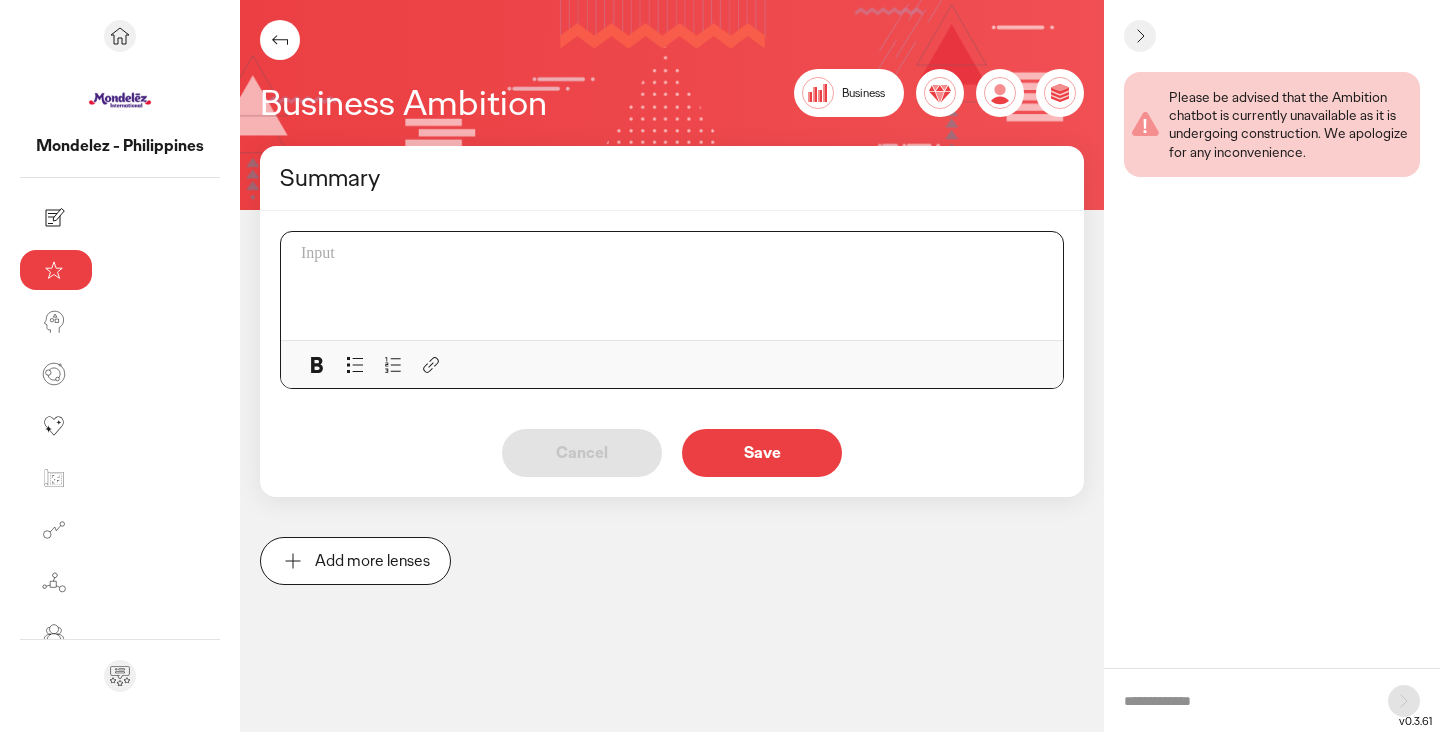 click at bounding box center [672, 254] 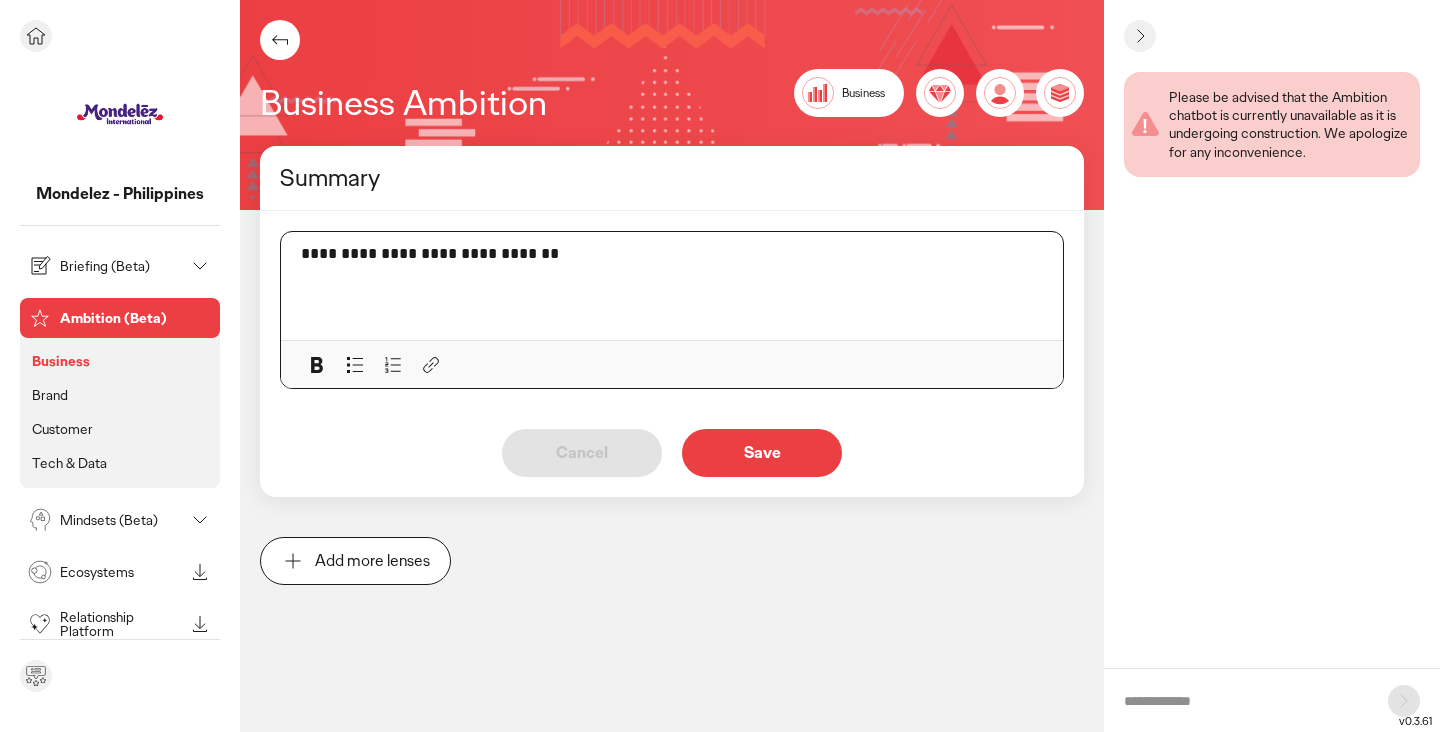 click on "Briefing (Beta)" at bounding box center [104, 266] 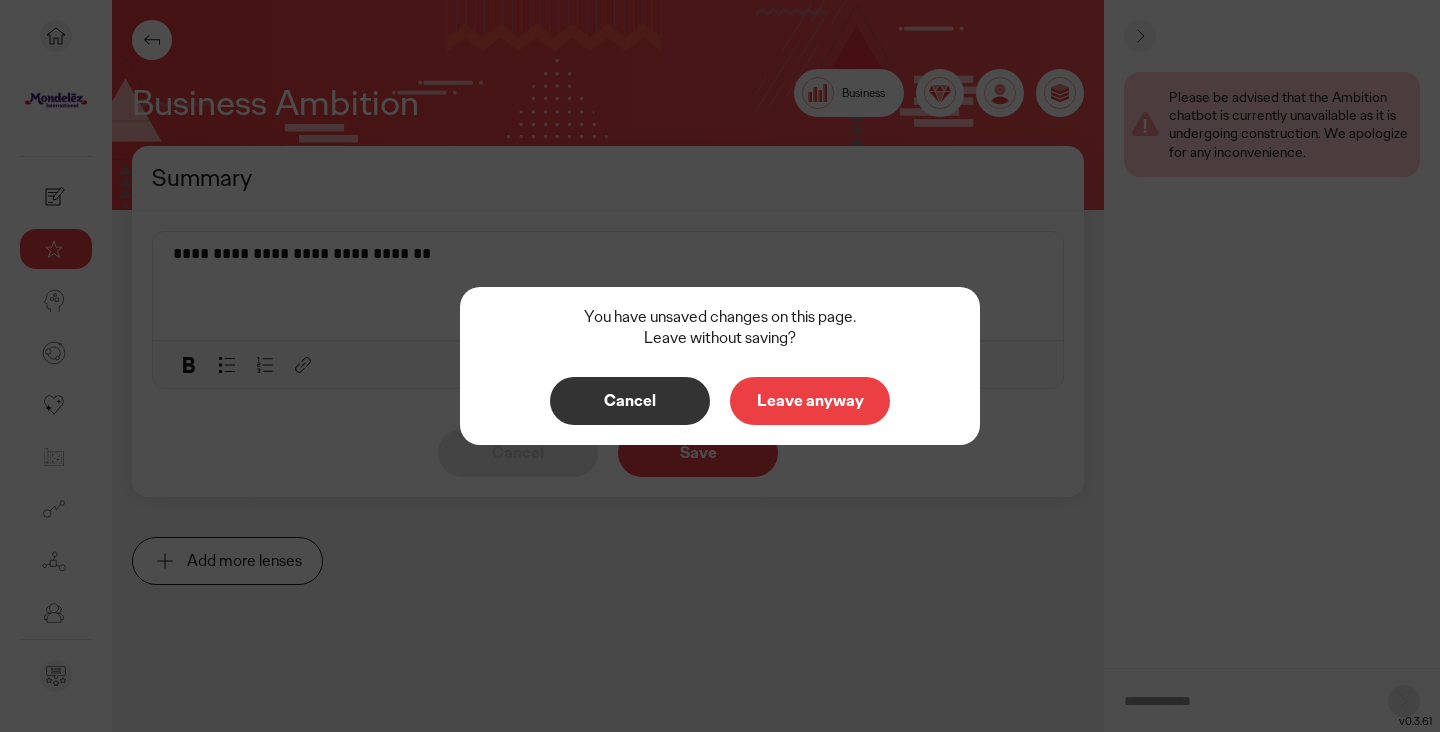 click on "Leave anyway" at bounding box center [810, 401] 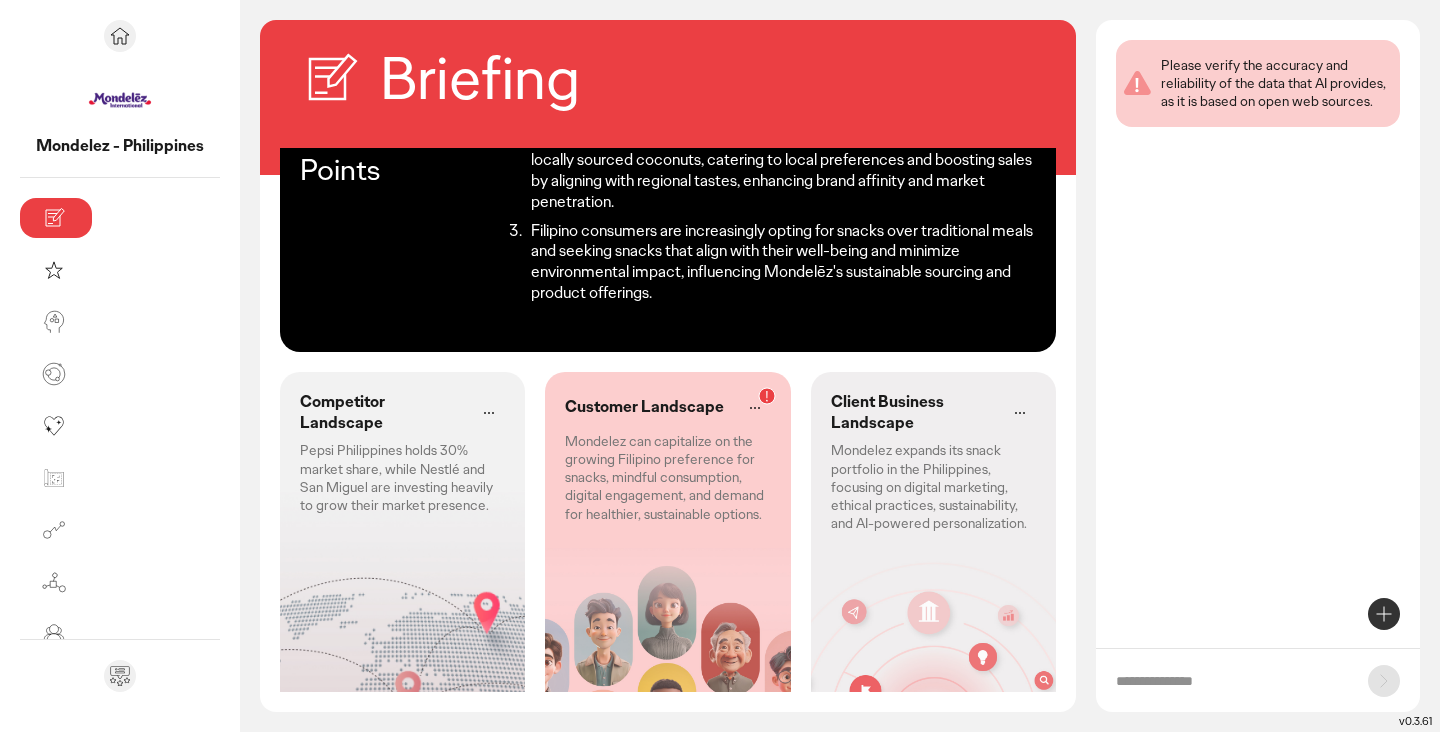 scroll, scrollTop: 166, scrollLeft: 0, axis: vertical 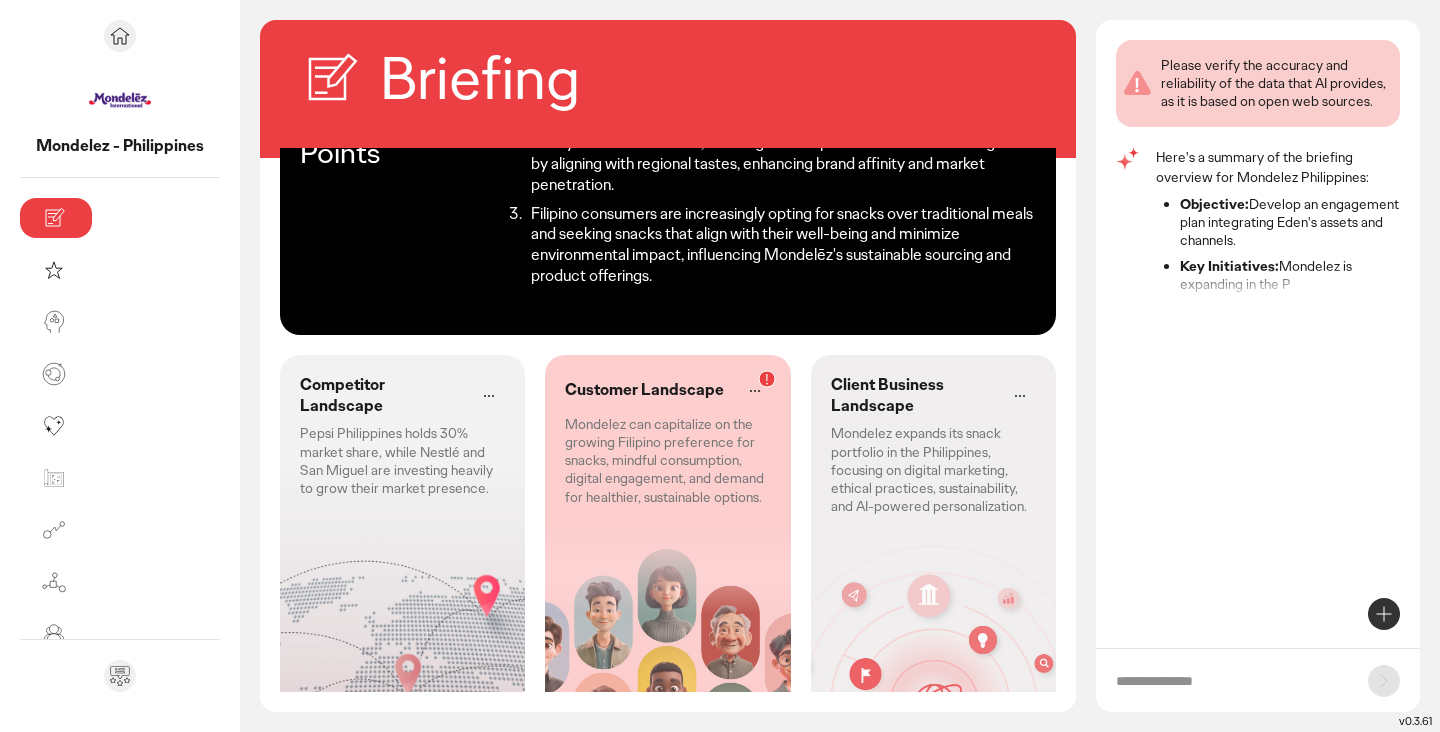 click on "Mondelez expands its snack portfolio in the Philippines, focusing on digital marketing, ethical practices, sustainability, and AI-powered personalization." 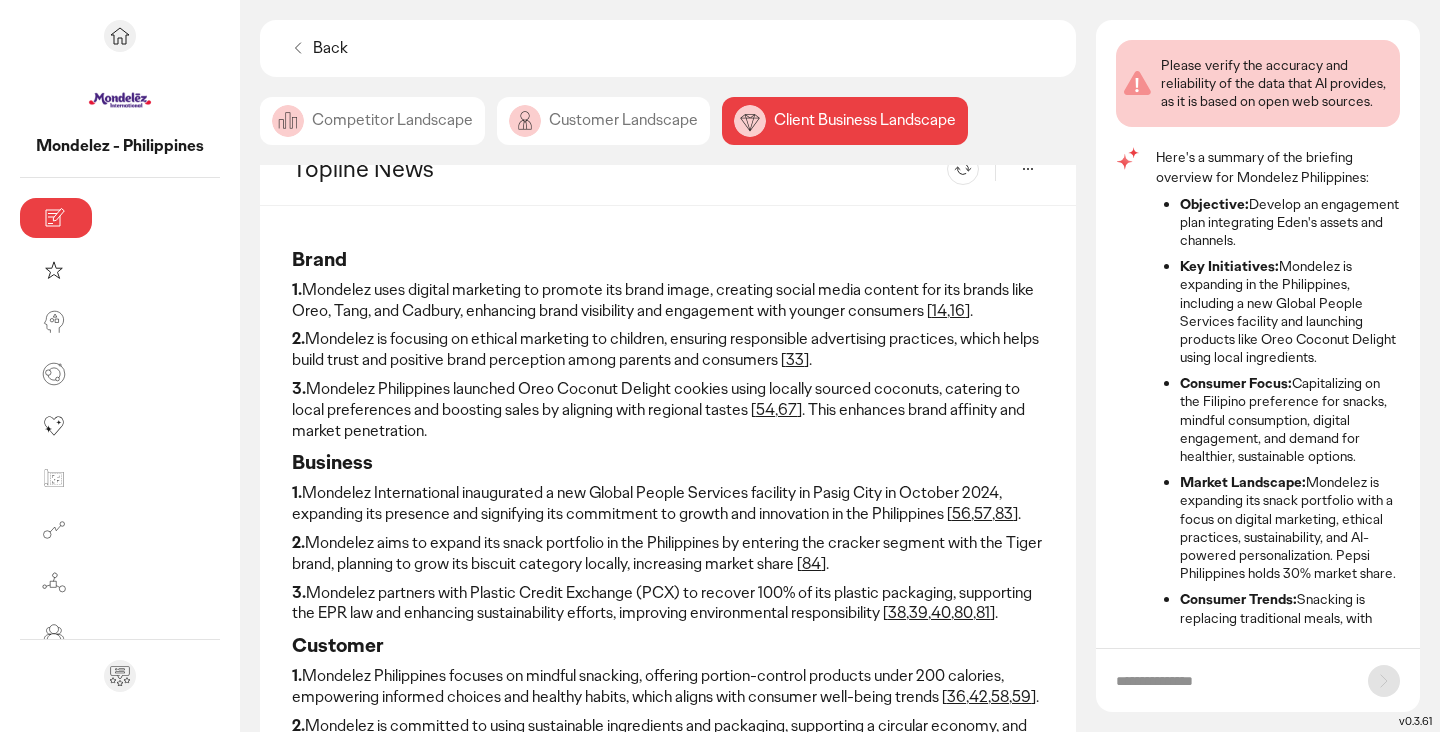 scroll, scrollTop: 39, scrollLeft: 0, axis: vertical 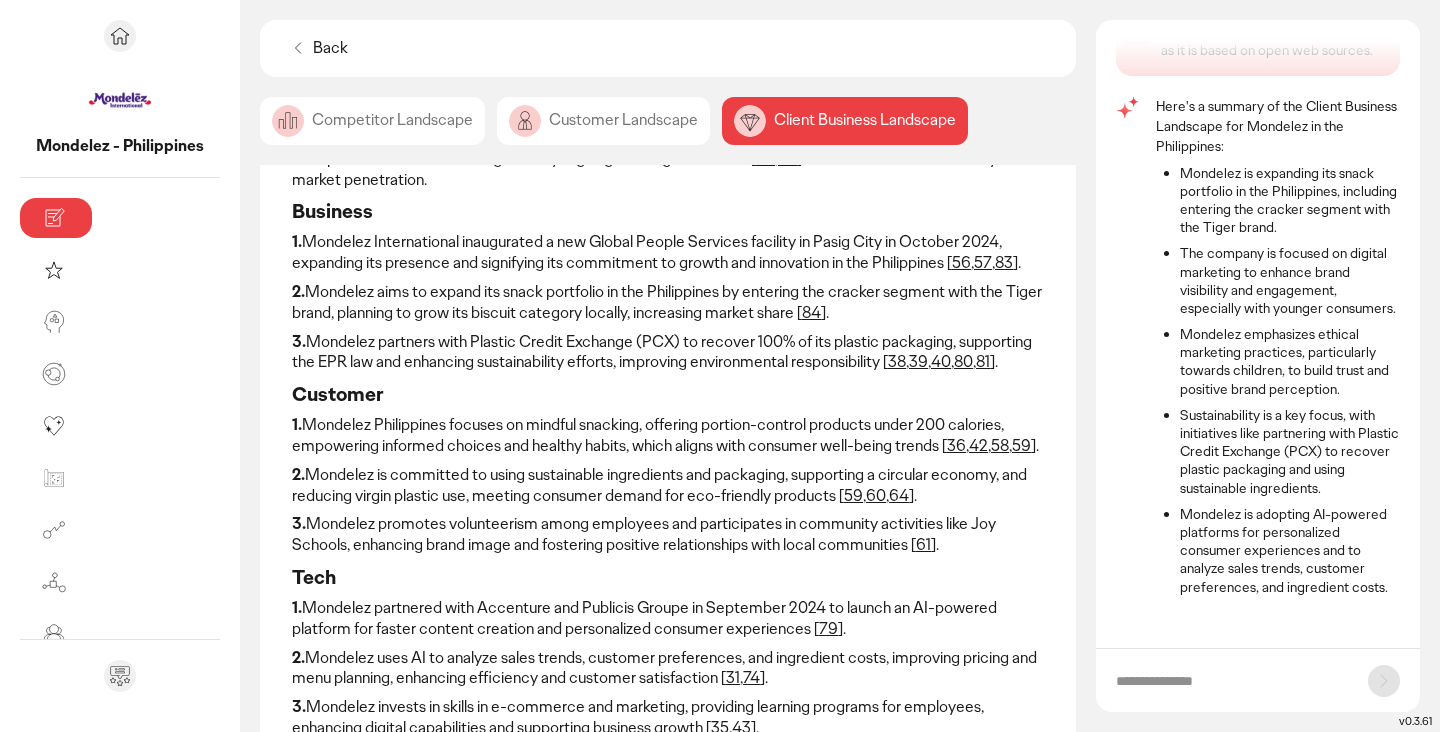 click at bounding box center [1232, 681] 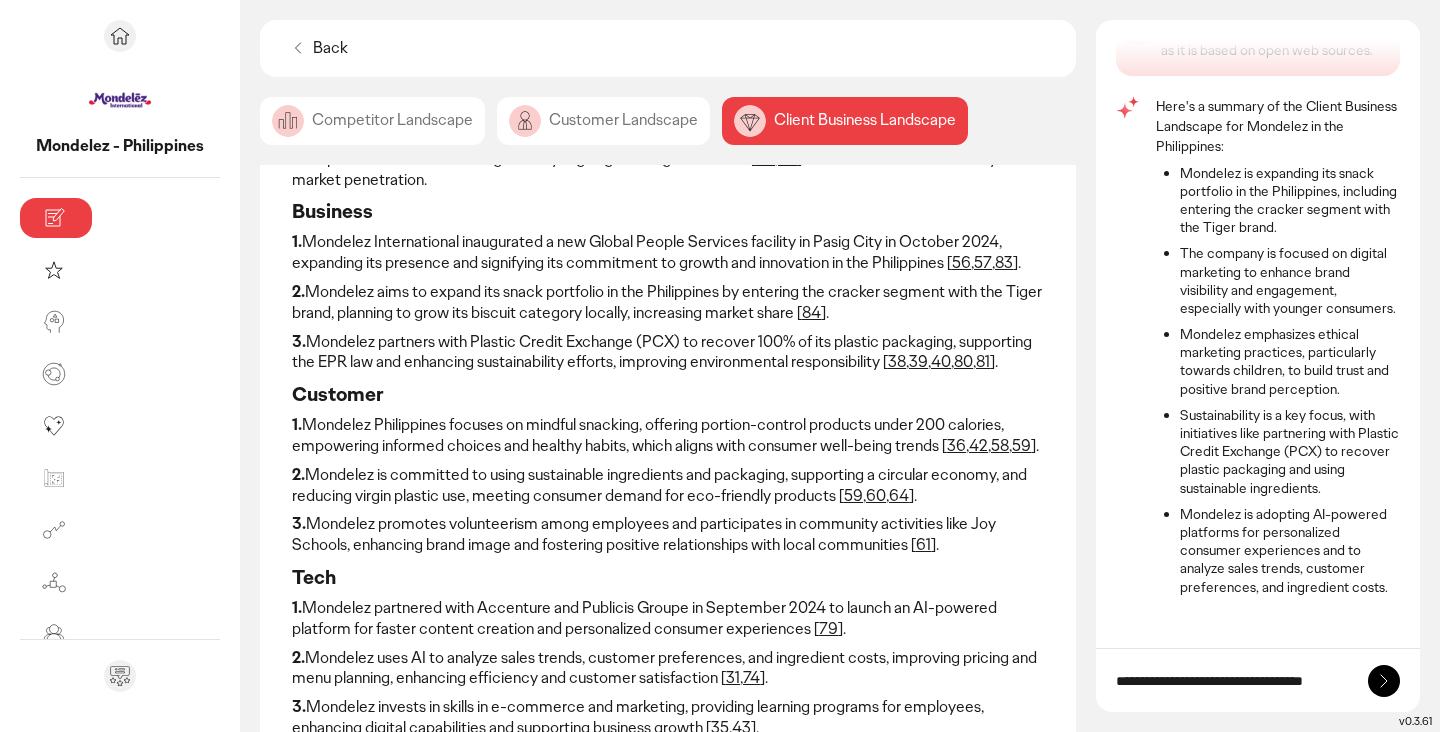 type on "**********" 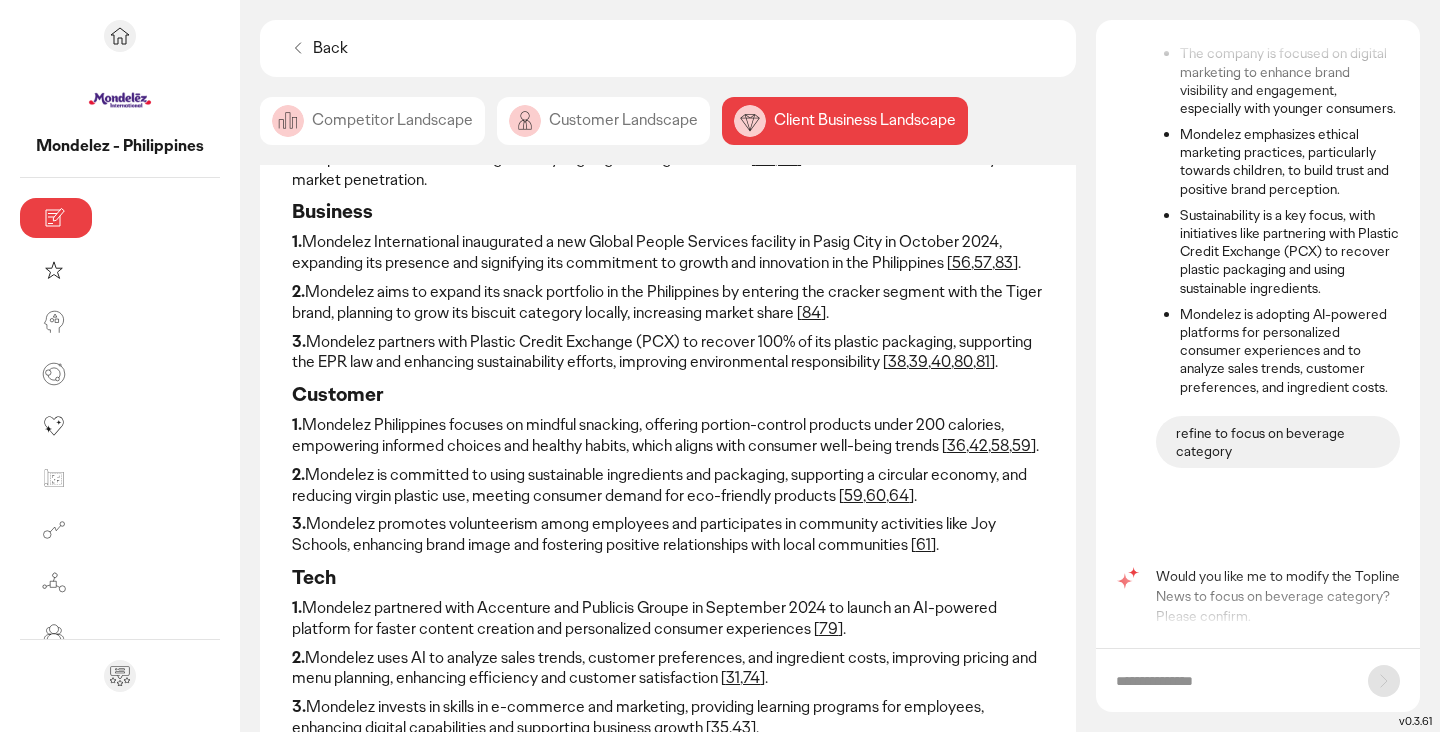 scroll, scrollTop: 213, scrollLeft: 0, axis: vertical 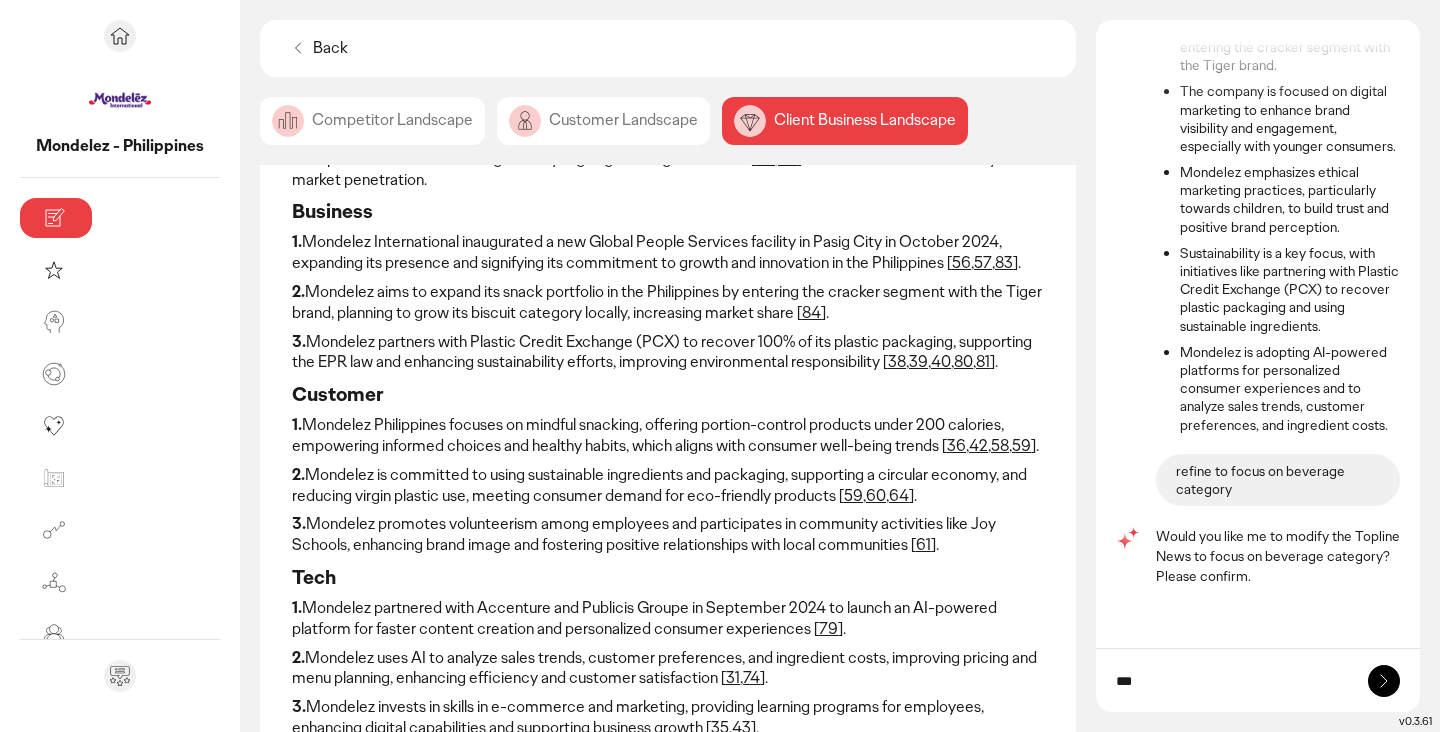 type on "***" 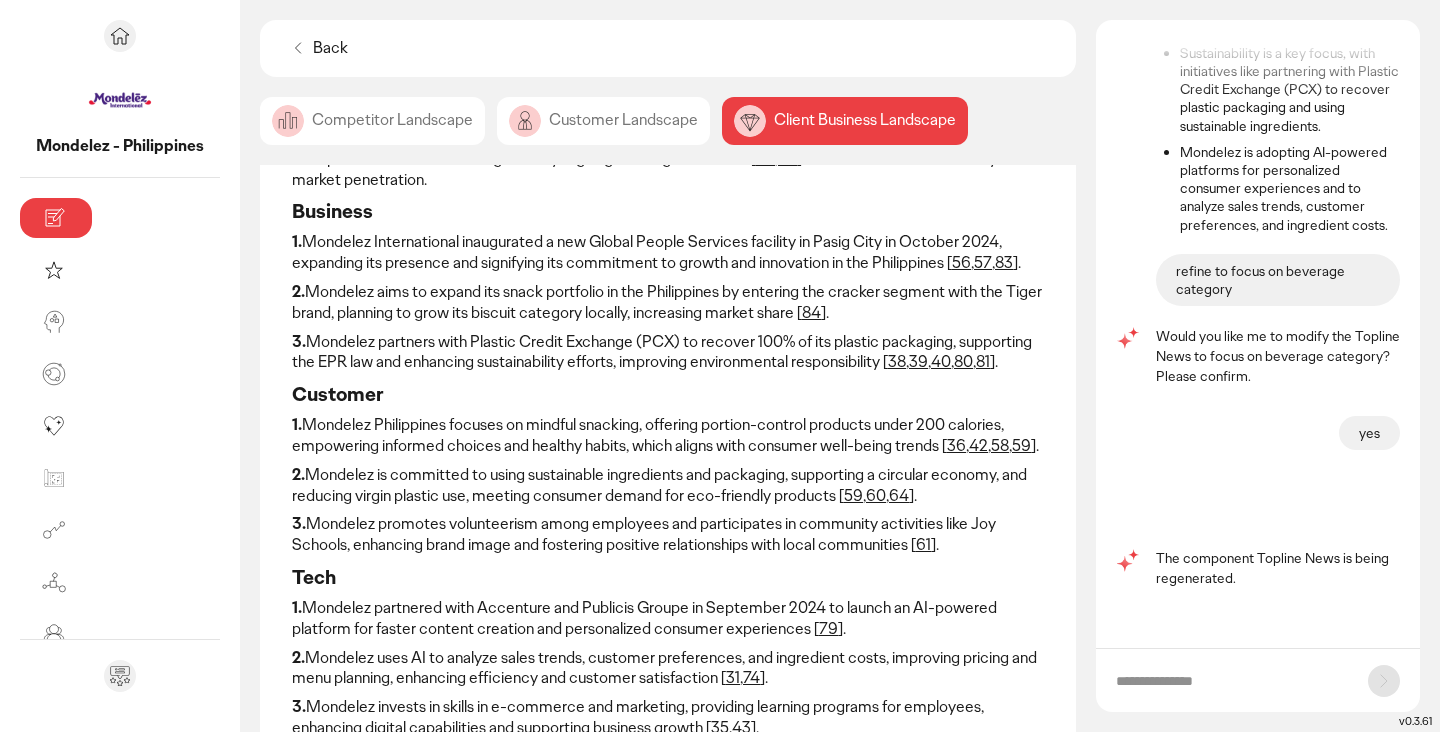 scroll, scrollTop: 337, scrollLeft: 0, axis: vertical 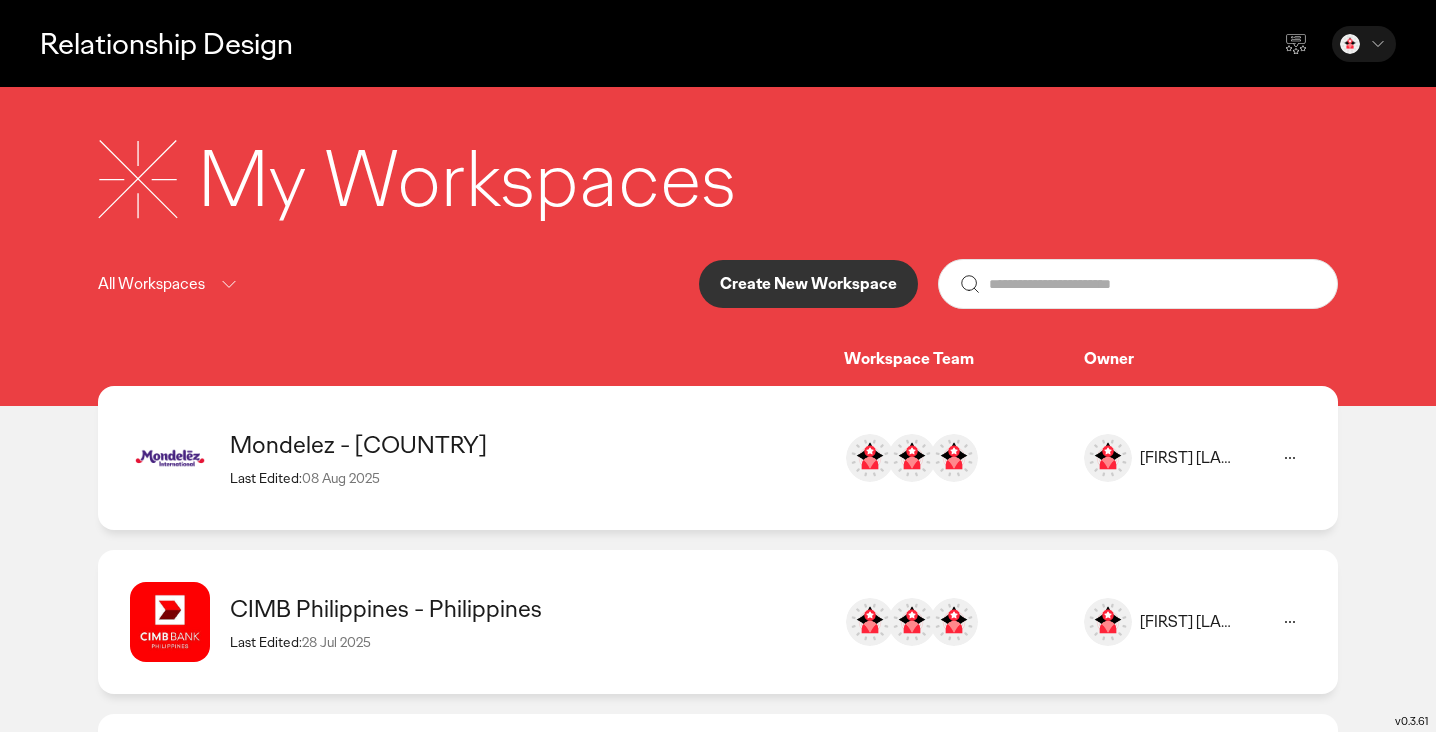 click on "Create New Workspace" at bounding box center (808, 284) 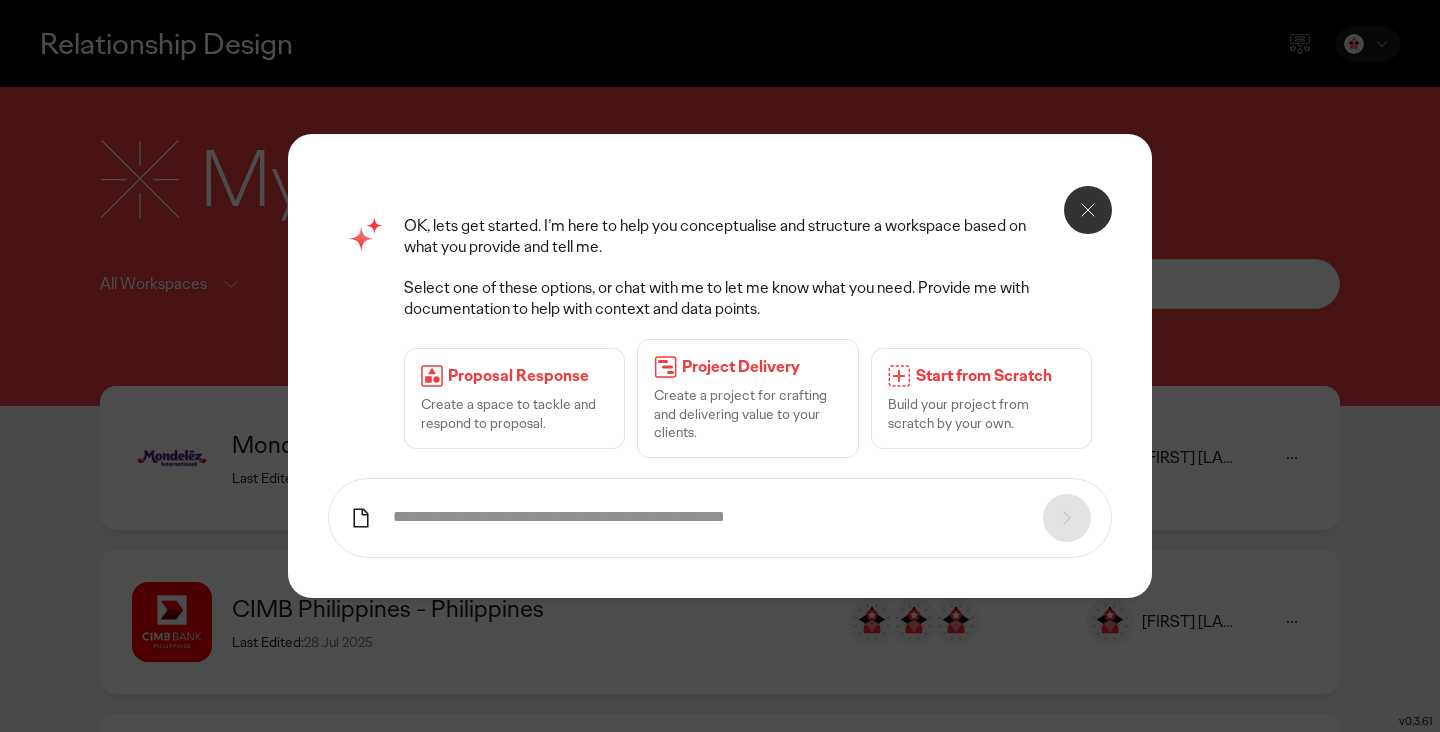 click on "Start from Scratch   Build your project from scratch by your own." at bounding box center (981, 398) 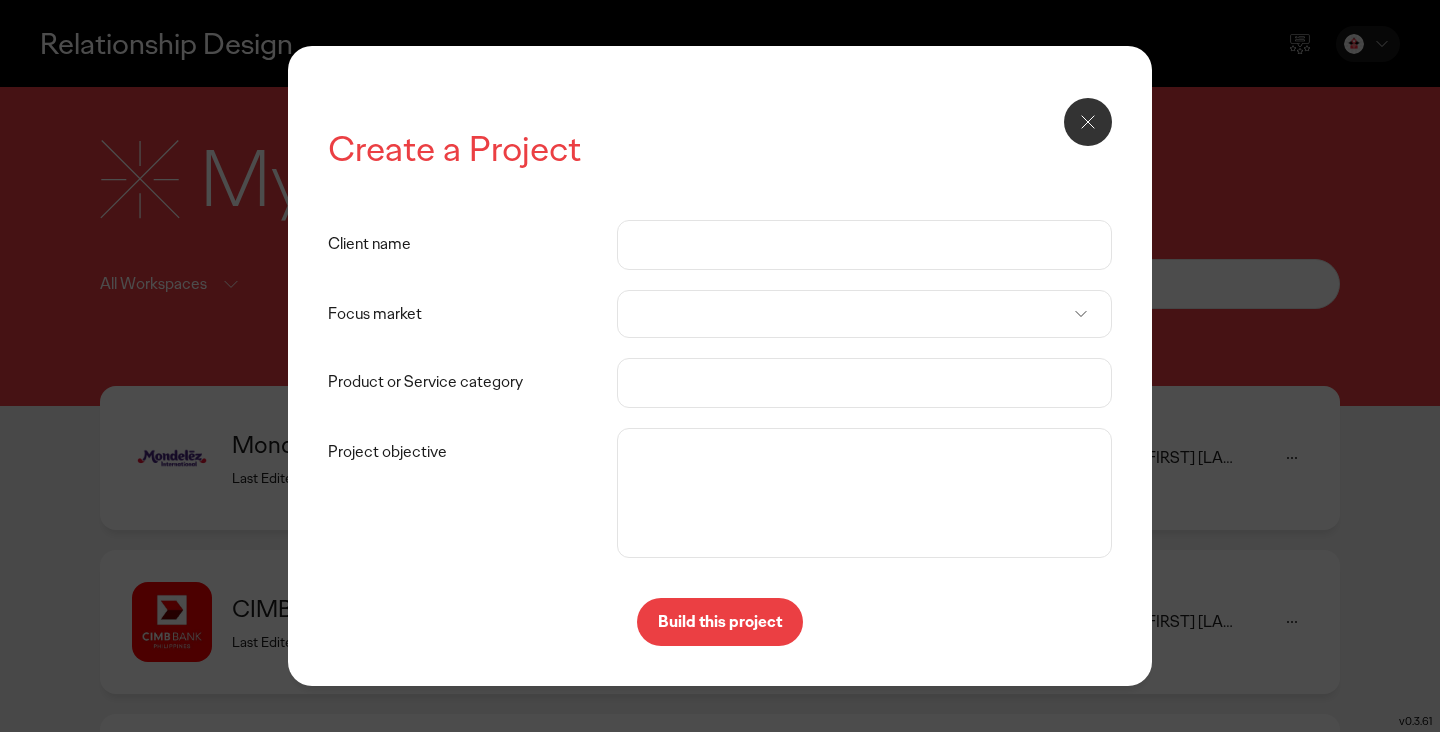 click on "Client name" at bounding box center (864, 245) 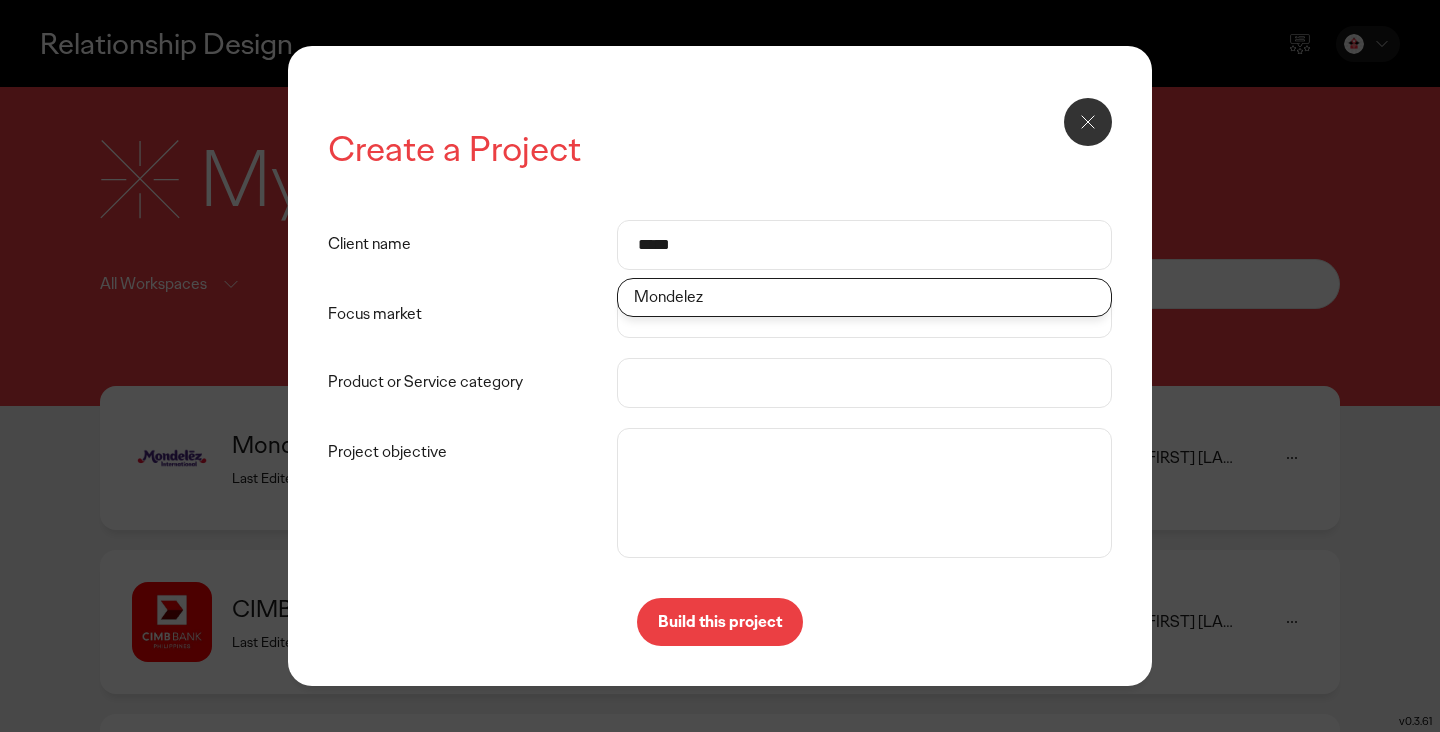 click on "Mondelez" 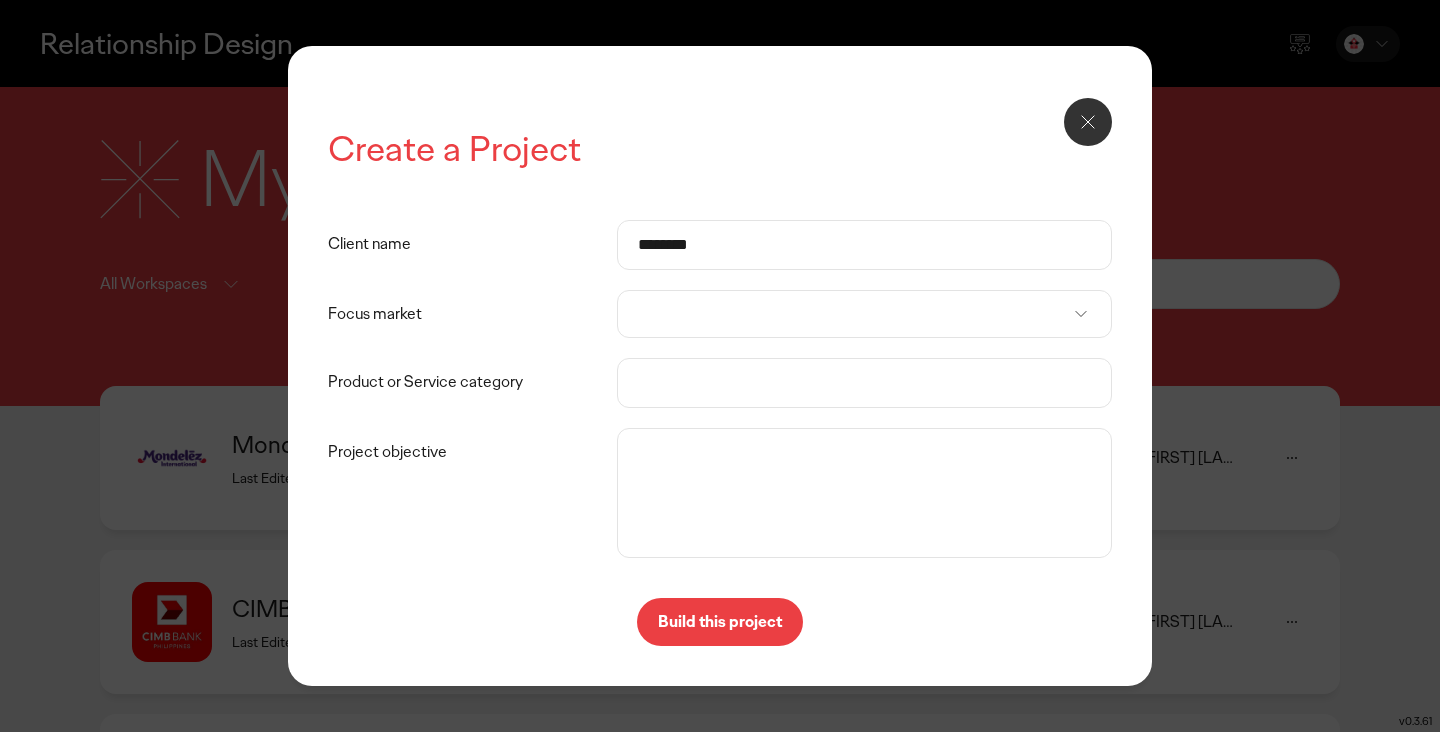 click at bounding box center [864, 314] 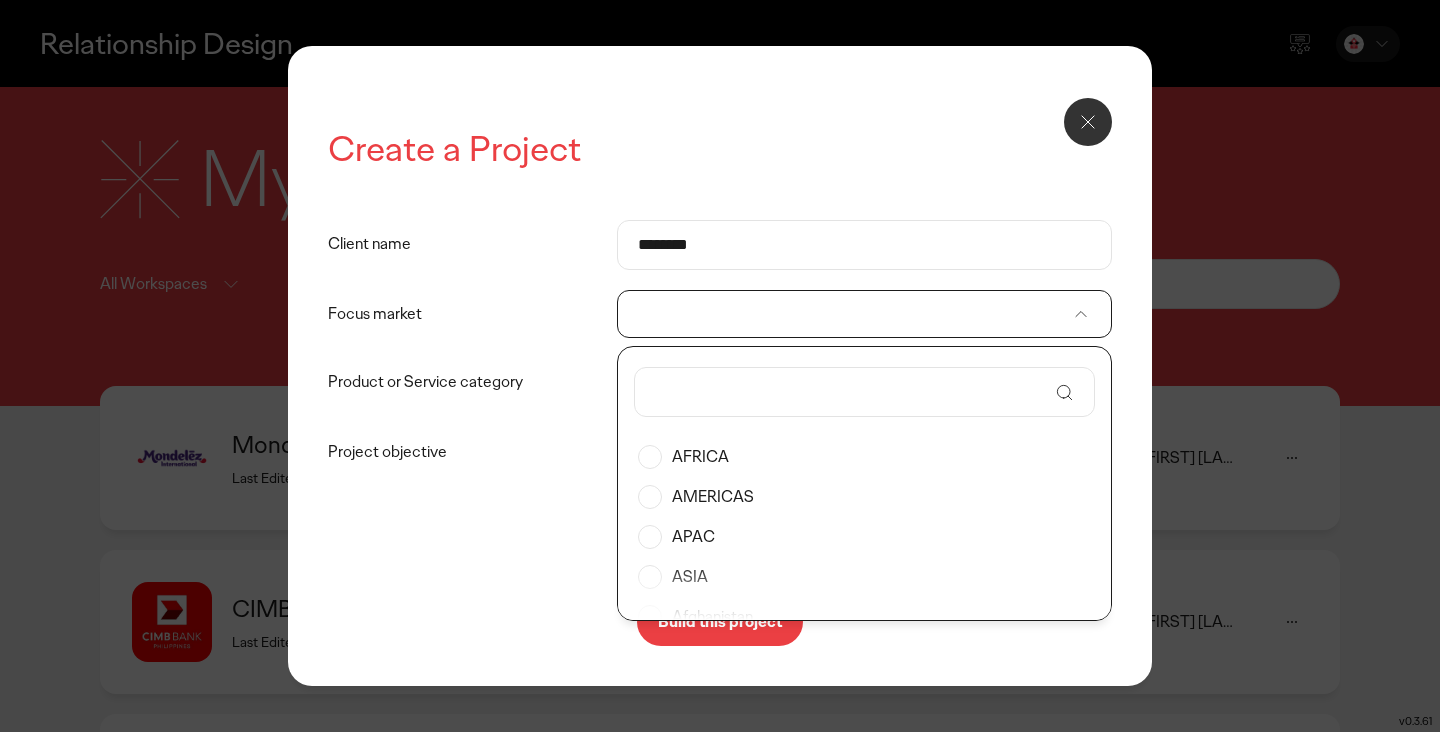 click at bounding box center (851, 392) 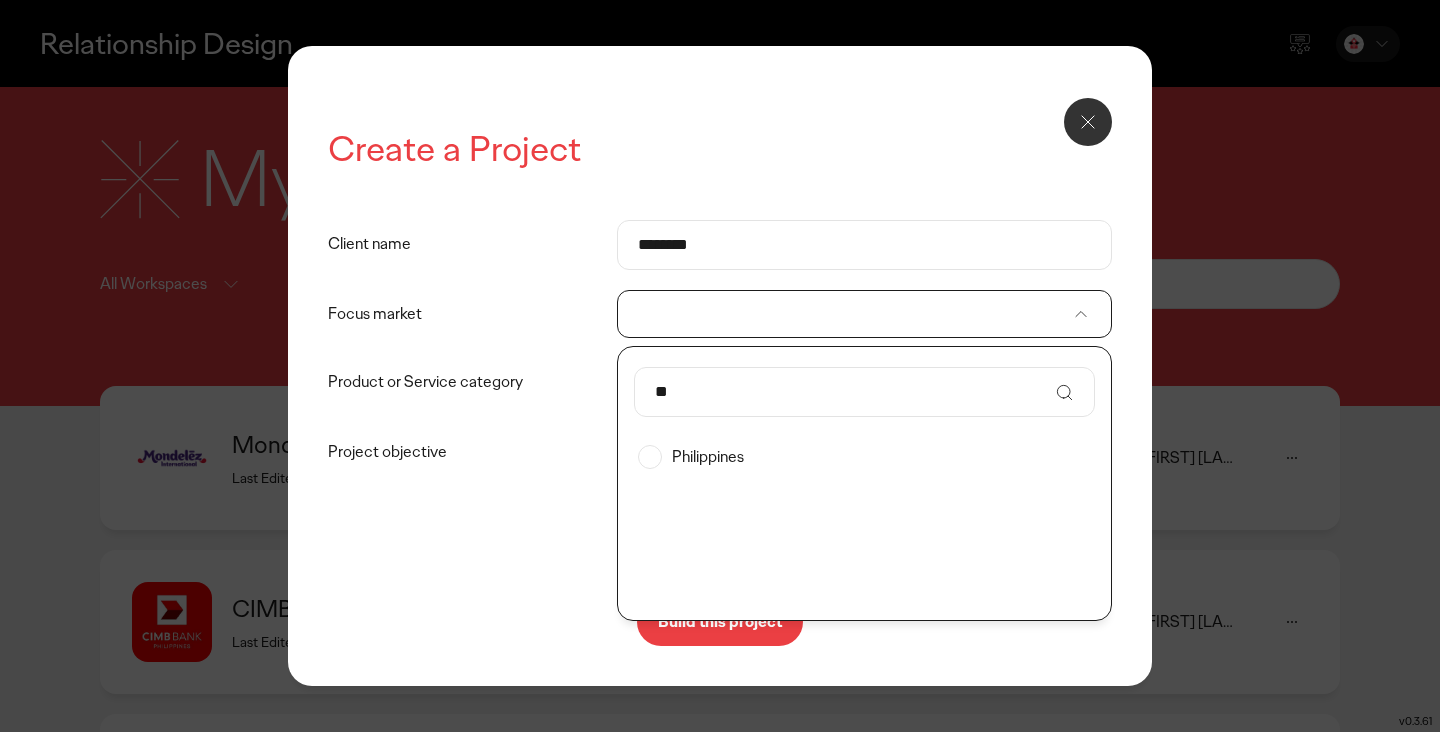 type on "**" 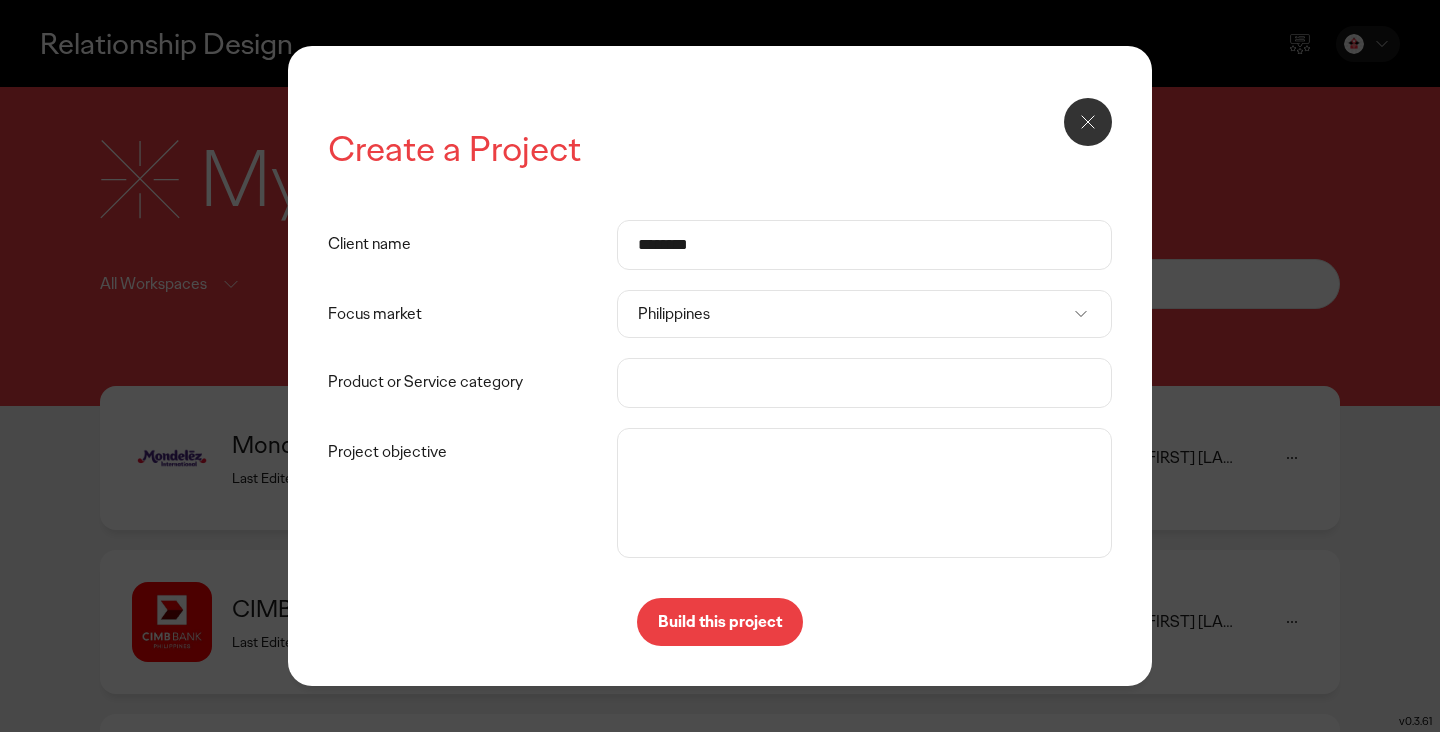 click on "Product or Service category" at bounding box center [864, 383] 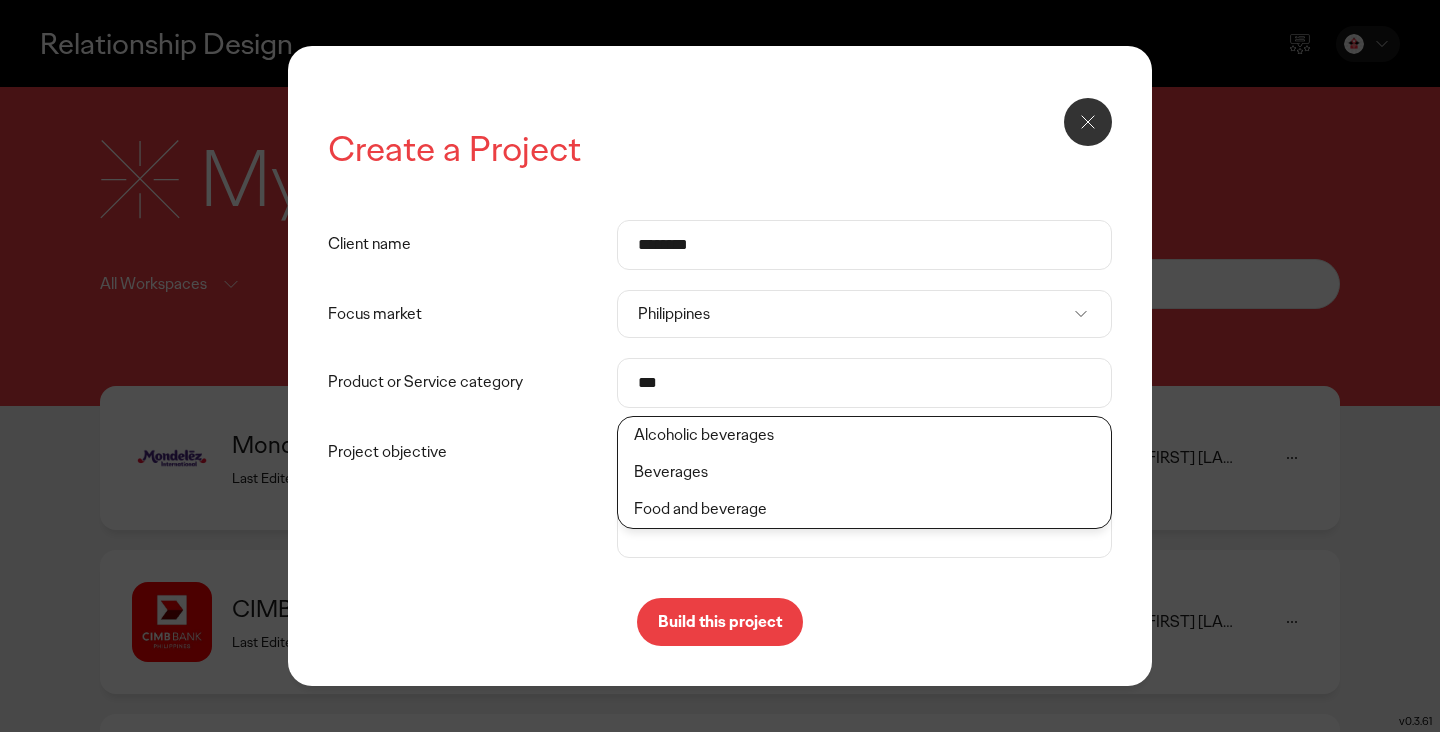 click on "Beverages" 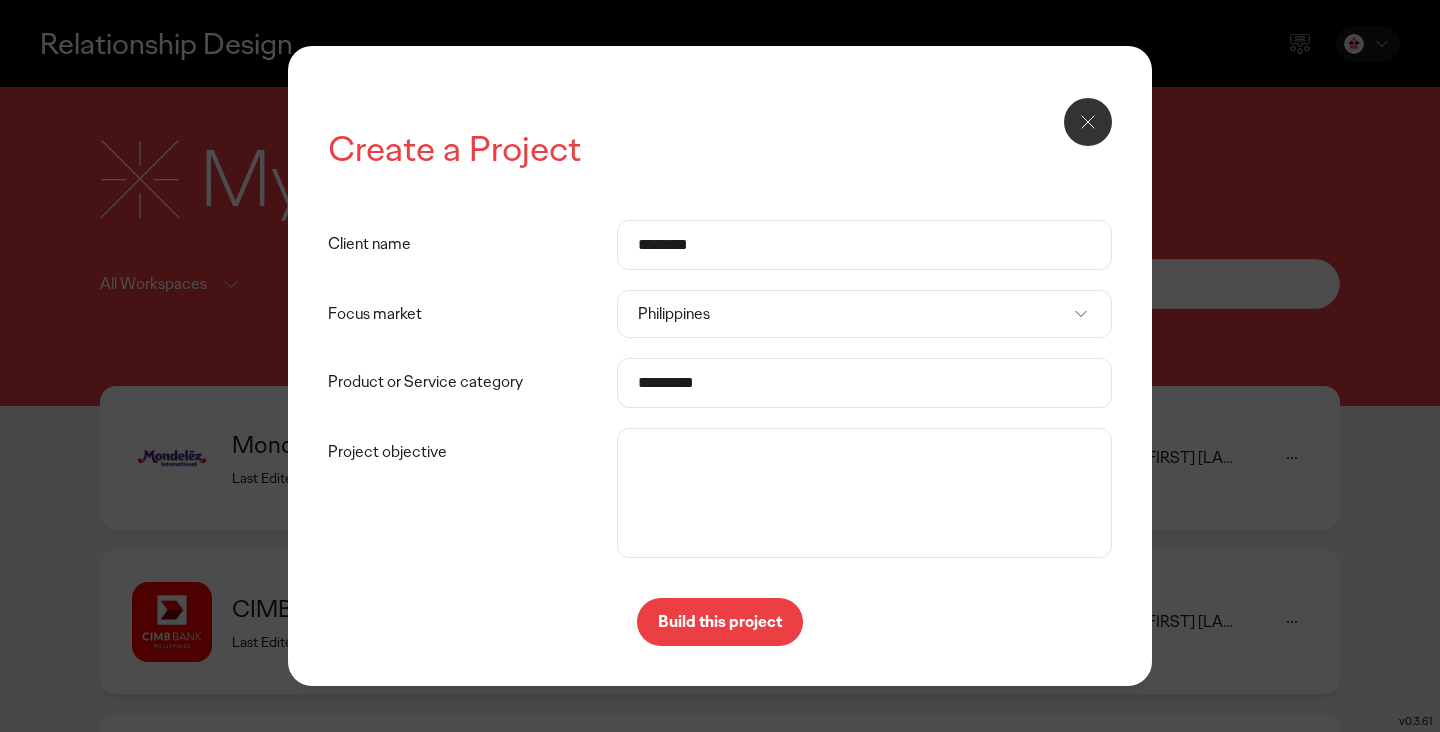 click on "Project objective" at bounding box center [864, 493] 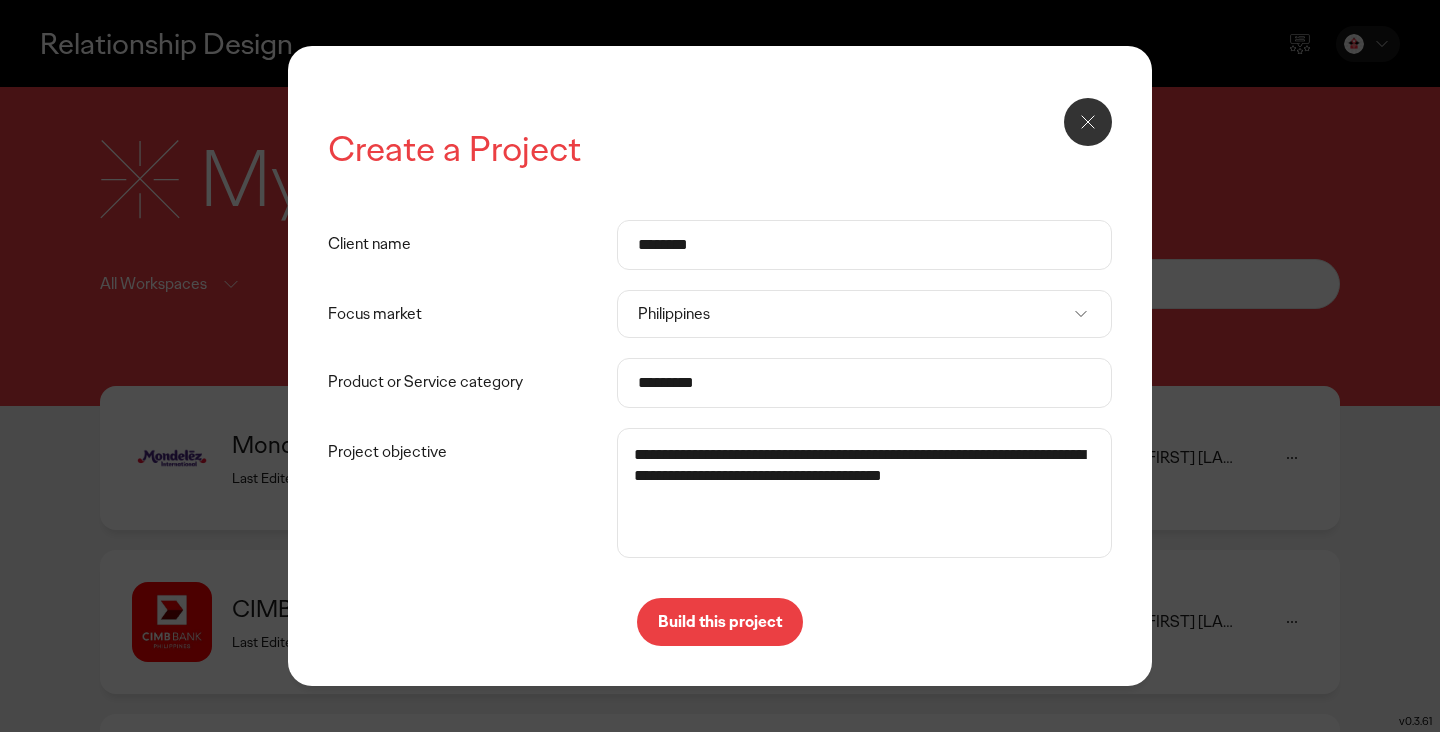type on "**********" 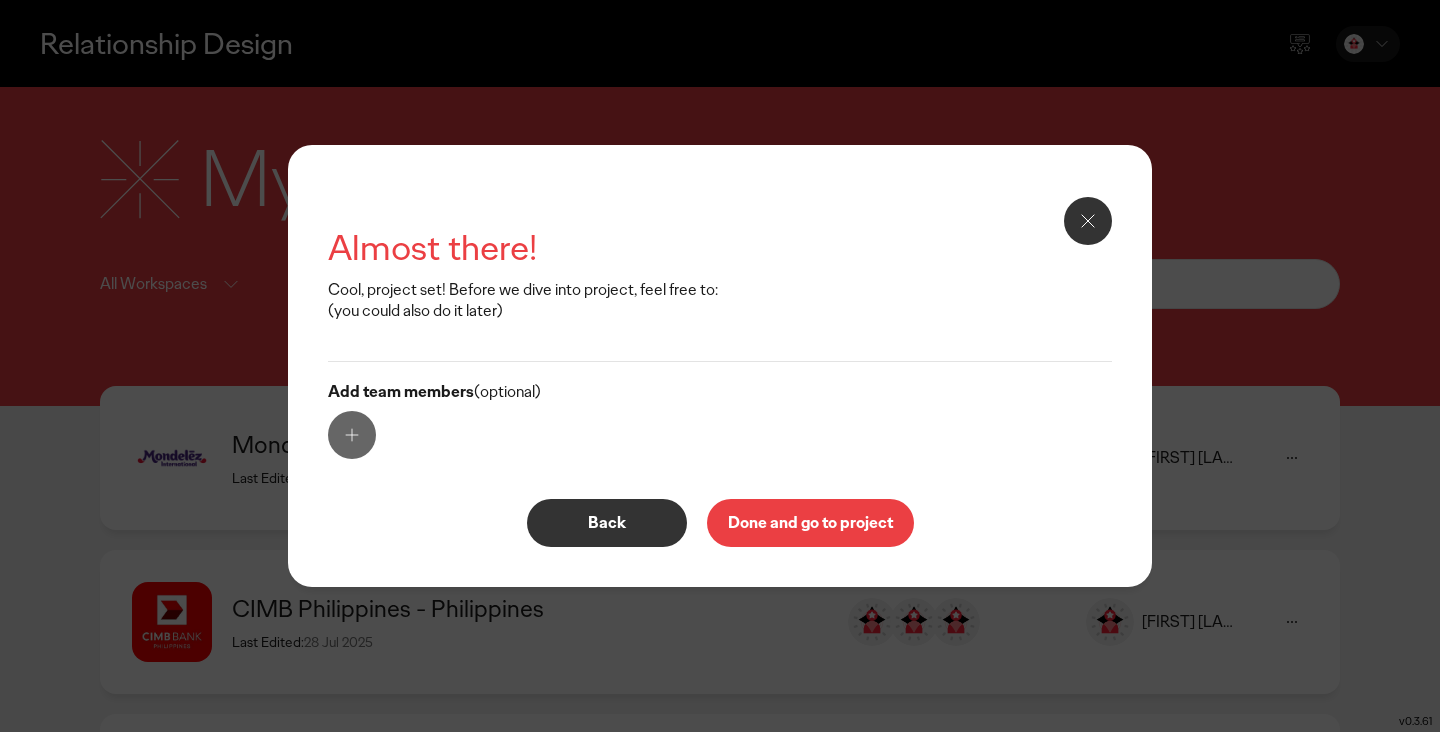 click on "Add team members  (optional)" at bounding box center [720, 420] 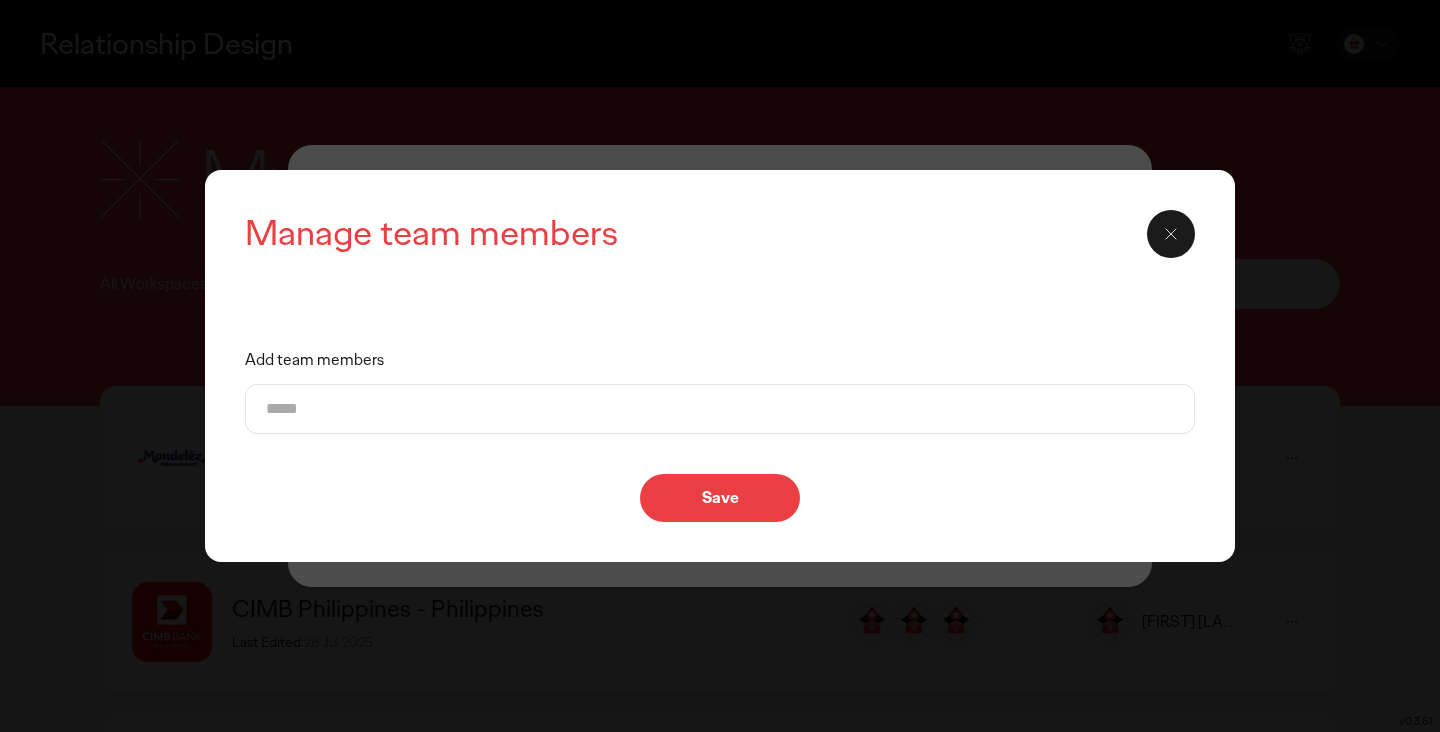 click on "Add team members" at bounding box center (720, 409) 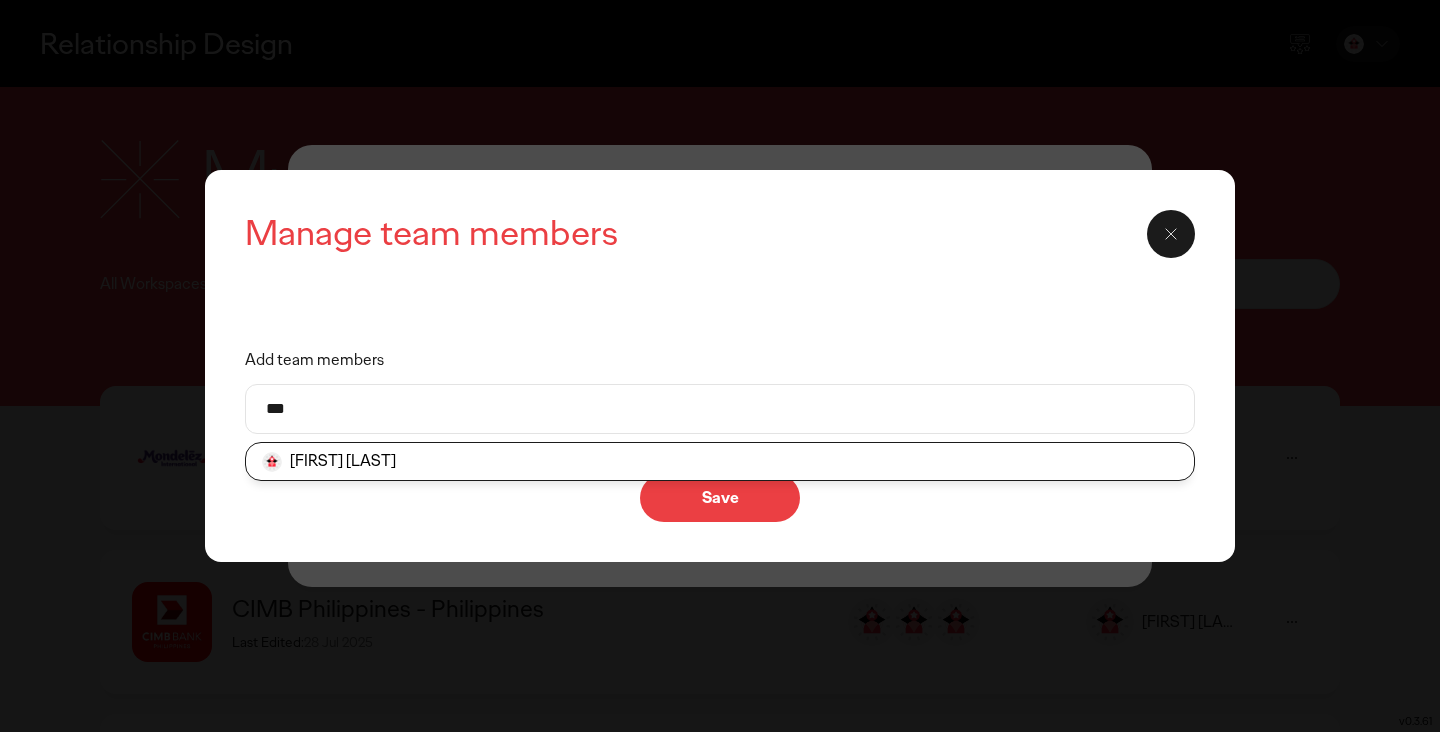 type on "***" 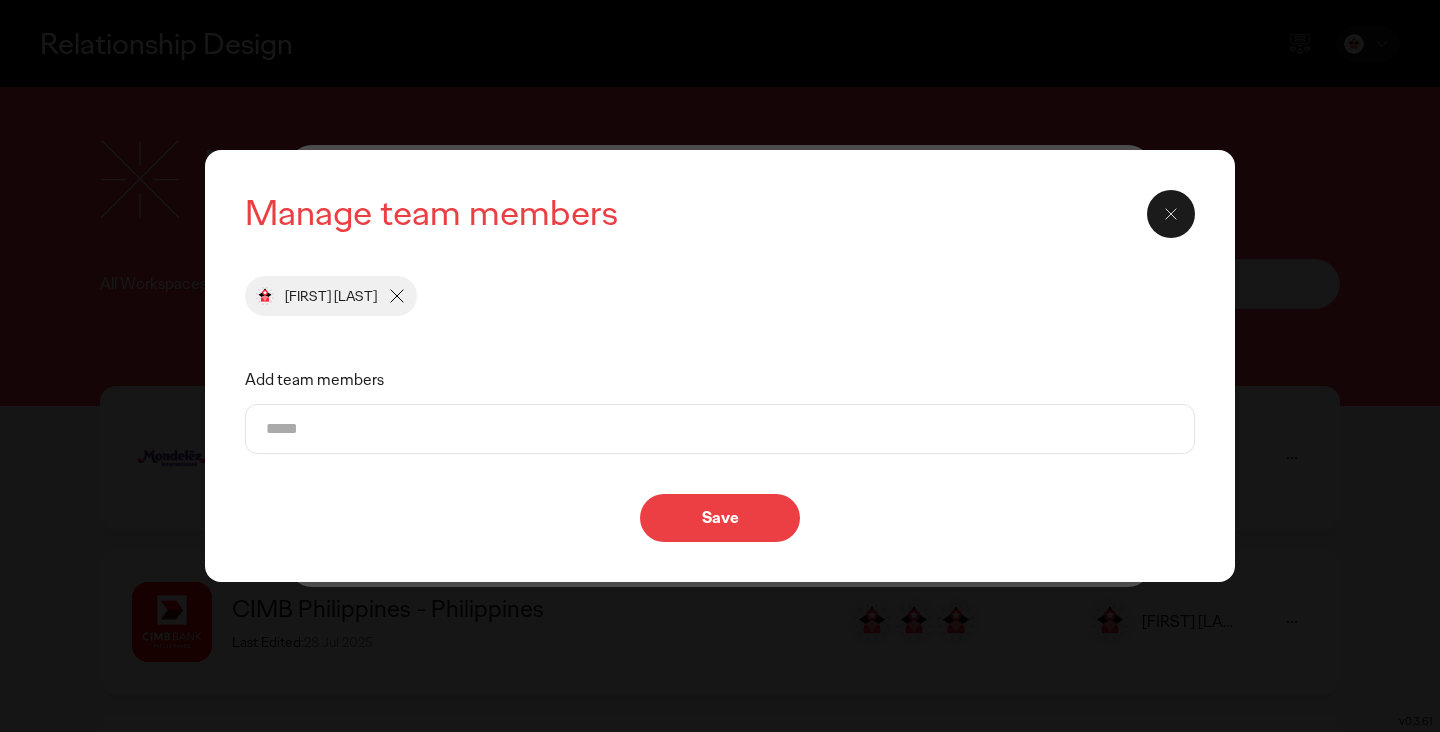 click on "Add team members" at bounding box center (720, 429) 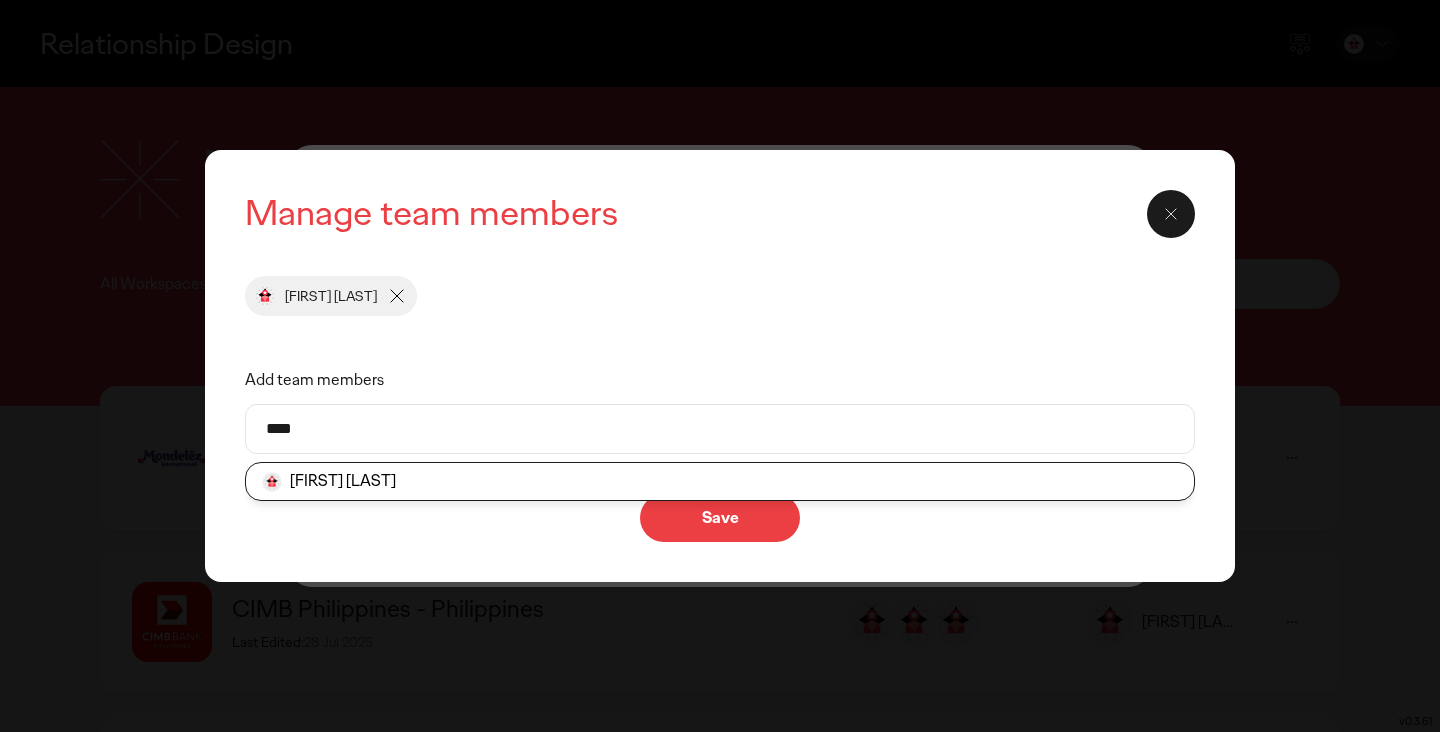 type on "****" 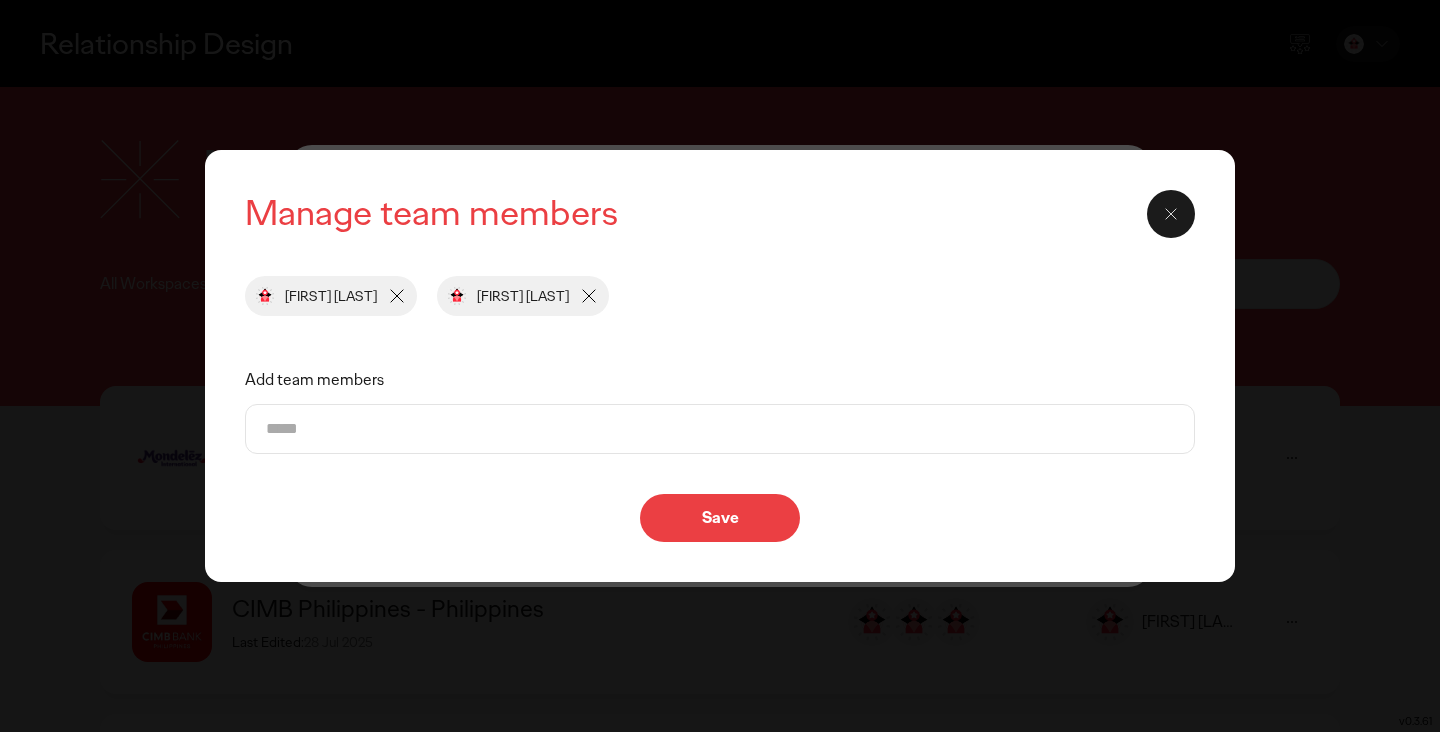click on "Save" at bounding box center (720, 518) 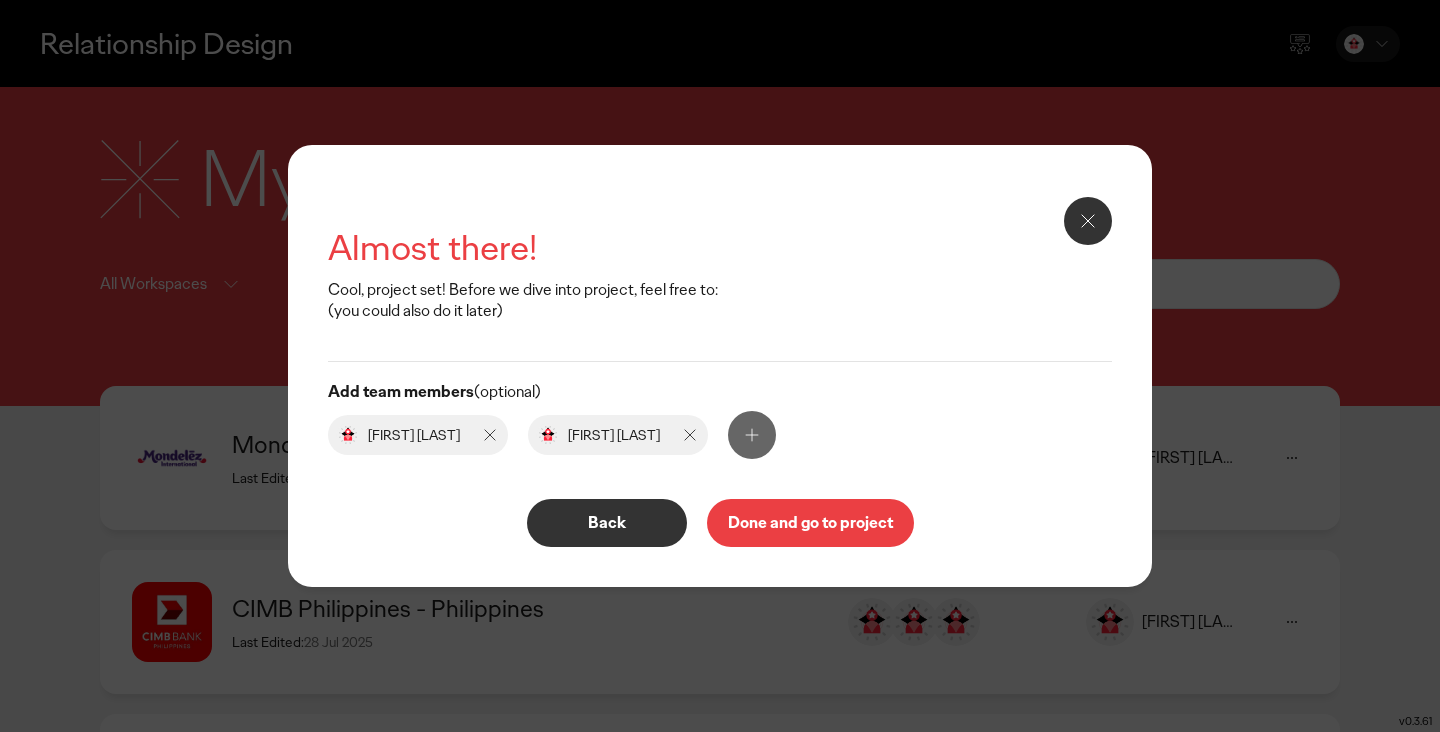 click on "Done and go to project" at bounding box center [810, 523] 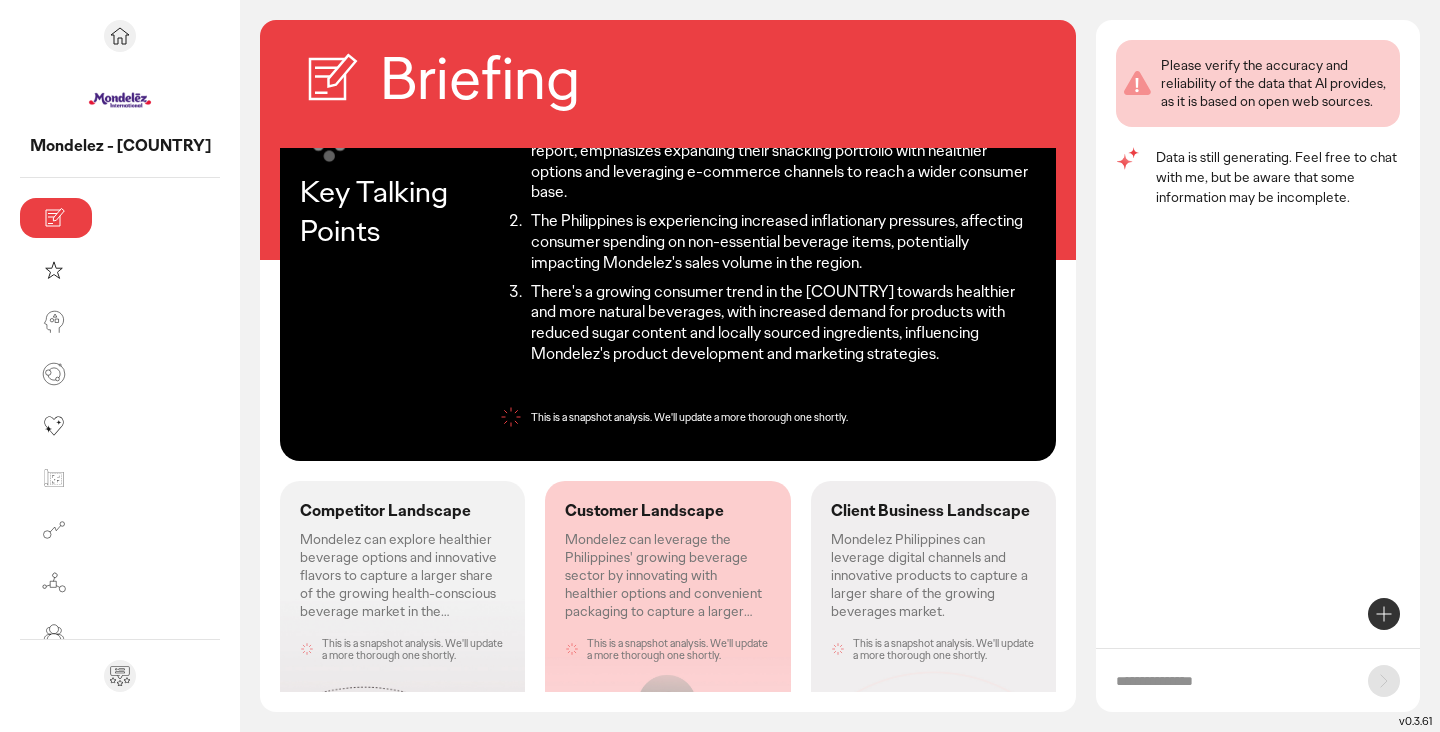 scroll, scrollTop: 149, scrollLeft: 0, axis: vertical 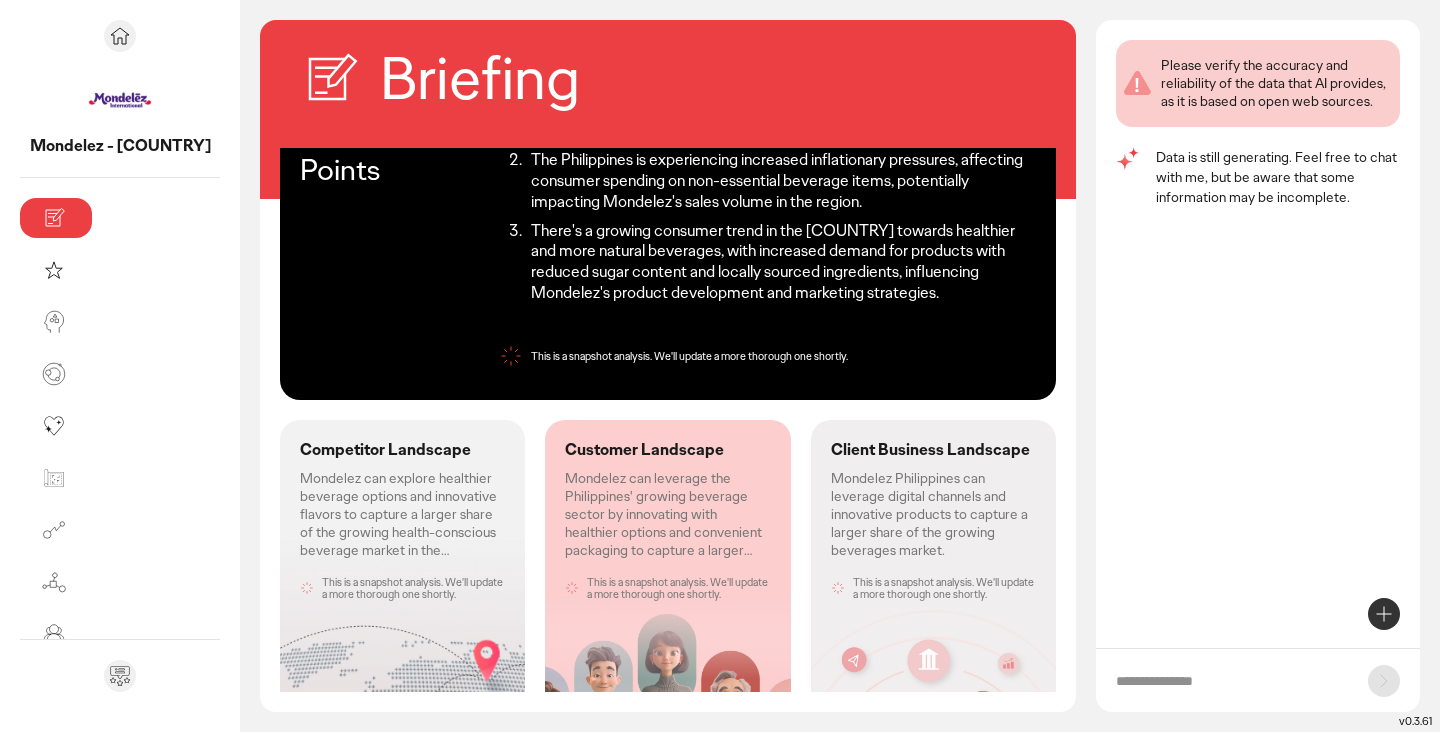 click on "Mondelez can explore healthier beverage options and innovative flavors to capture a larger share of the growing health-conscious beverage market in the Philippines." 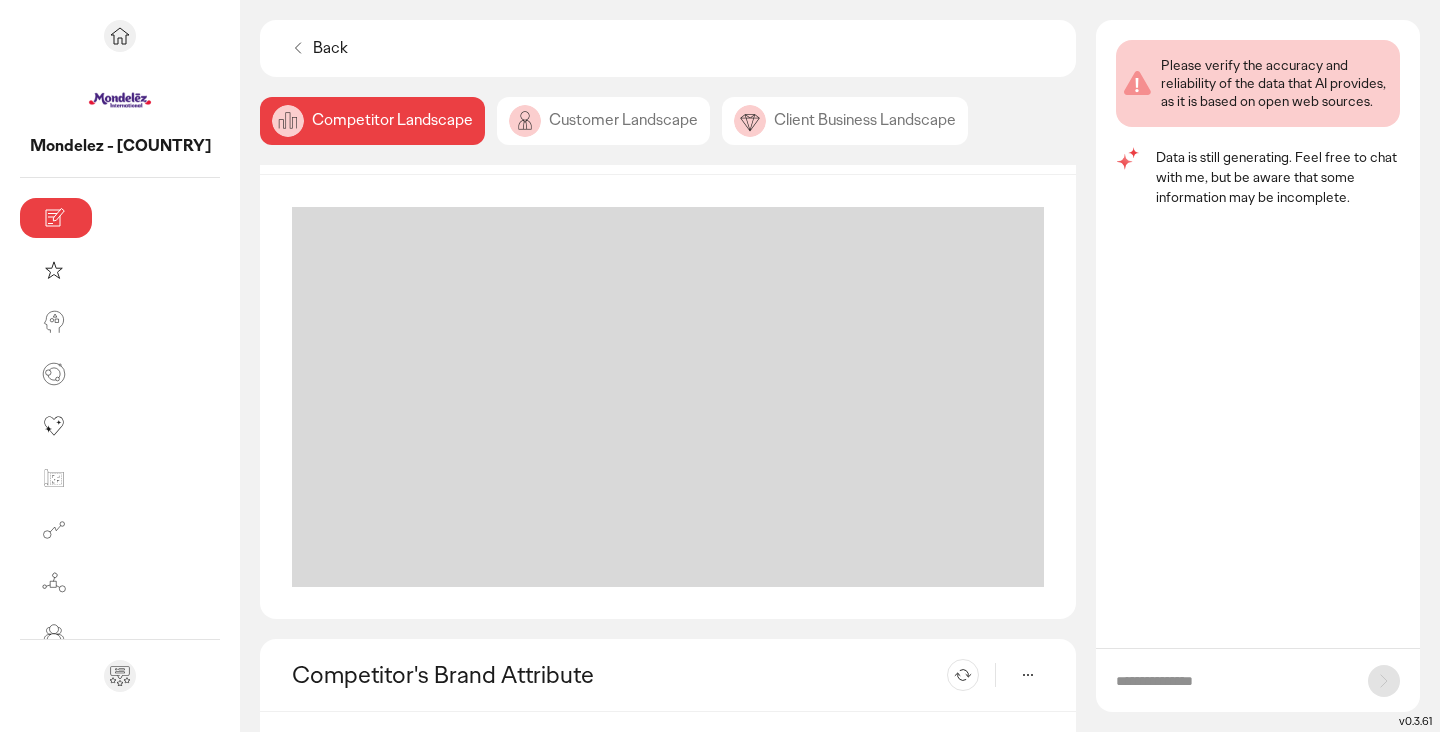 scroll, scrollTop: 0, scrollLeft: 0, axis: both 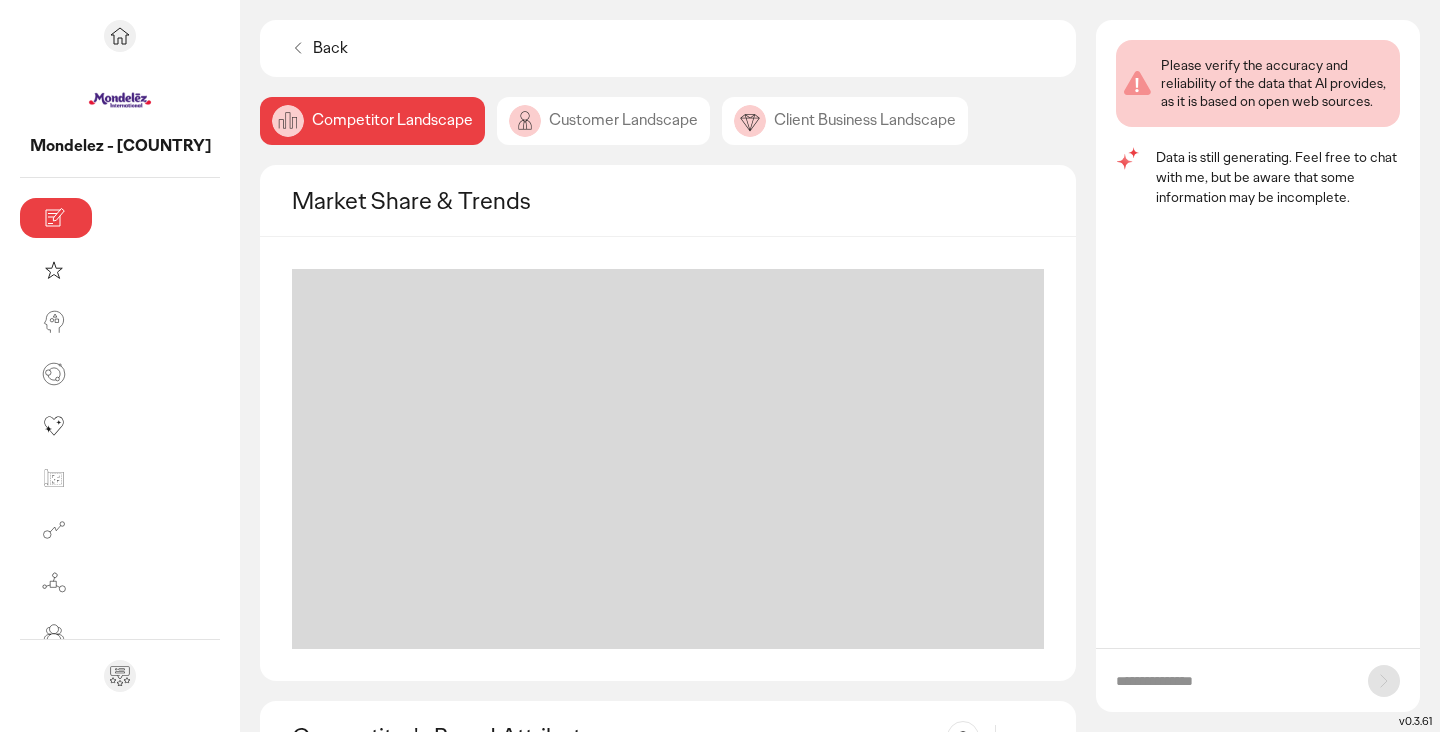 click at bounding box center [1232, 681] 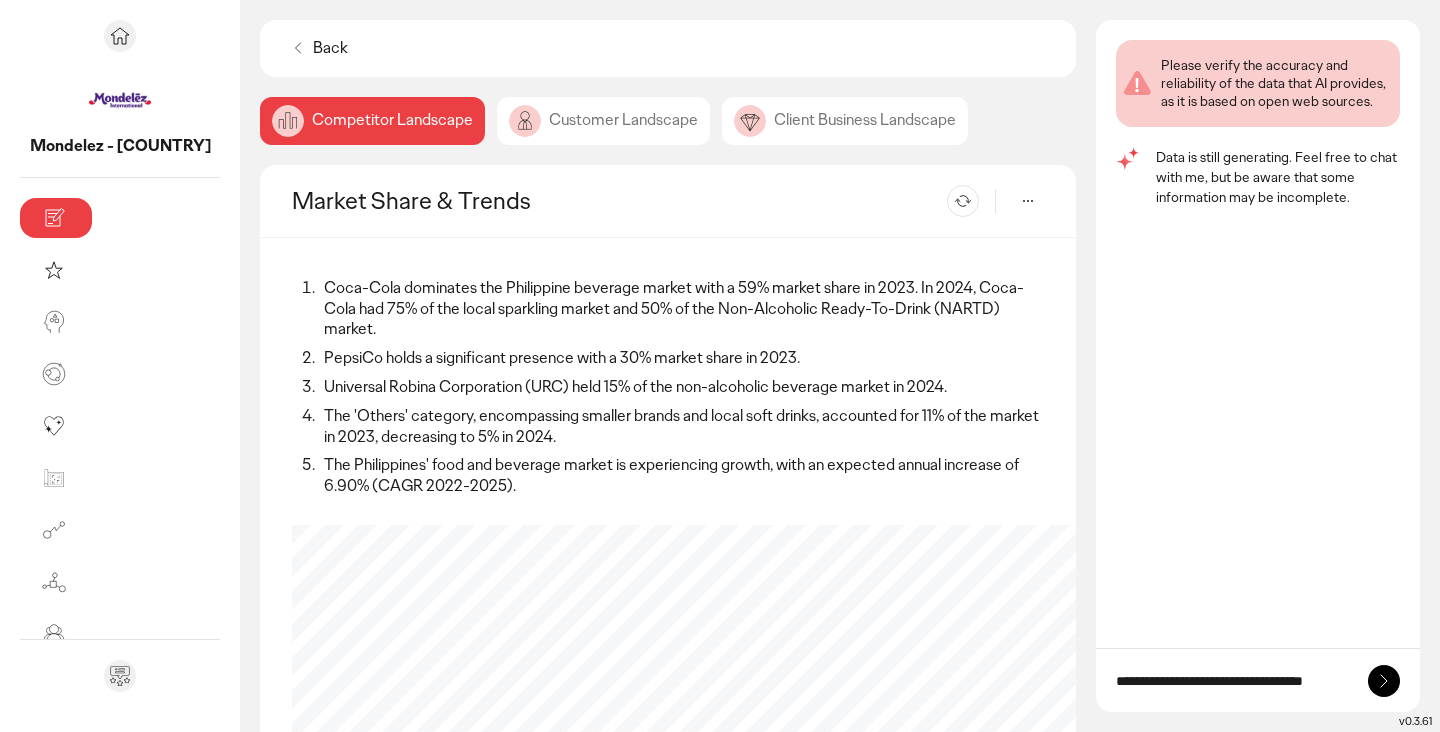 scroll, scrollTop: 0, scrollLeft: 13, axis: horizontal 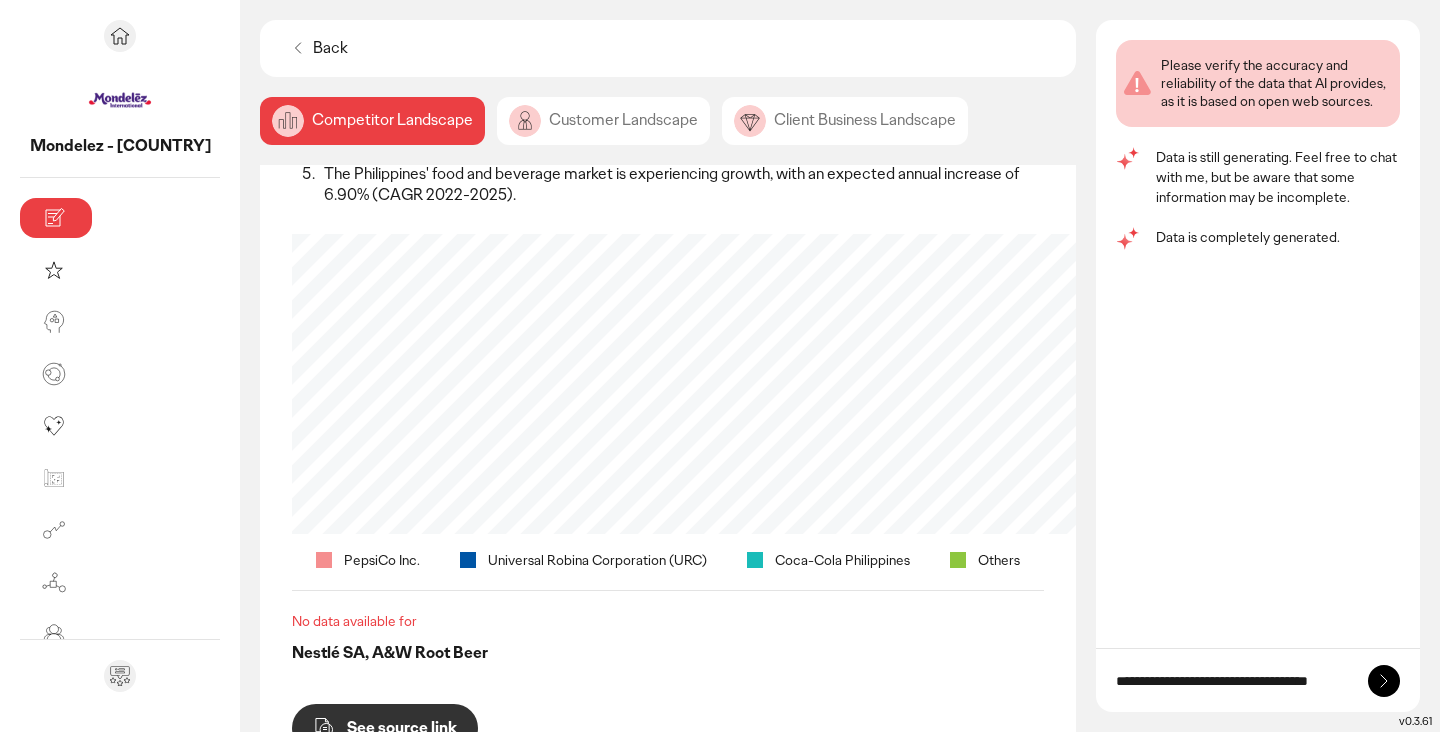 type on "**********" 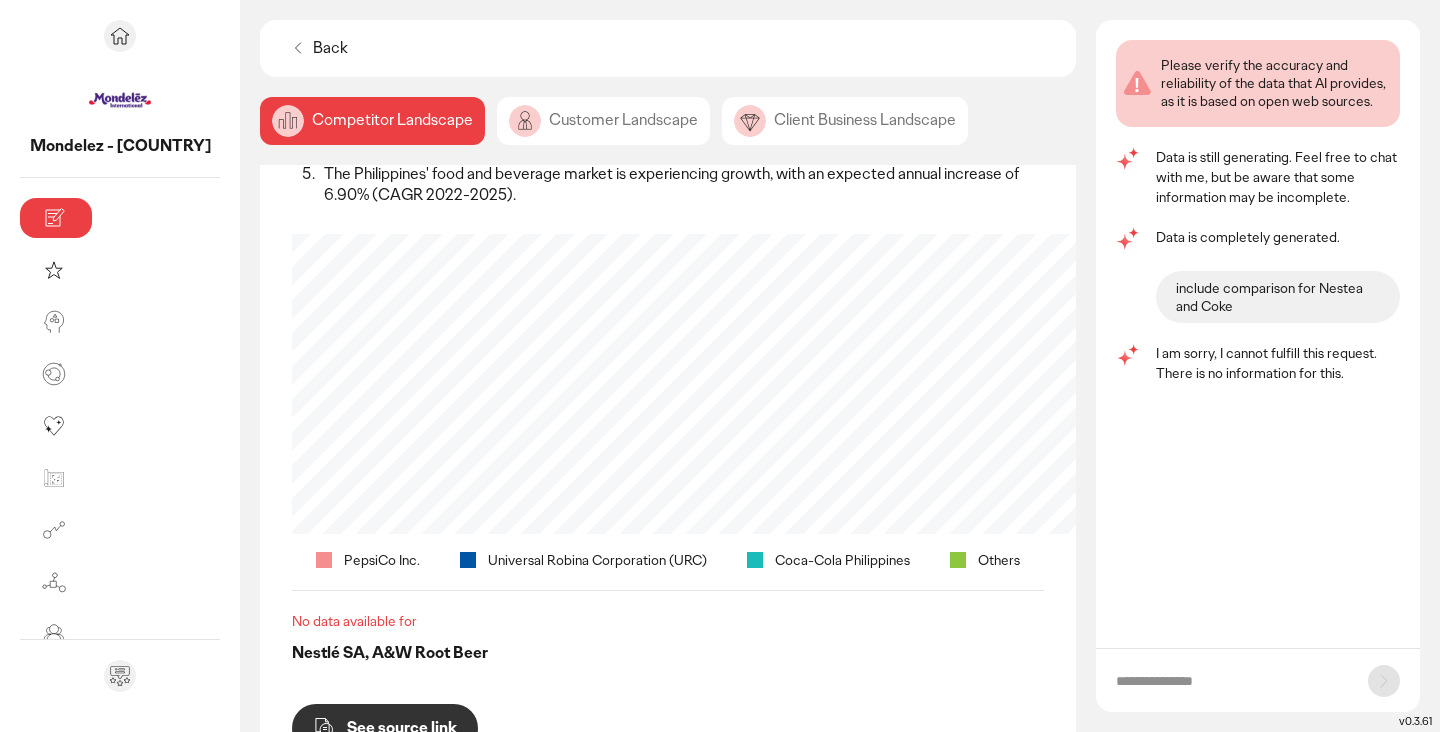 click on "Customer Landscape" 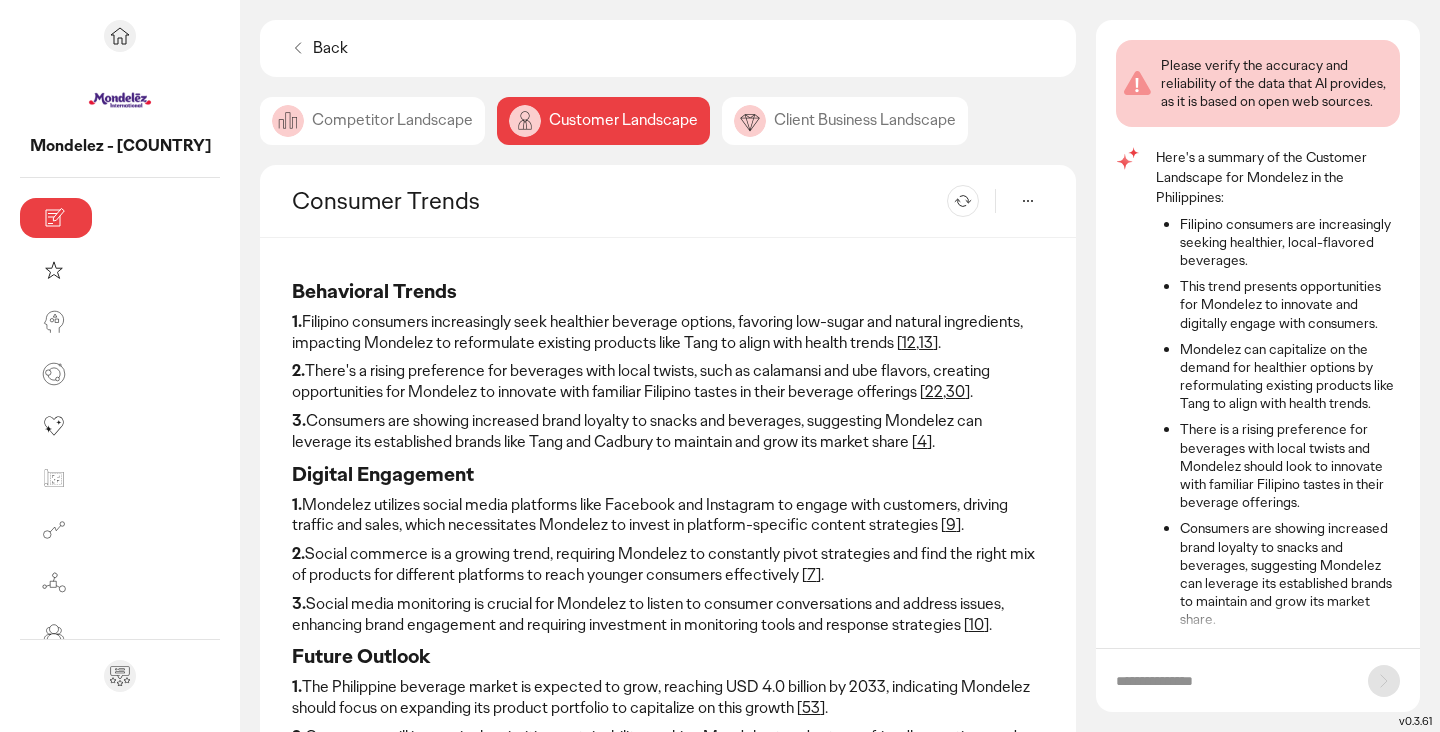 scroll, scrollTop: 32, scrollLeft: 0, axis: vertical 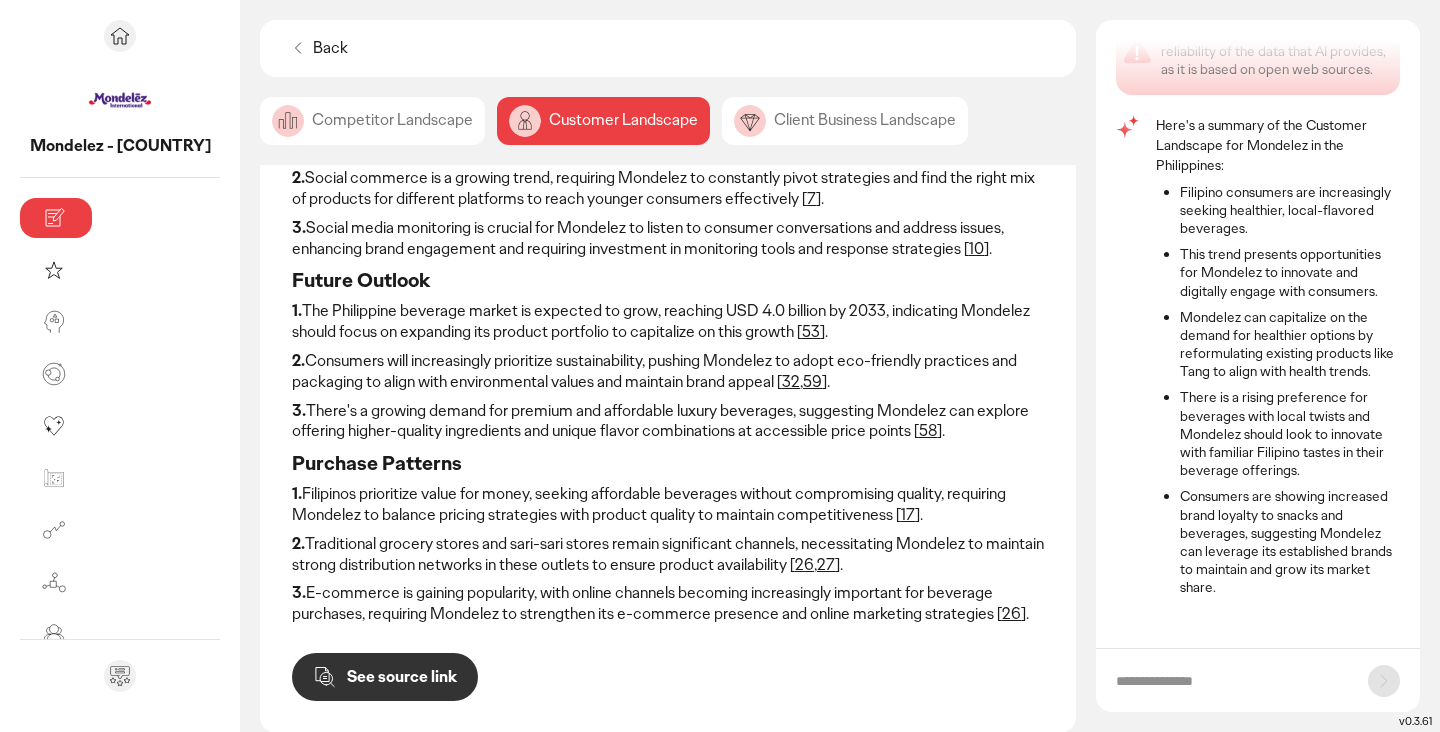 click on "Client Business Landscape" 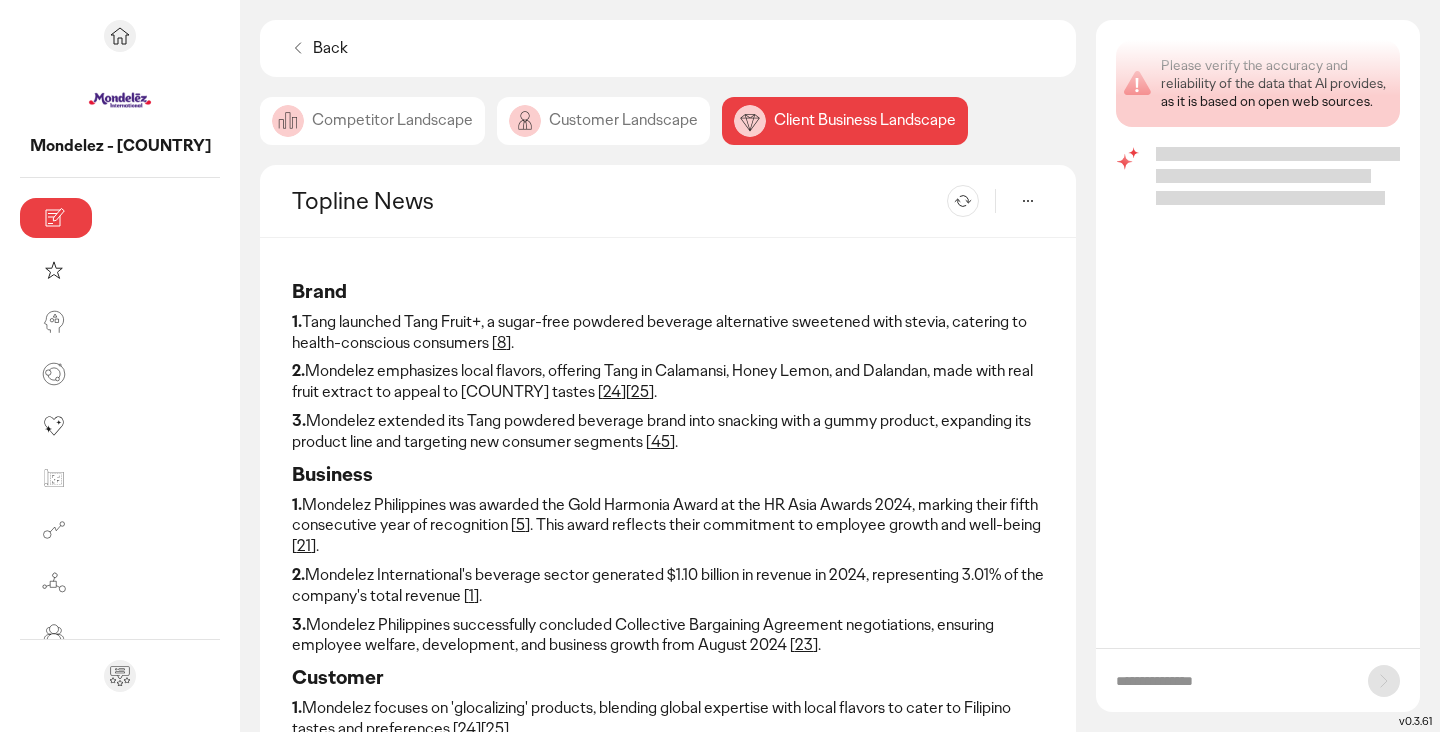 scroll, scrollTop: 0, scrollLeft: 0, axis: both 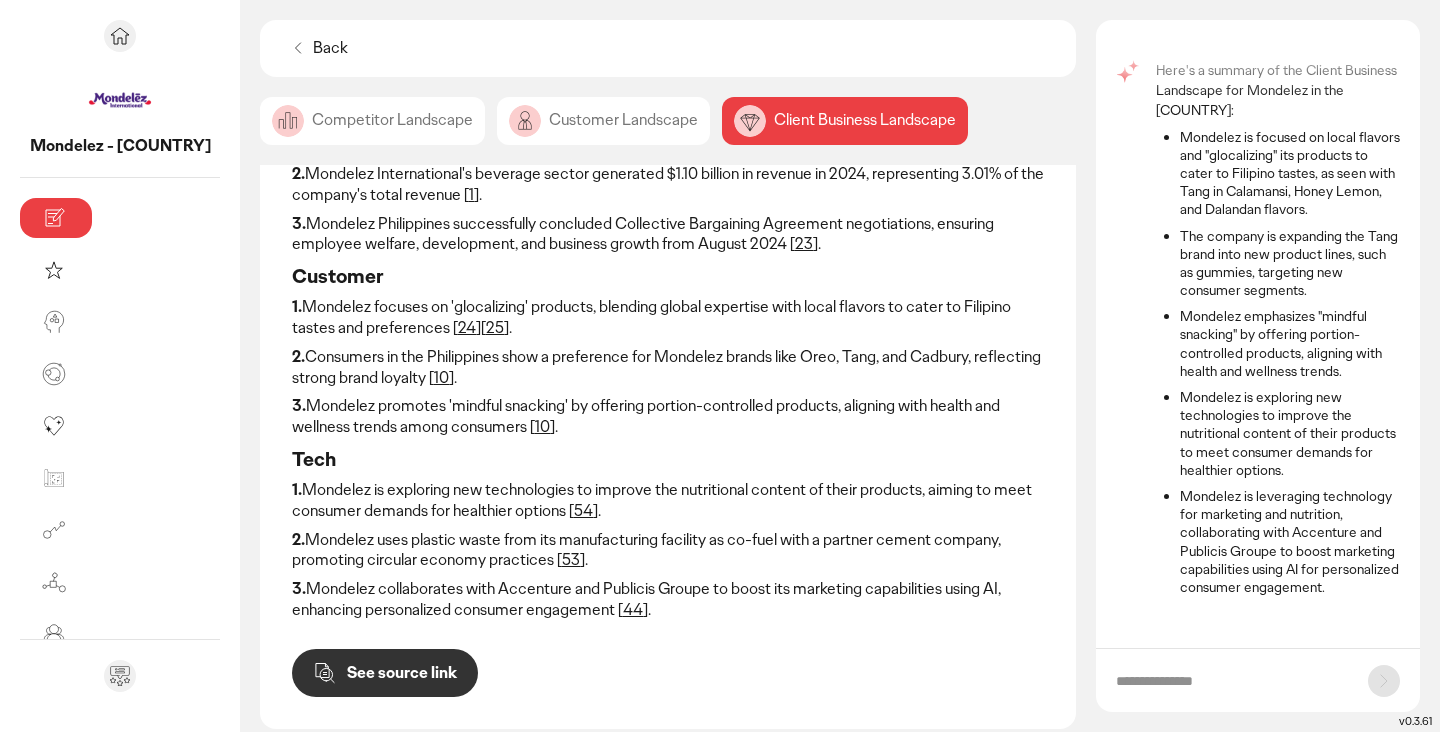 click at bounding box center [1232, 681] 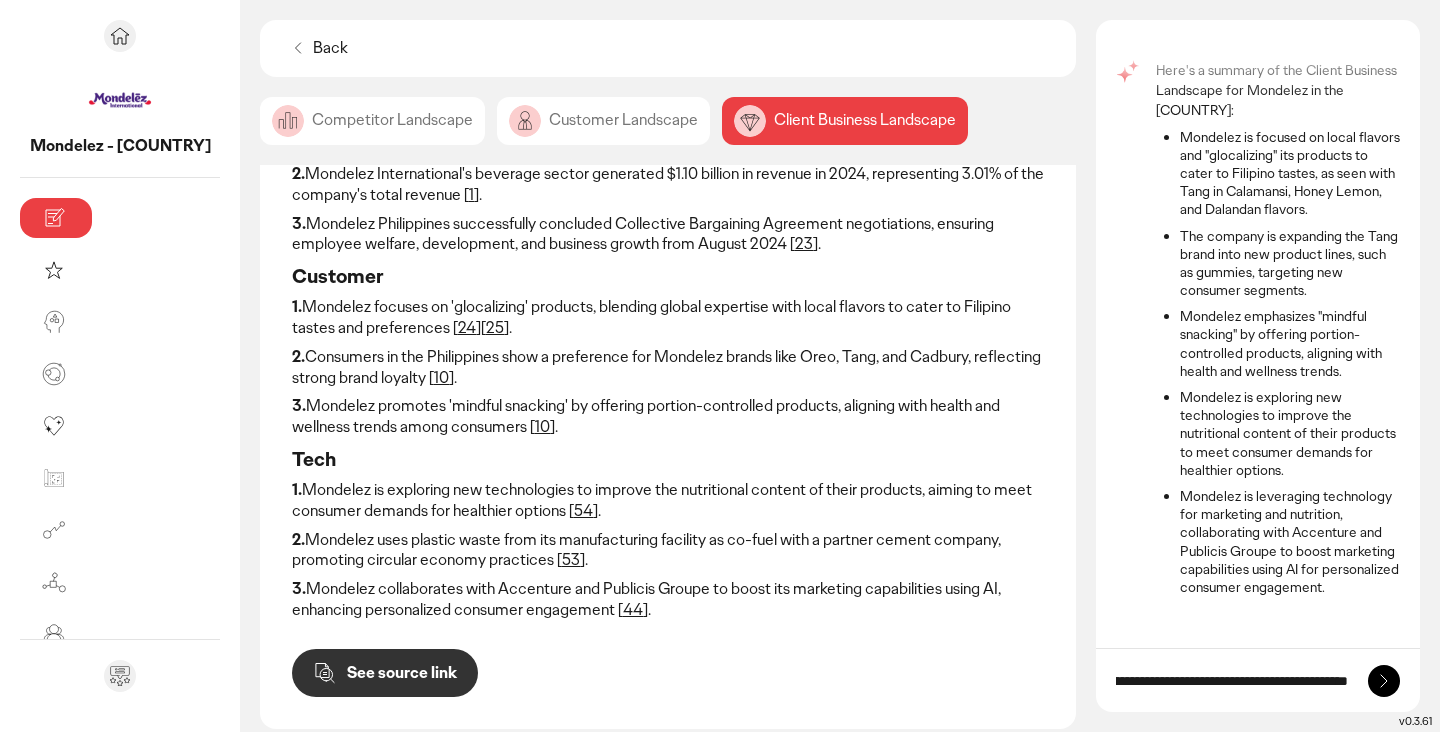 scroll, scrollTop: 0, scrollLeft: 1222, axis: horizontal 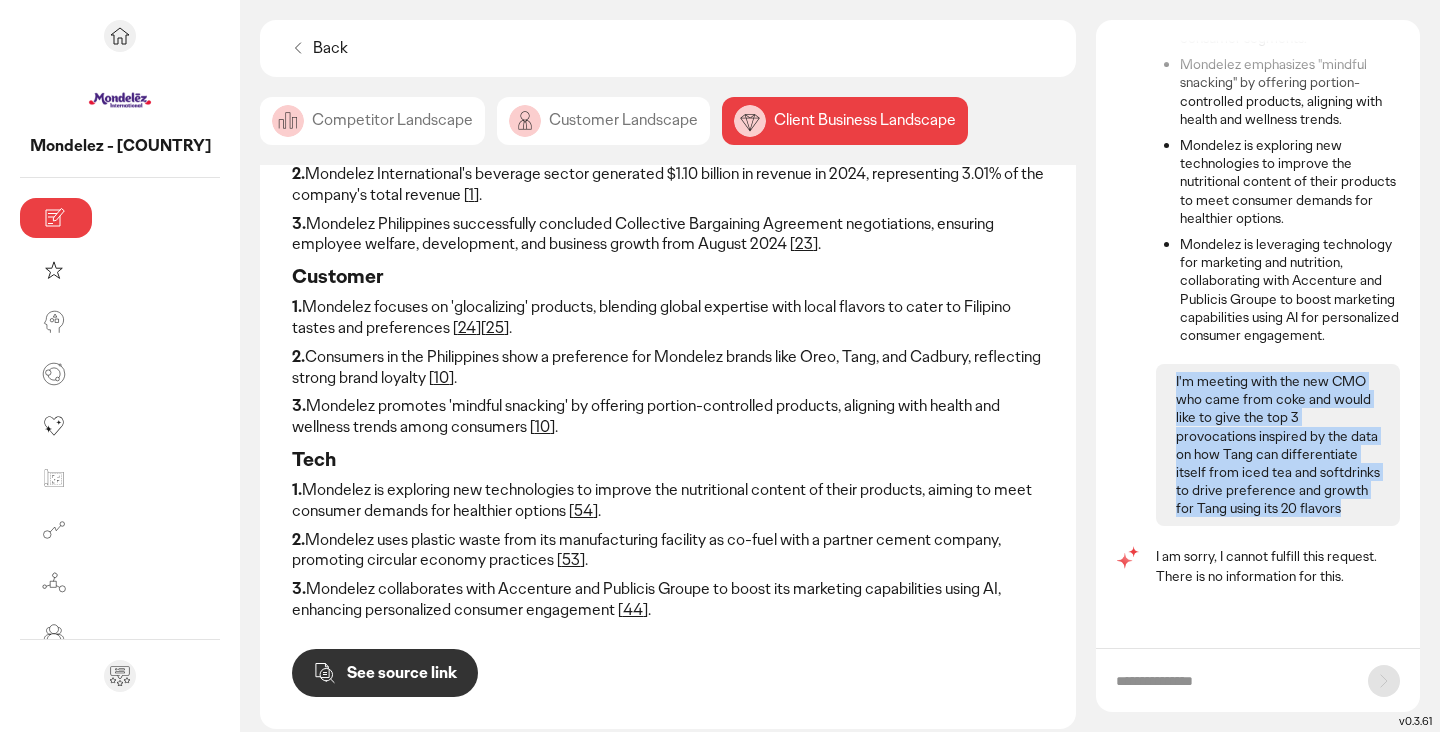 drag, startPoint x: 1227, startPoint y: 510, endPoint x: 1141, endPoint y: 348, distance: 183.41211 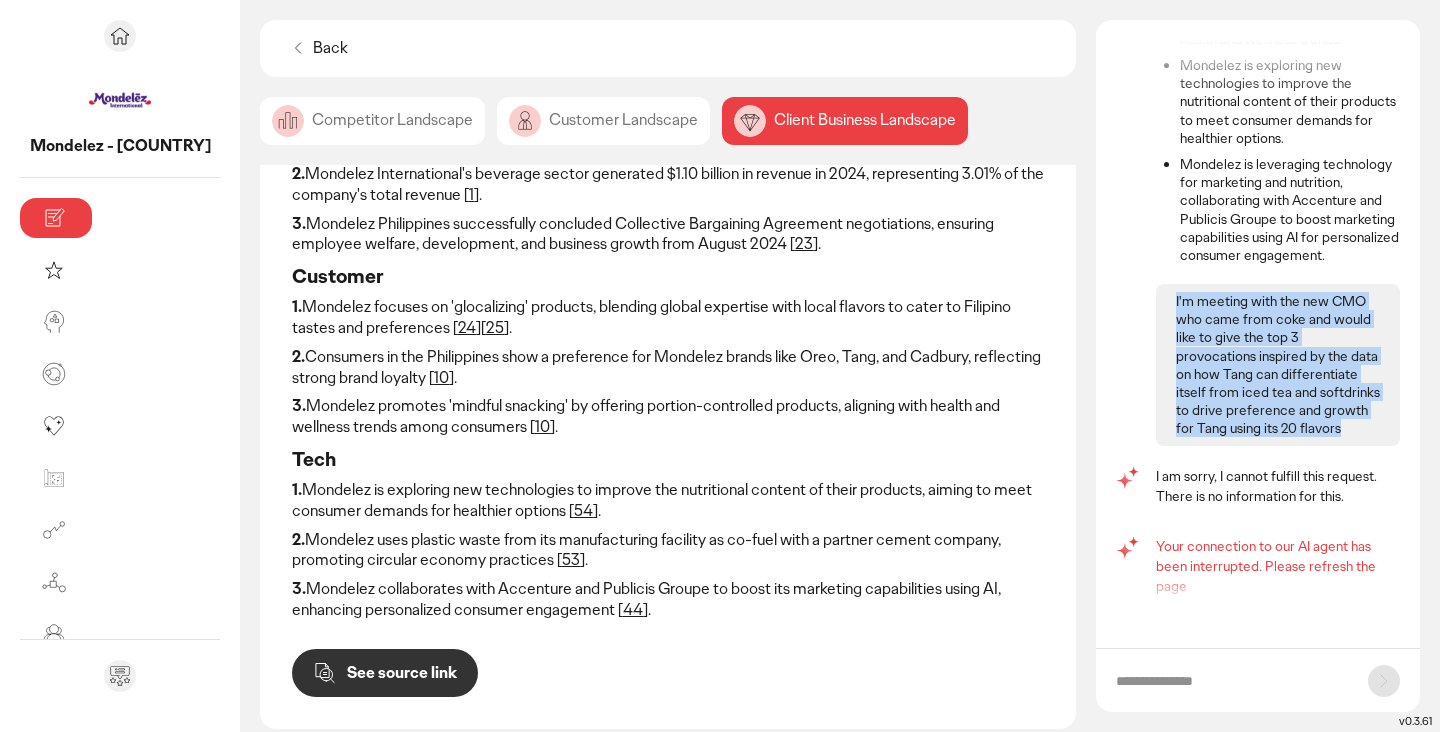 scroll, scrollTop: 455, scrollLeft: 0, axis: vertical 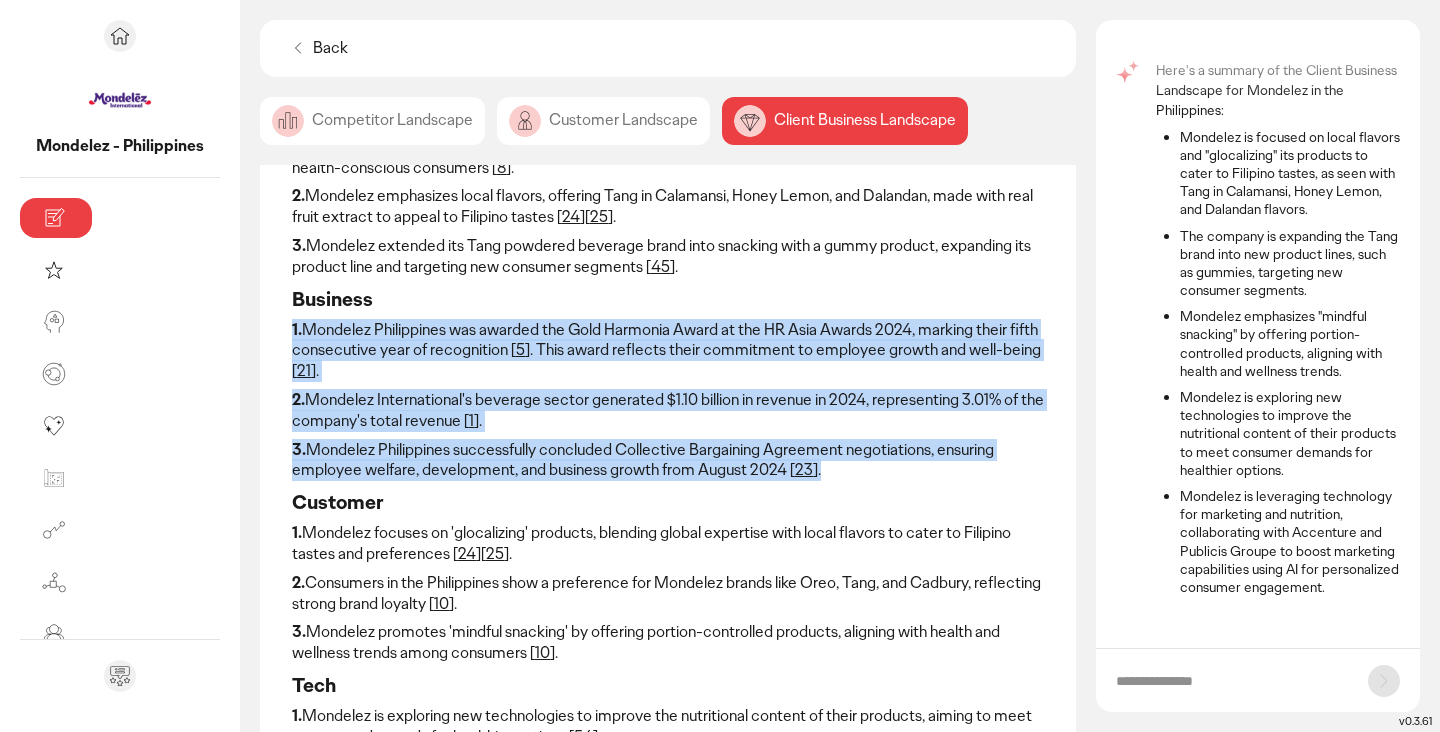 drag, startPoint x: 604, startPoint y: 450, endPoint x: 133, endPoint y: 316, distance: 489.6907 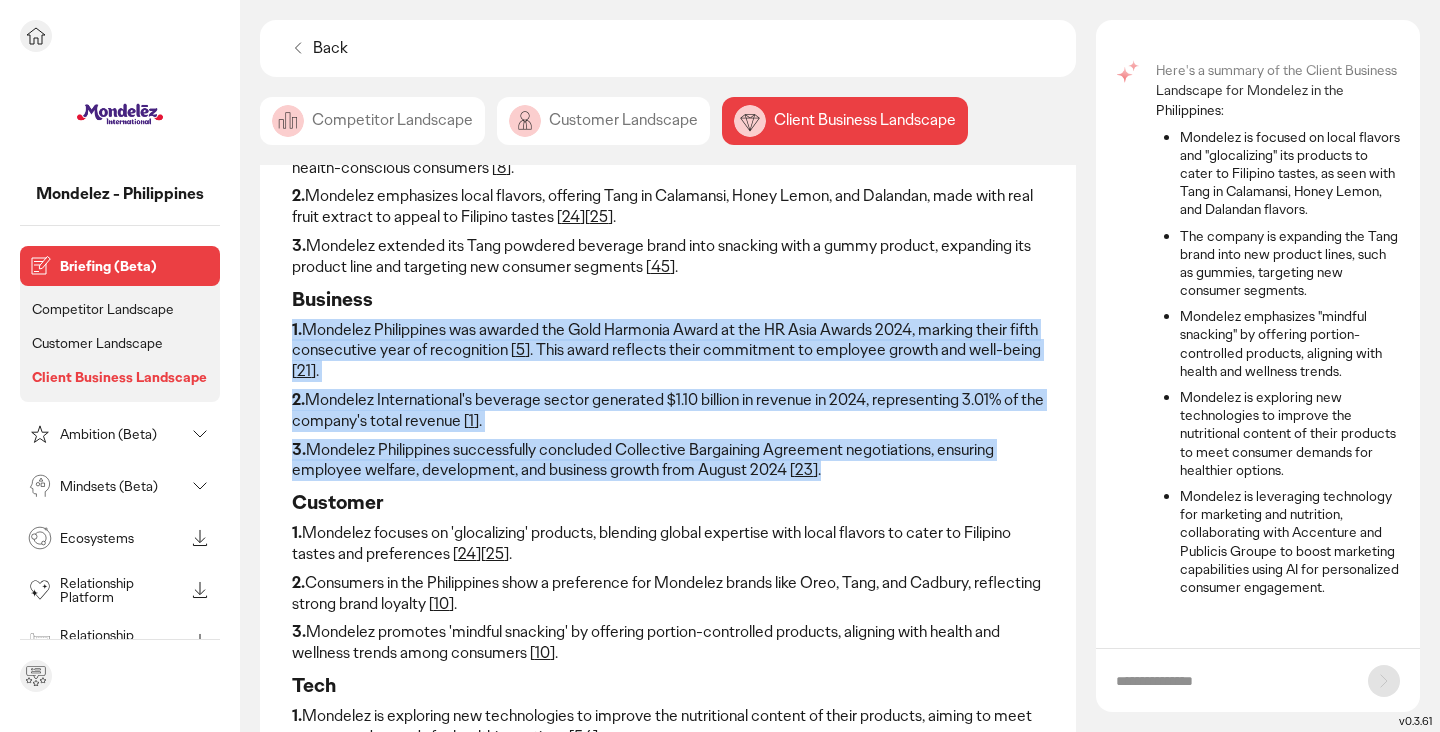 click on "Ambition (Beta)" at bounding box center (122, 434) 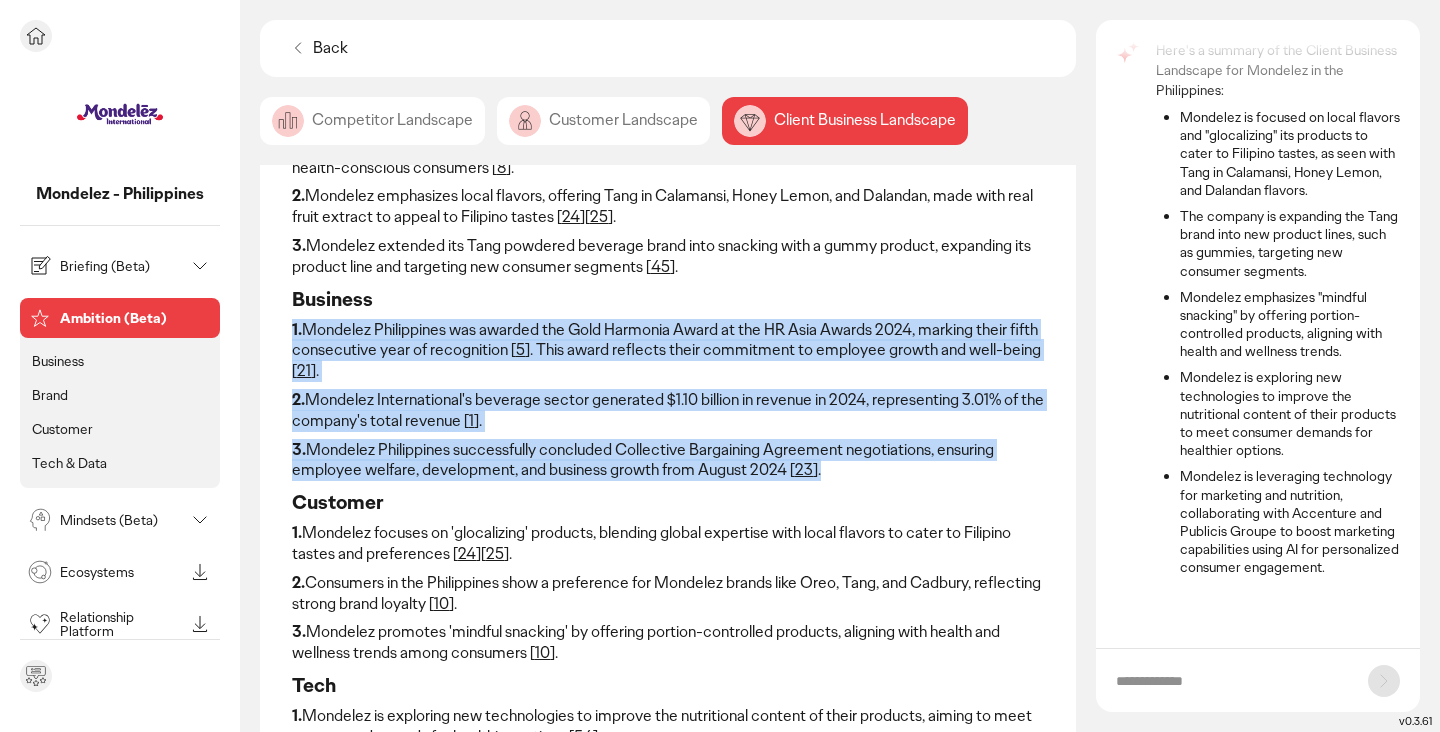 scroll, scrollTop: 0, scrollLeft: 0, axis: both 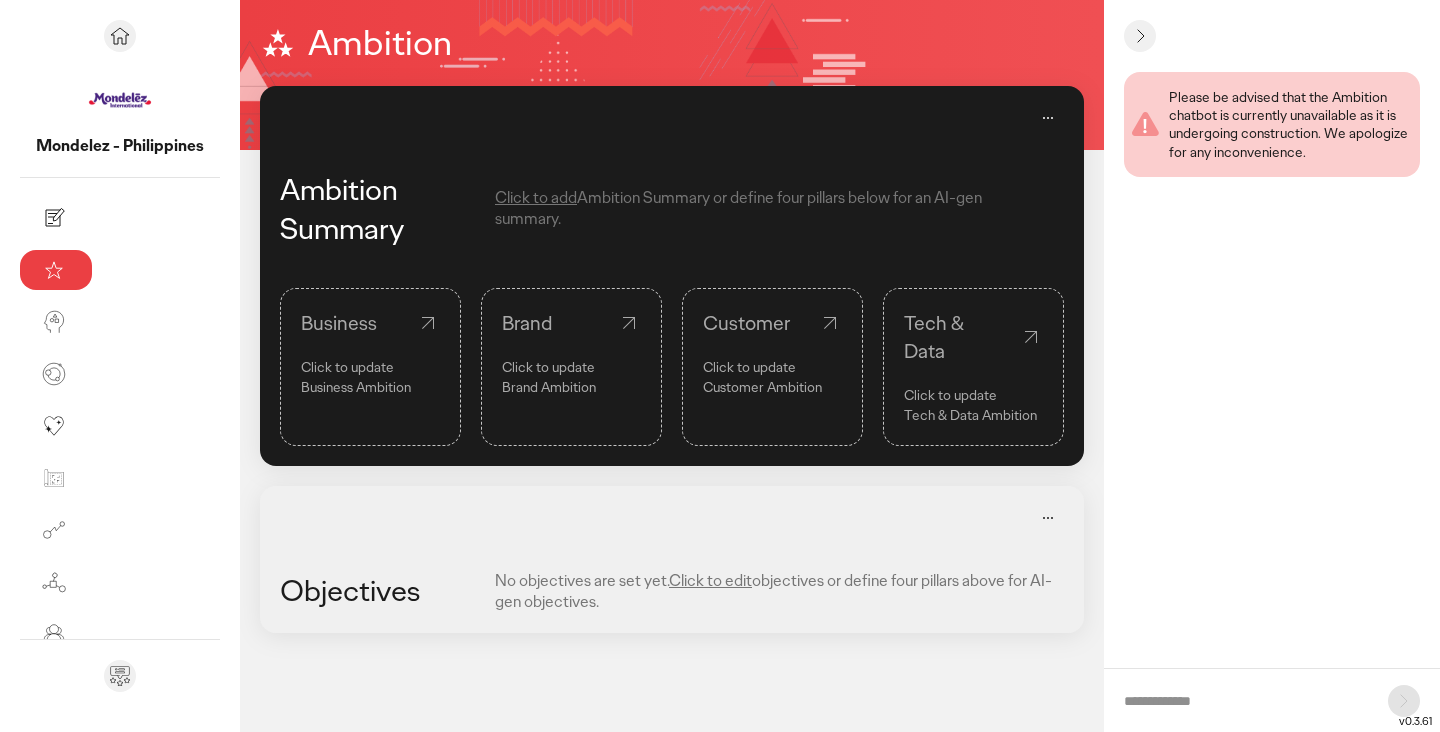 click on "Business  Click to update
Business Ambition" at bounding box center (370, 367) 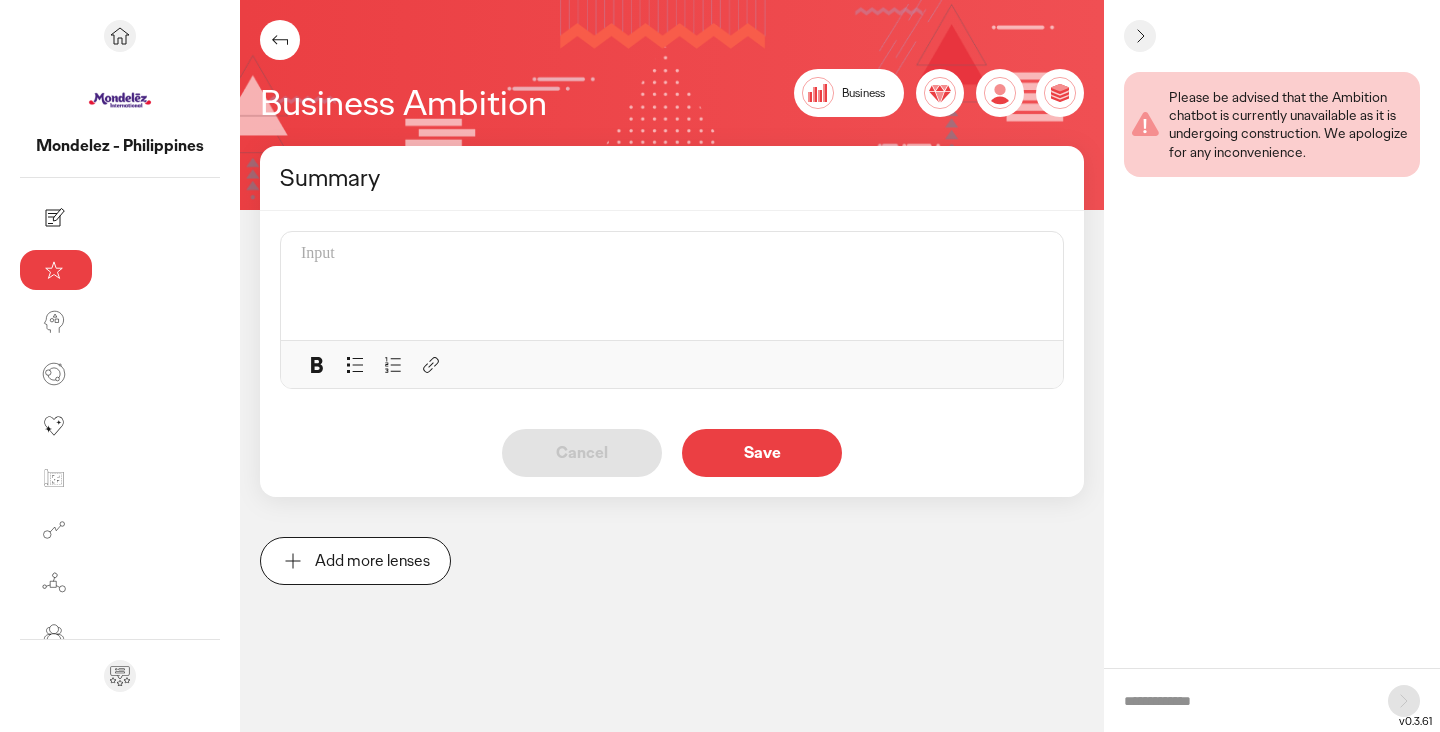 click at bounding box center [678, 286] 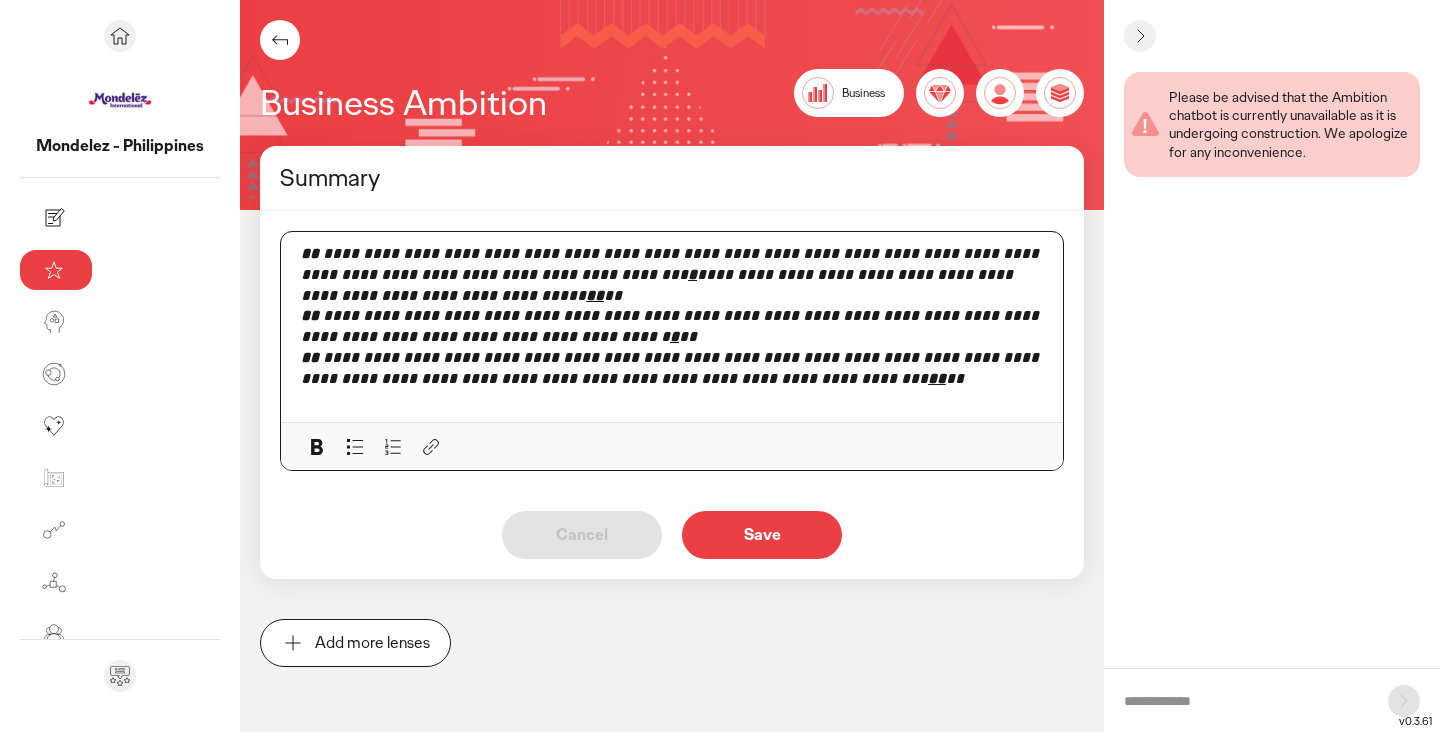 type 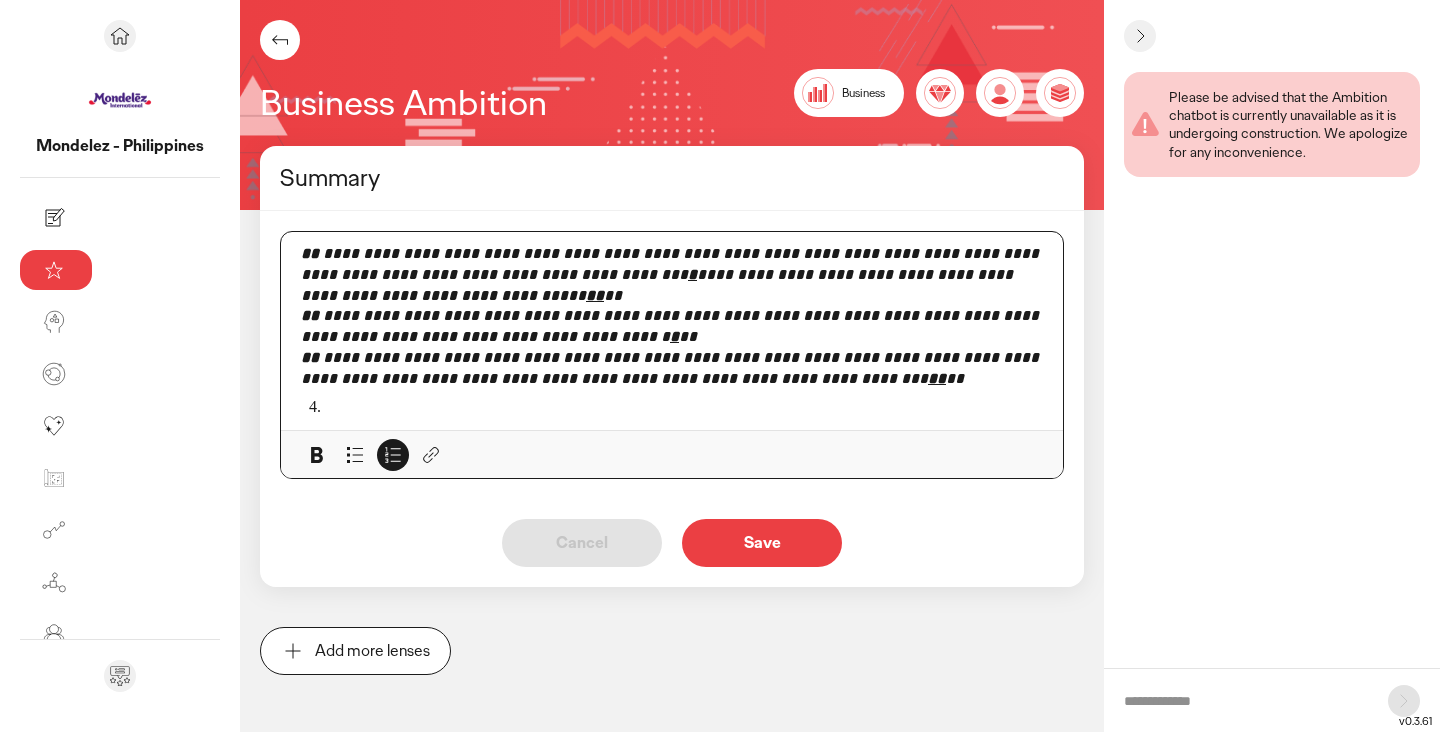 scroll, scrollTop: 3, scrollLeft: 0, axis: vertical 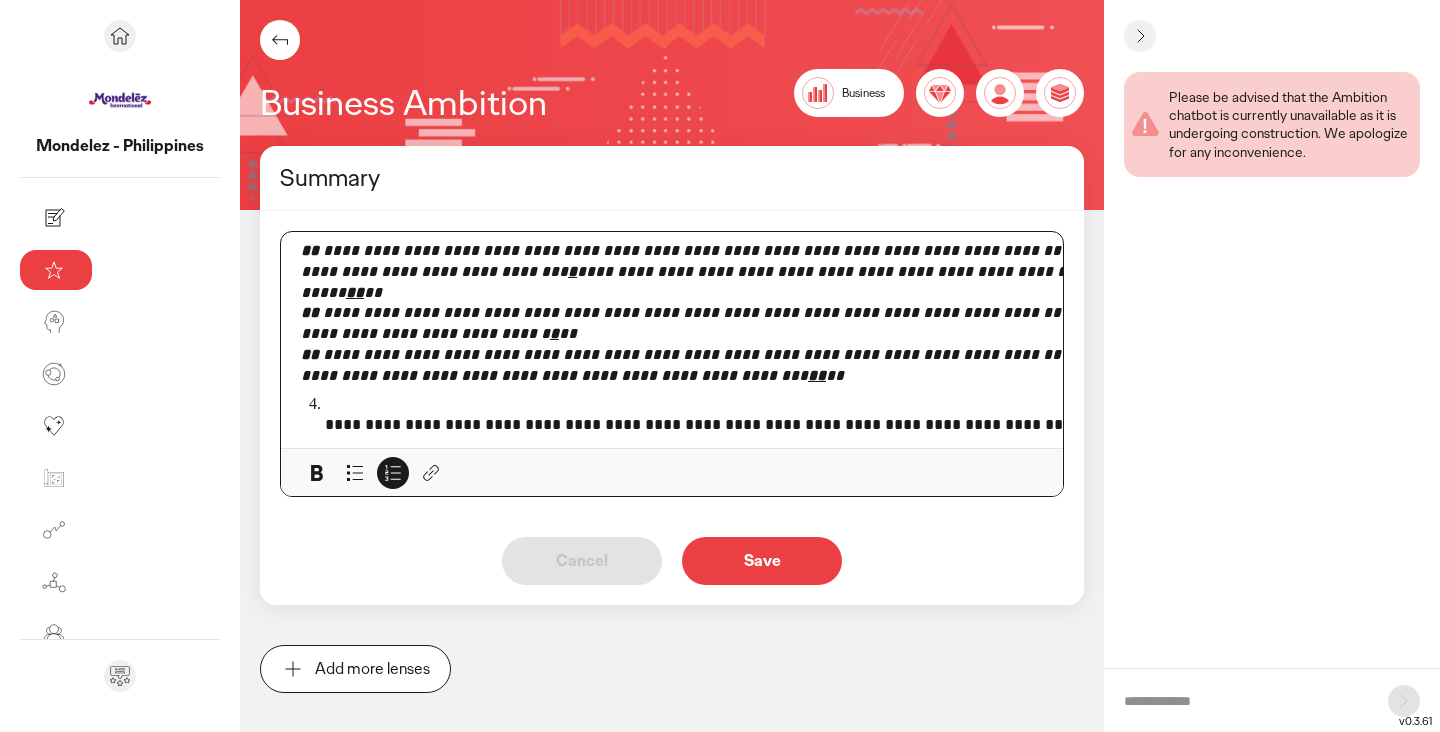 click on "**********" at bounding box center [746, 436] 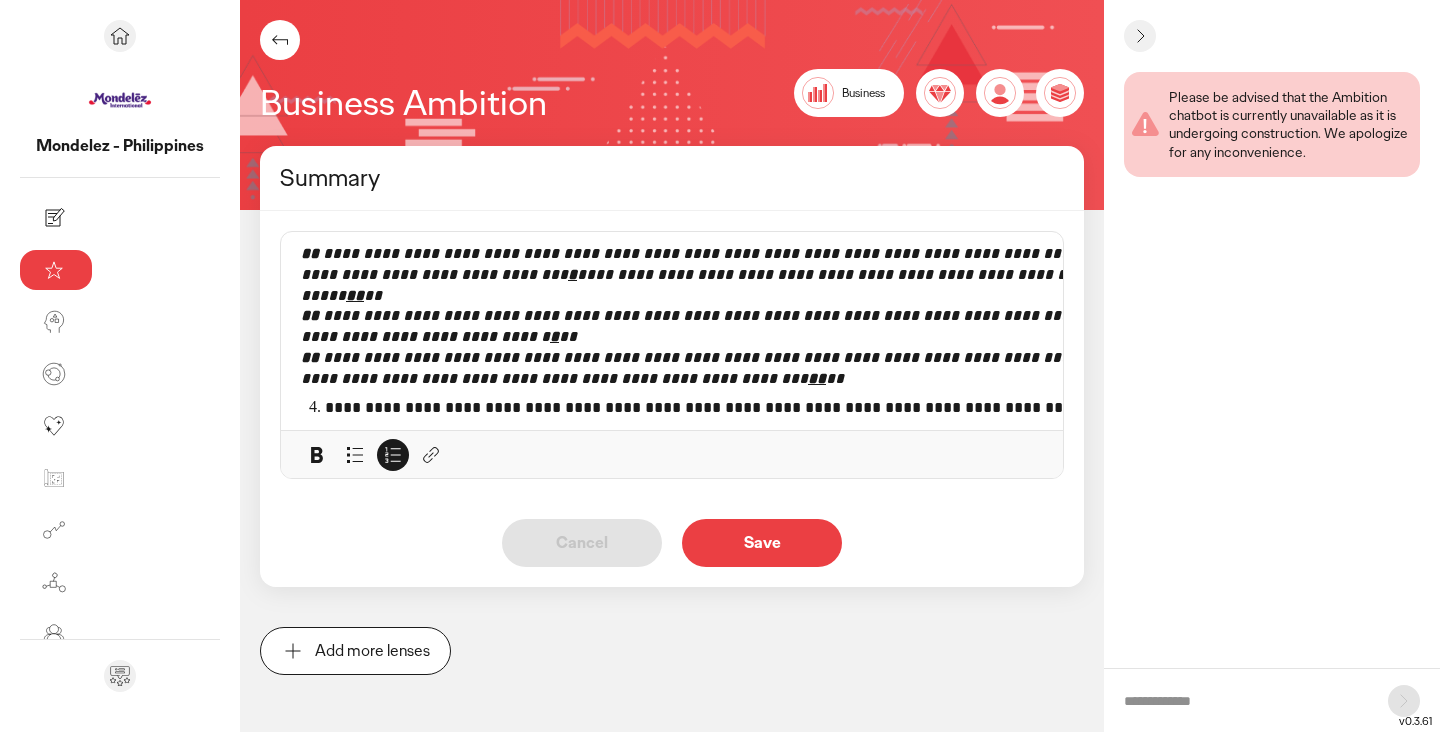 click on "Save" at bounding box center (762, 543) 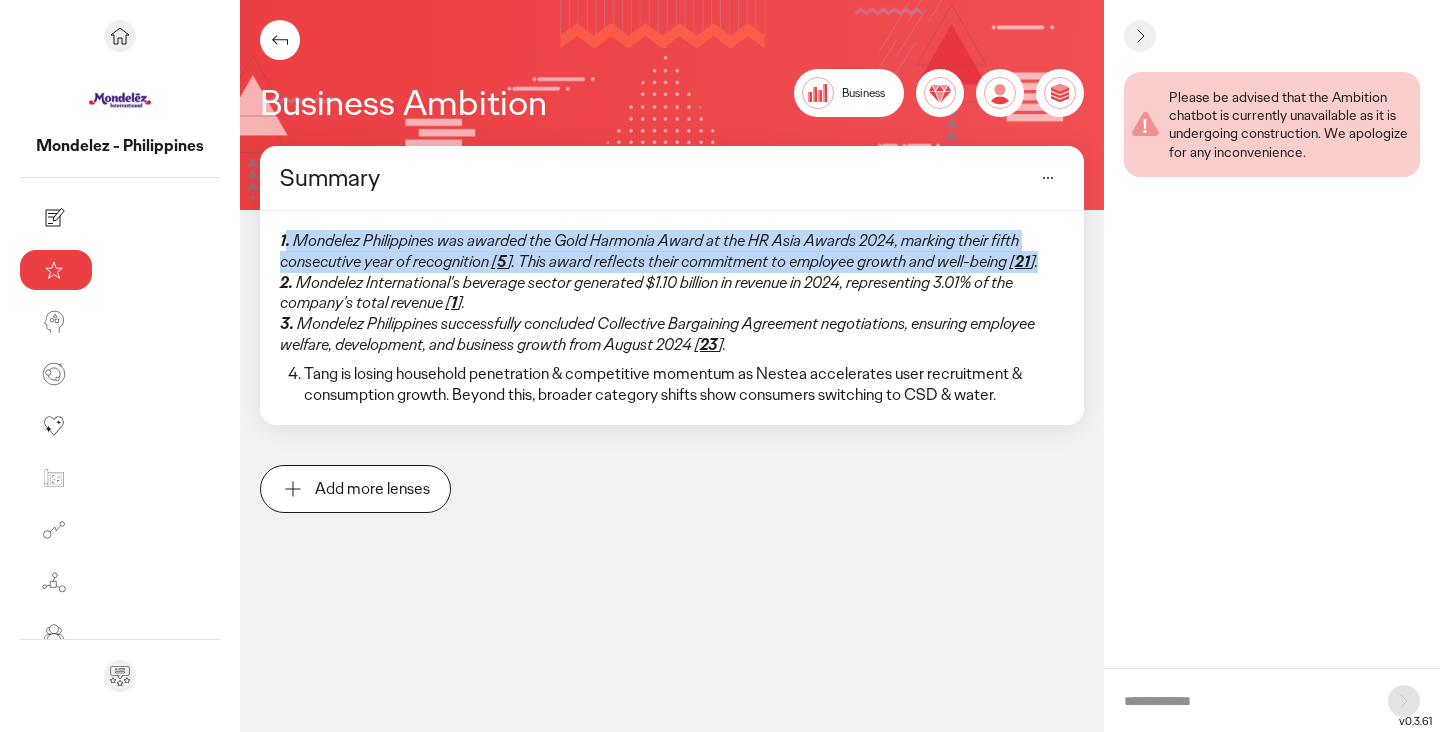 drag, startPoint x: 795, startPoint y: 259, endPoint x: 157, endPoint y: 235, distance: 638.45123 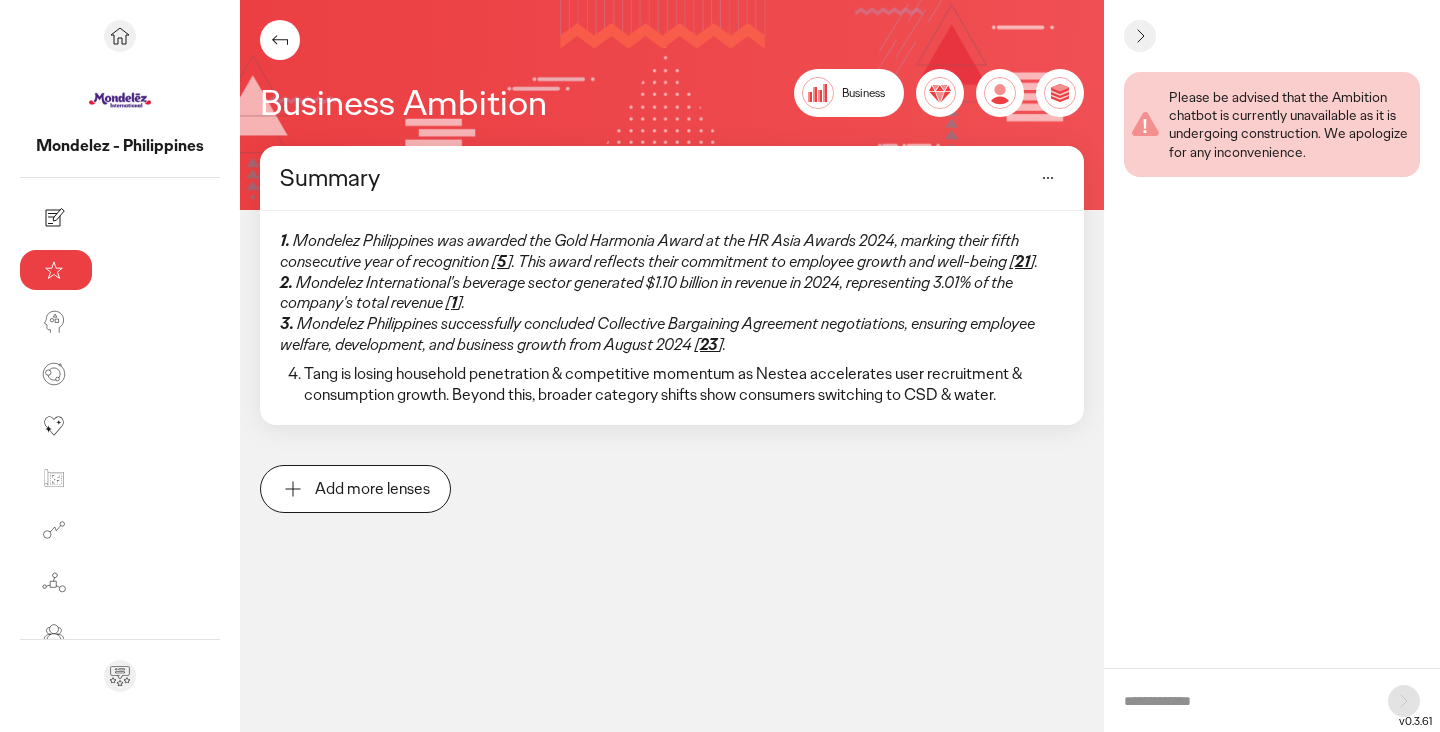 click on "Mondelez Philippines successfully concluded Collective Bargaining Agreement negotiations, ensuring employee welfare, development, and business growth from August [YEAR] [ 23 ]." at bounding box center [657, 334] 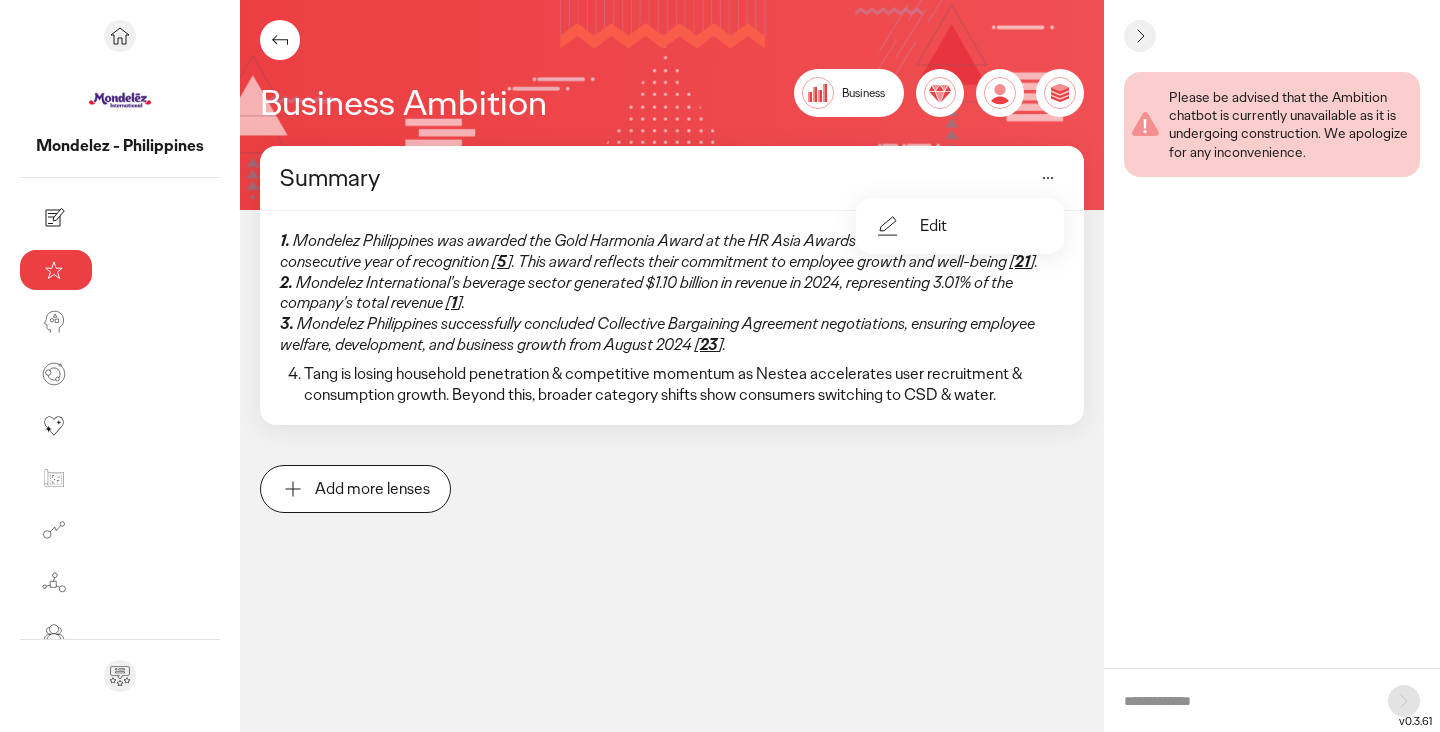 click on "Edit" at bounding box center [933, 226] 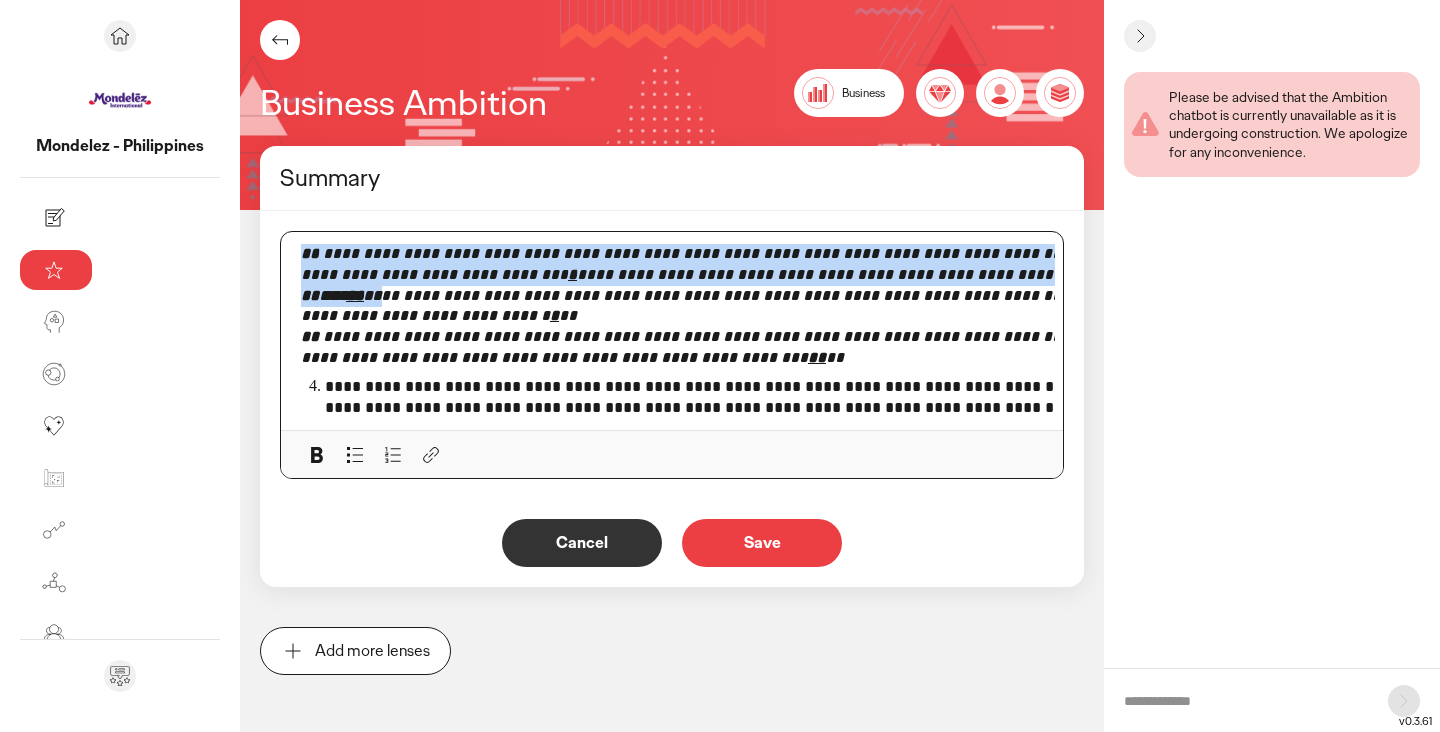 drag, startPoint x: 867, startPoint y: 274, endPoint x: 246, endPoint y: 242, distance: 621.8239 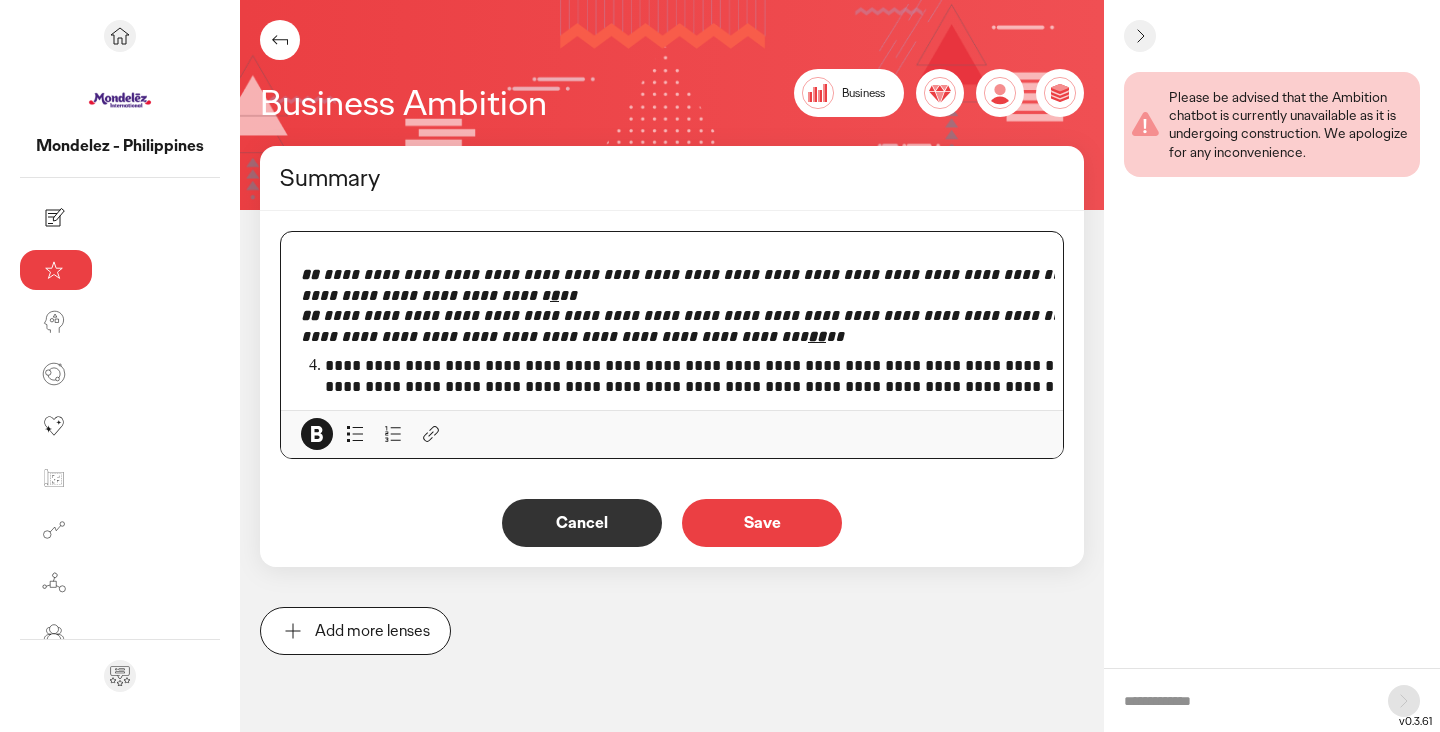 type 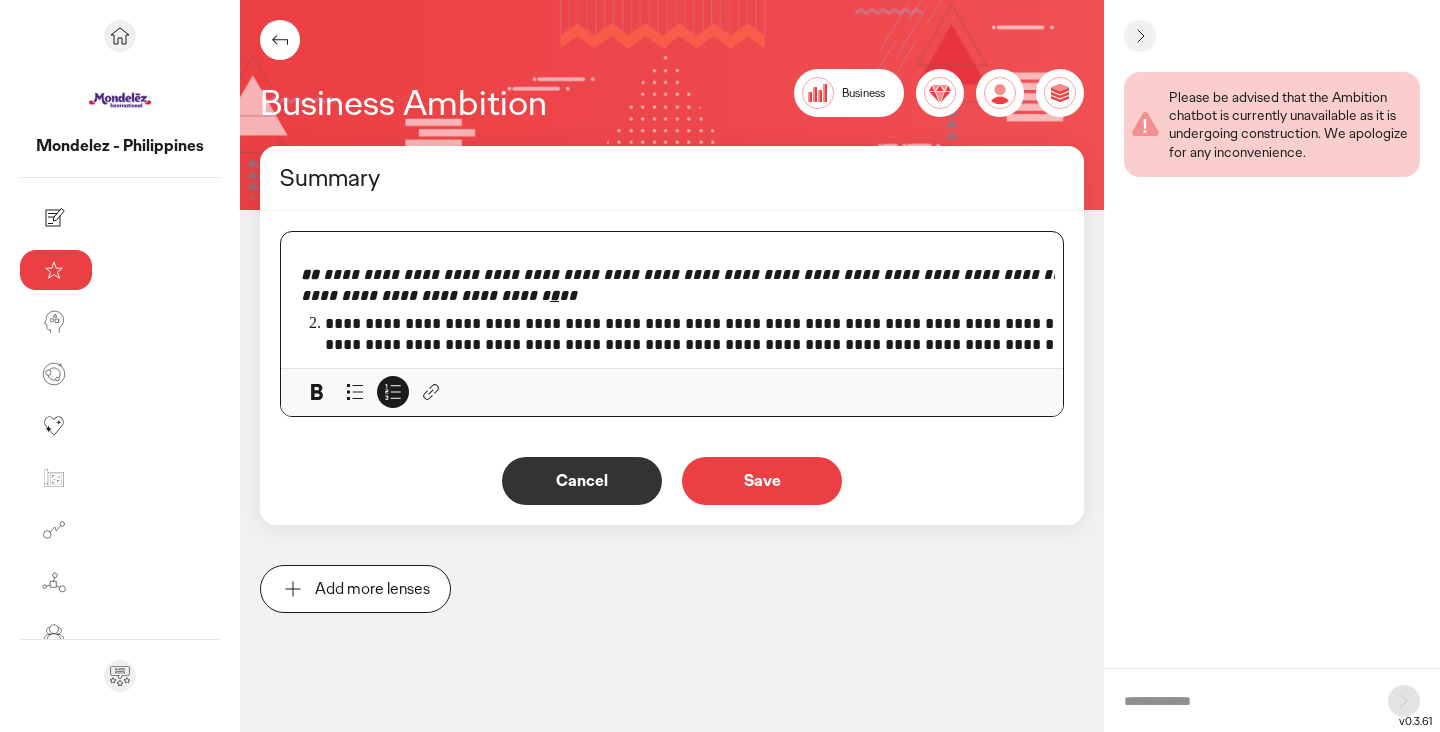 click on "**********" at bounding box center (736, 286) 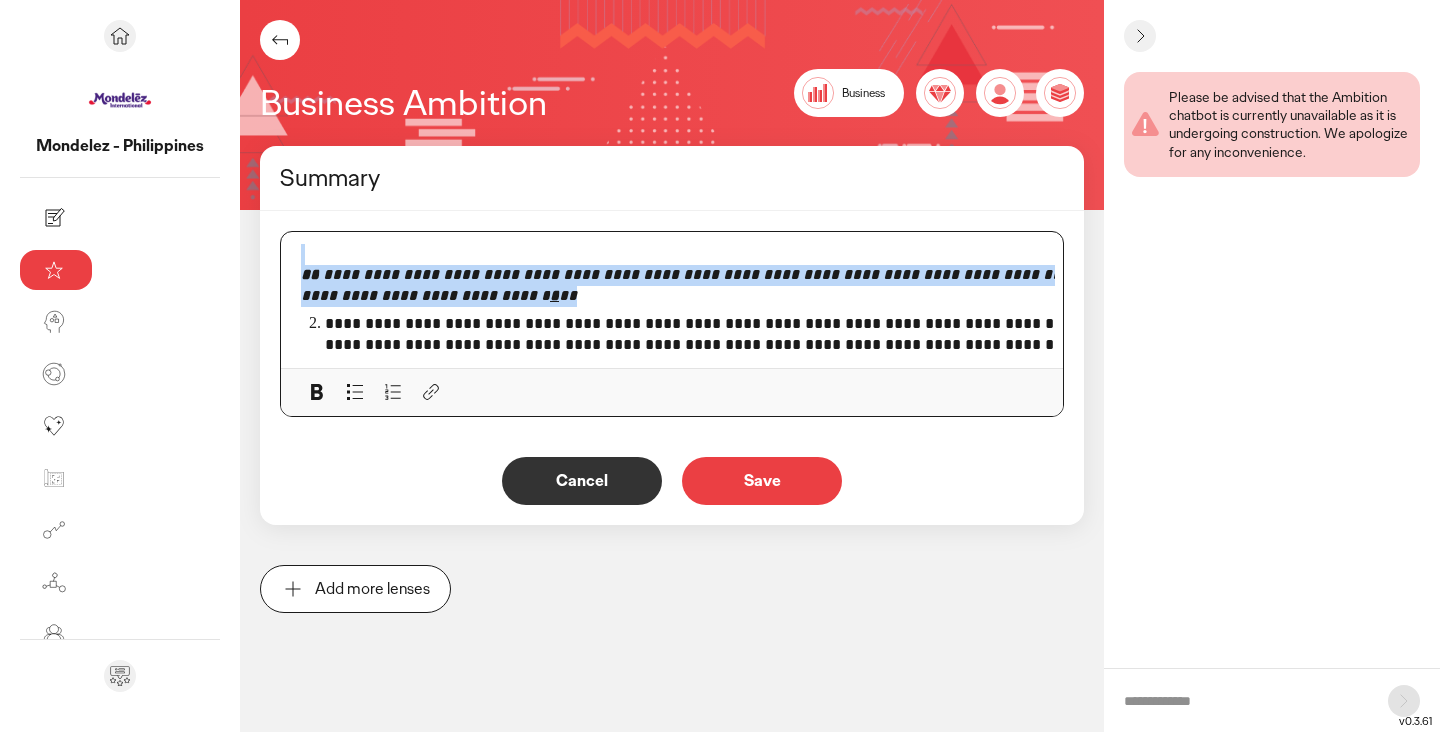 drag, startPoint x: 272, startPoint y: 298, endPoint x: 124, endPoint y: 228, distance: 163.71927 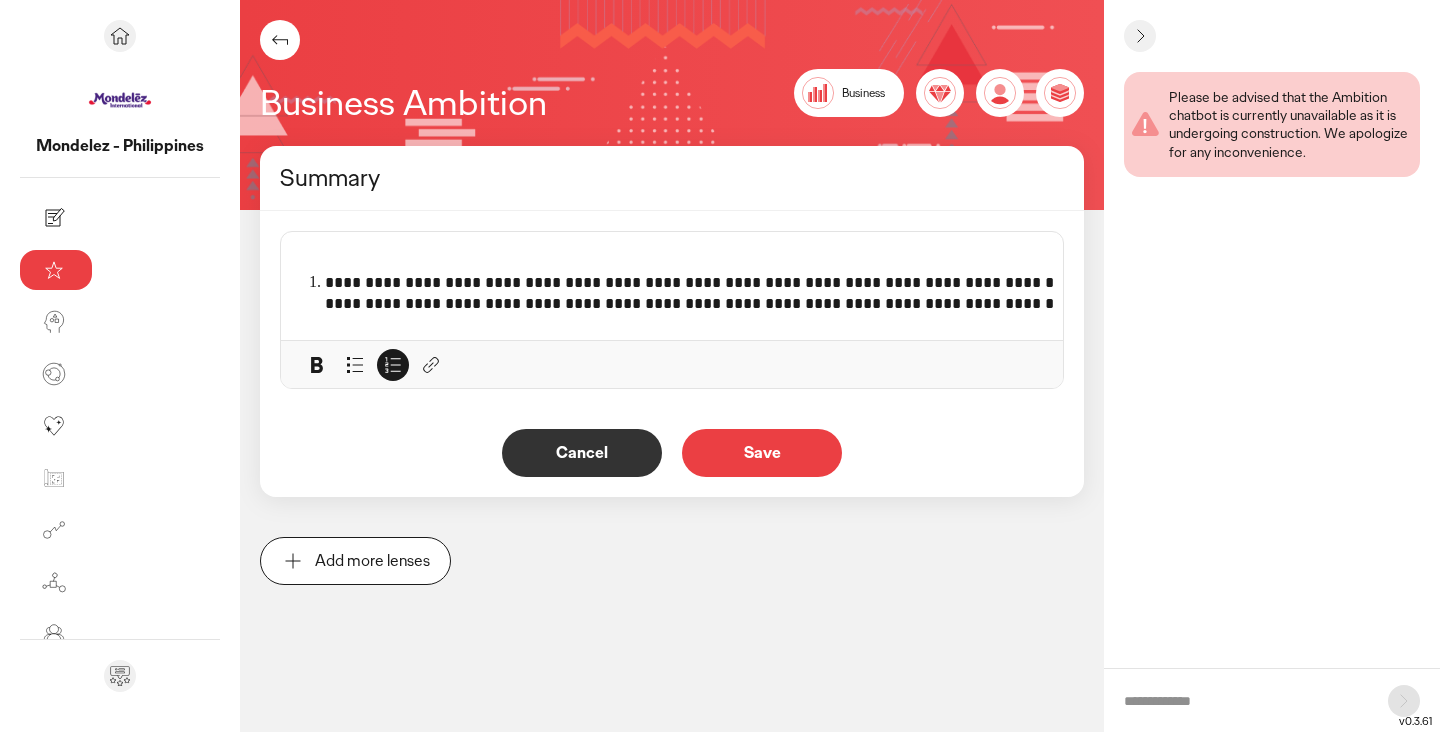 click on "Save" at bounding box center [762, 453] 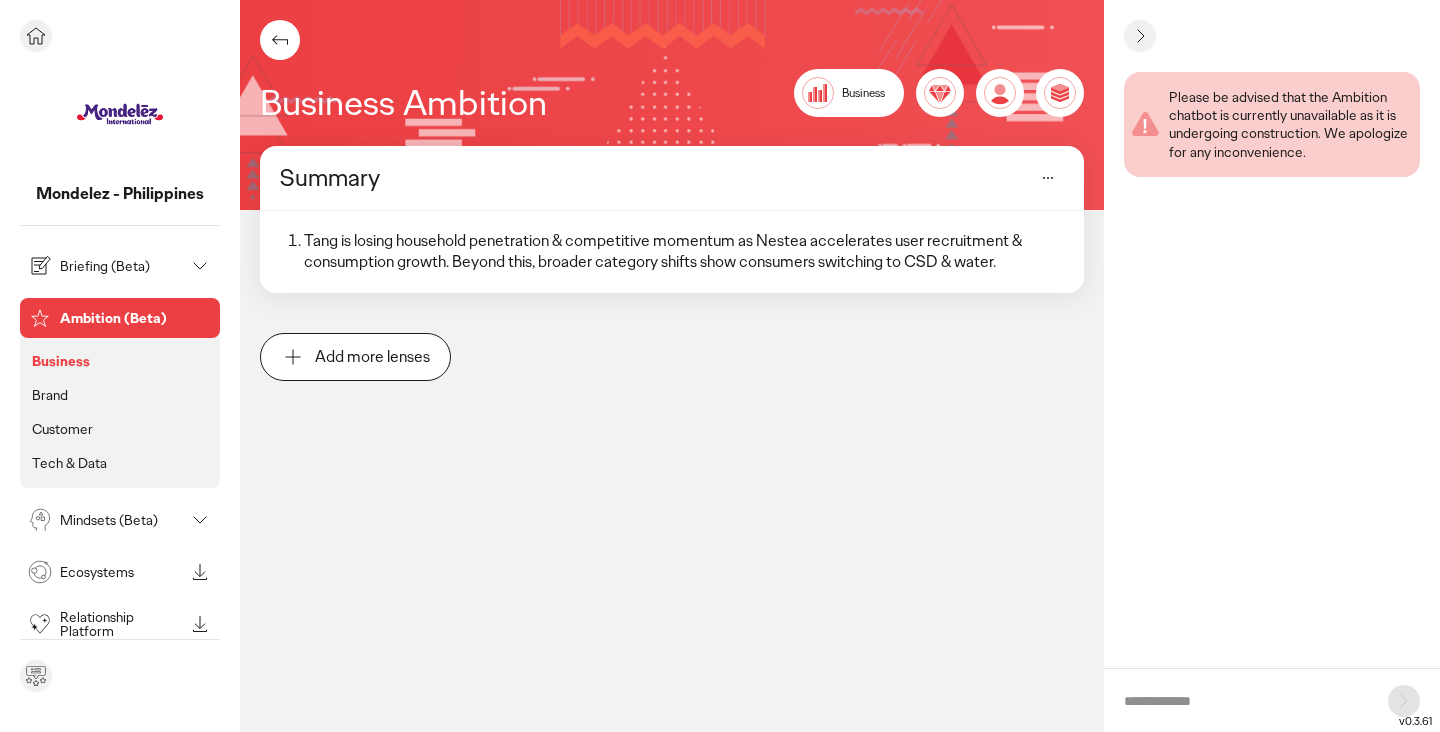 click on "Briefing (Beta)" at bounding box center (104, 266) 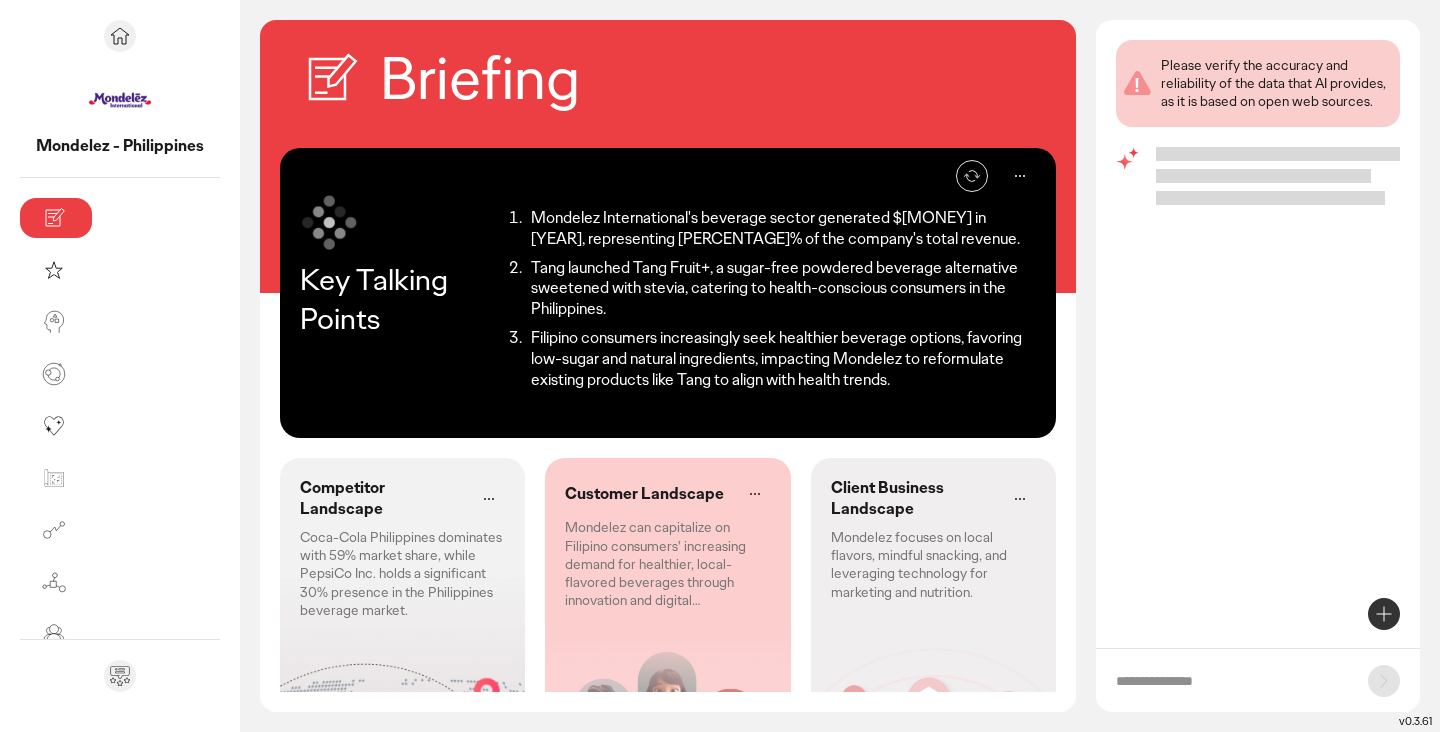 click on "Coca-Cola Philippines dominates with 59% market share, while PepsiCo Inc. holds a significant 30% presence in the Philippines beverage market." 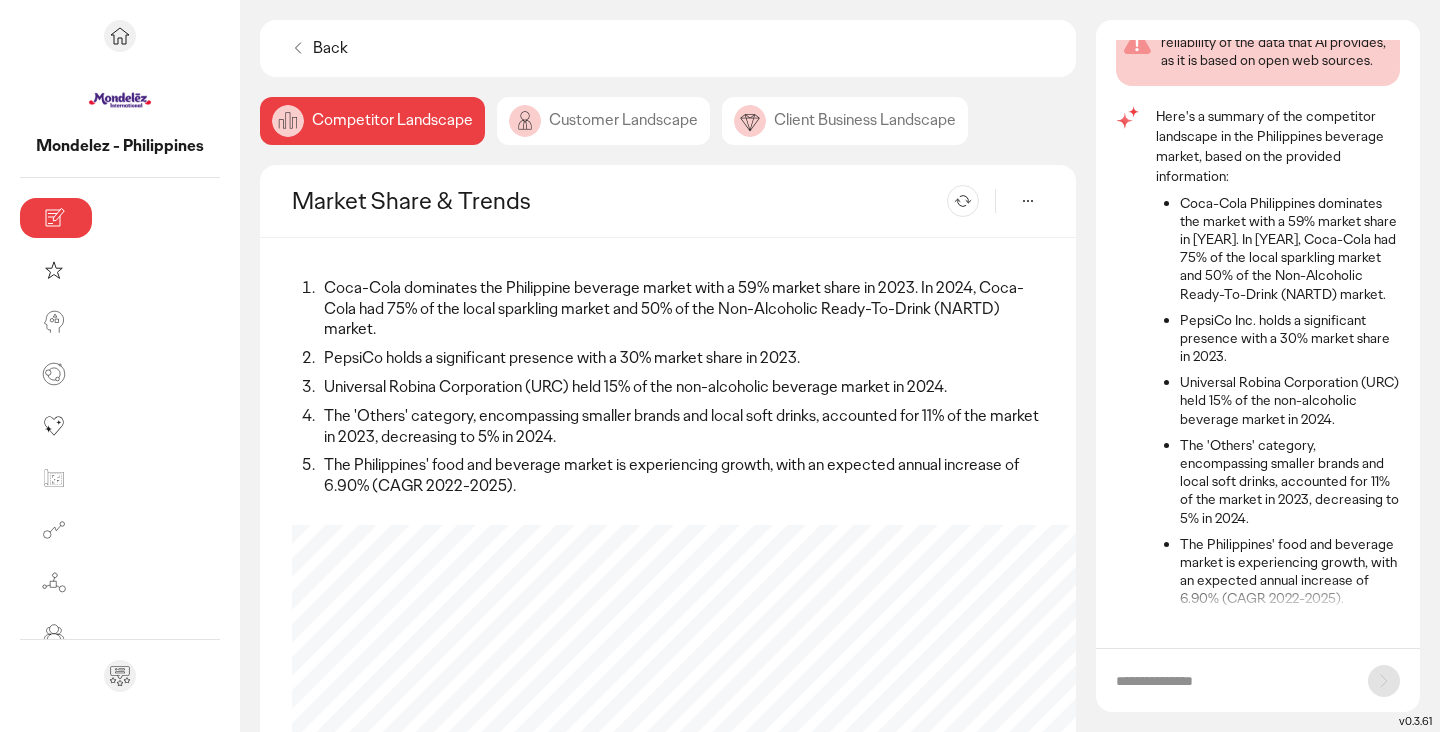 scroll, scrollTop: 52, scrollLeft: 0, axis: vertical 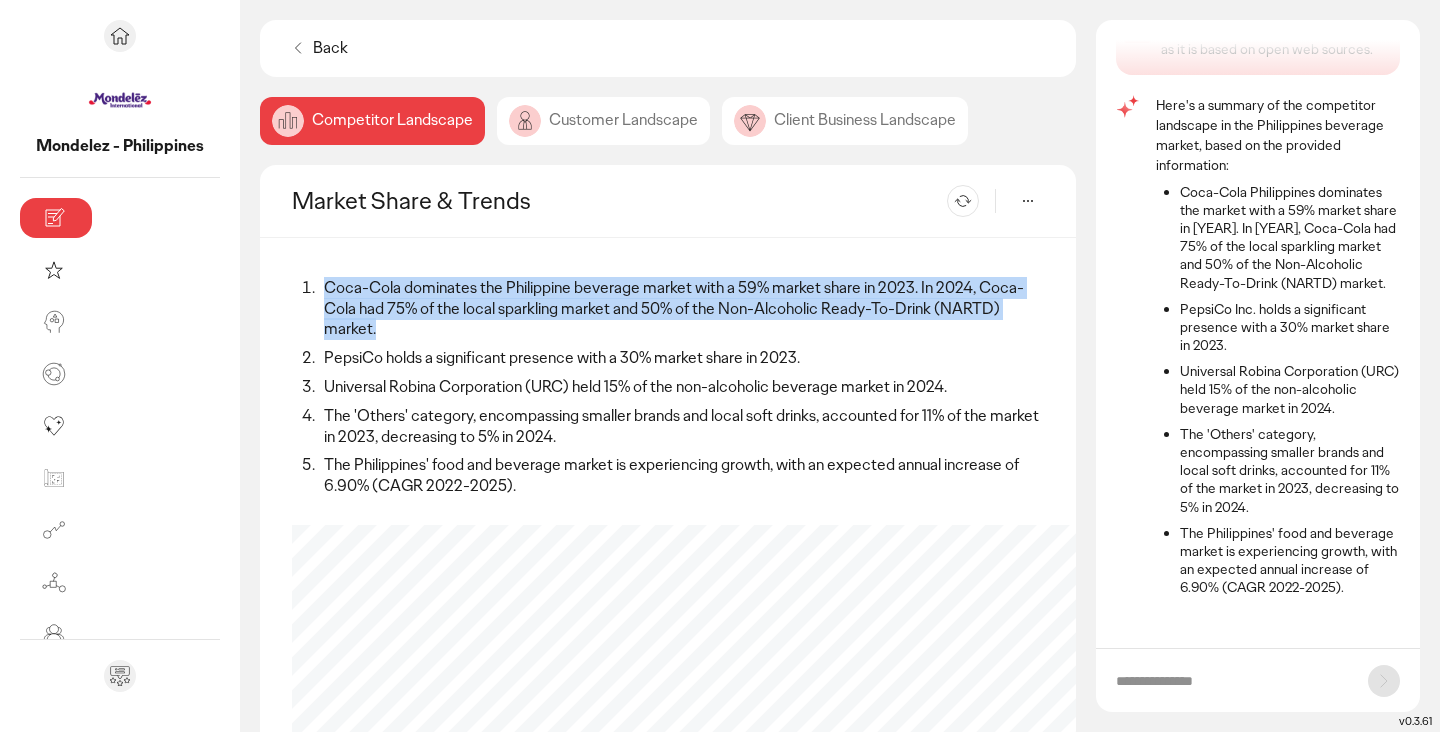 drag, startPoint x: 834, startPoint y: 307, endPoint x: 413, endPoint y: 271, distance: 422.53638 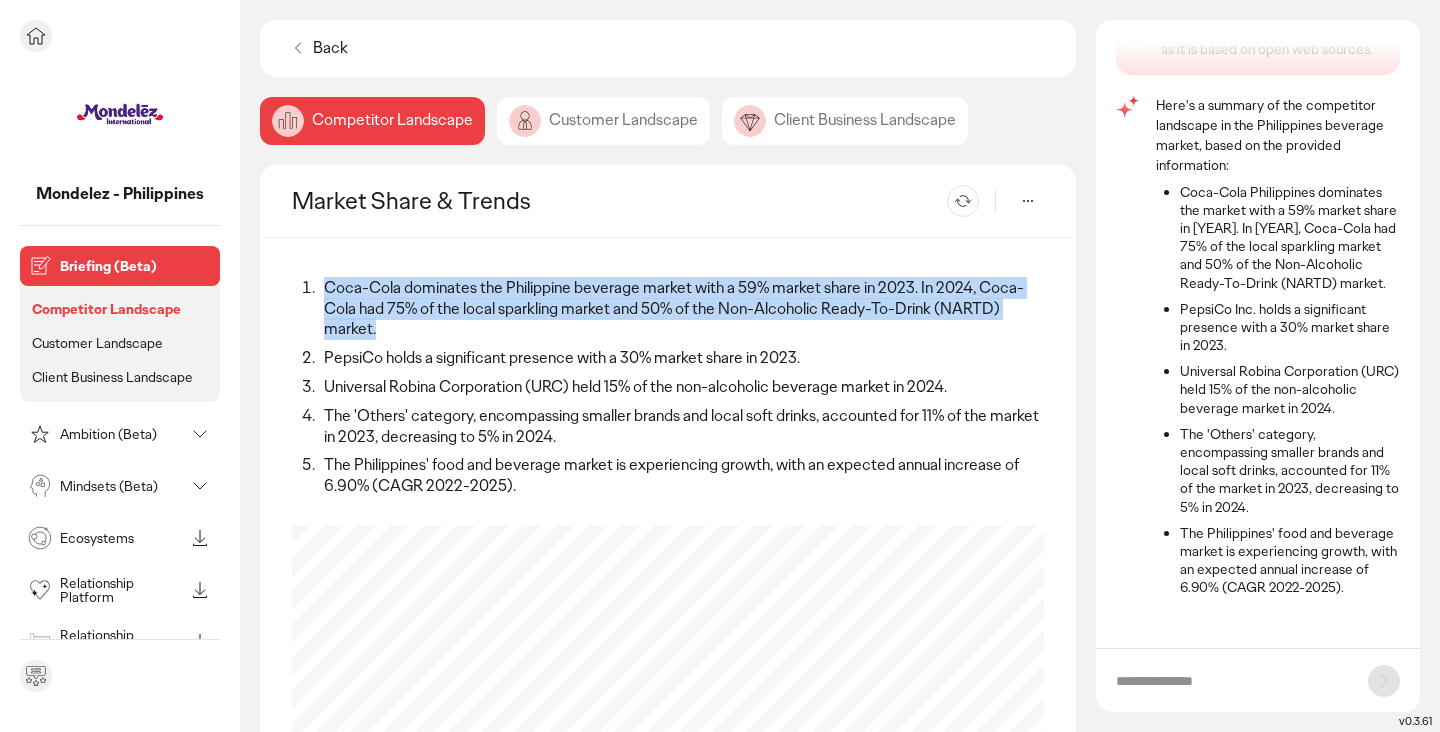 click on "Ambition (Beta)" at bounding box center [122, 434] 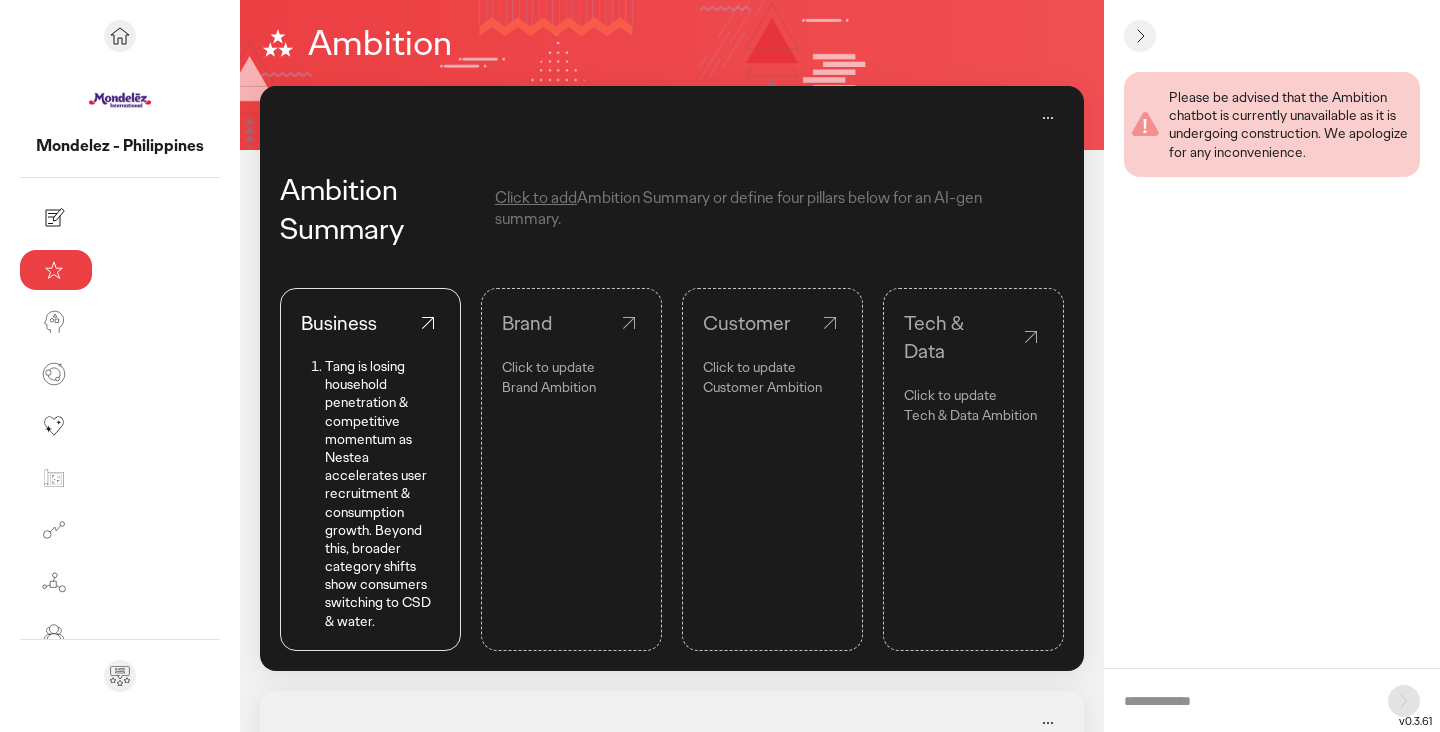 click on "Click to update" at bounding box center (571, 367) 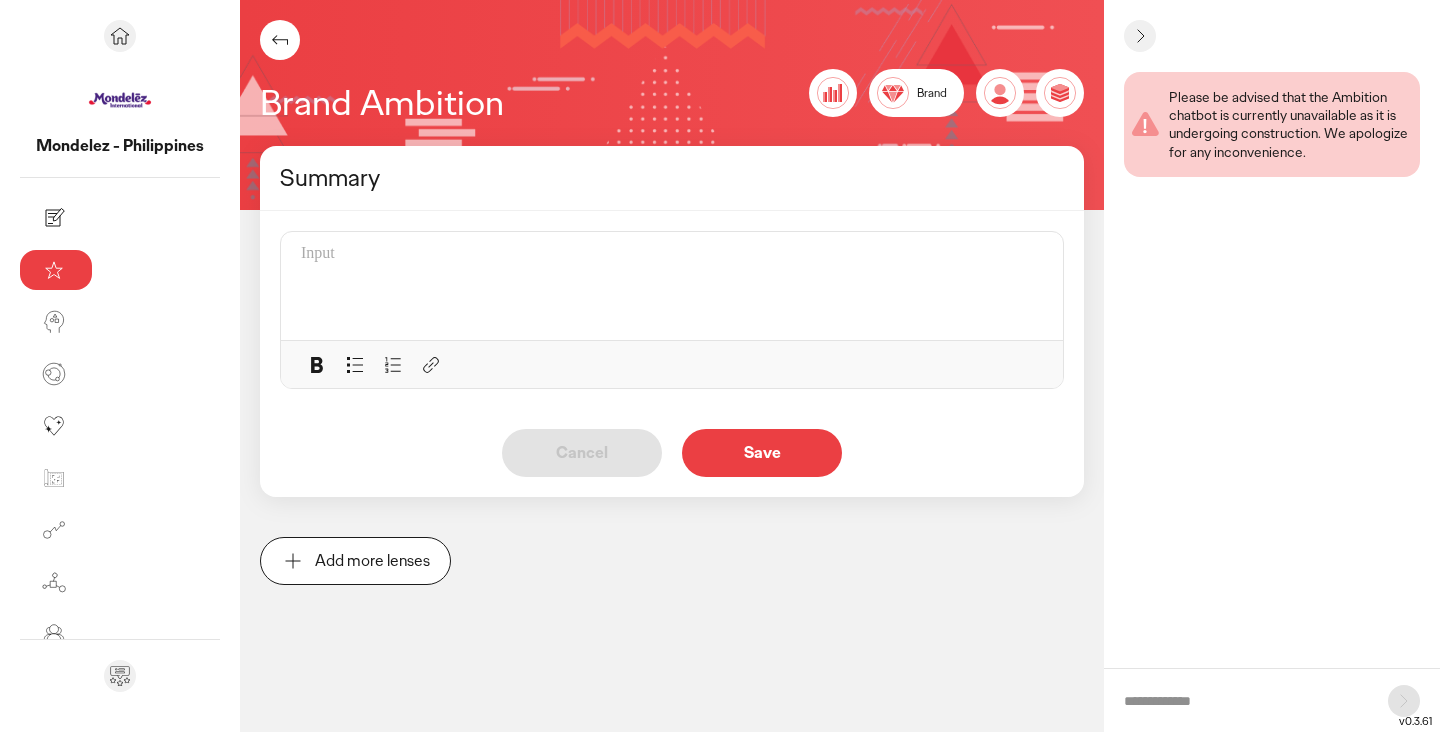 click at bounding box center [672, 254] 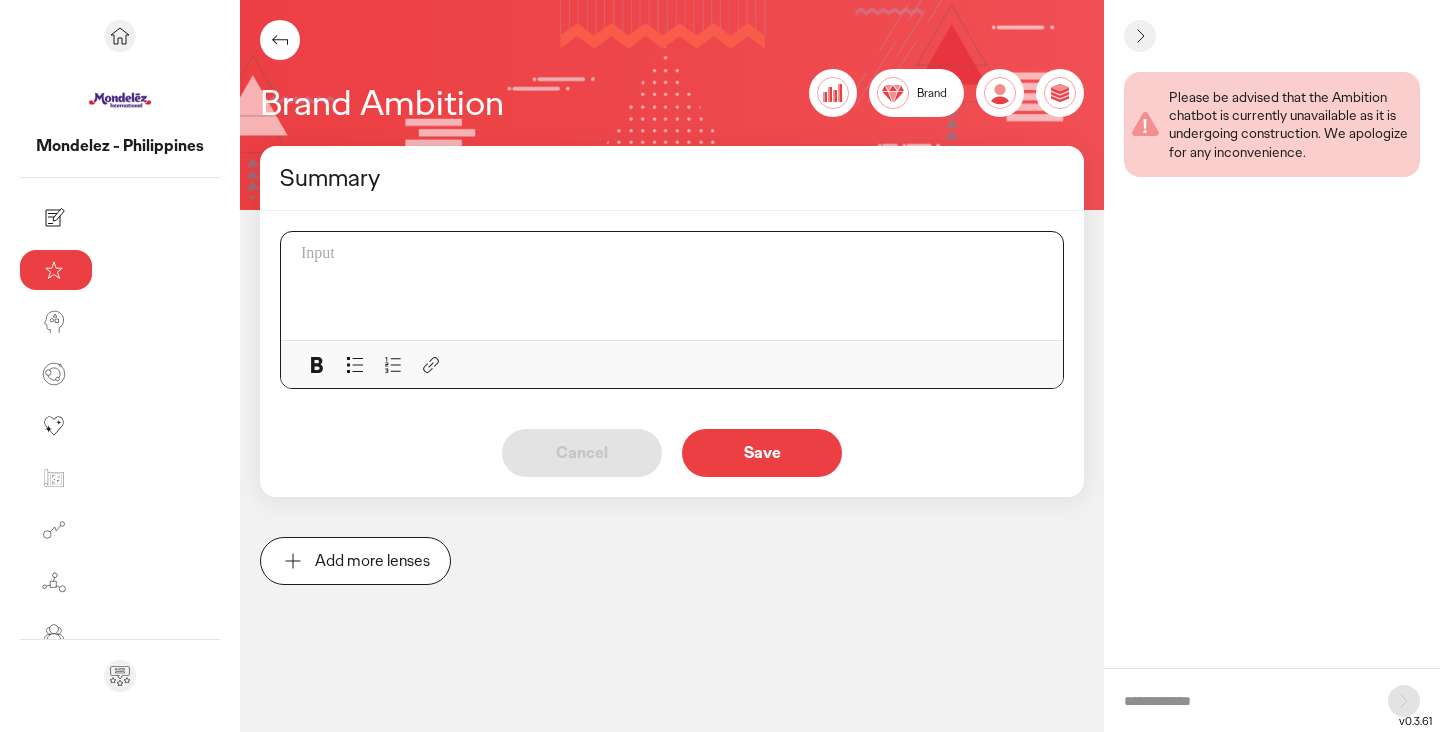 type 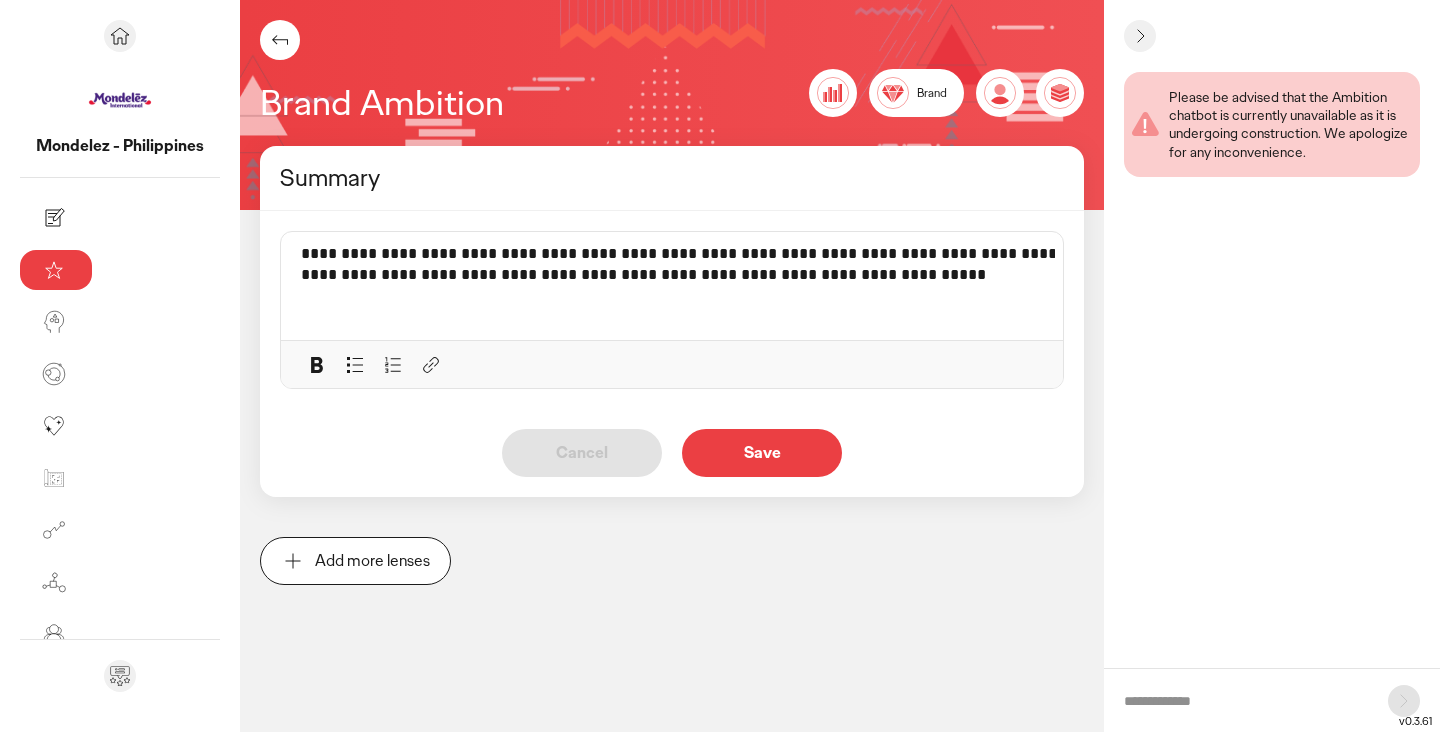 click on "Save" at bounding box center [762, 453] 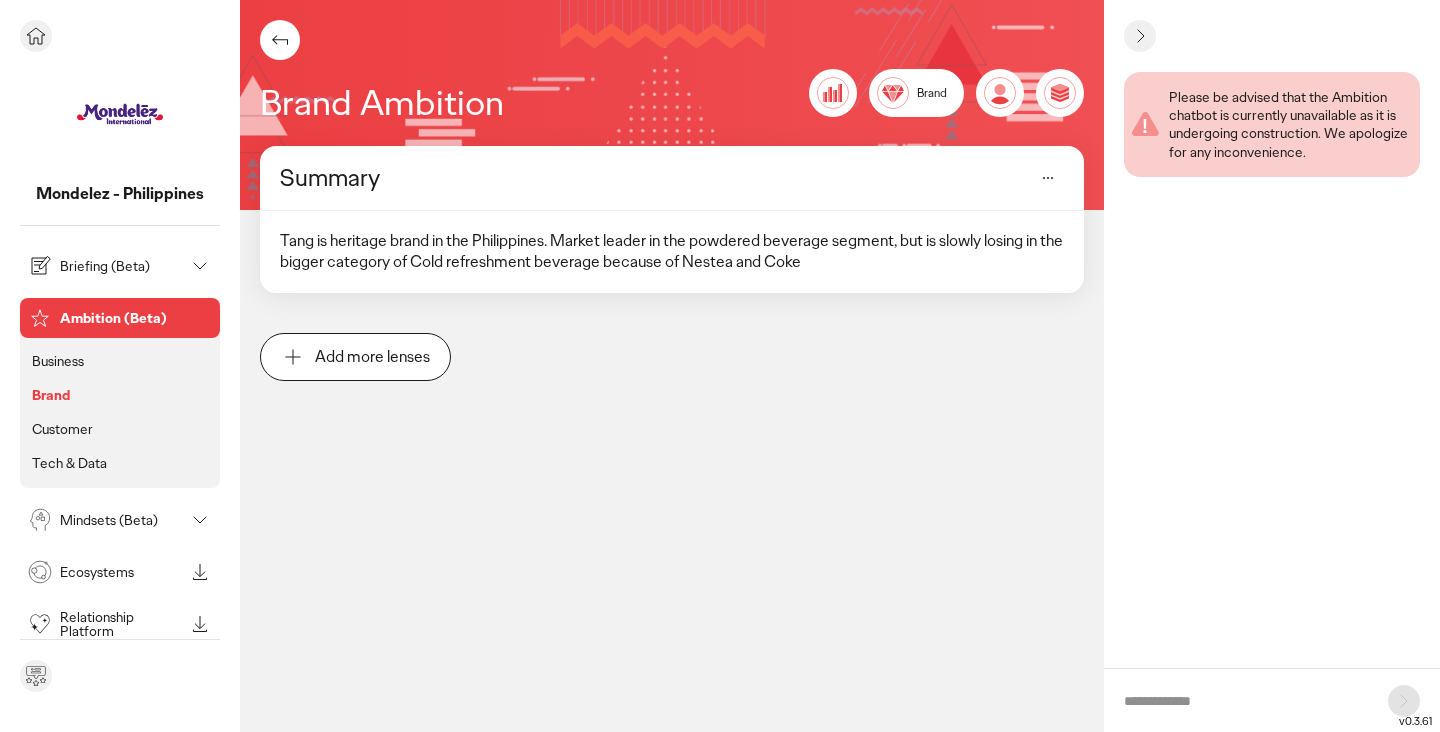 click on "Briefing (Beta)" at bounding box center [122, 266] 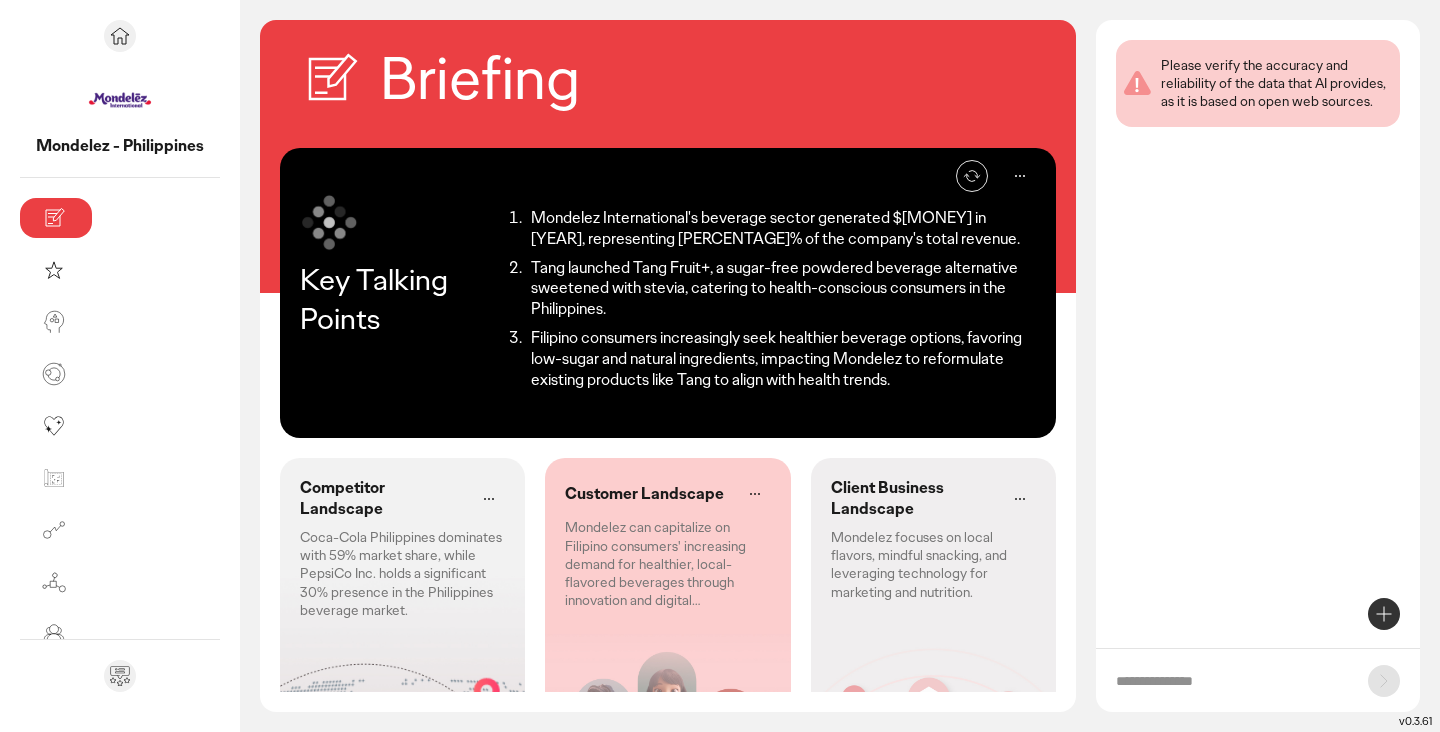 click on "Mondelez can capitalize on Filipino consumers' increasing demand for healthier, local-flavored beverages through innovation and digital engagement." 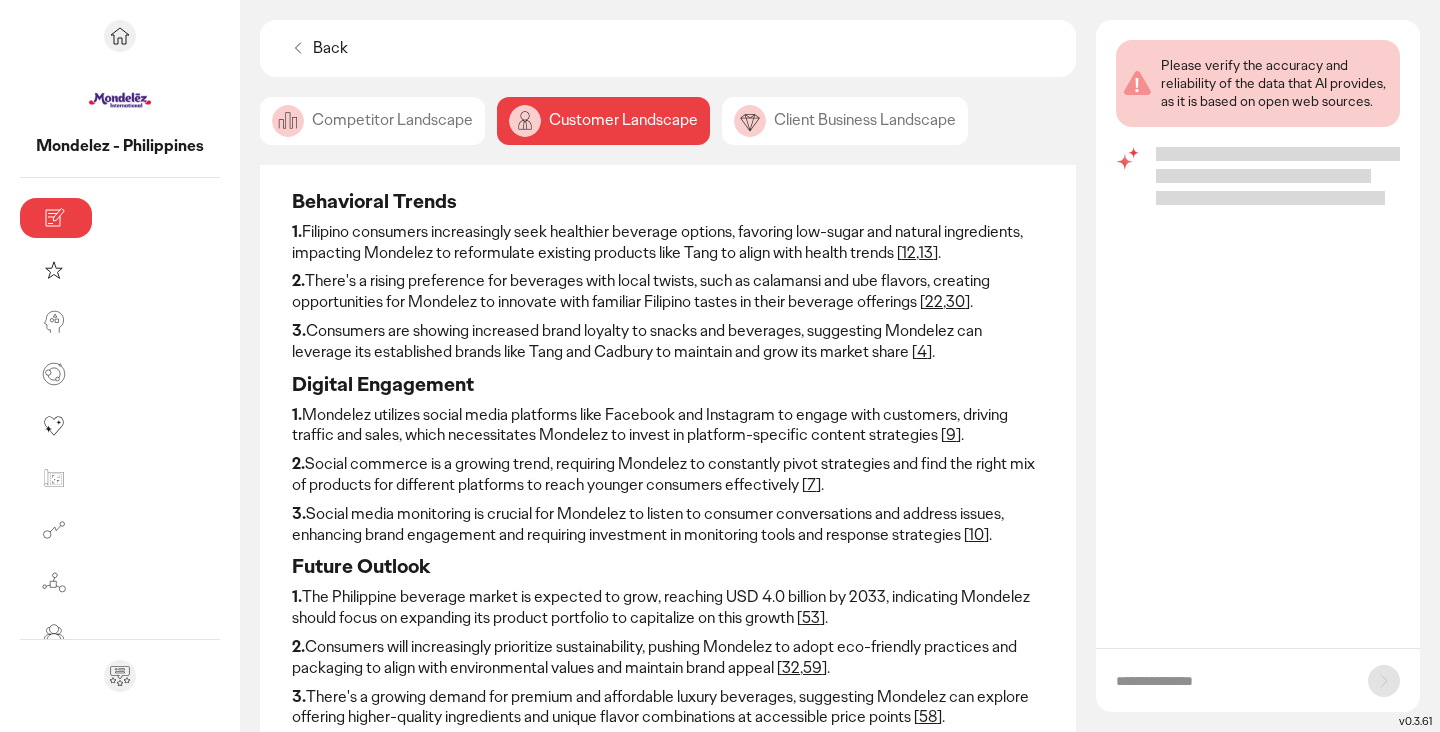 scroll, scrollTop: 101, scrollLeft: 0, axis: vertical 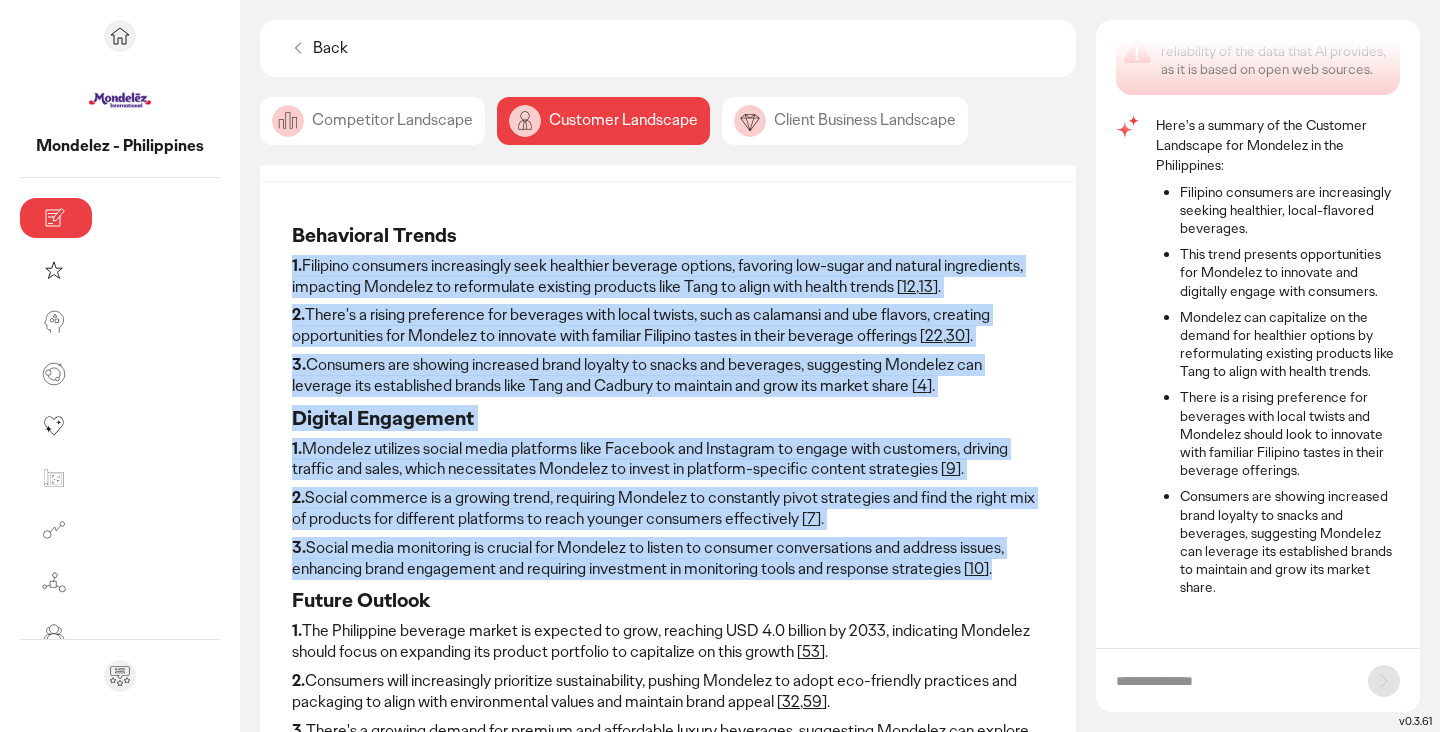 drag, startPoint x: 772, startPoint y: 477, endPoint x: 128, endPoint y: 270, distance: 676.4503 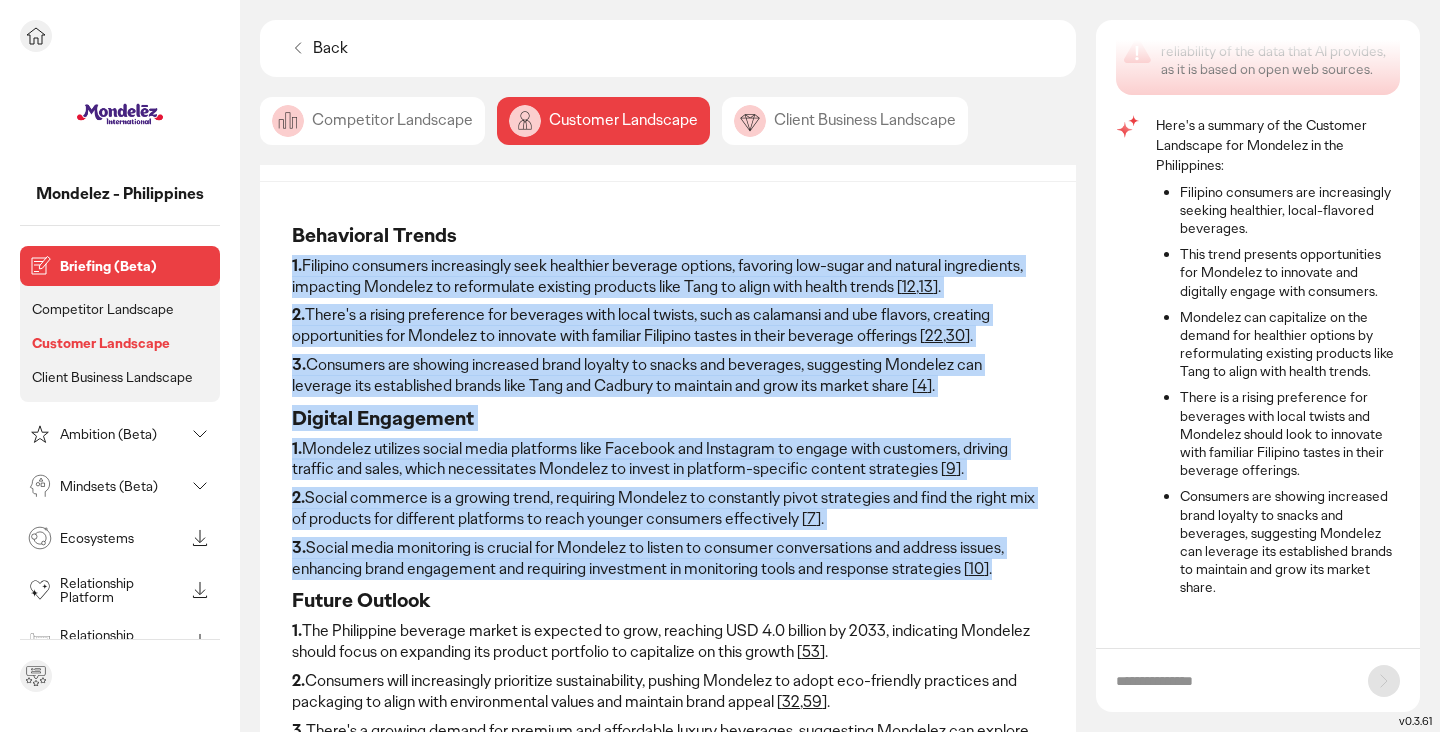 click on "Ambition (Beta)" at bounding box center [122, 434] 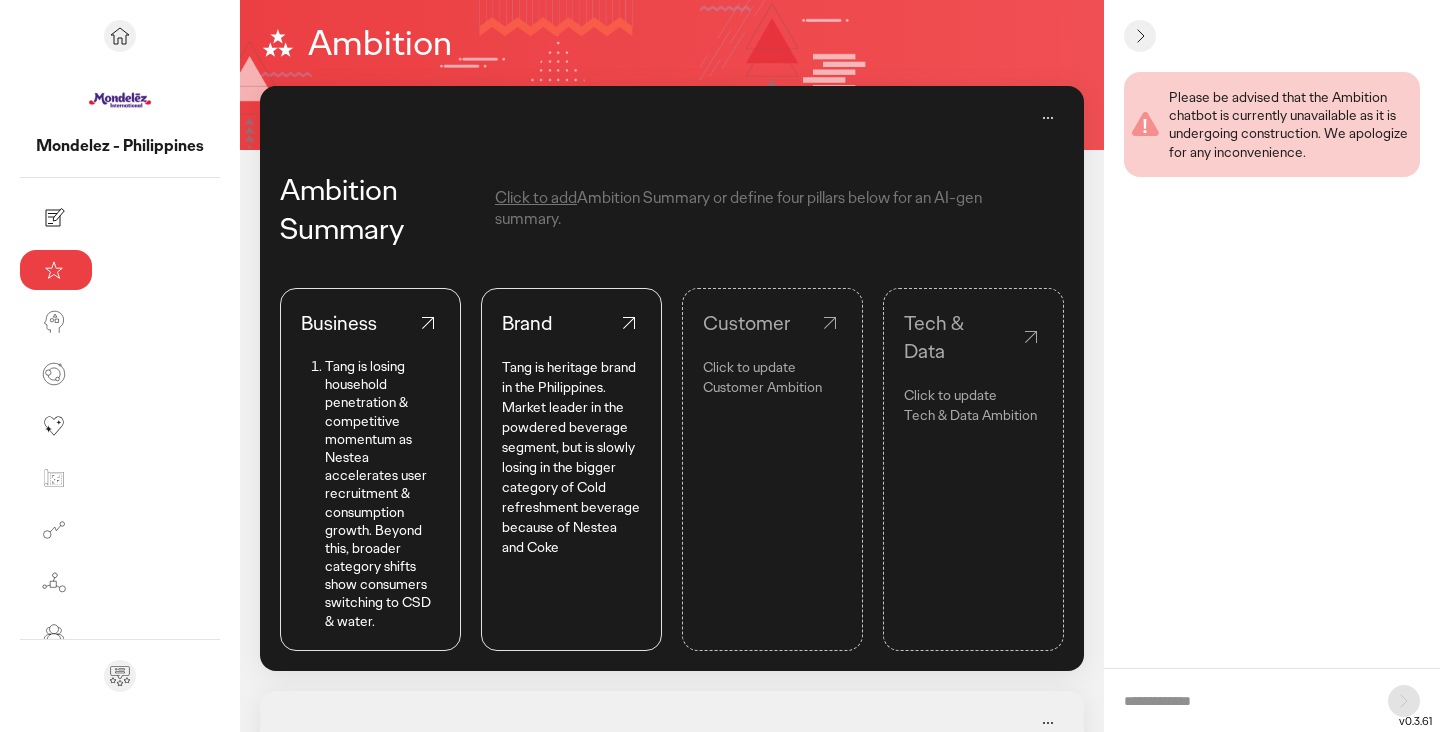 click on "Customer  Click to update
Customer Ambition" at bounding box center (772, 469) 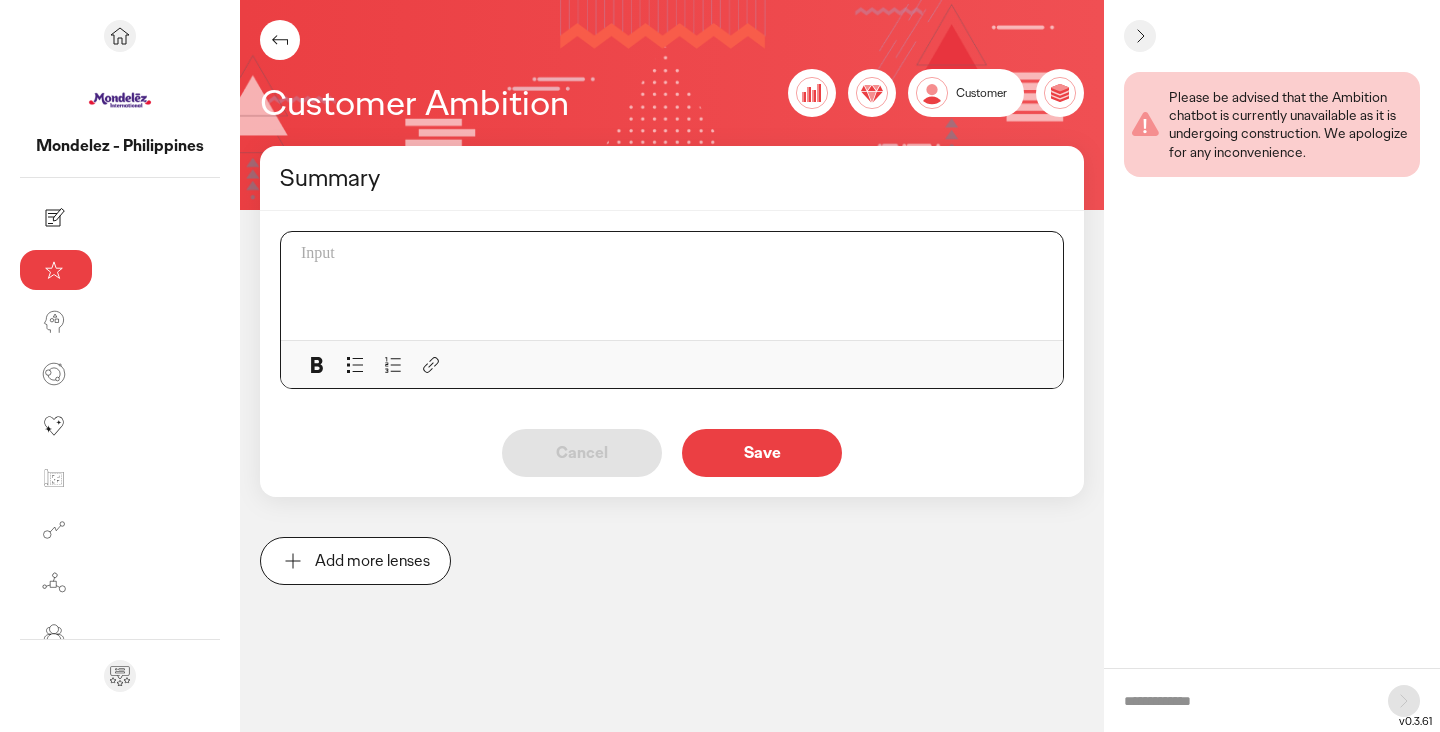 click at bounding box center [672, 254] 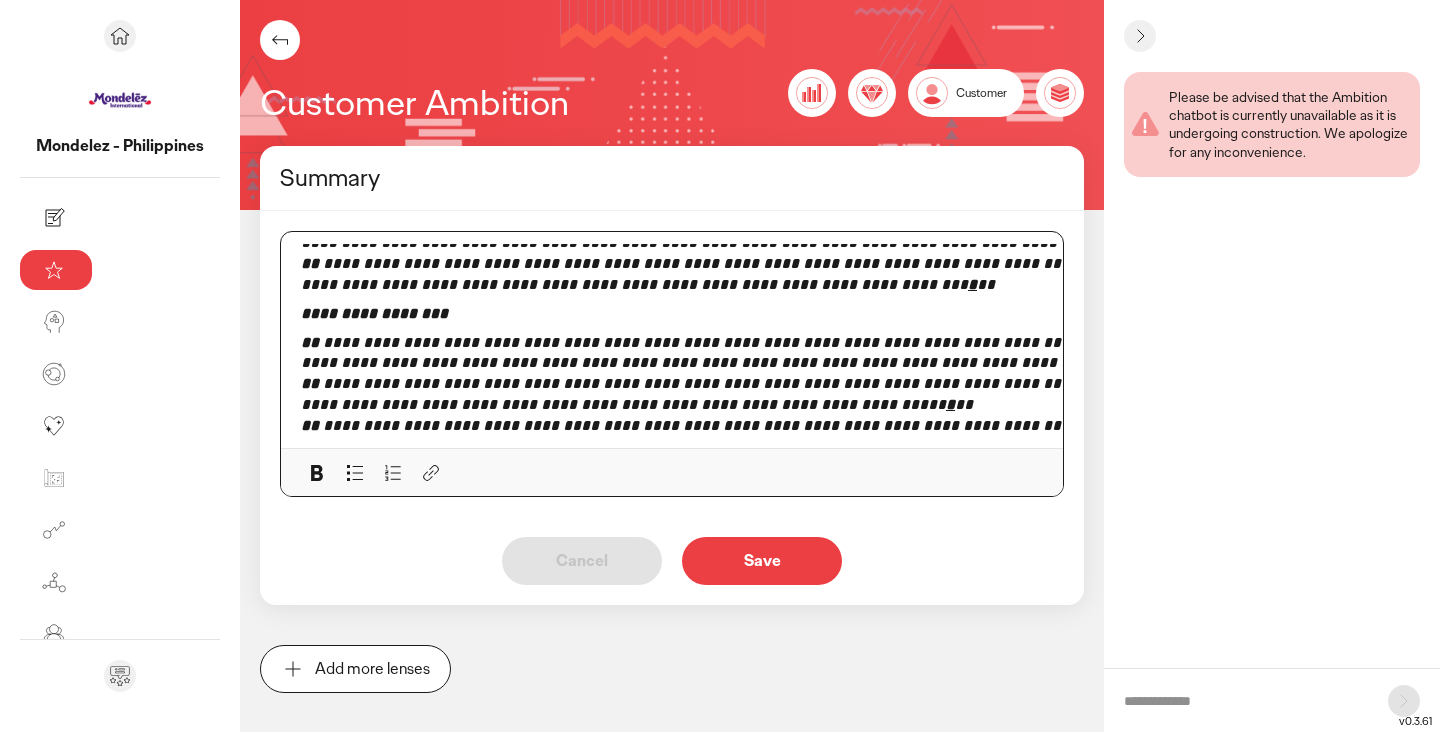 scroll, scrollTop: 94, scrollLeft: 0, axis: vertical 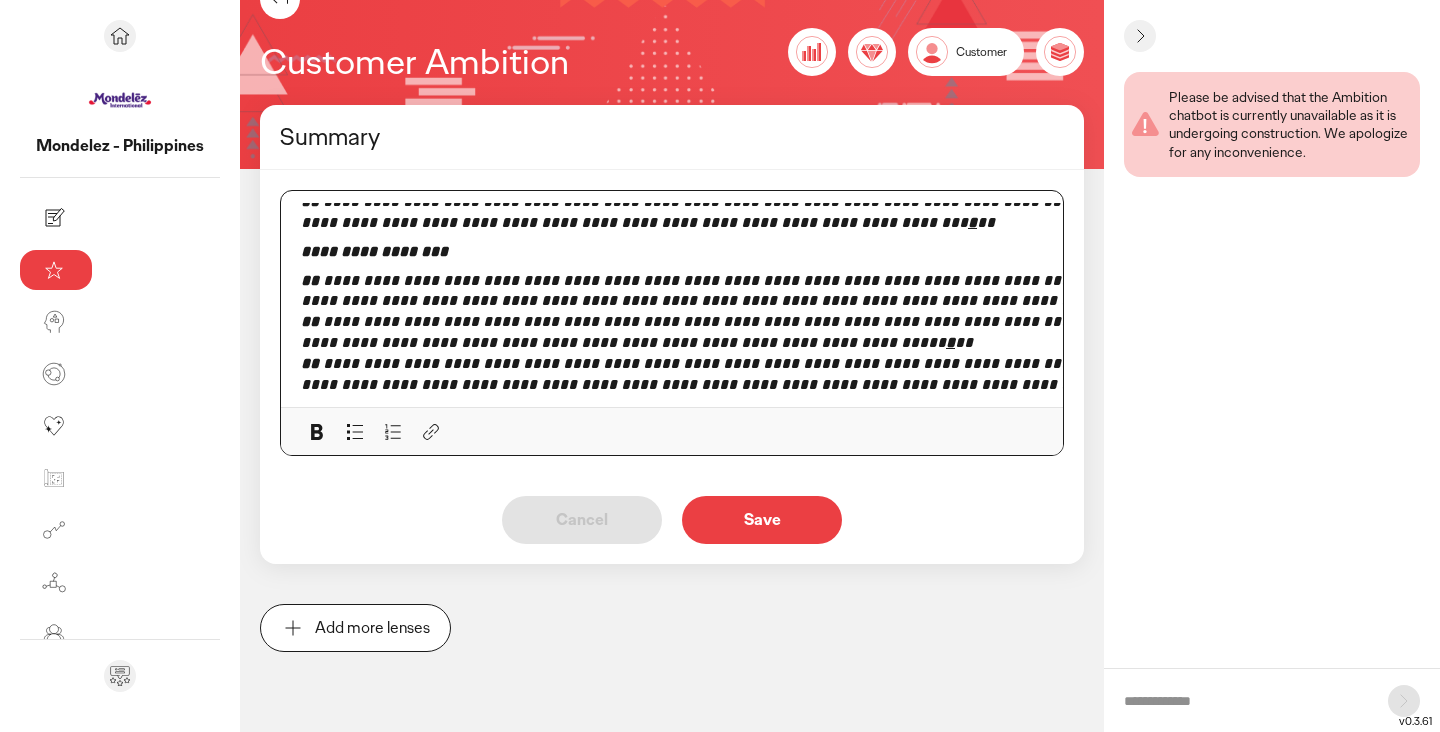 click on "**********" at bounding box center [736, 292] 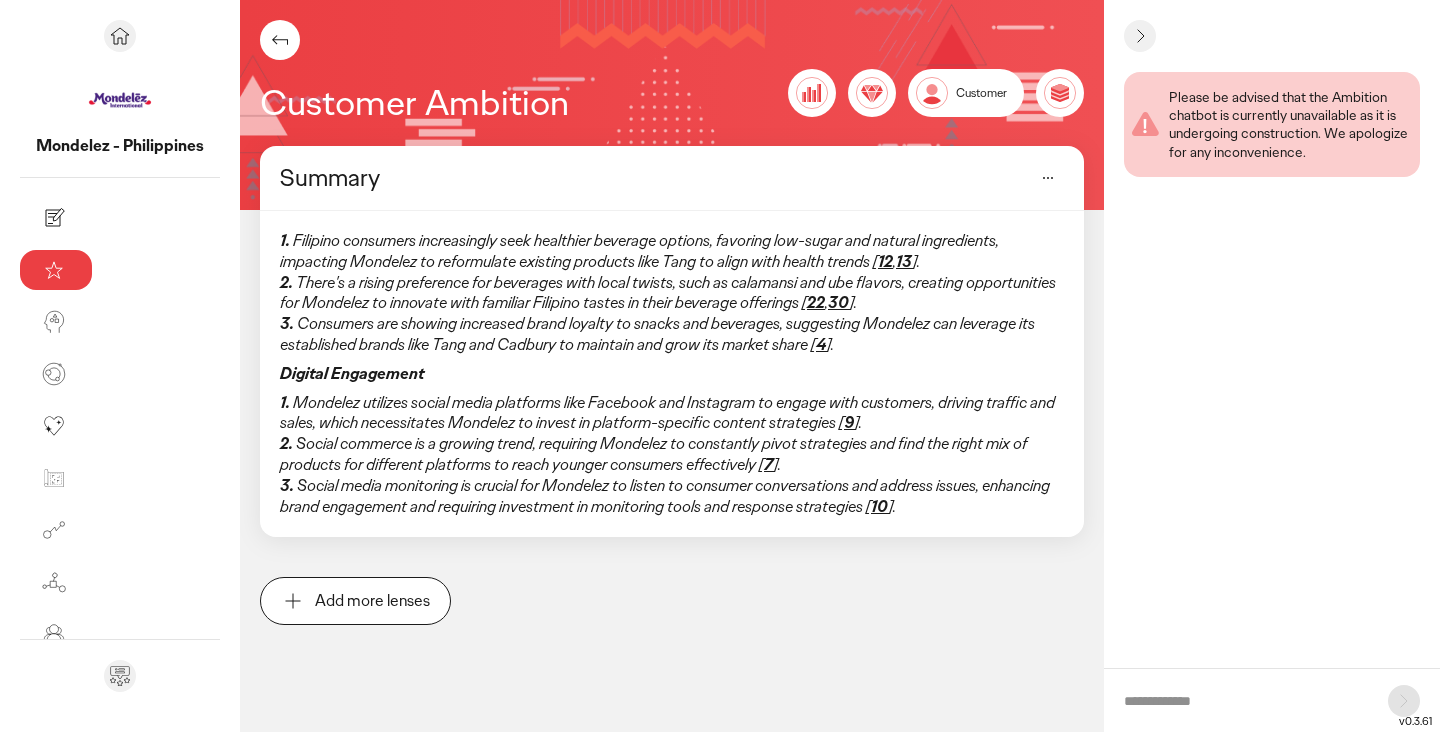 scroll, scrollTop: 0, scrollLeft: 0, axis: both 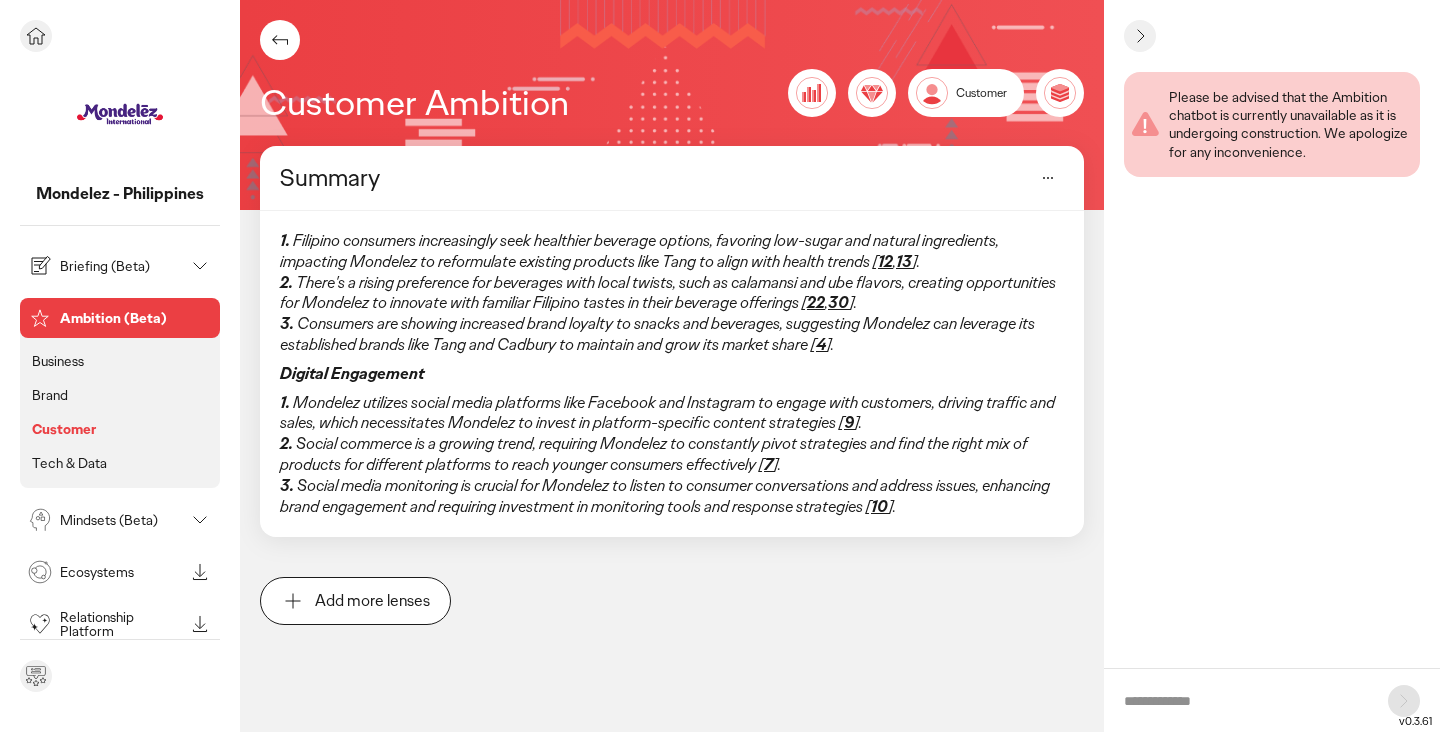 click on "Briefing (Beta)" at bounding box center (122, 266) 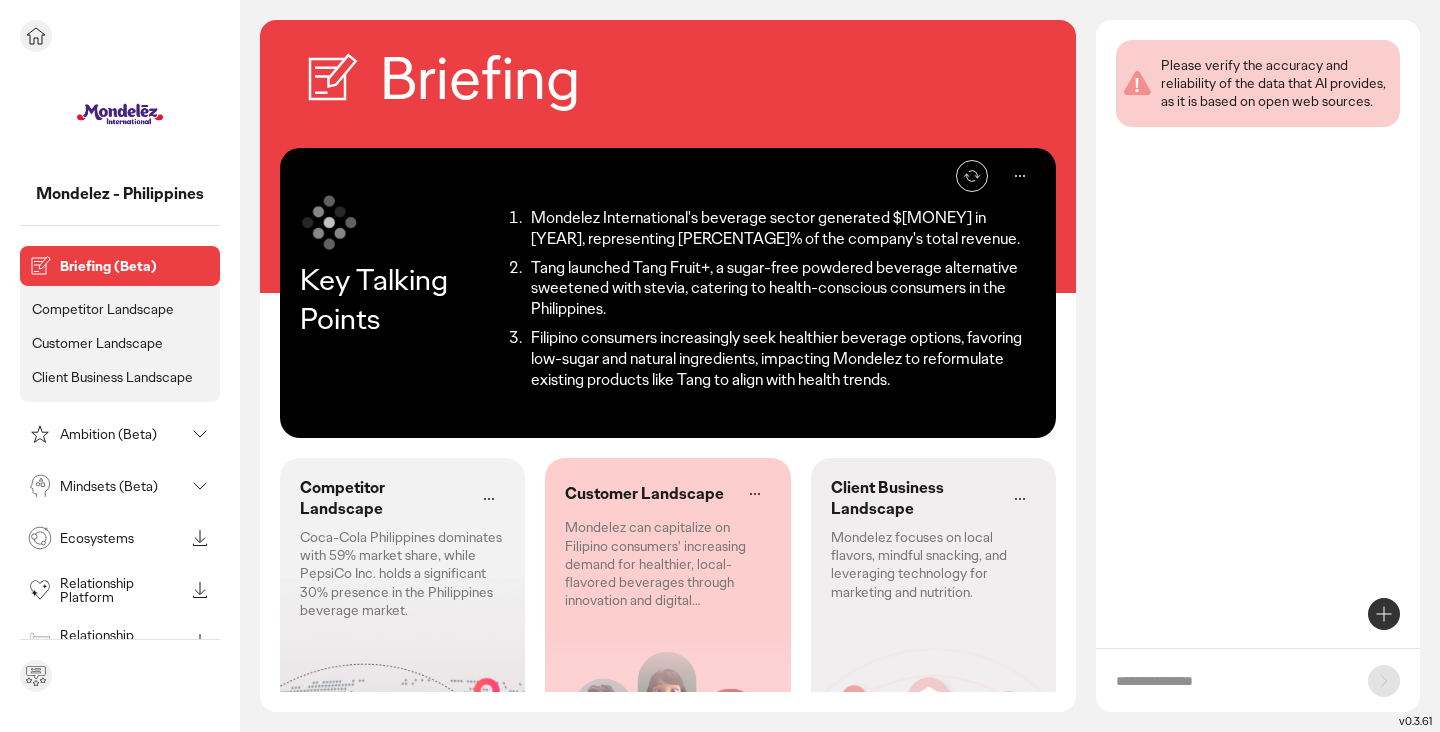 click on "Ambition (Beta)" at bounding box center (122, 434) 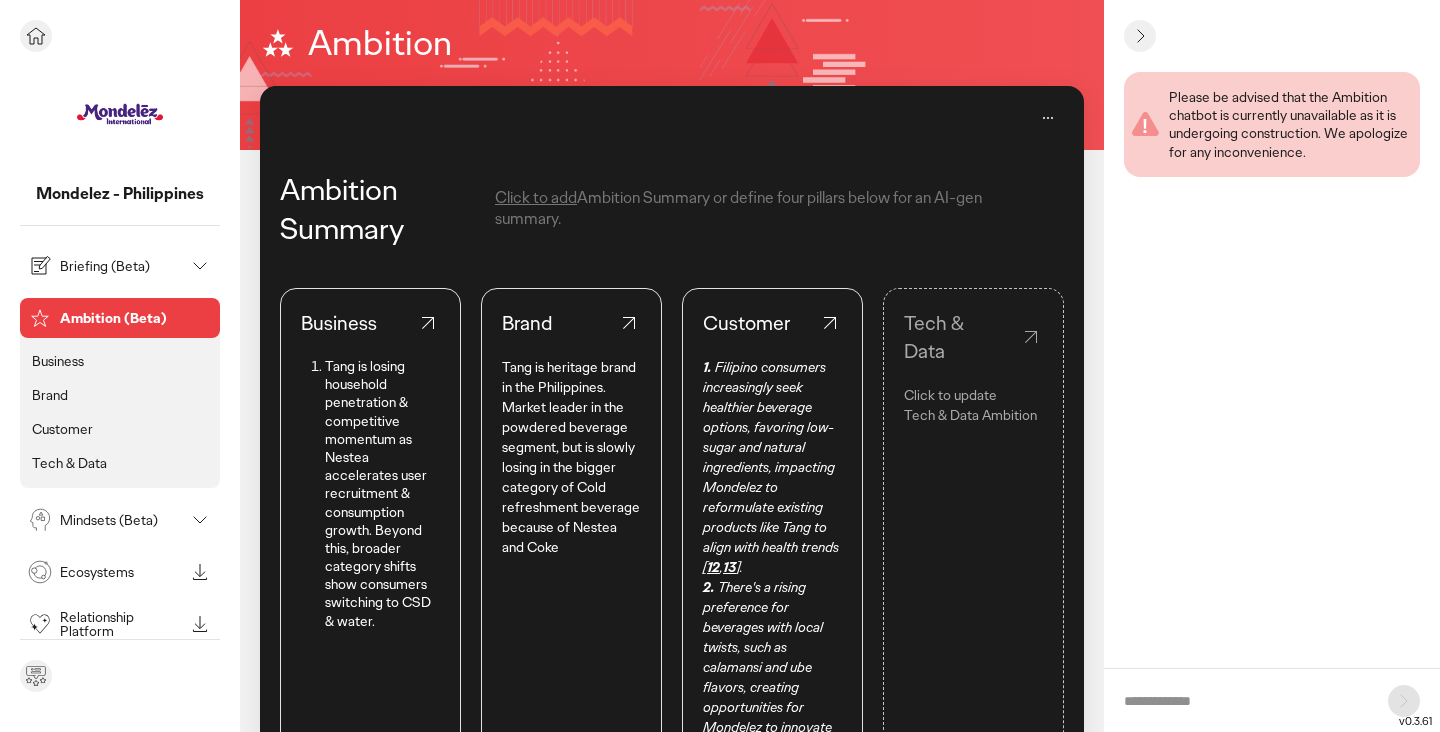 click on "Customer" at bounding box center [62, 429] 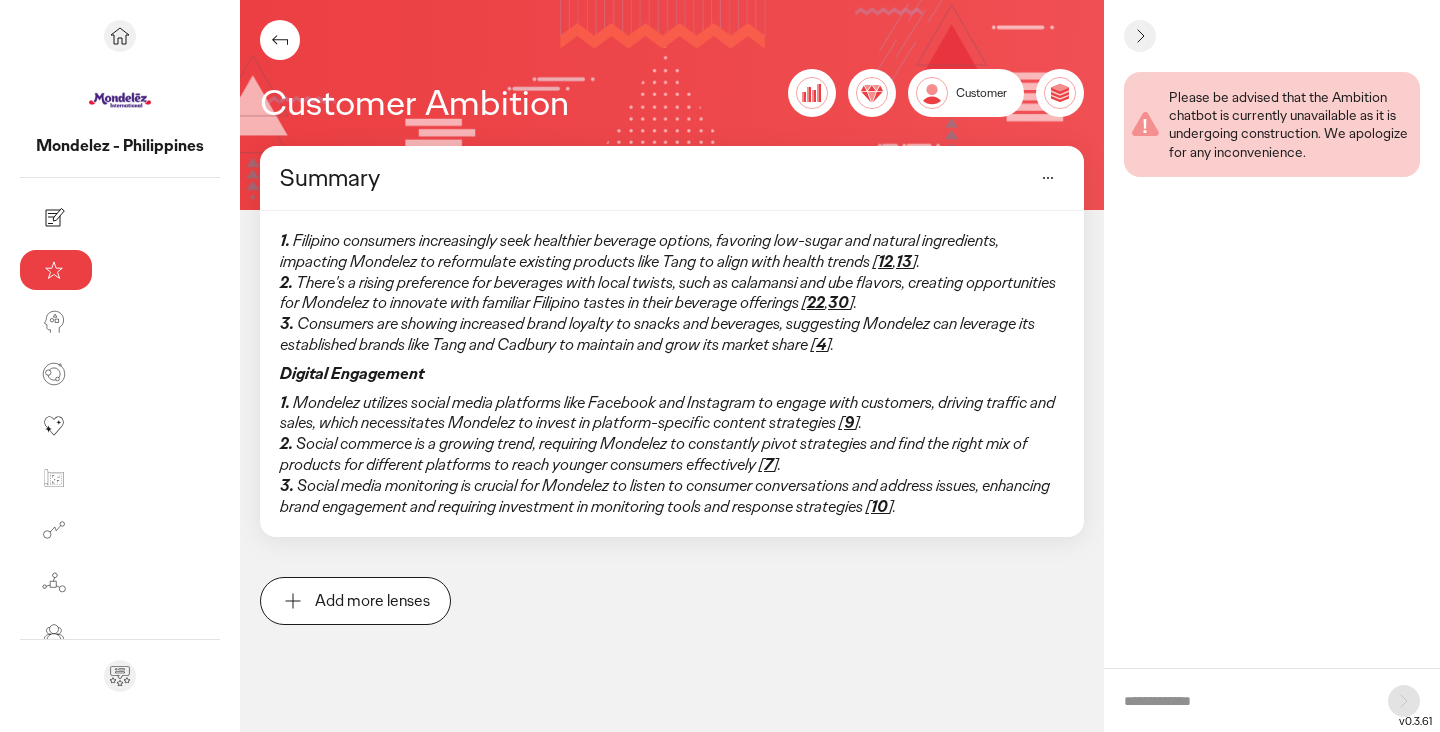click 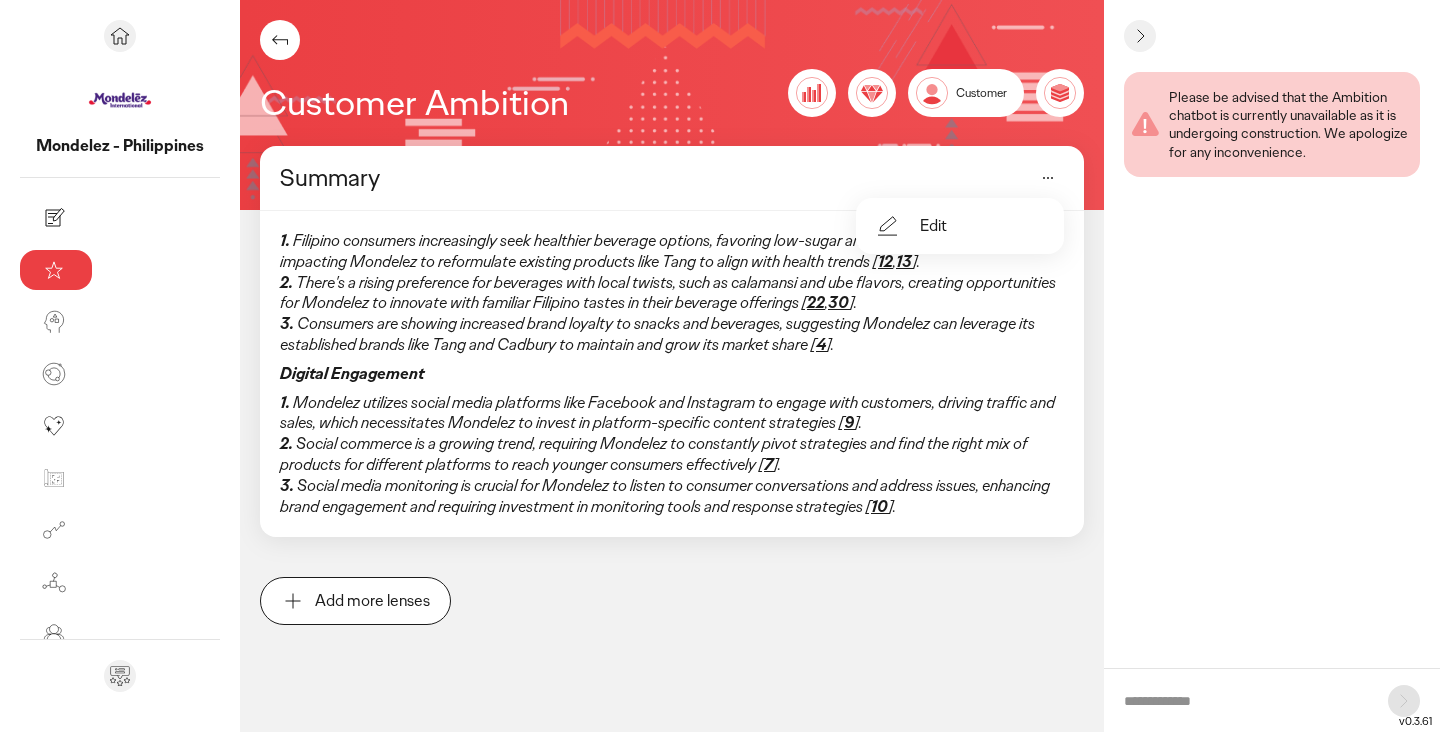 click on "Edit" at bounding box center (933, 226) 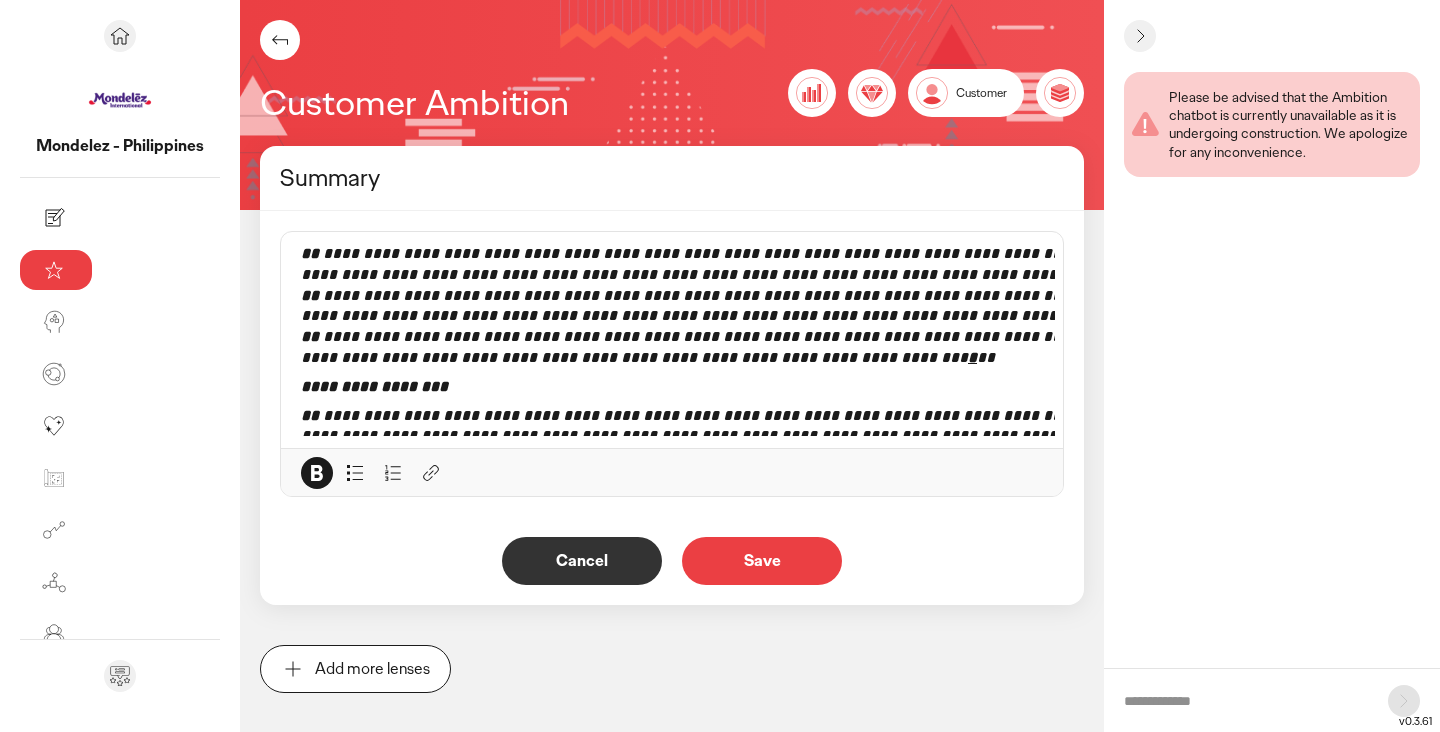 scroll, scrollTop: 94, scrollLeft: 0, axis: vertical 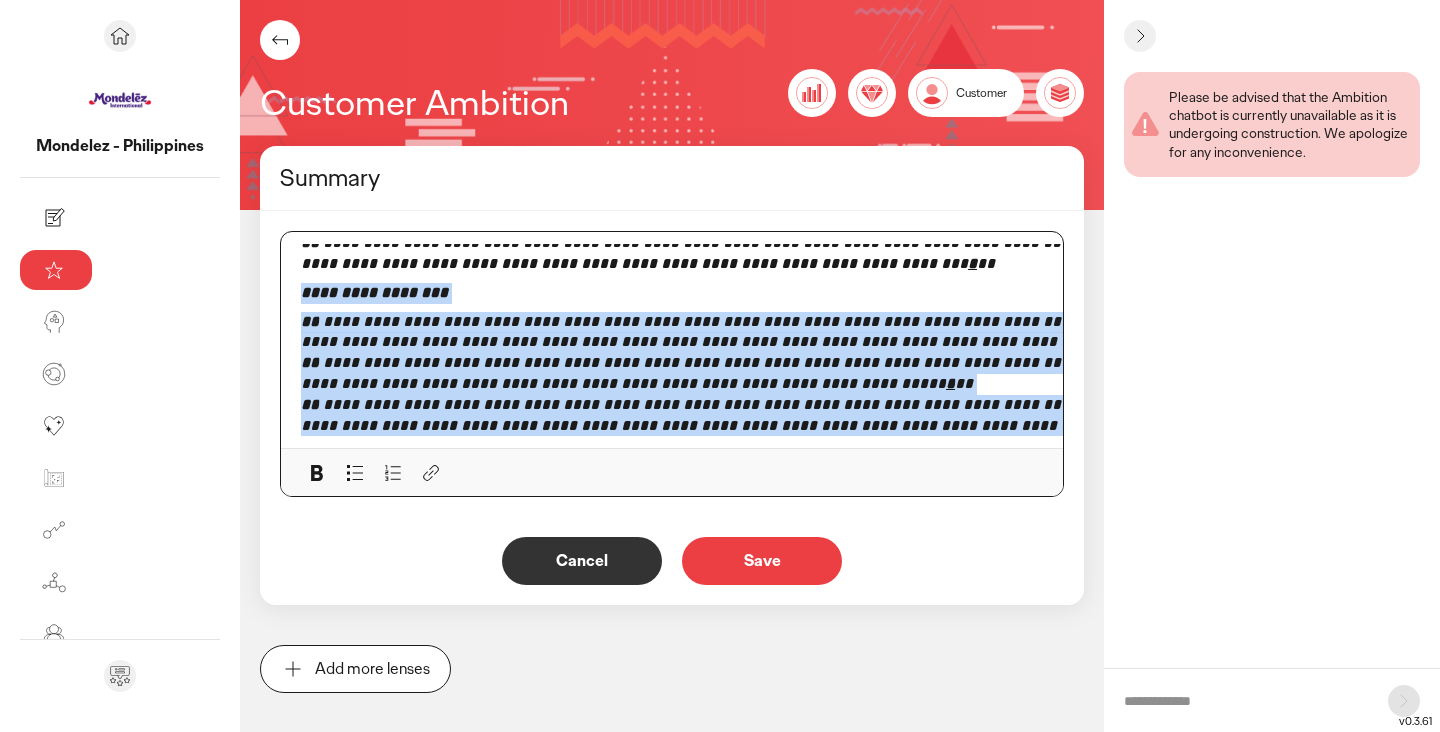 drag, startPoint x: 775, startPoint y: 427, endPoint x: 163, endPoint y: 289, distance: 627.3659 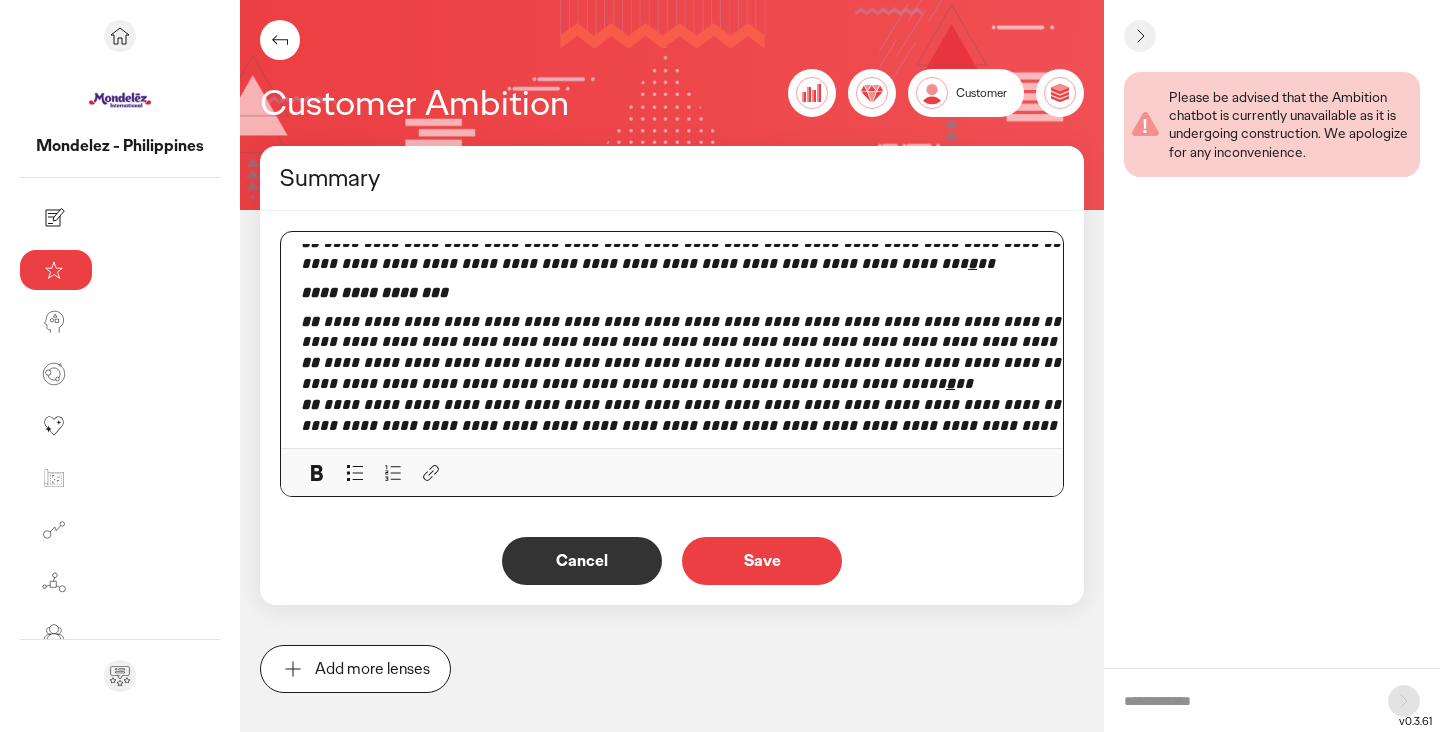 scroll, scrollTop: 0, scrollLeft: 0, axis: both 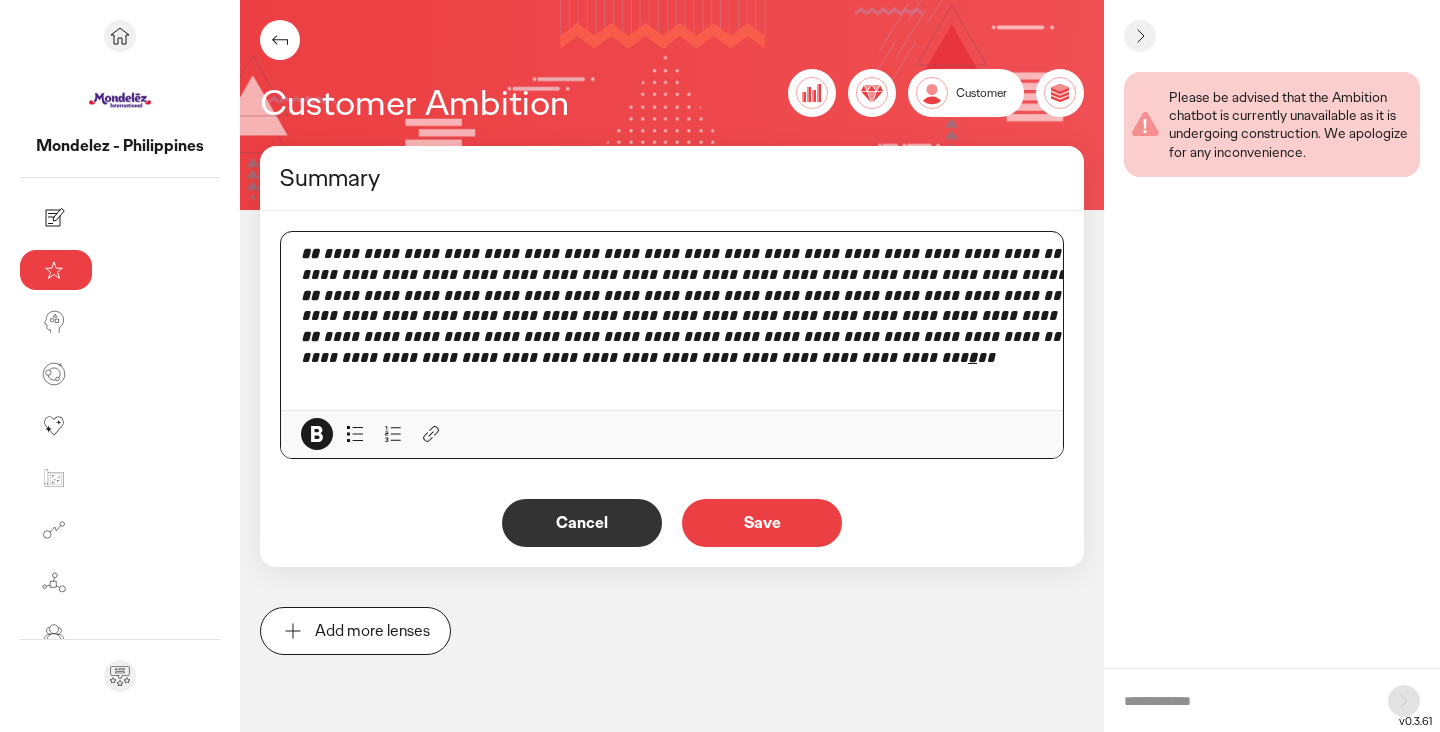 click on "Save" at bounding box center [762, 523] 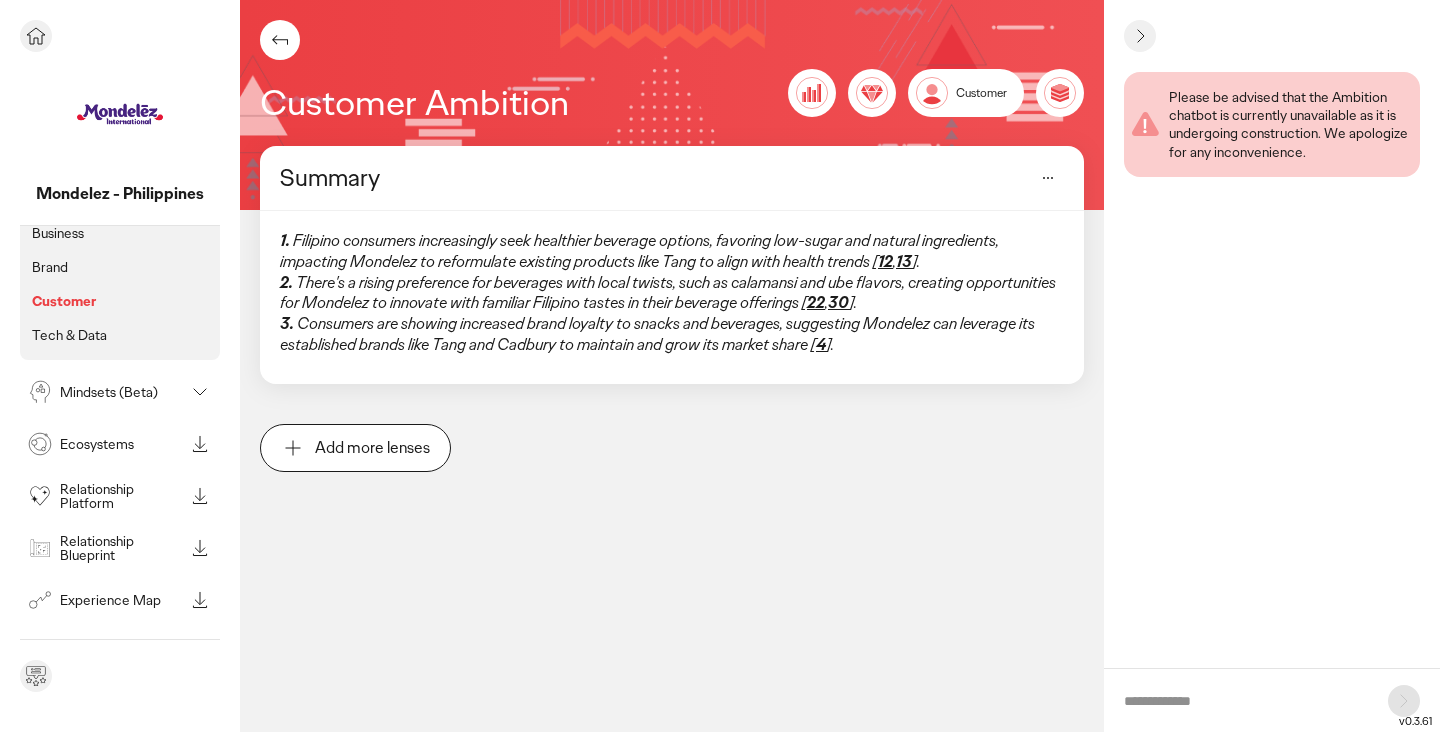 scroll, scrollTop: 176, scrollLeft: 0, axis: vertical 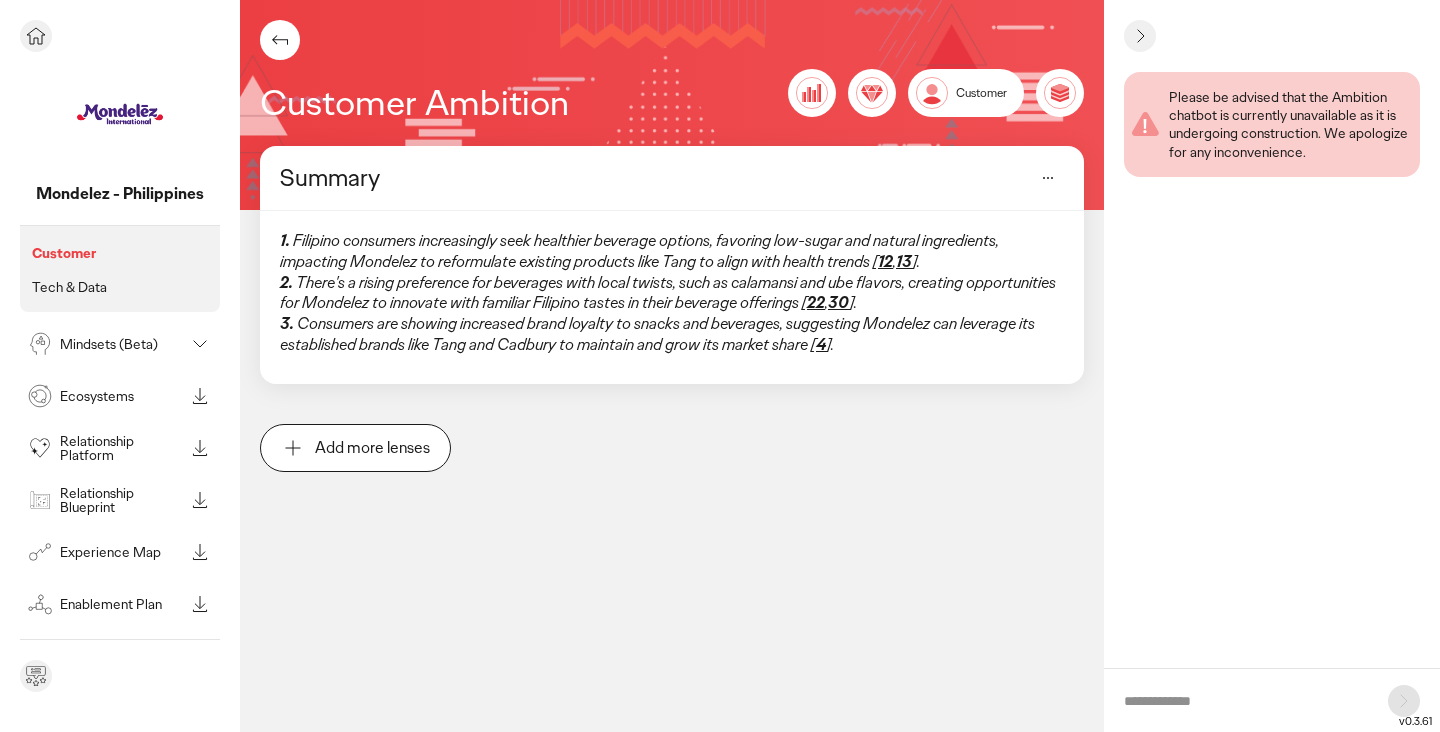 click on "Tech & Data" at bounding box center (69, 287) 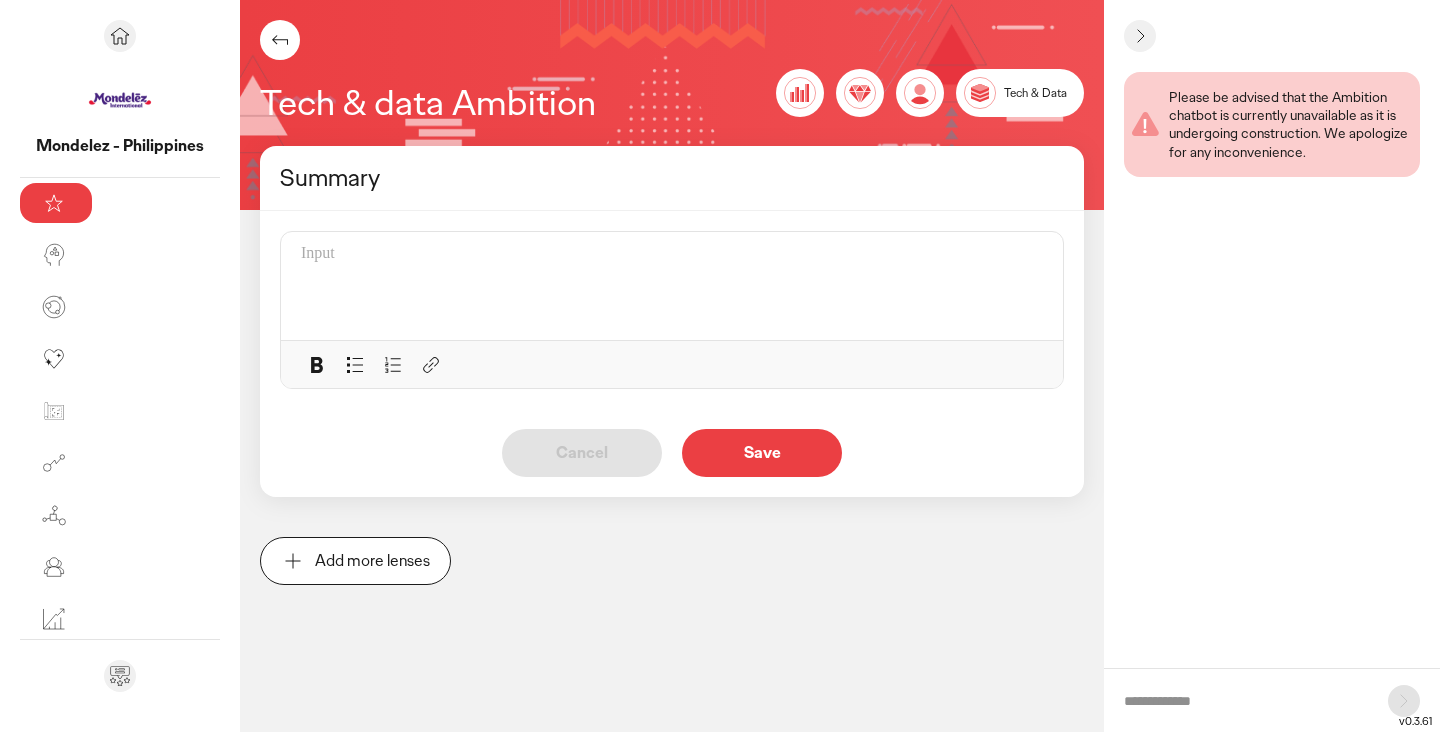 scroll, scrollTop: 46, scrollLeft: 0, axis: vertical 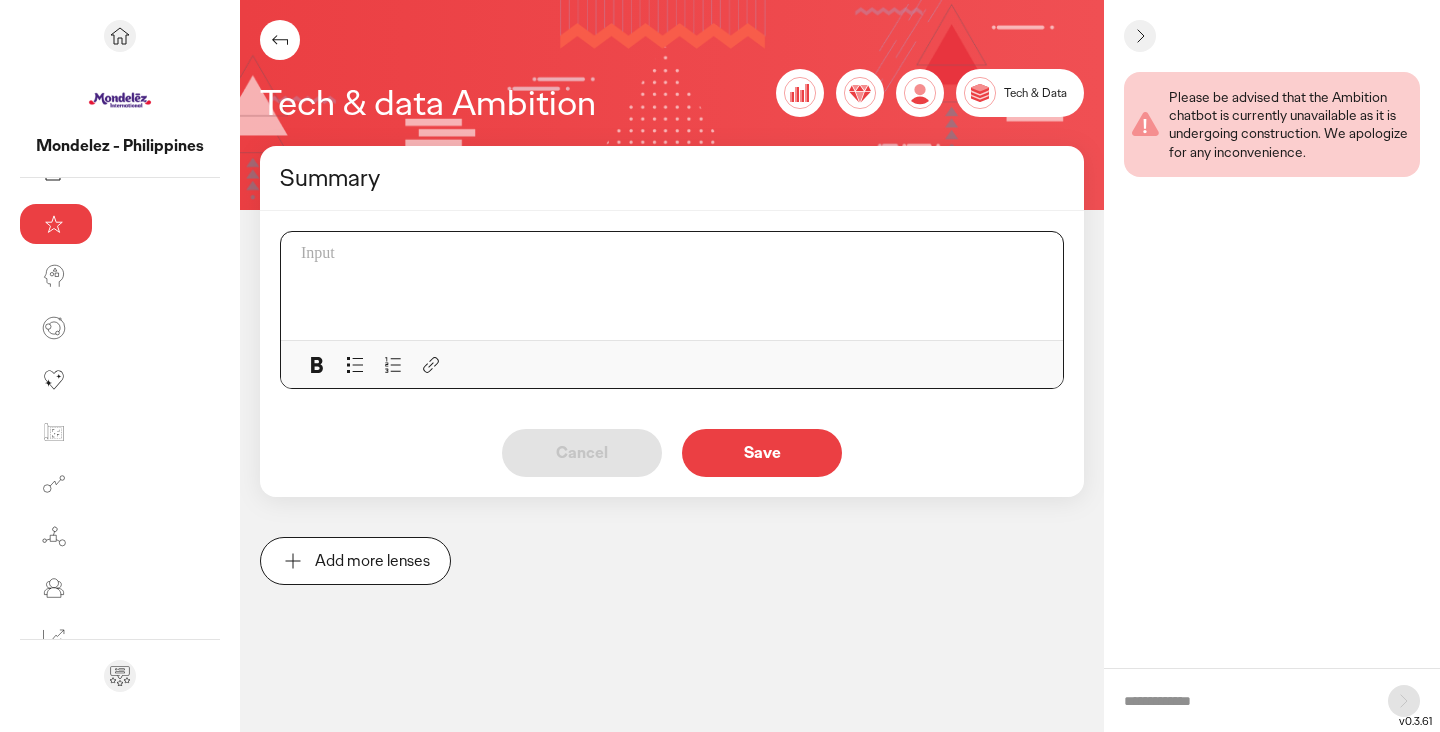 click at bounding box center (678, 286) 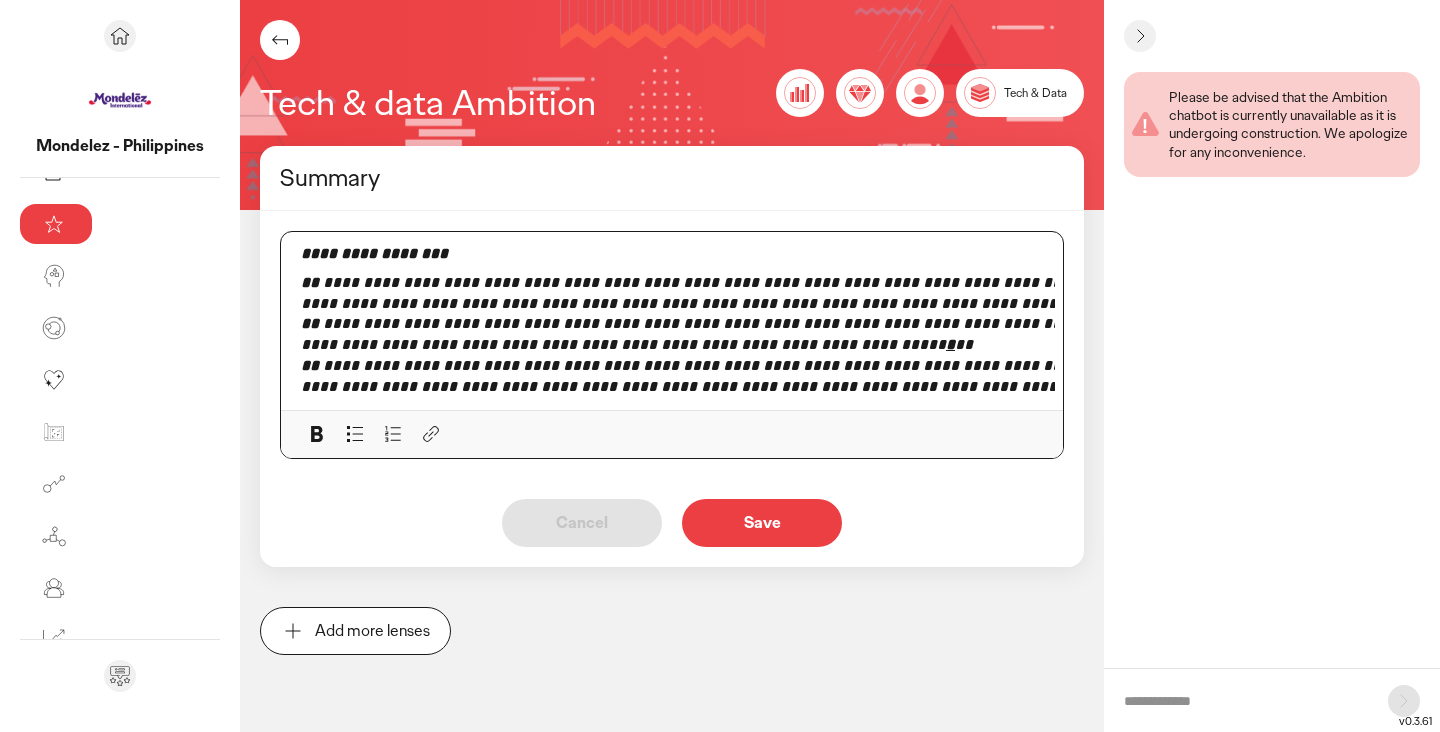 click on "Save" at bounding box center [762, 523] 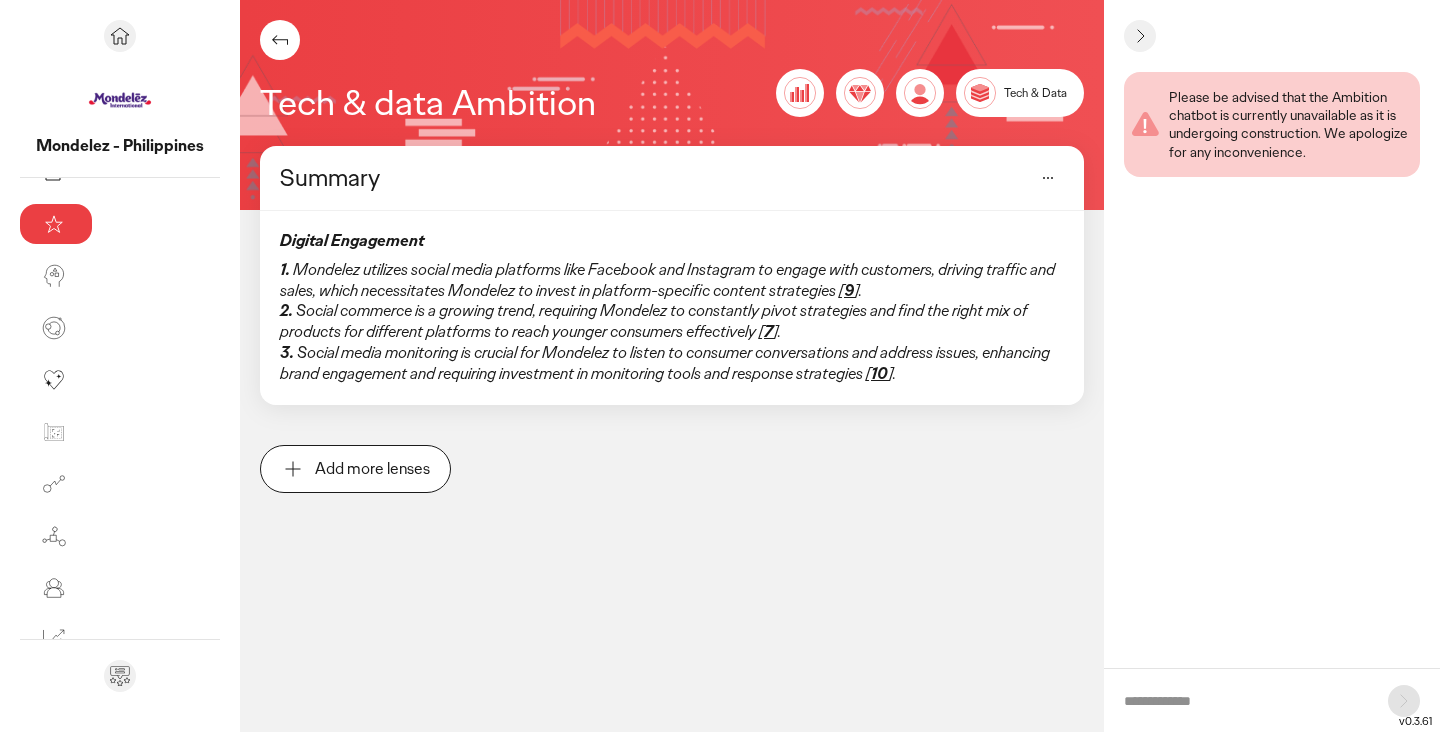 click 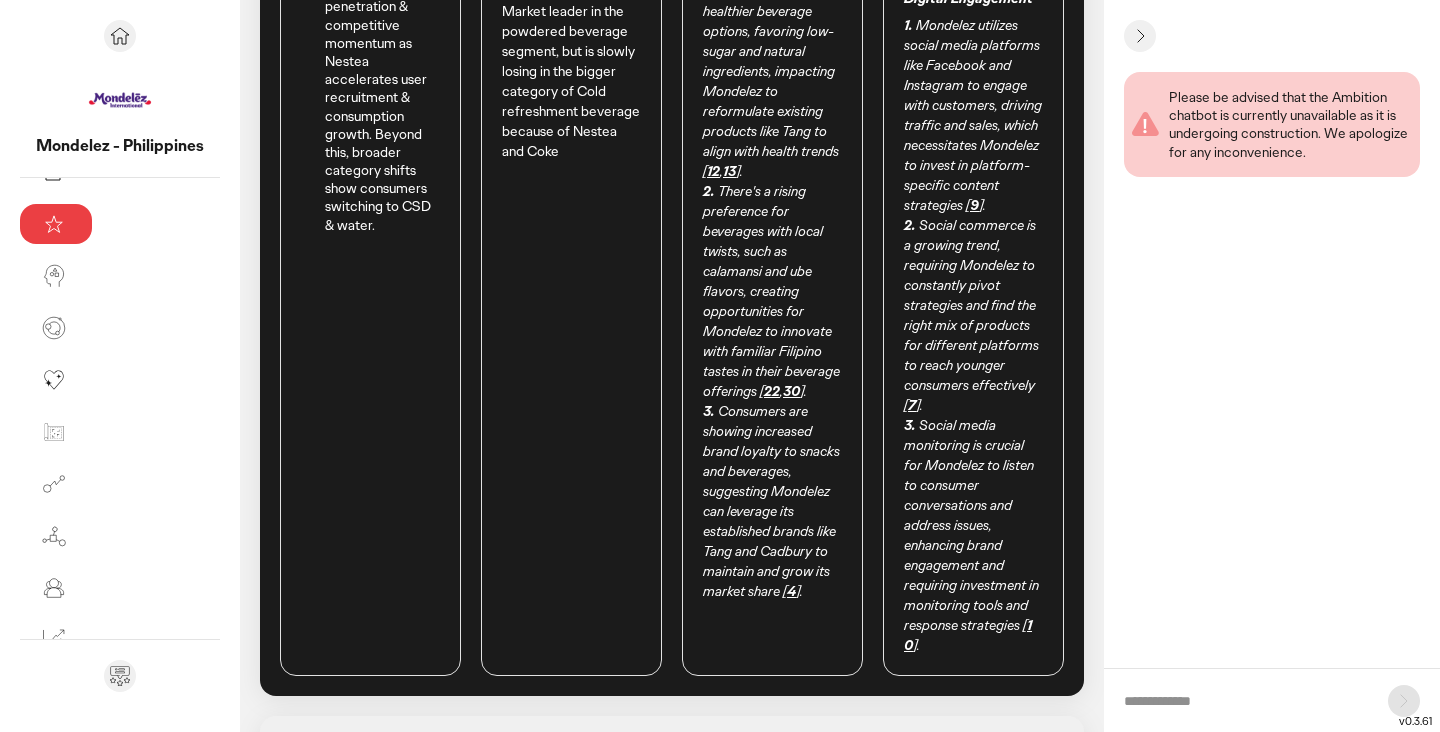 scroll, scrollTop: 509, scrollLeft: 0, axis: vertical 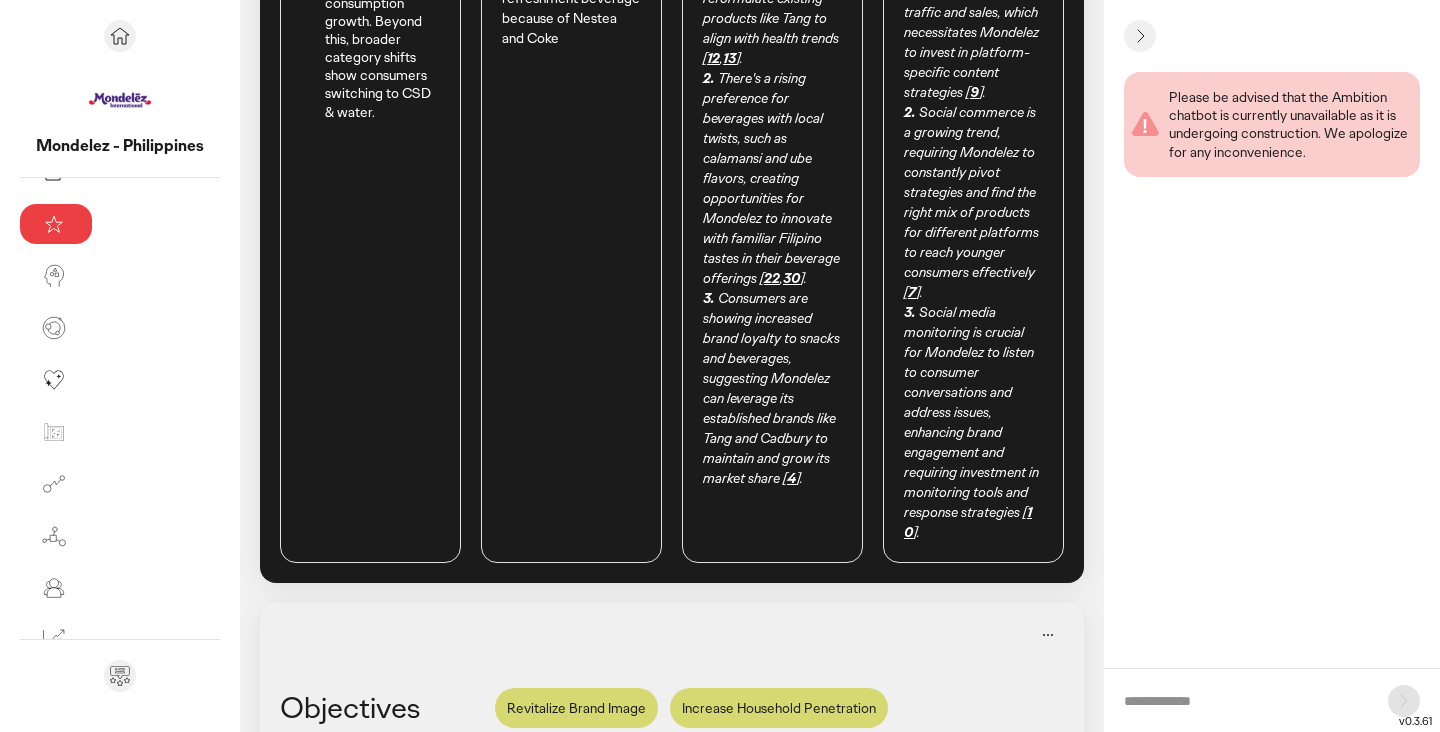 click at bounding box center [1246, 701] 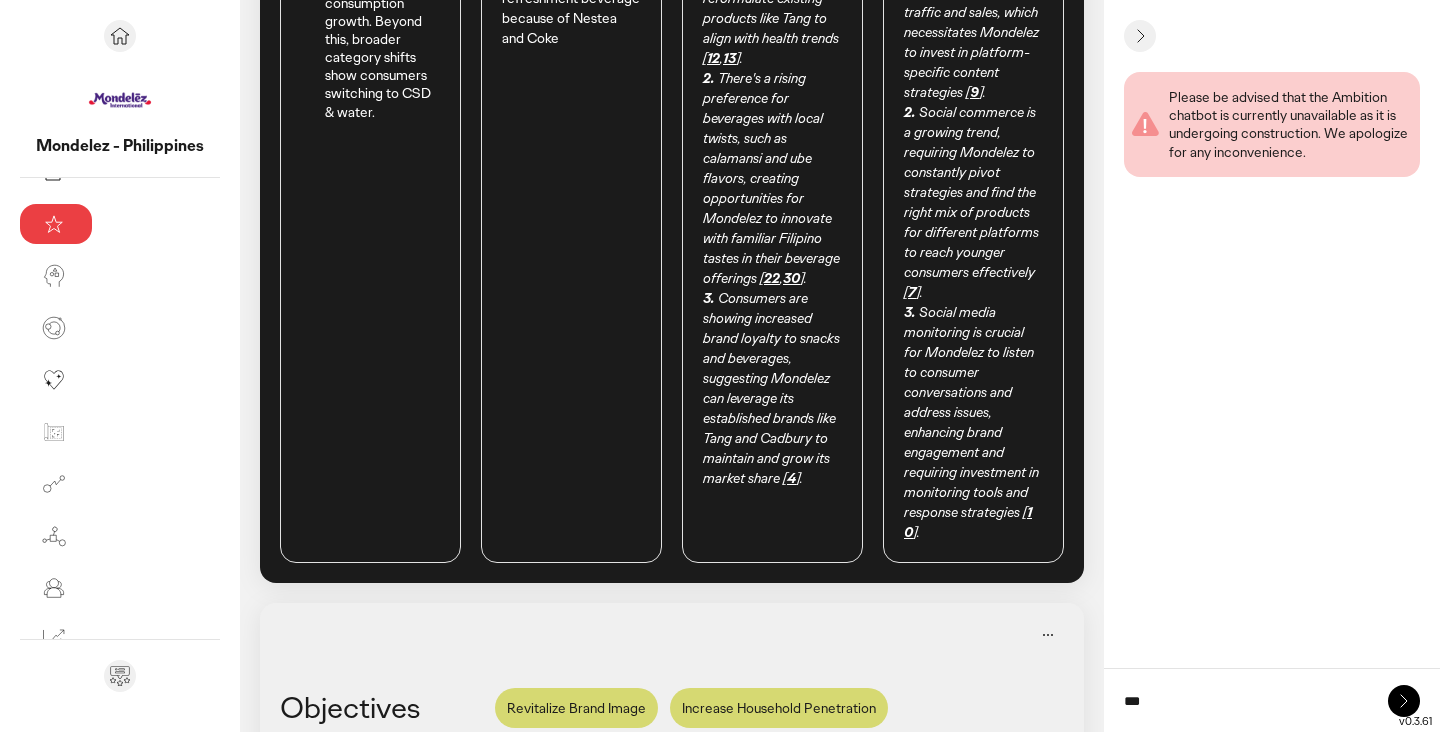 type on "***" 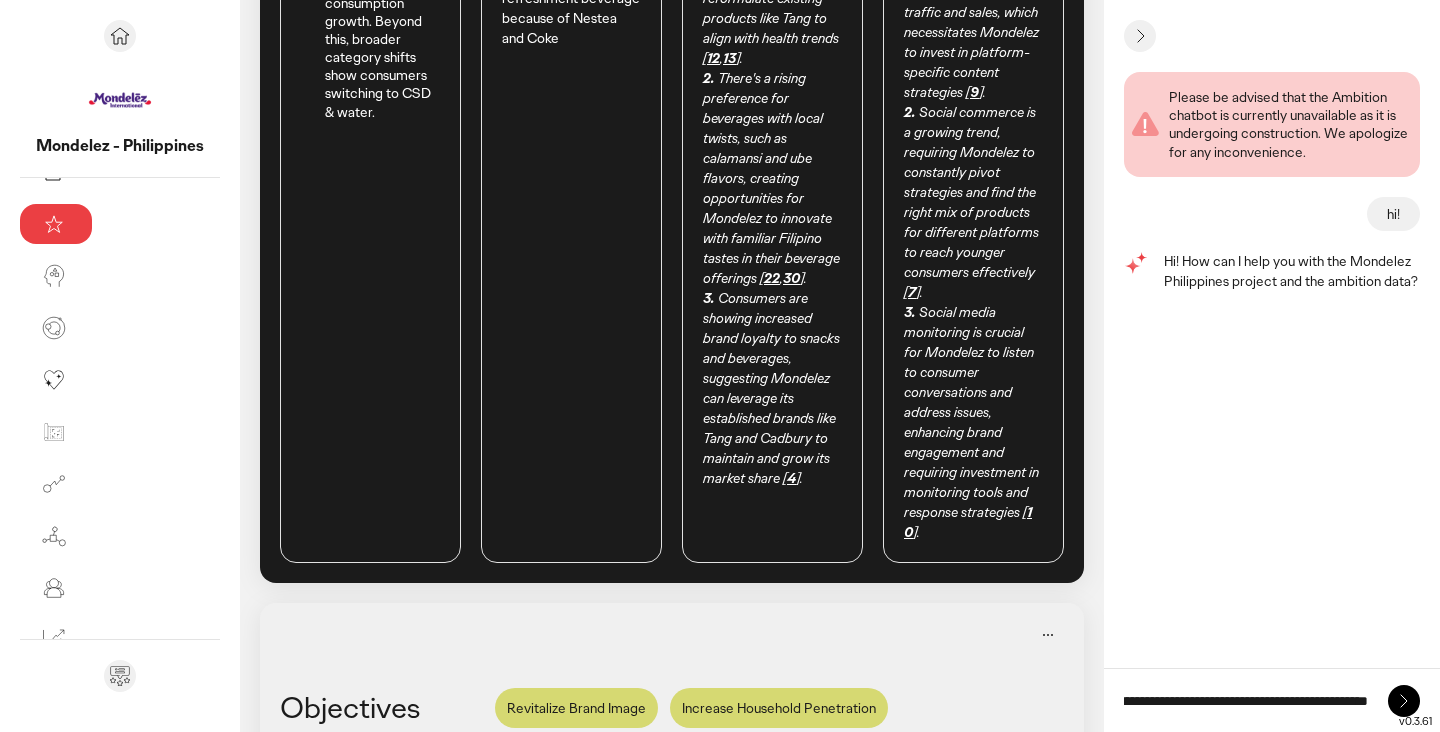 scroll, scrollTop: 0, scrollLeft: 104, axis: horizontal 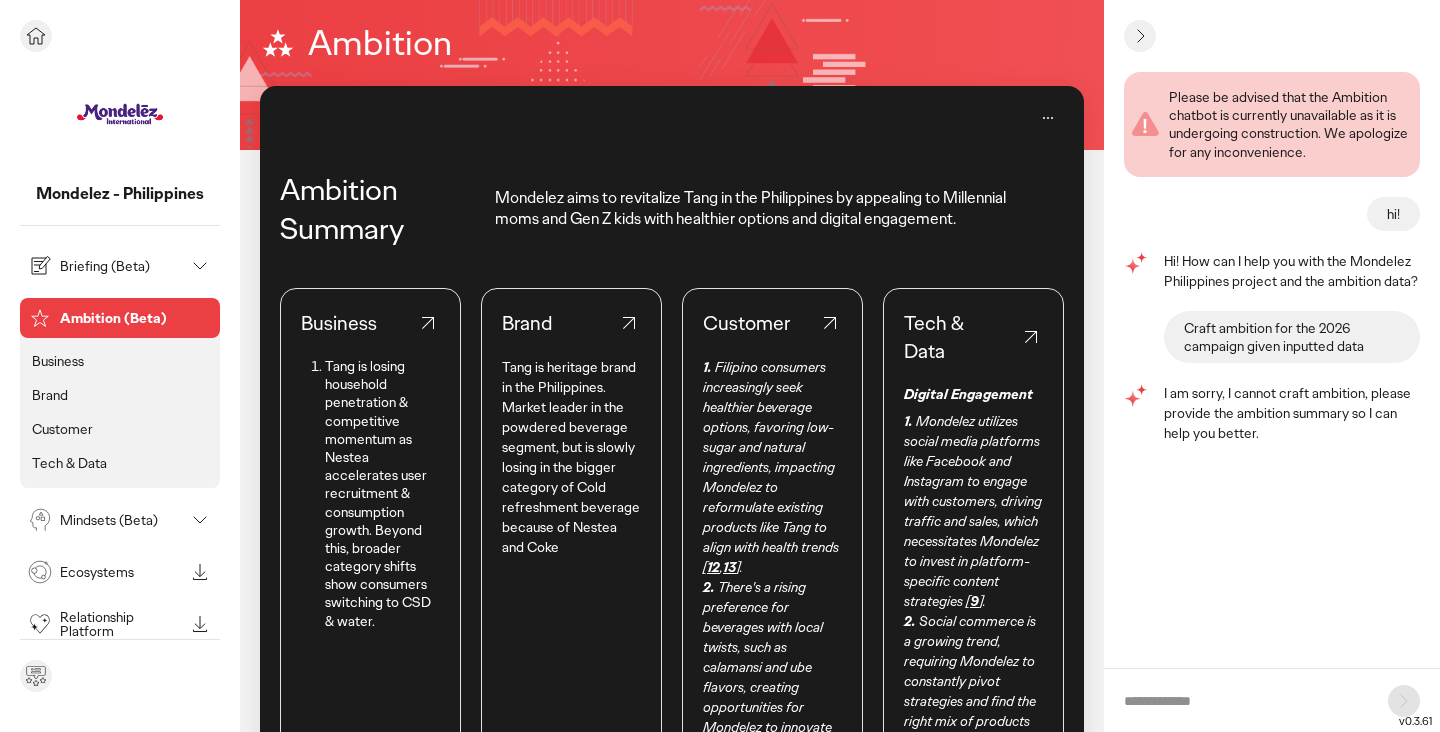 click on "Briefing (Beta)" at bounding box center [122, 266] 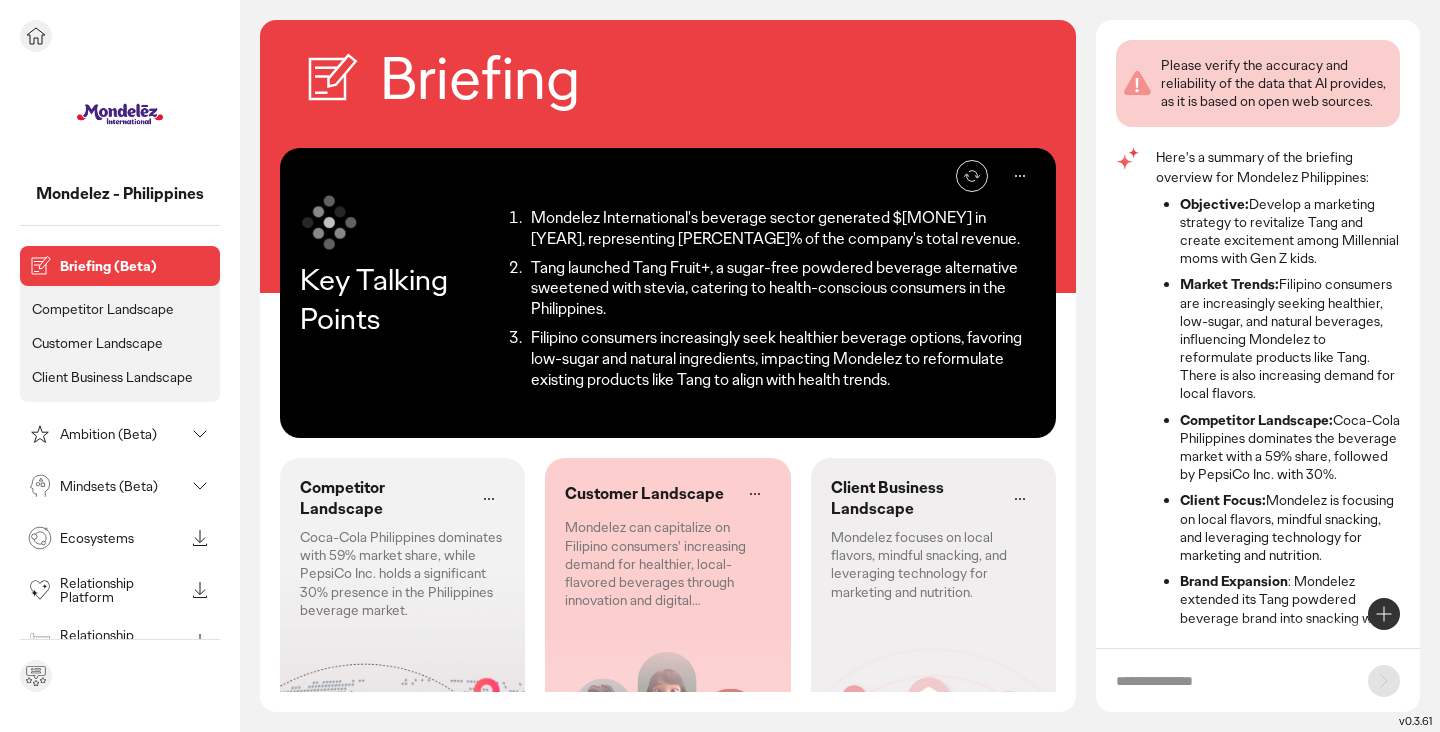 click on "Ambition (Beta)" at bounding box center (122, 434) 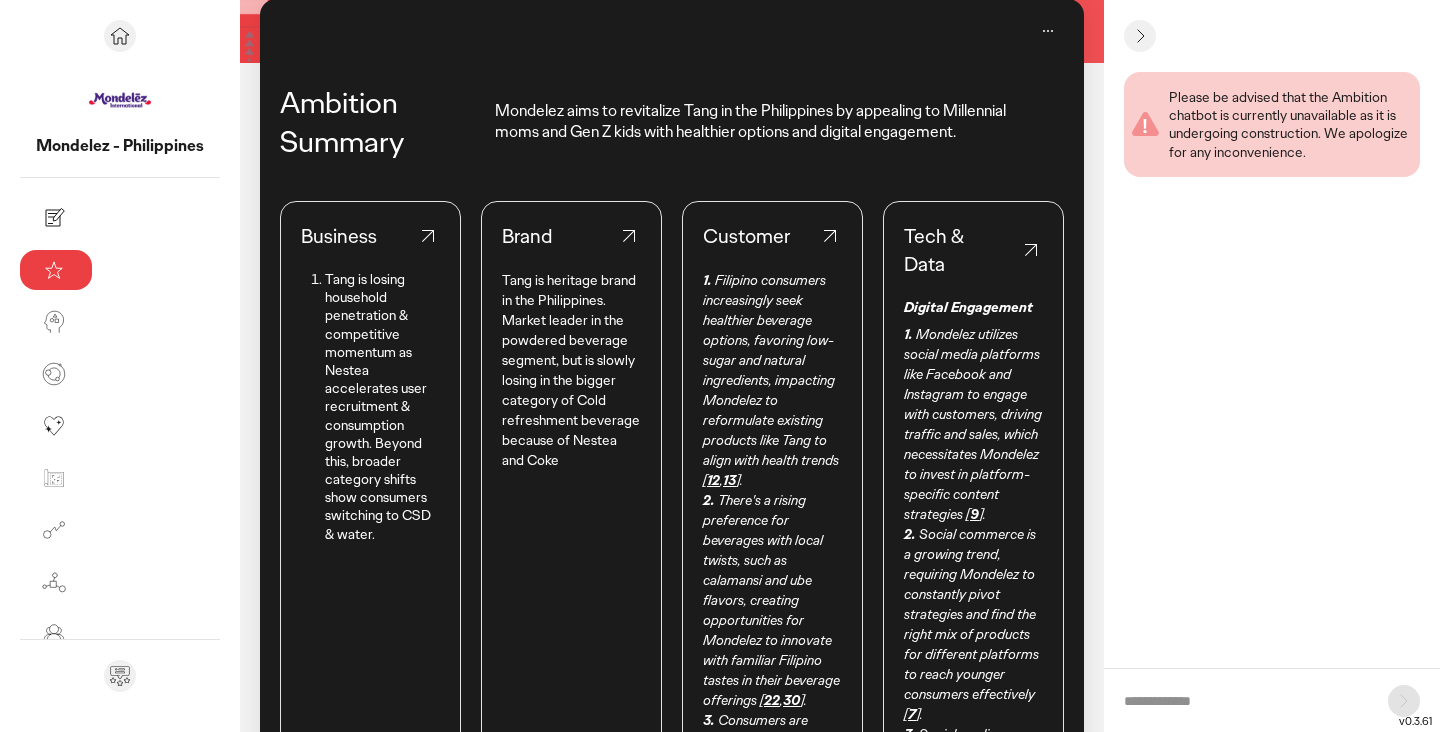 scroll, scrollTop: 72, scrollLeft: 0, axis: vertical 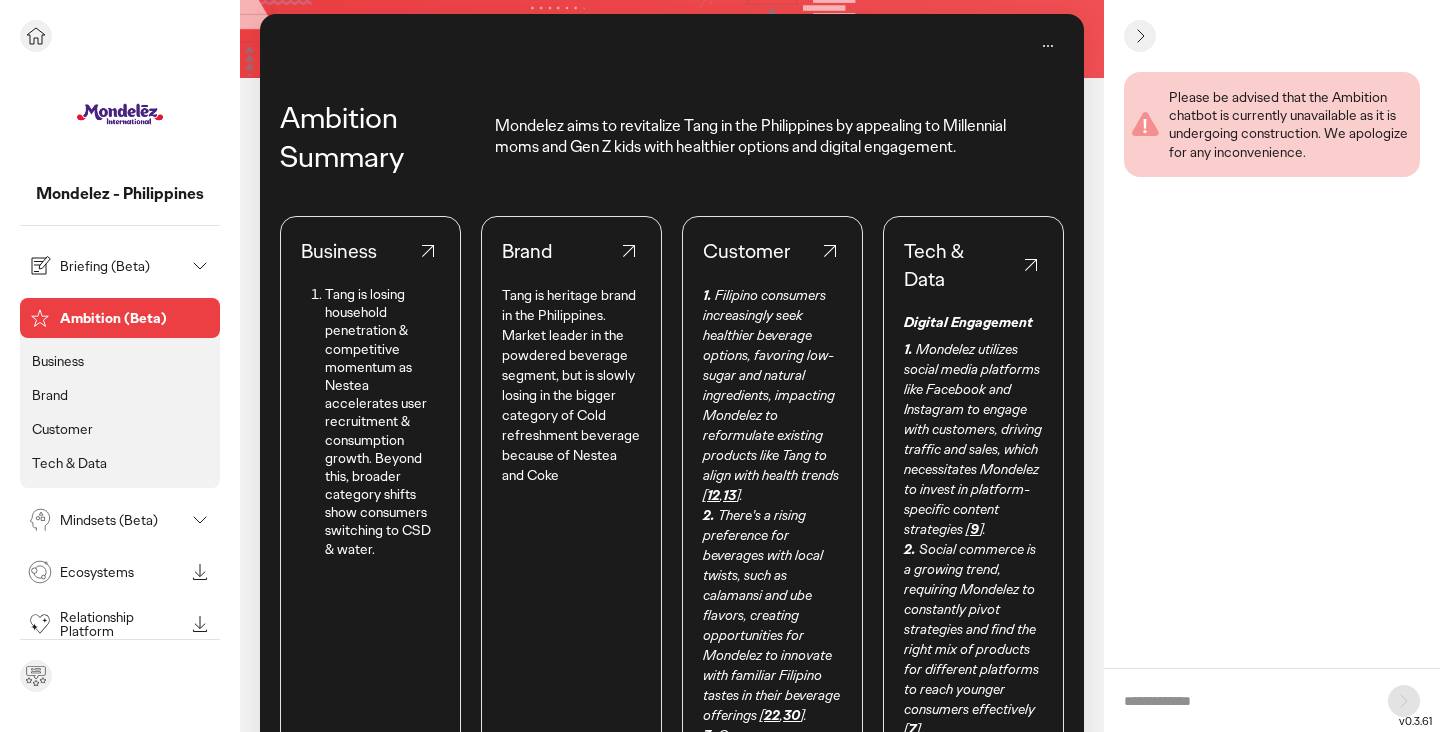 click on "Briefing (Beta)" at bounding box center [122, 266] 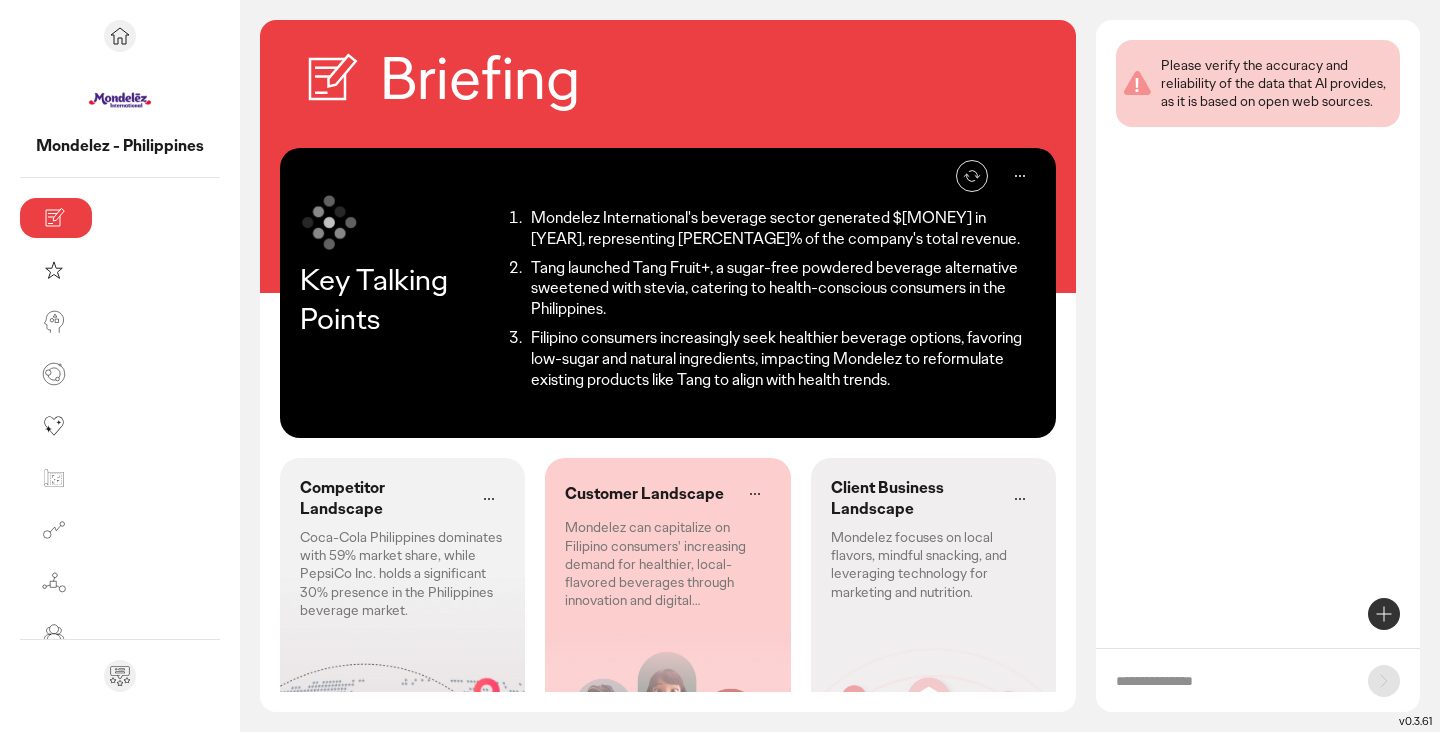 click on "Coca-Cola Philippines dominates with 59% market share, while PepsiCo Inc. holds a significant 30% presence in the Philippines beverage market." 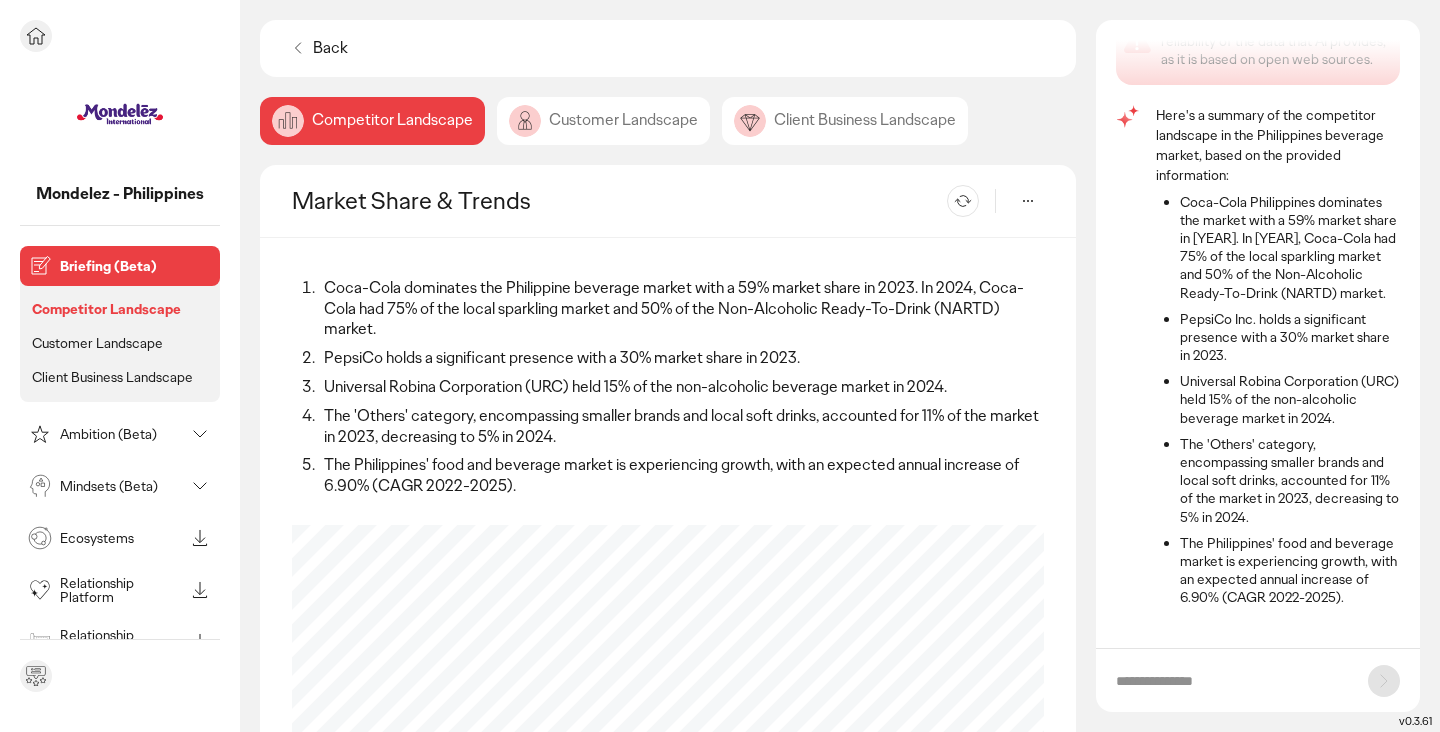 scroll, scrollTop: 52, scrollLeft: 0, axis: vertical 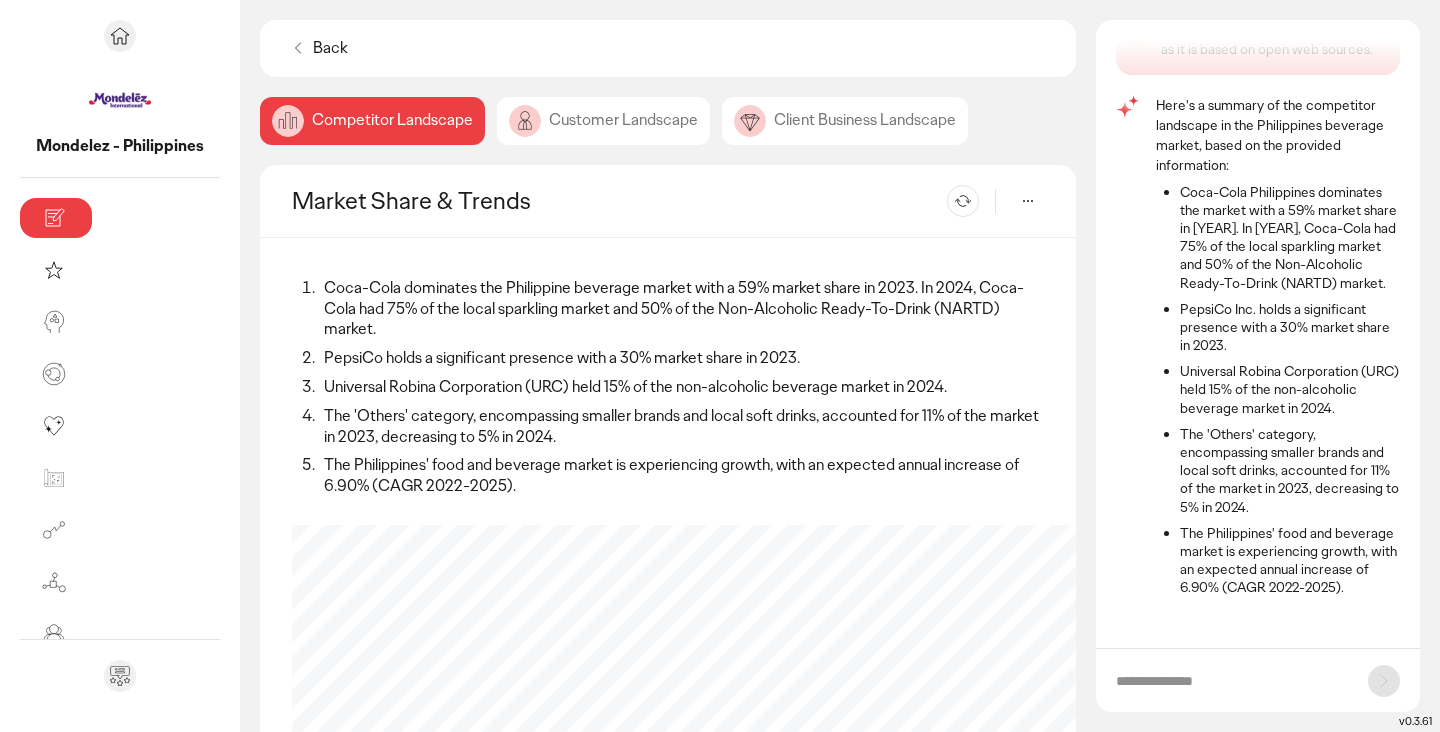 click on "Back" at bounding box center [330, 48] 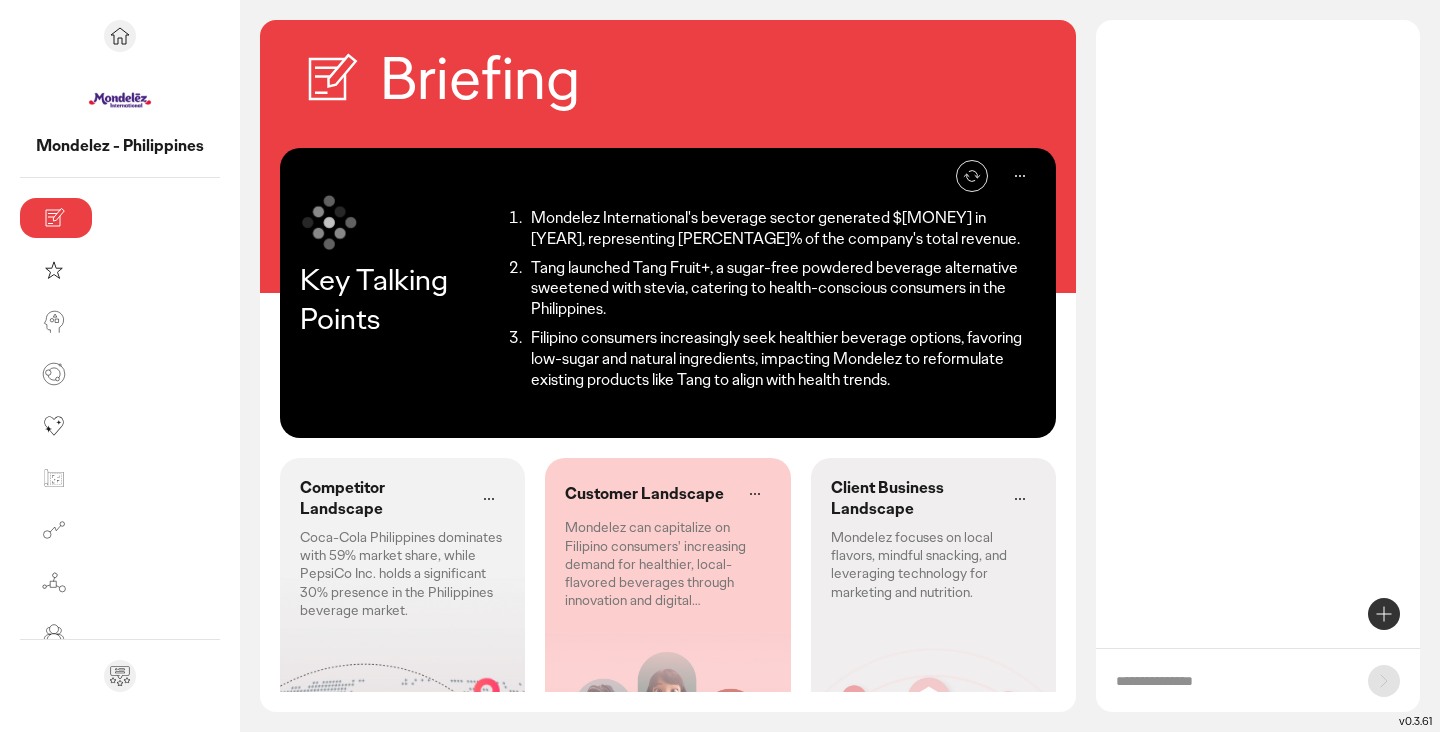 scroll, scrollTop: 0, scrollLeft: 0, axis: both 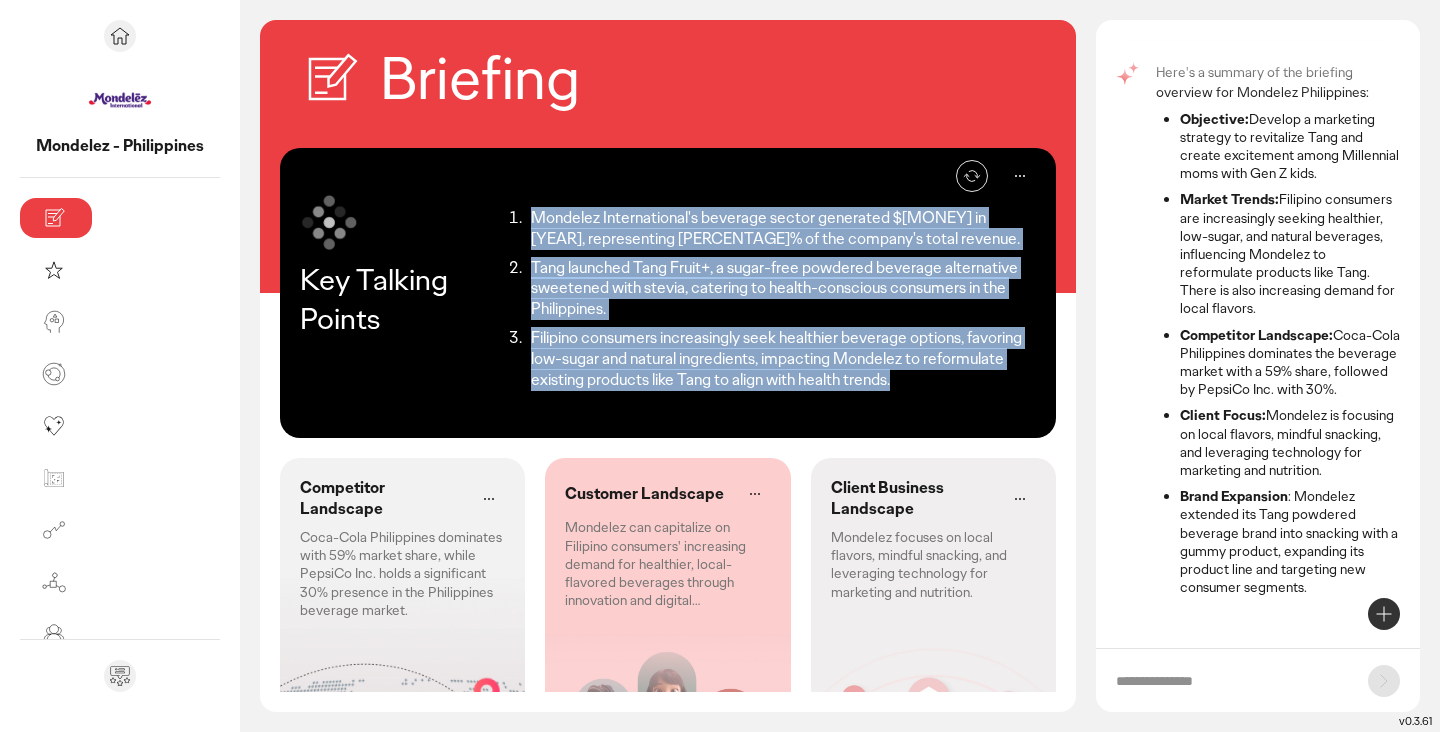 drag, startPoint x: 539, startPoint y: 369, endPoint x: 372, endPoint y: 204, distance: 234.76372 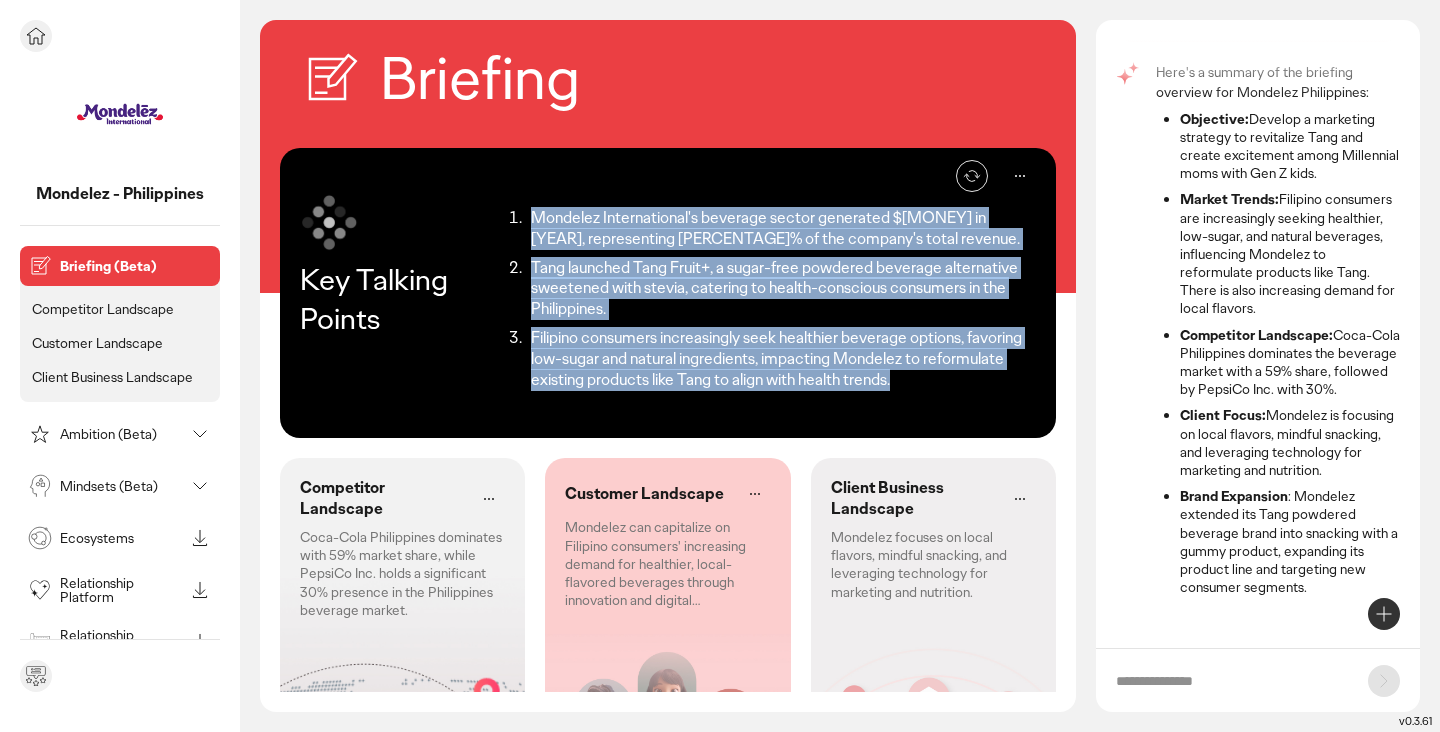 click on "Ambition (Beta)" at bounding box center (122, 434) 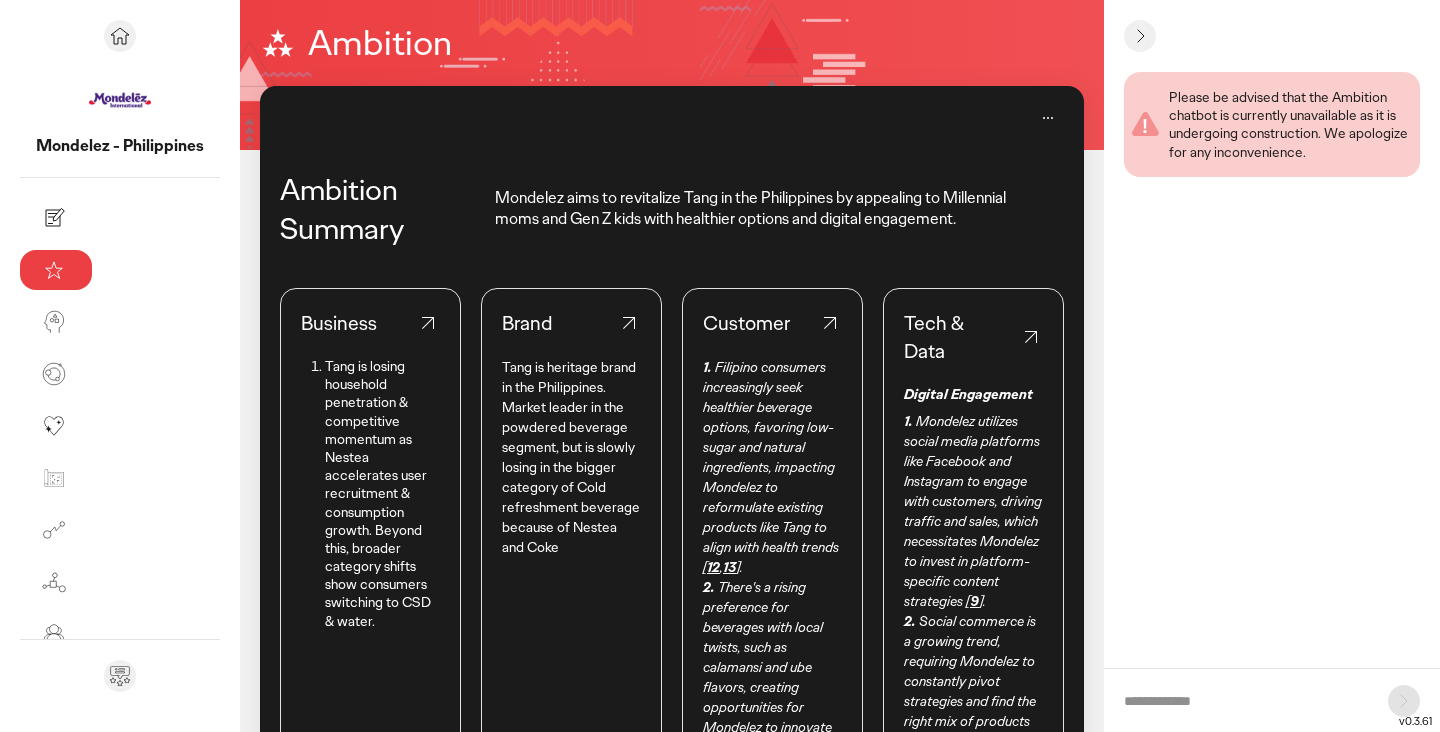 click on "Mondelez aims to revitalize Tang in the Philippines by appealing to Millennial moms and Gen Z kids with healthier options and digital engagement." at bounding box center [767, 209] 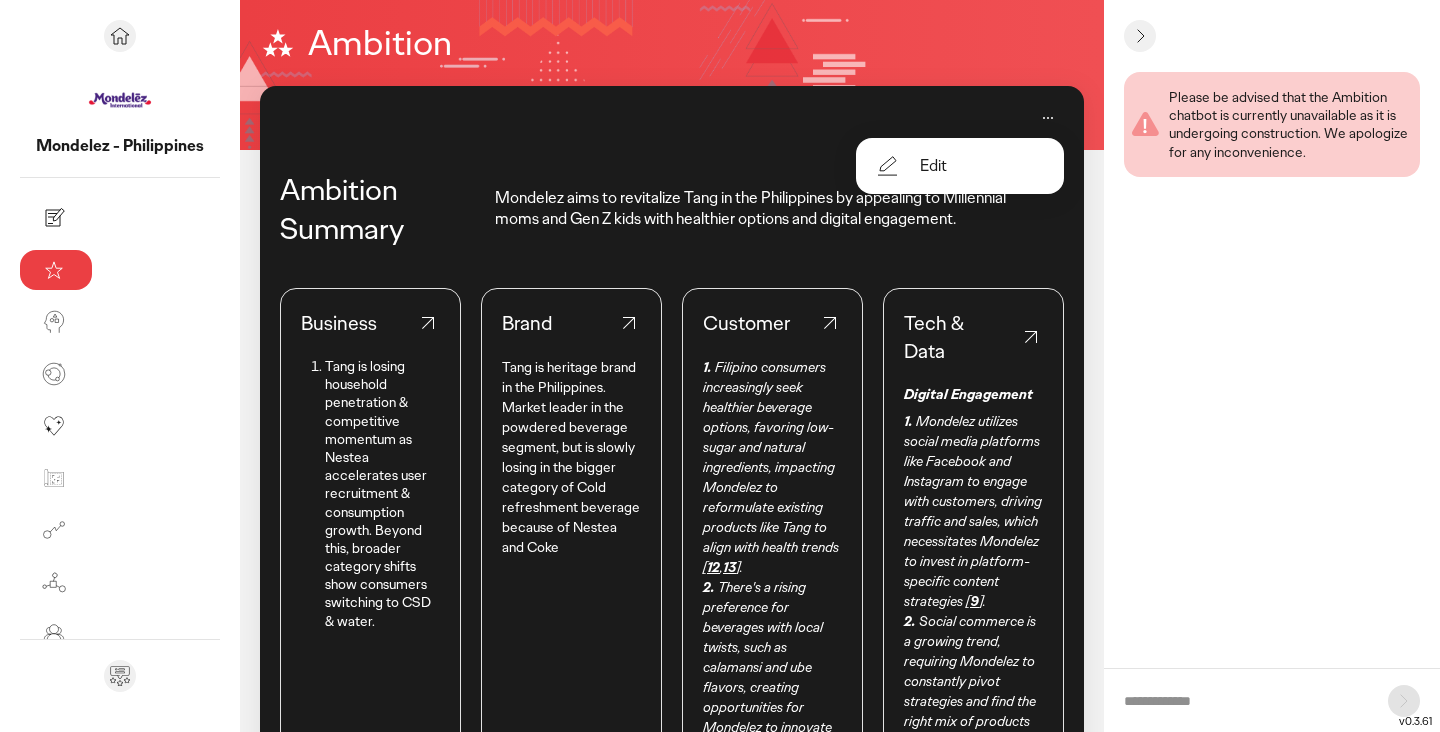 click on "Edit" at bounding box center (933, 166) 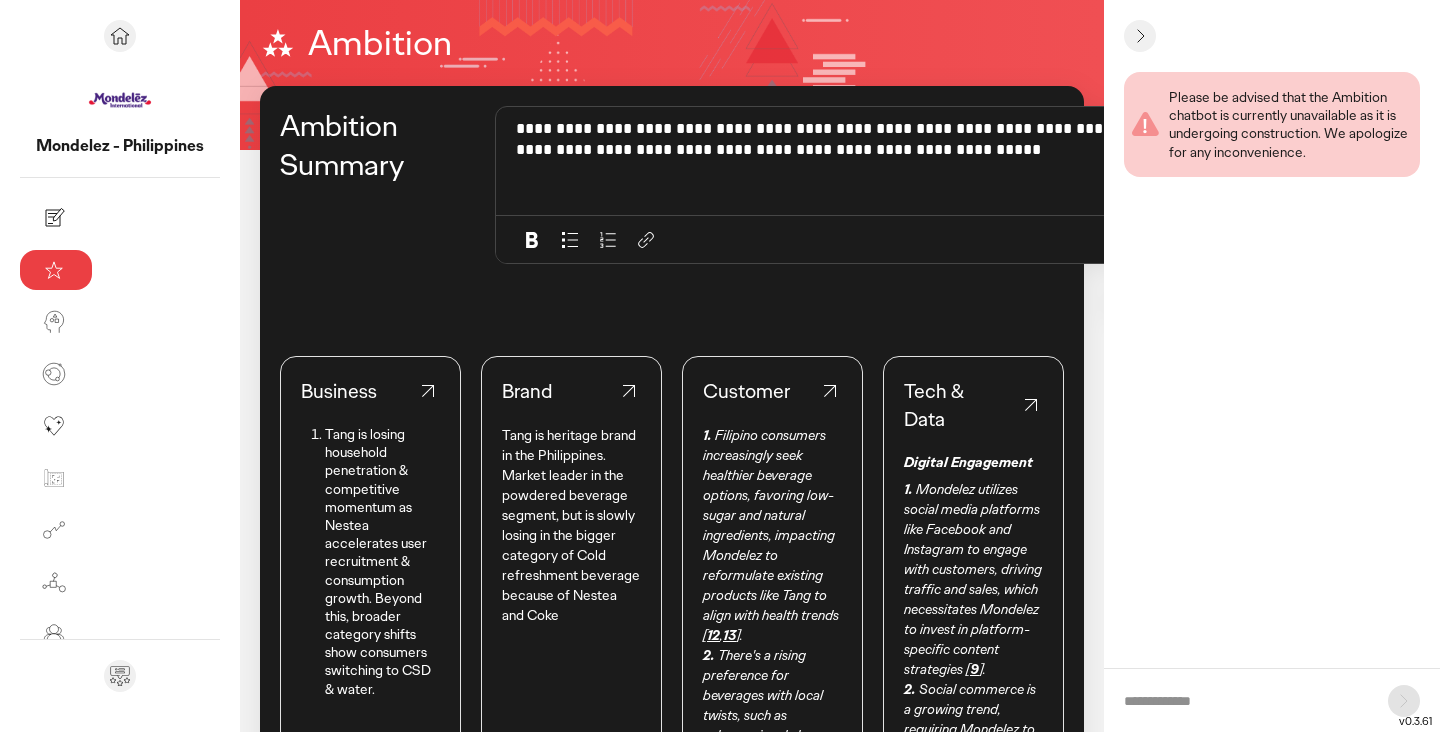 click on "**********" at bounding box center (843, 140) 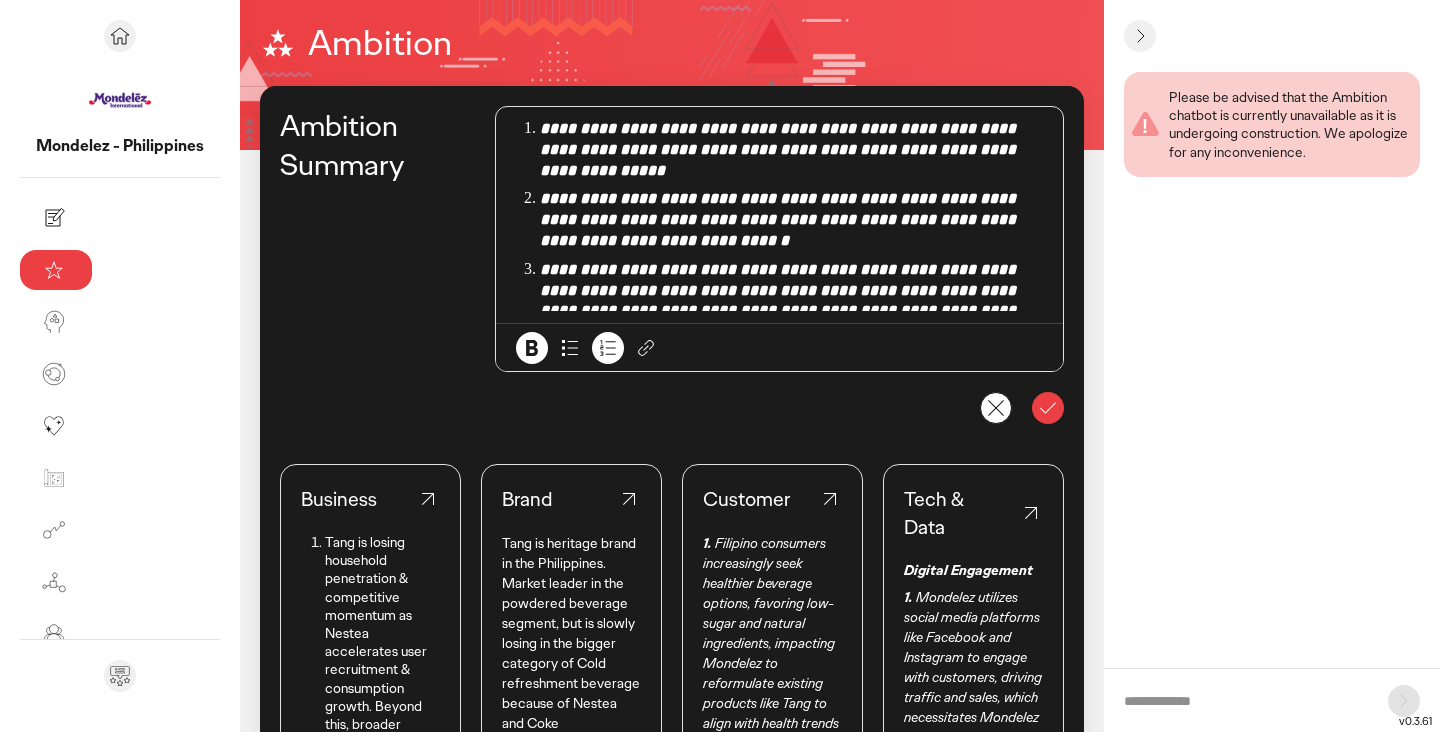 click 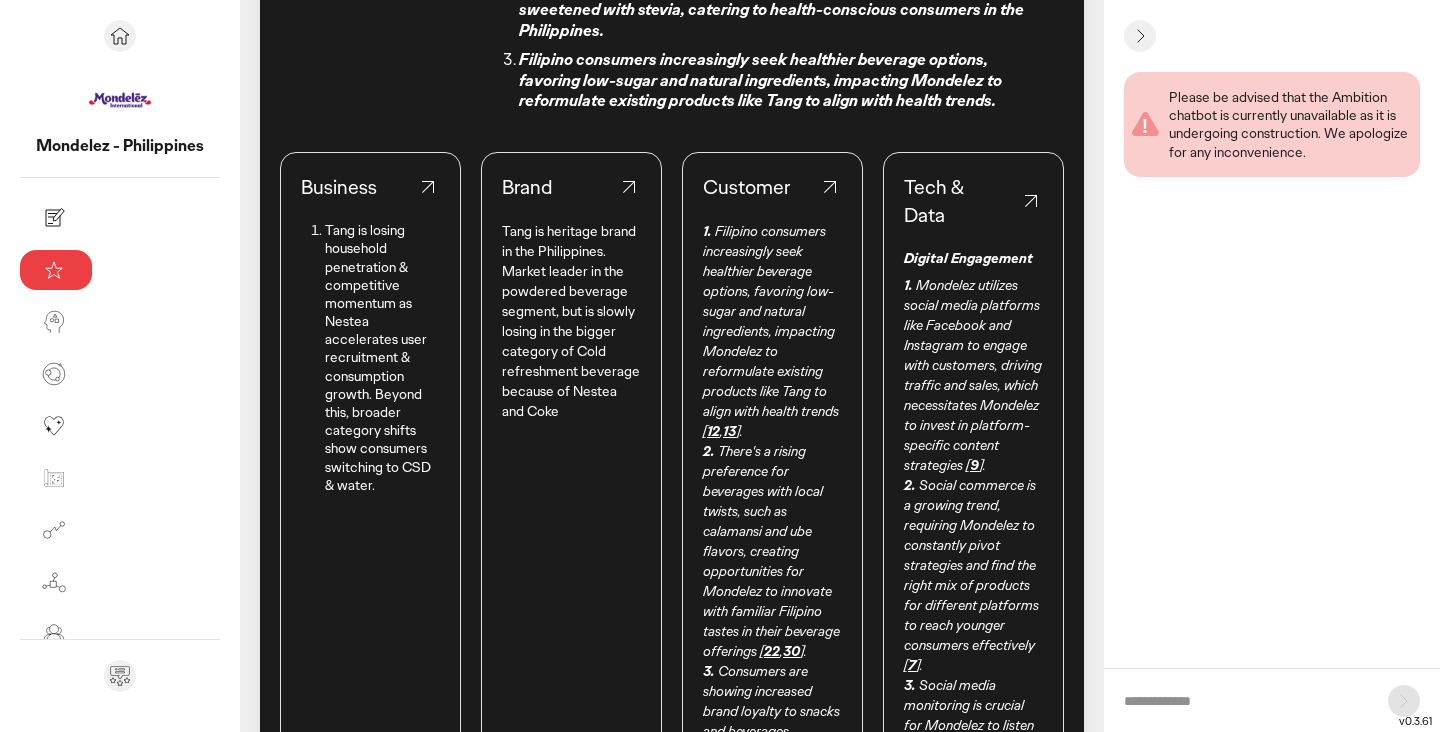 scroll, scrollTop: 264, scrollLeft: 0, axis: vertical 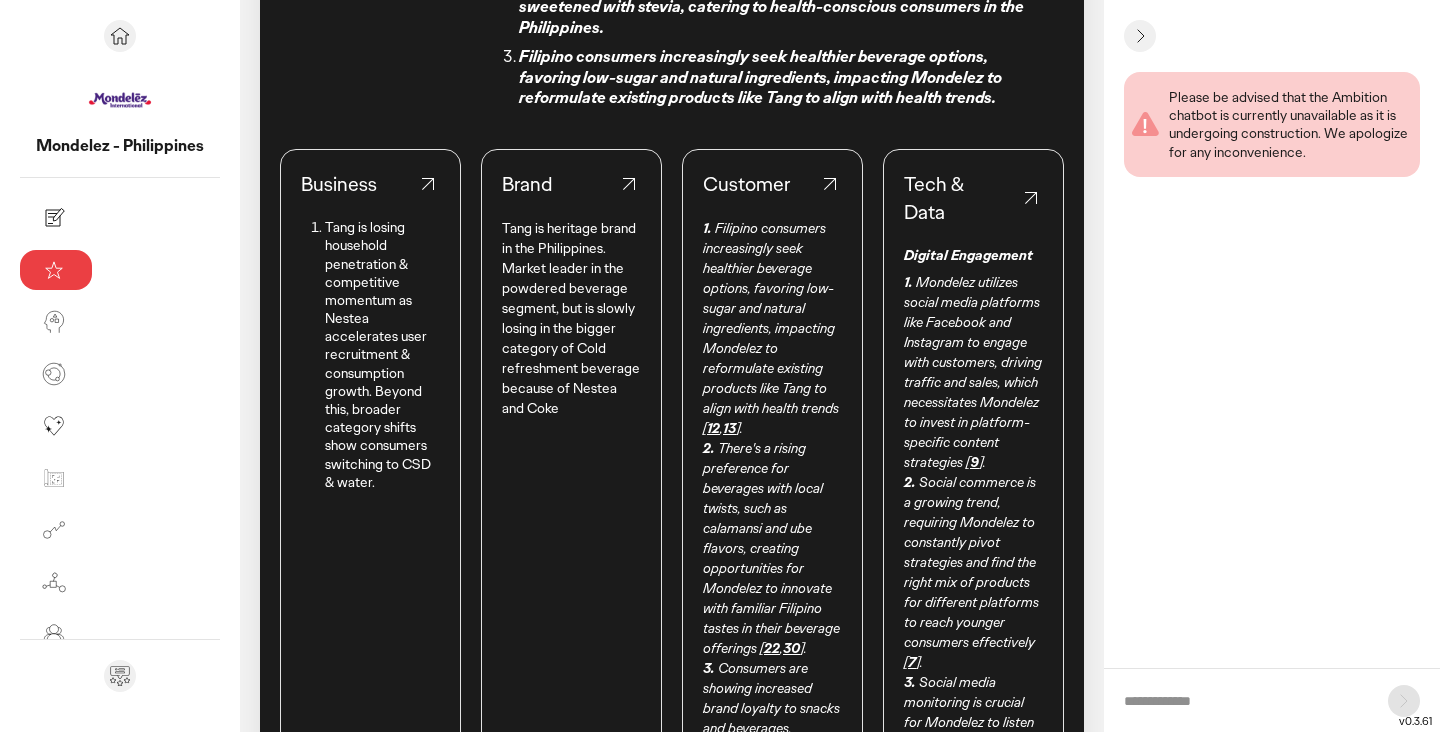 click on "Tang is losing household penetration & competitive momentum as Nestea accelerates user recruitment & consumption growth. Beyond this, broader category shifts show consumers switching to CSD & water." at bounding box center (382, 354) 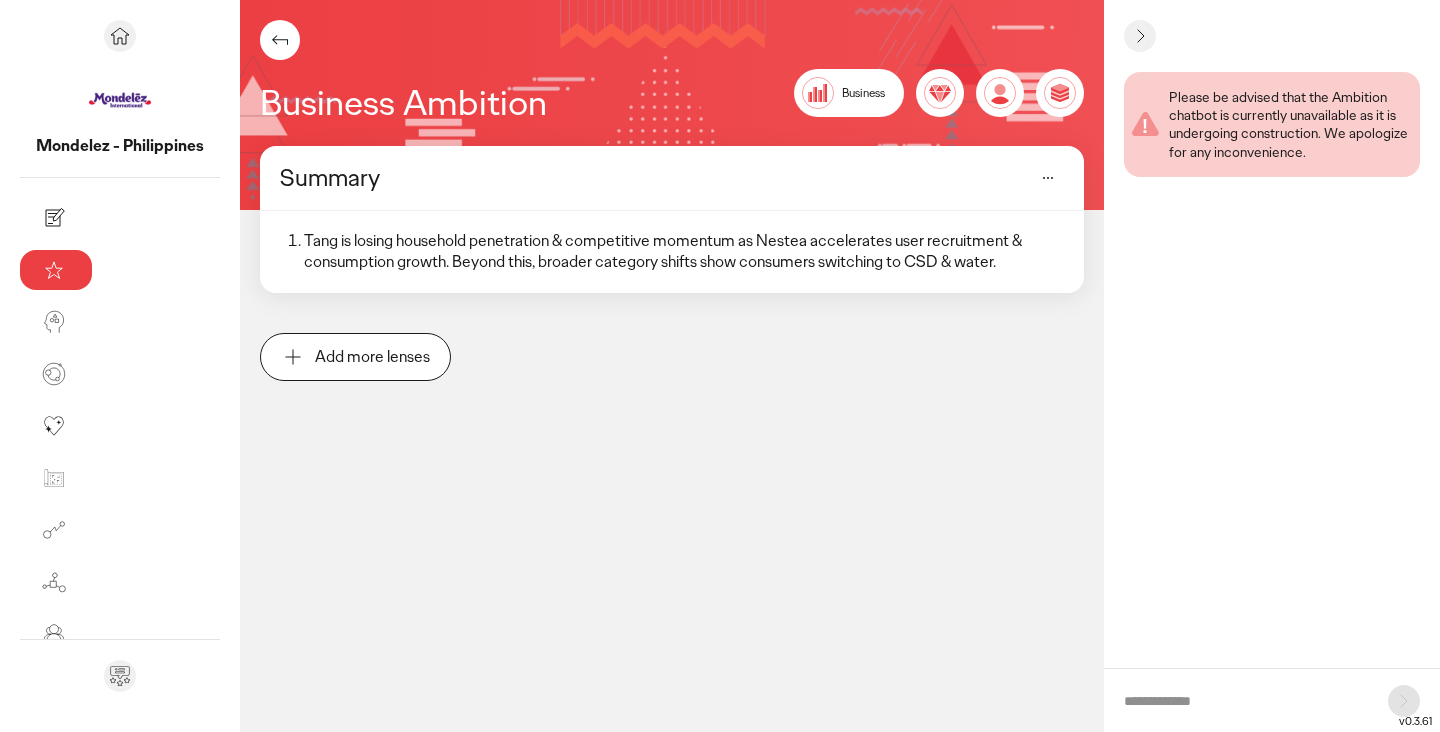 scroll, scrollTop: 0, scrollLeft: 0, axis: both 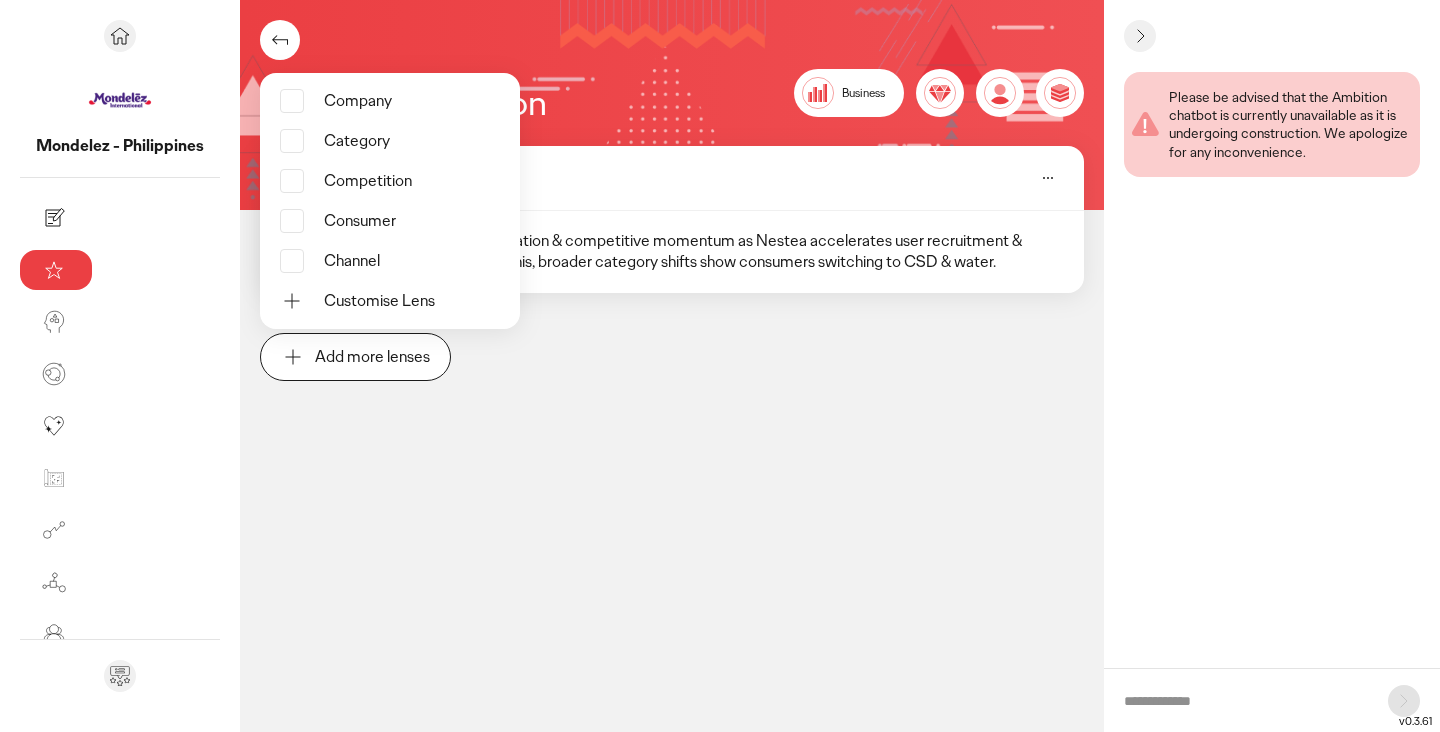click at bounding box center (292, 101) 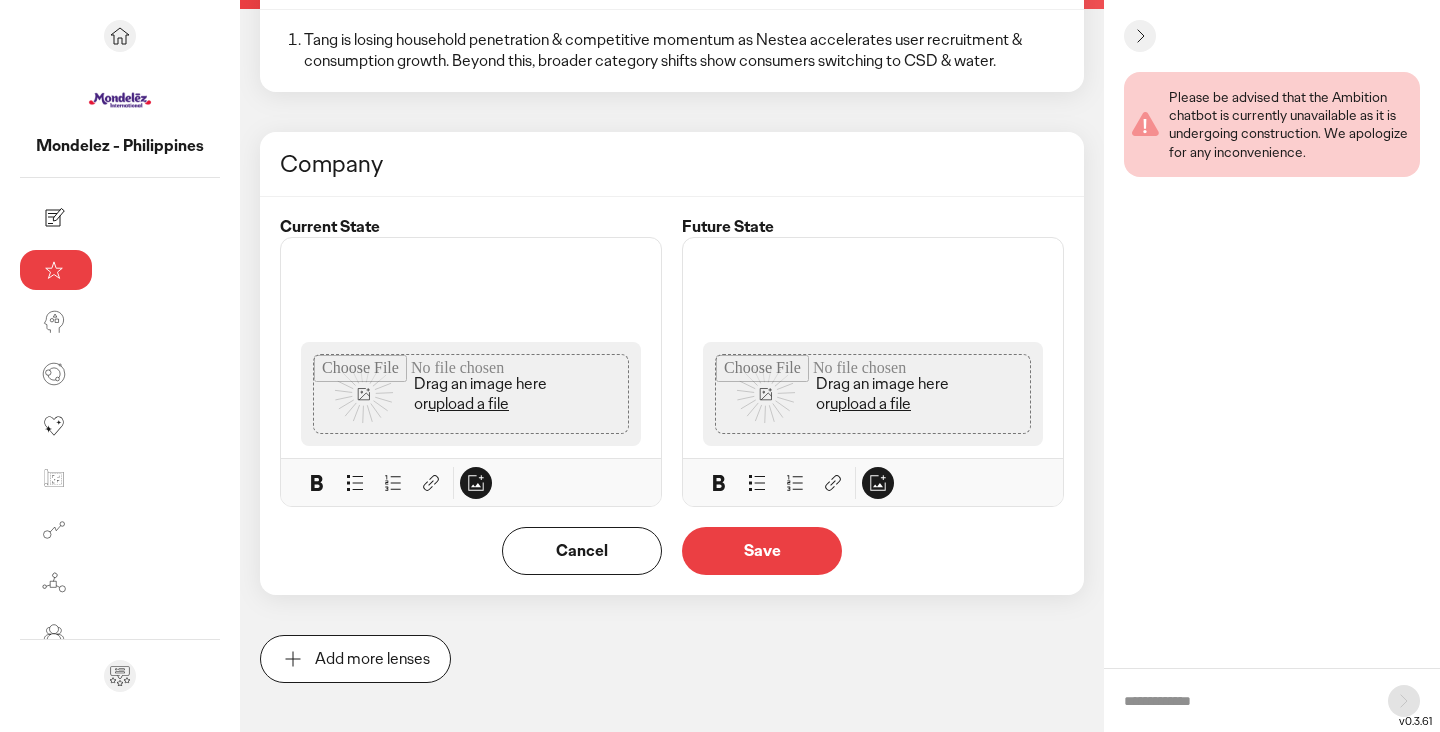 scroll, scrollTop: 232, scrollLeft: 0, axis: vertical 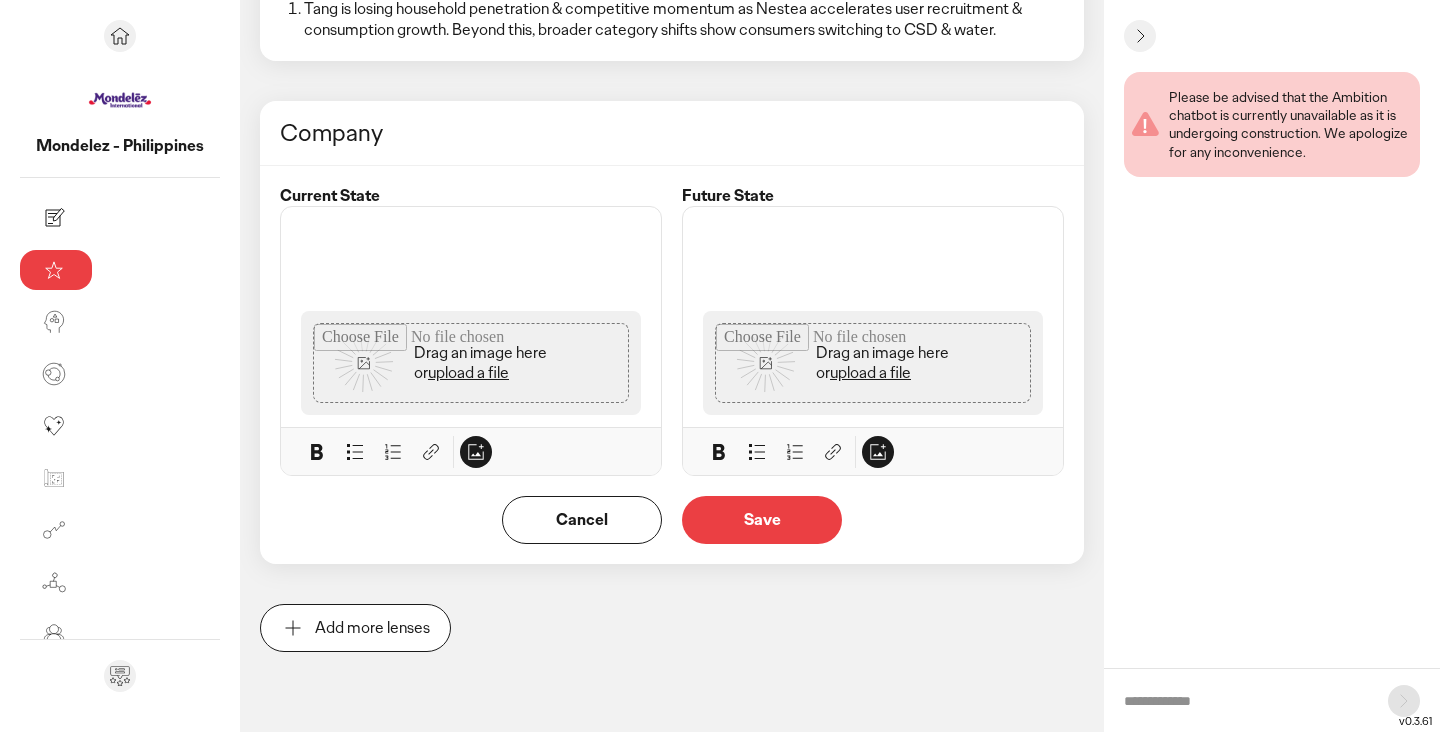 click on "Cancel" at bounding box center (582, 520) 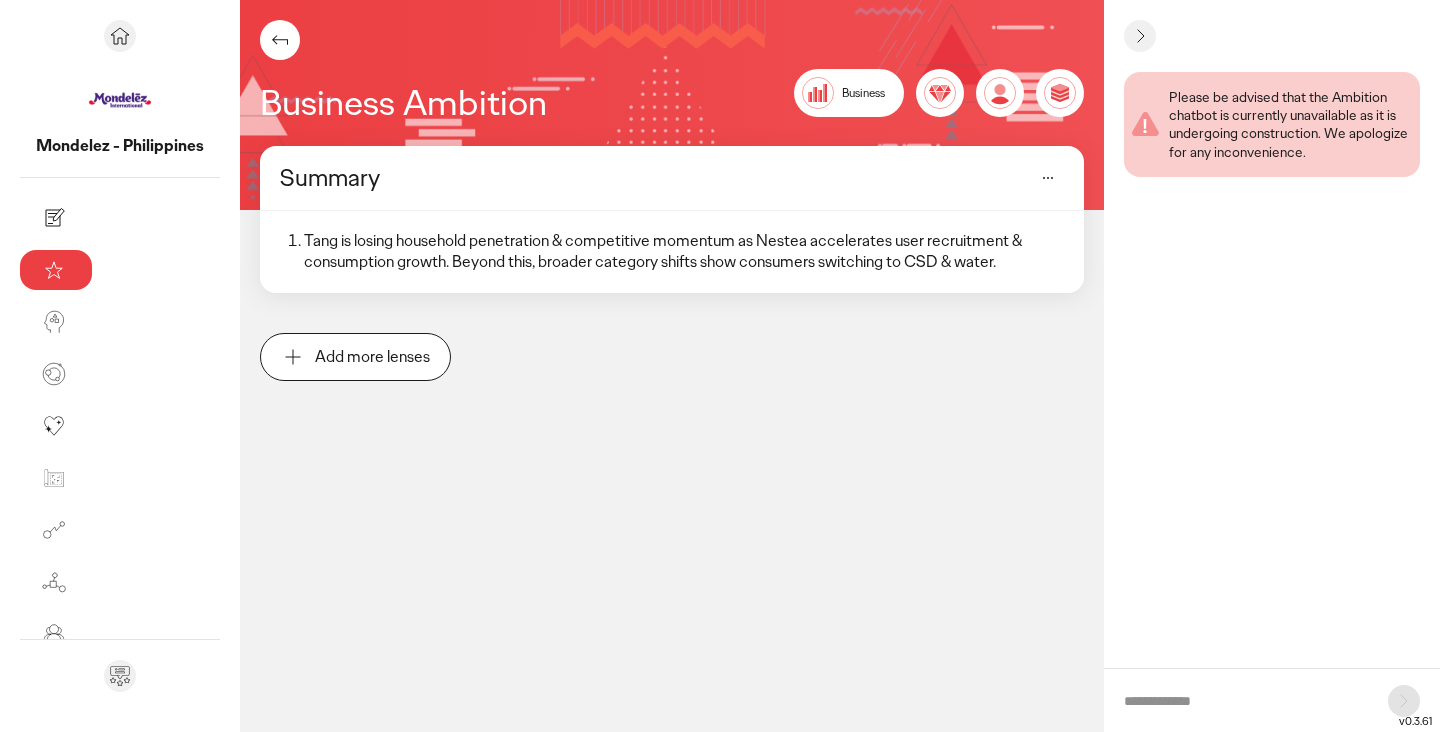click 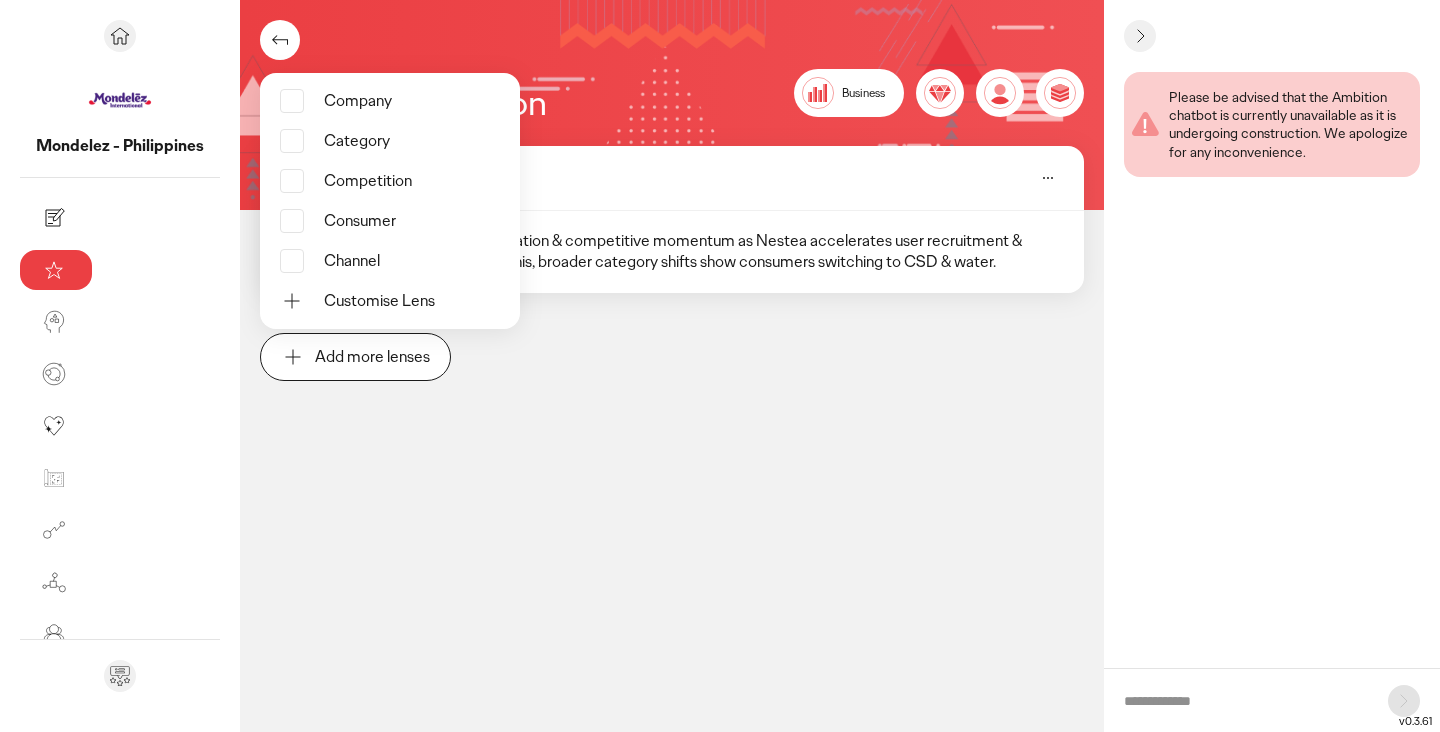 click on "Consumer" at bounding box center [360, 221] 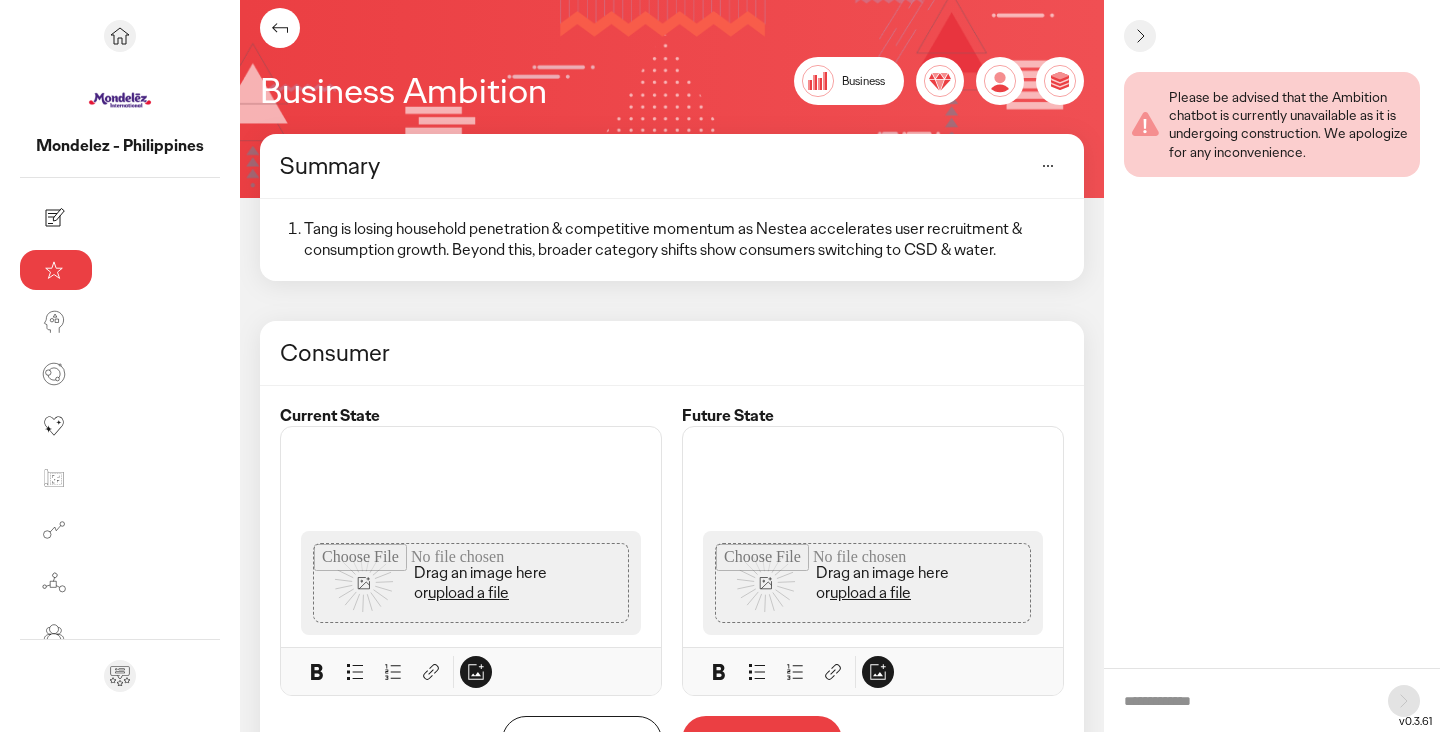 scroll, scrollTop: 232, scrollLeft: 0, axis: vertical 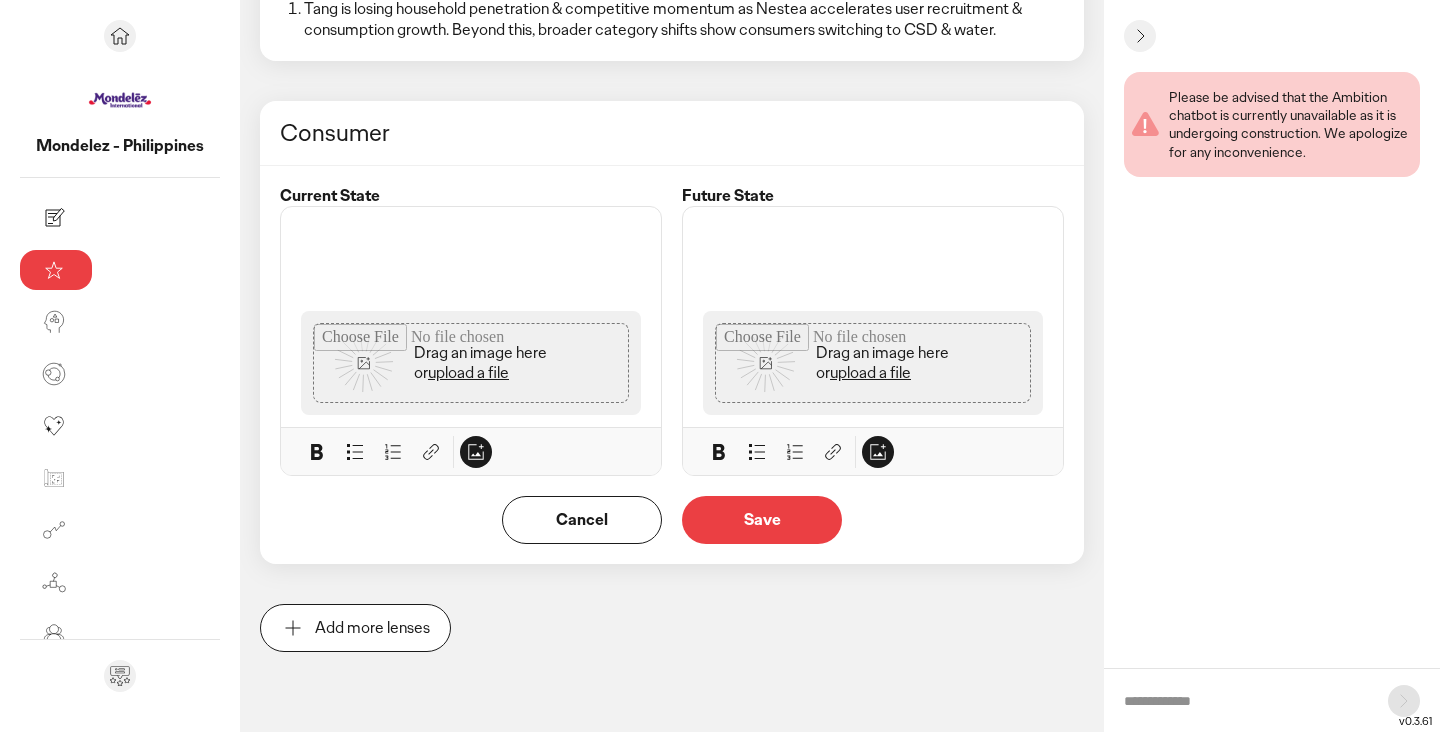 click on "Cancel" at bounding box center (582, 520) 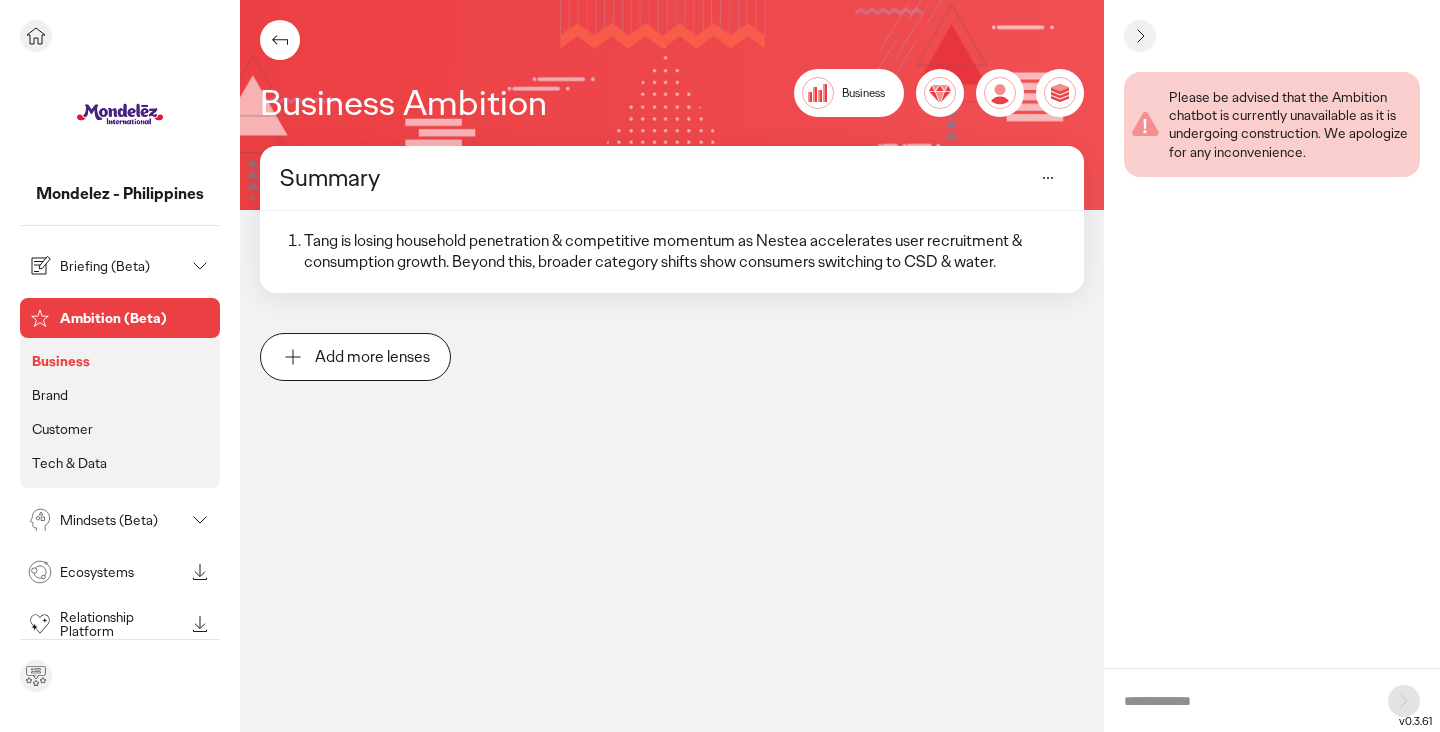 click on "Briefing (Beta)" at bounding box center (104, 266) 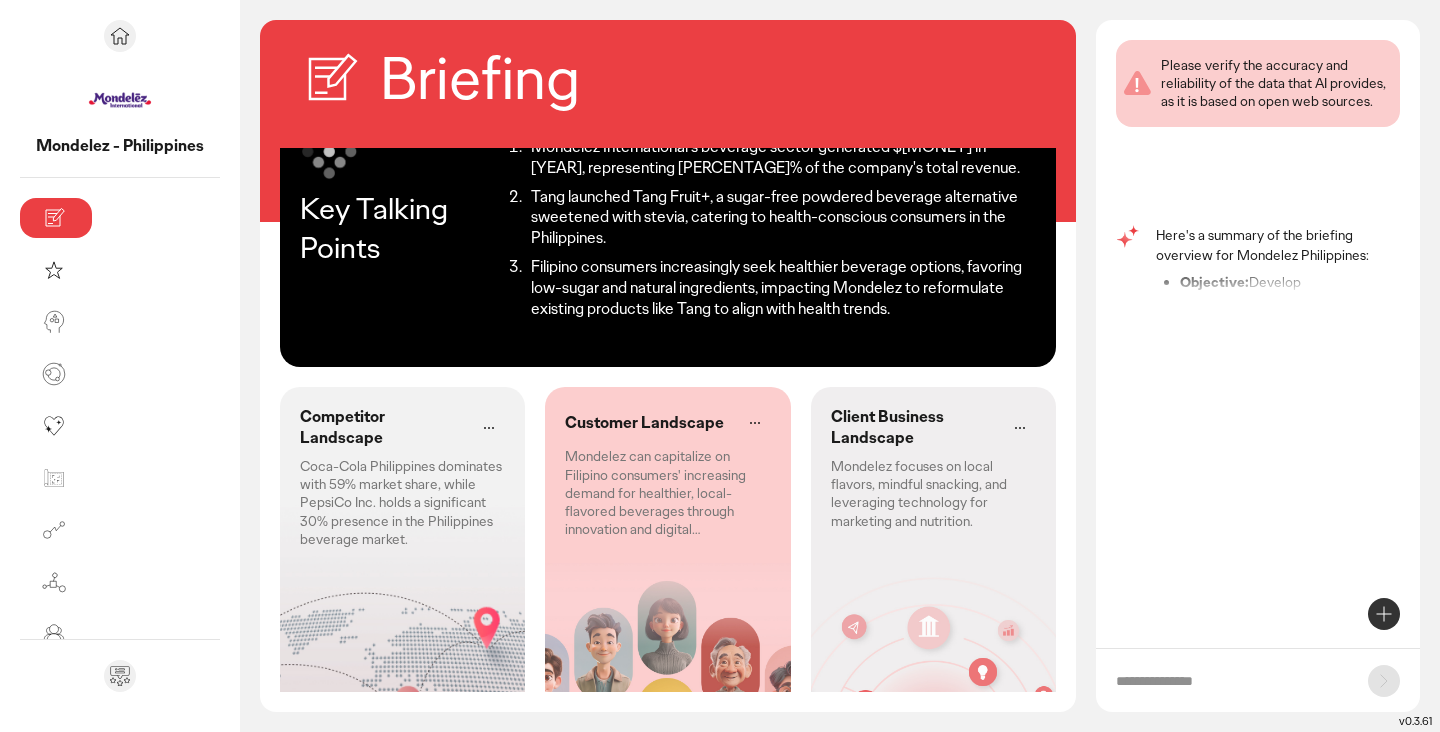scroll, scrollTop: 73, scrollLeft: 0, axis: vertical 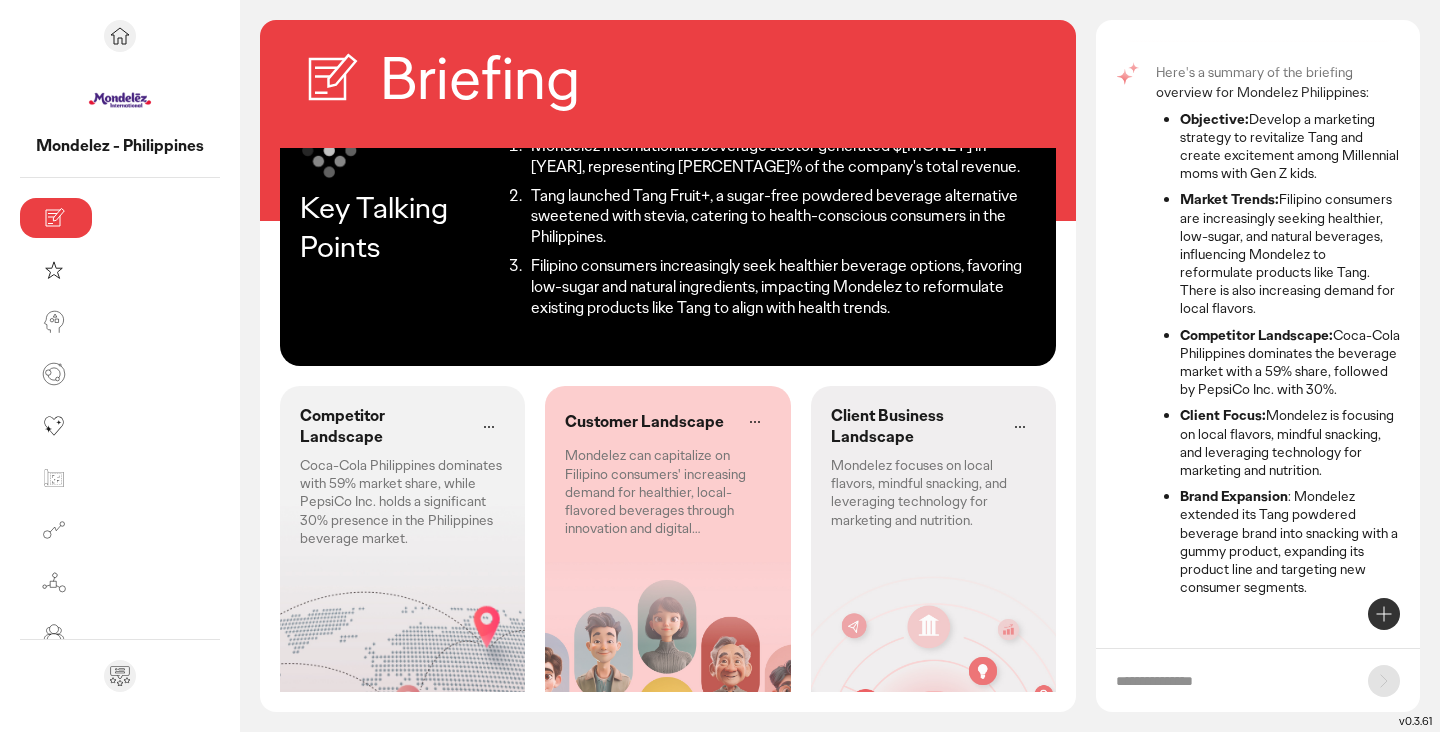 click on "Brand Expansion : Mondelez extended its Tang powdered beverage brand into snacking with a gummy product, expanding its product line and targeting new consumer segments." at bounding box center (1290, 541) 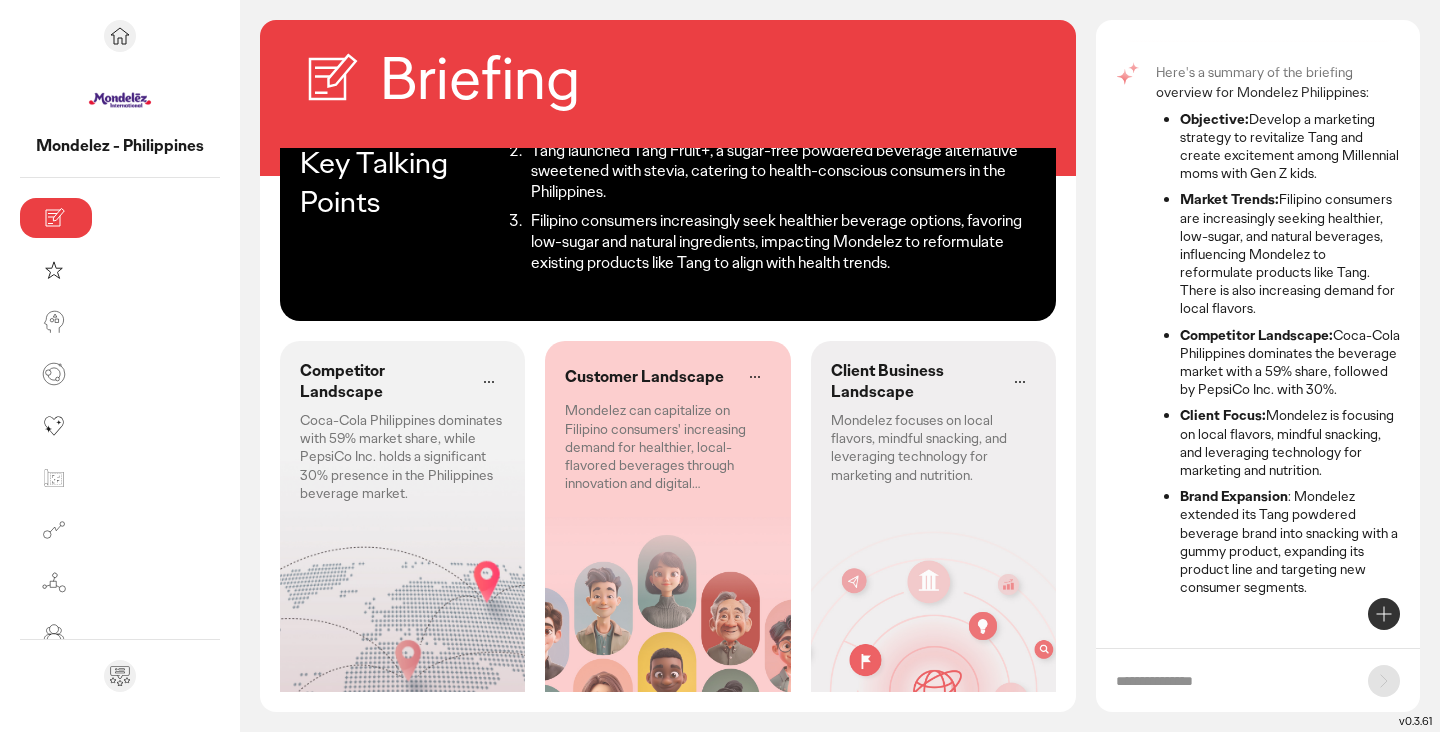 scroll, scrollTop: 0, scrollLeft: 0, axis: both 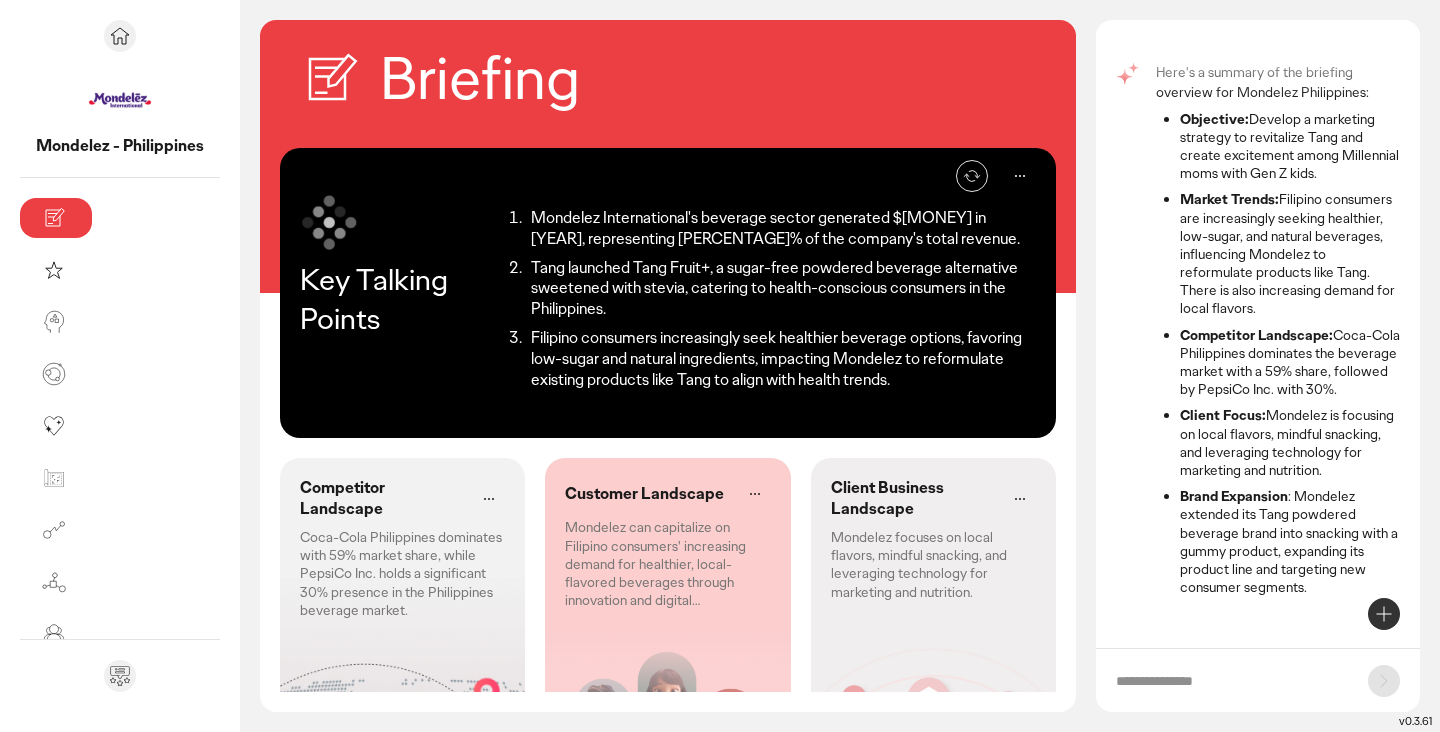 click 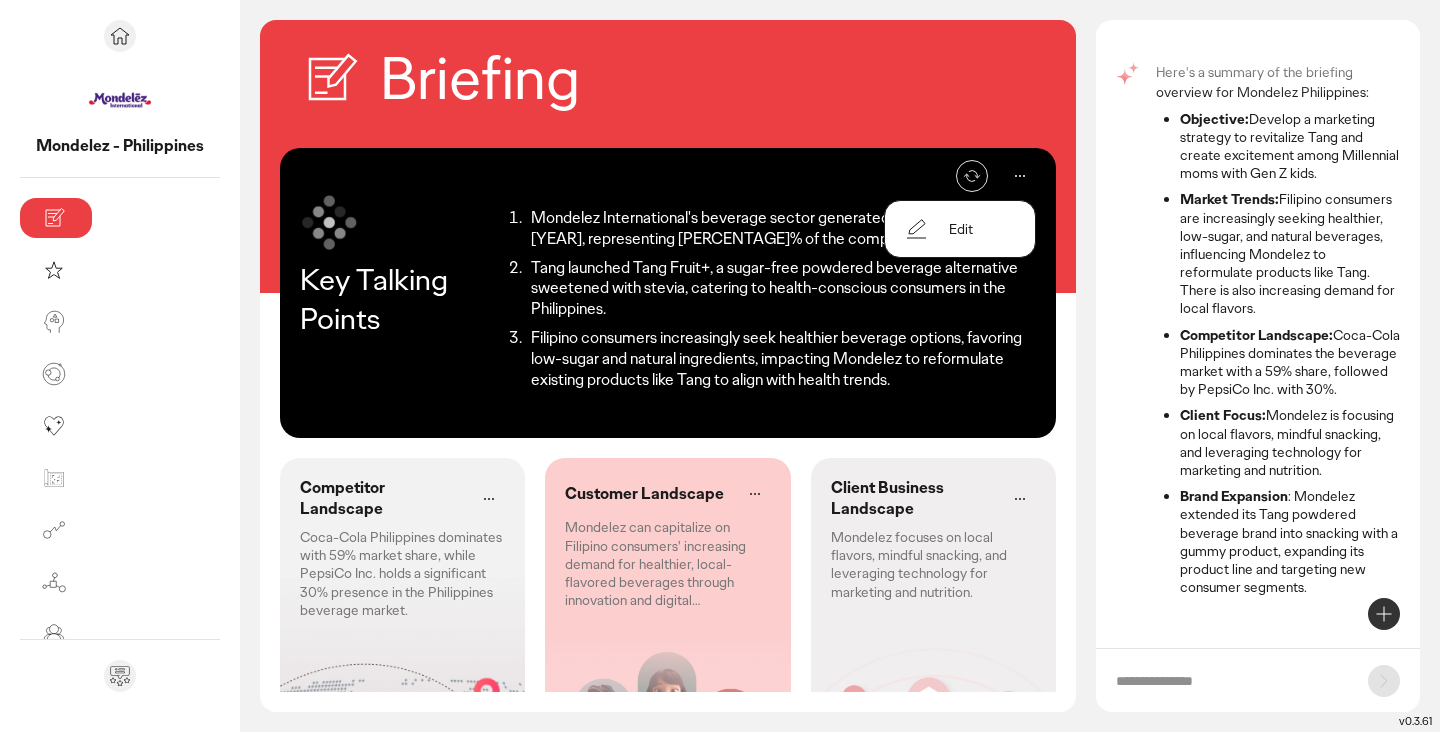 click on "Filipino consumers increasingly seek healthier beverage options, favoring low-sugar and natural ingredients, impacting Mondelez to reformulate existing products like Tang to align with health trends." at bounding box center [780, 359] 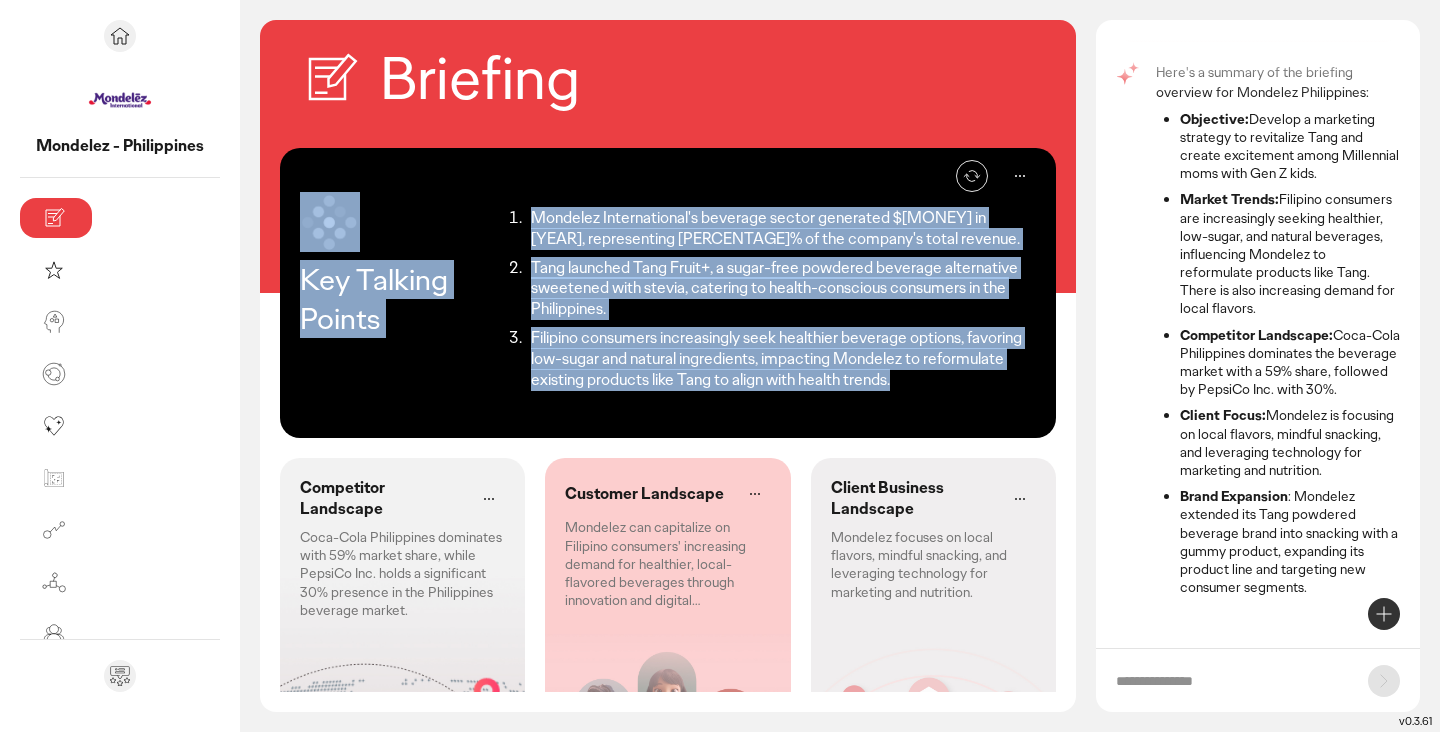 drag, startPoint x: 537, startPoint y: 360, endPoint x: 377, endPoint y: 168, distance: 249.928 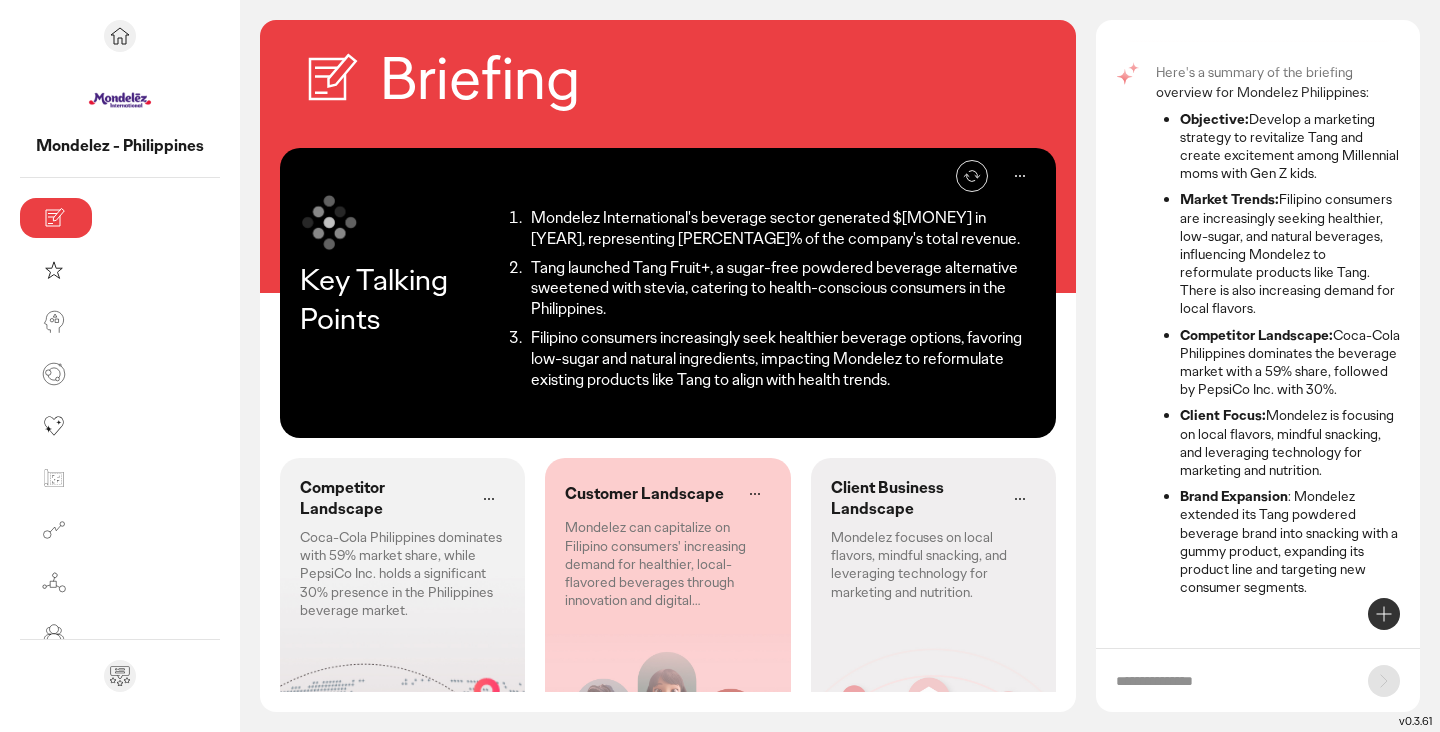 click on "Tang launched Tang Fruit+, a sugar-free powdered beverage alternative sweetened with stevia, catering to health-conscious consumers in the Philippines." at bounding box center [780, 289] 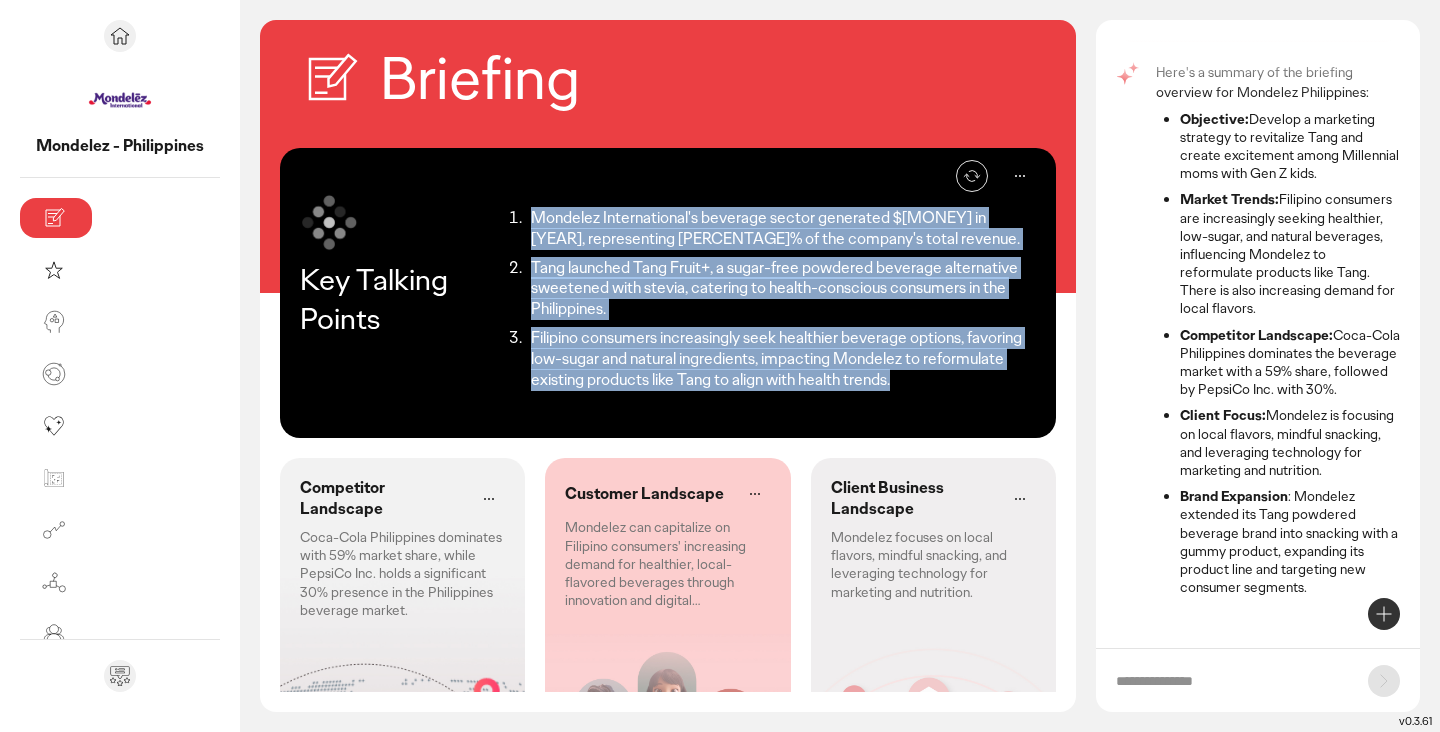 drag, startPoint x: 546, startPoint y: 364, endPoint x: 408, endPoint y: 222, distance: 198.0101 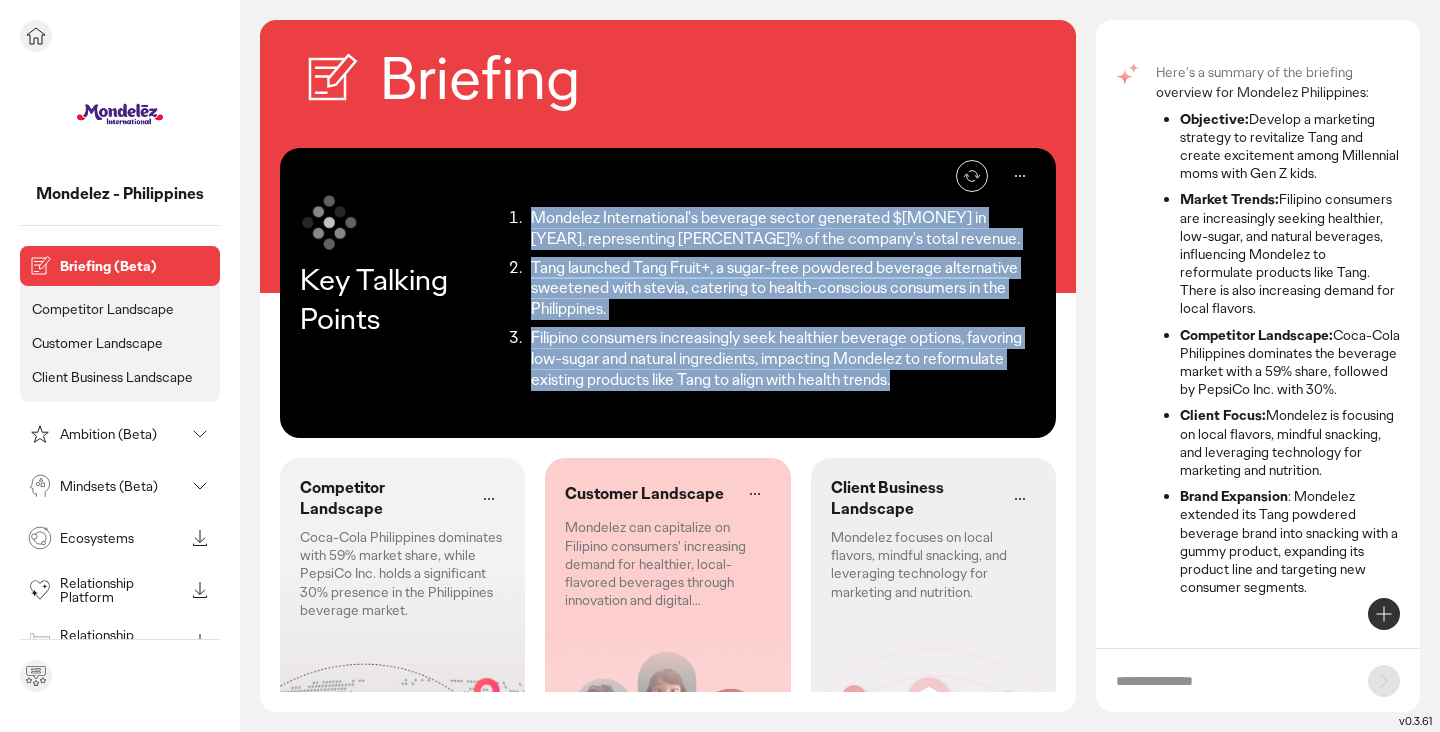 click on "Ambition (Beta)" at bounding box center (122, 434) 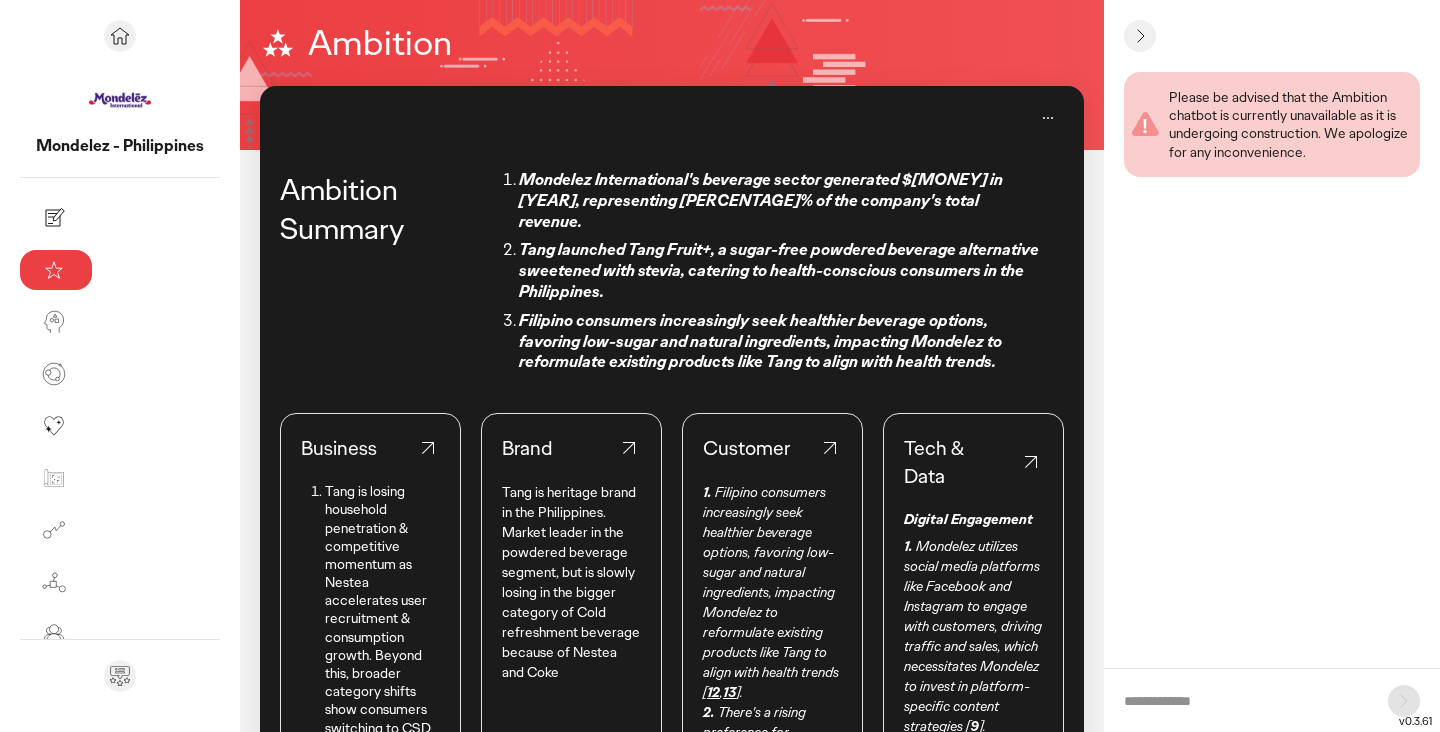 click on "Business" at bounding box center (370, 448) 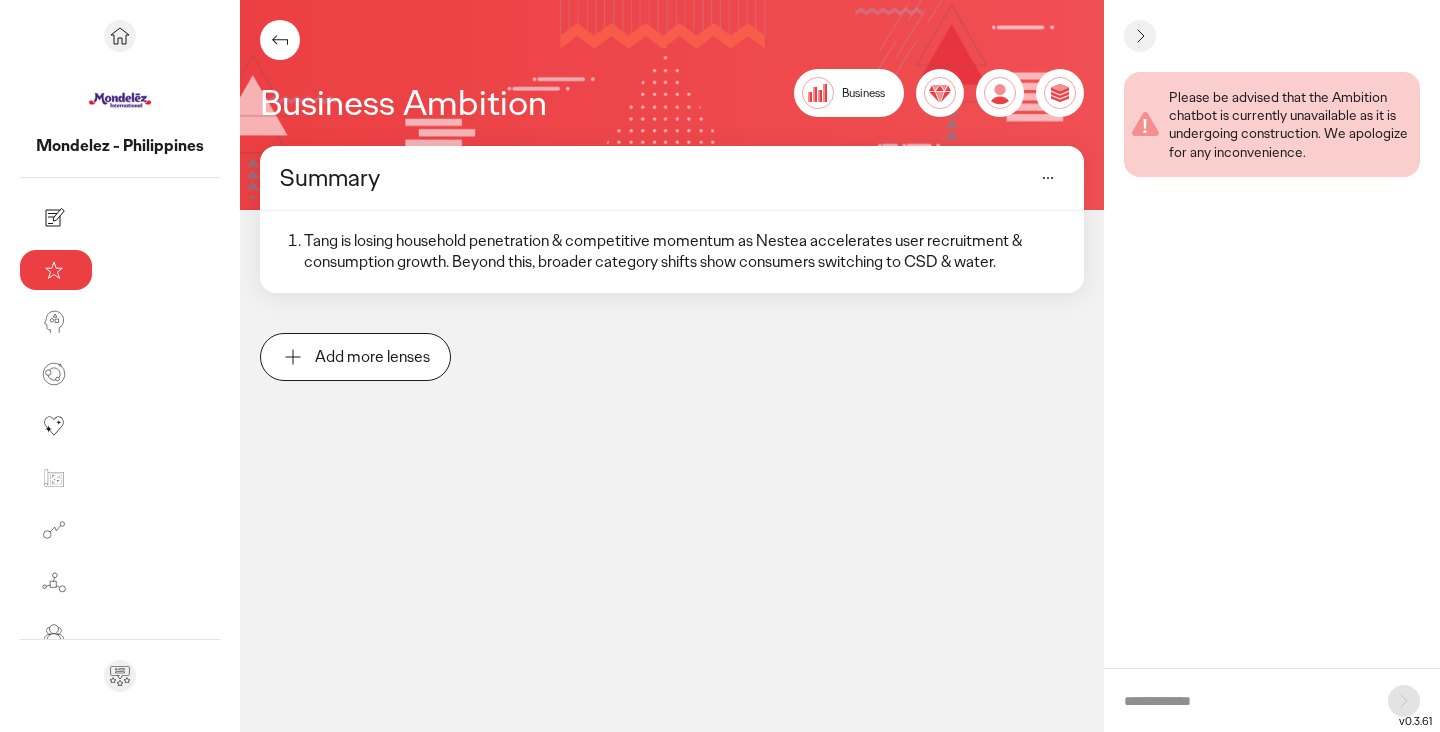 click on "Business" at bounding box center (863, 94) 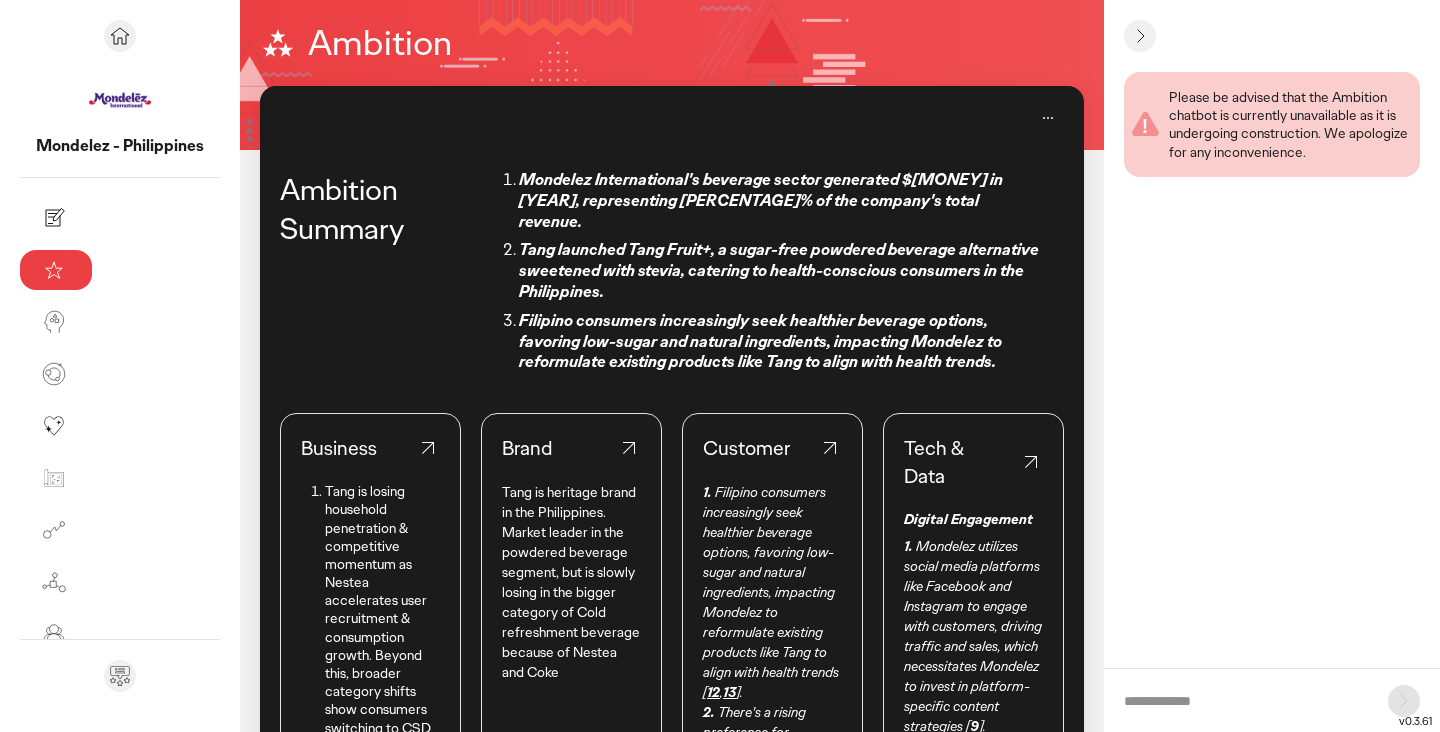 click on "Tang is losing household penetration & competitive momentum as Nestea accelerates user recruitment & consumption growth. Beyond this, broader category shifts show consumers switching to CSD & water." at bounding box center (382, 618) 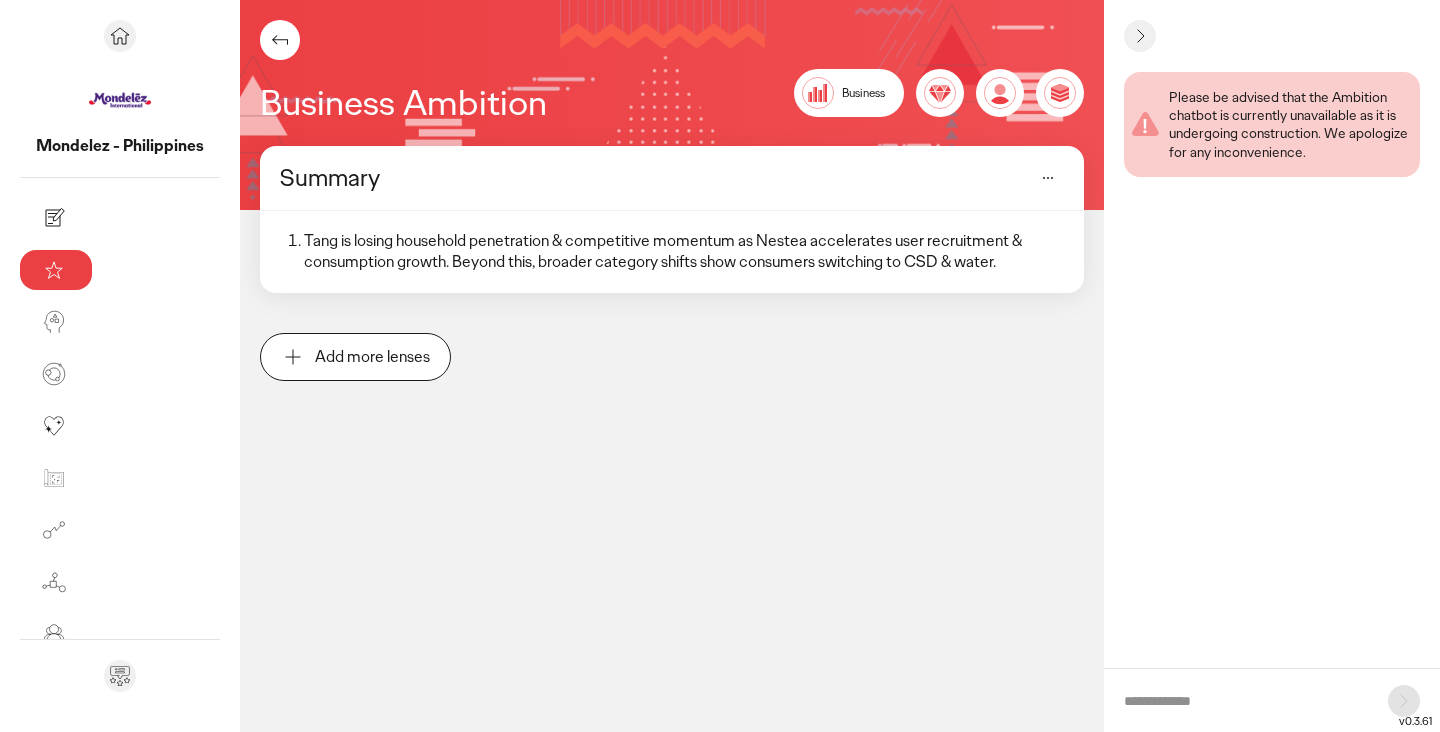 click 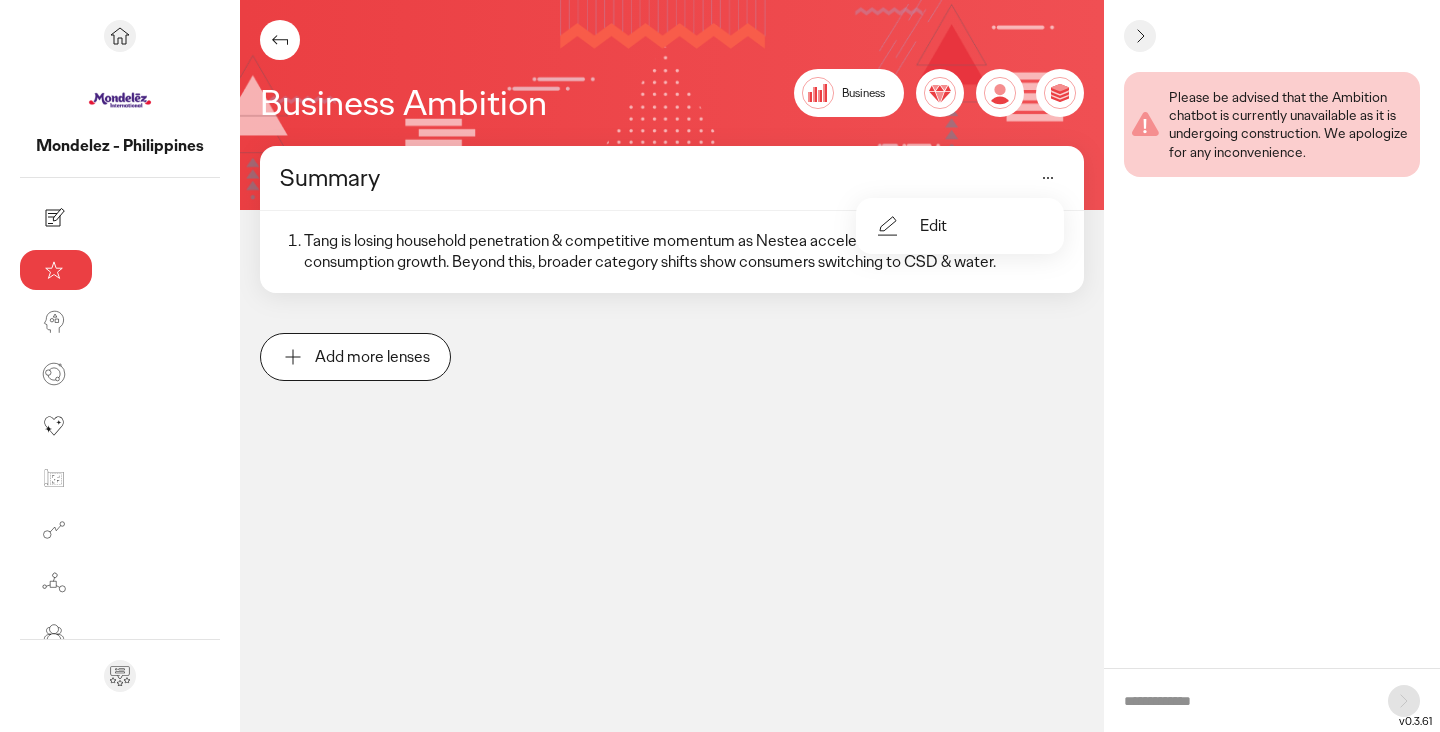 click on "Edit" at bounding box center (933, 226) 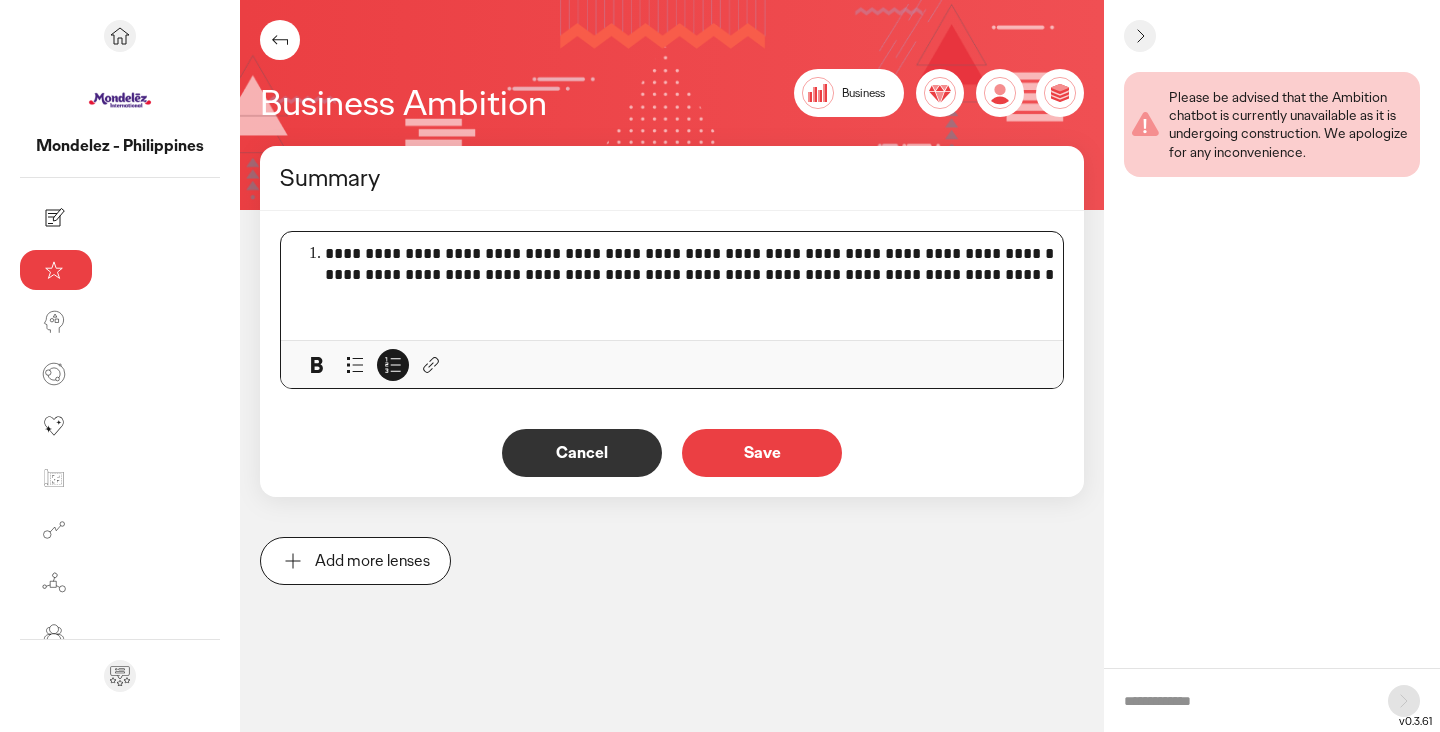 click on "**********" at bounding box center (748, 265) 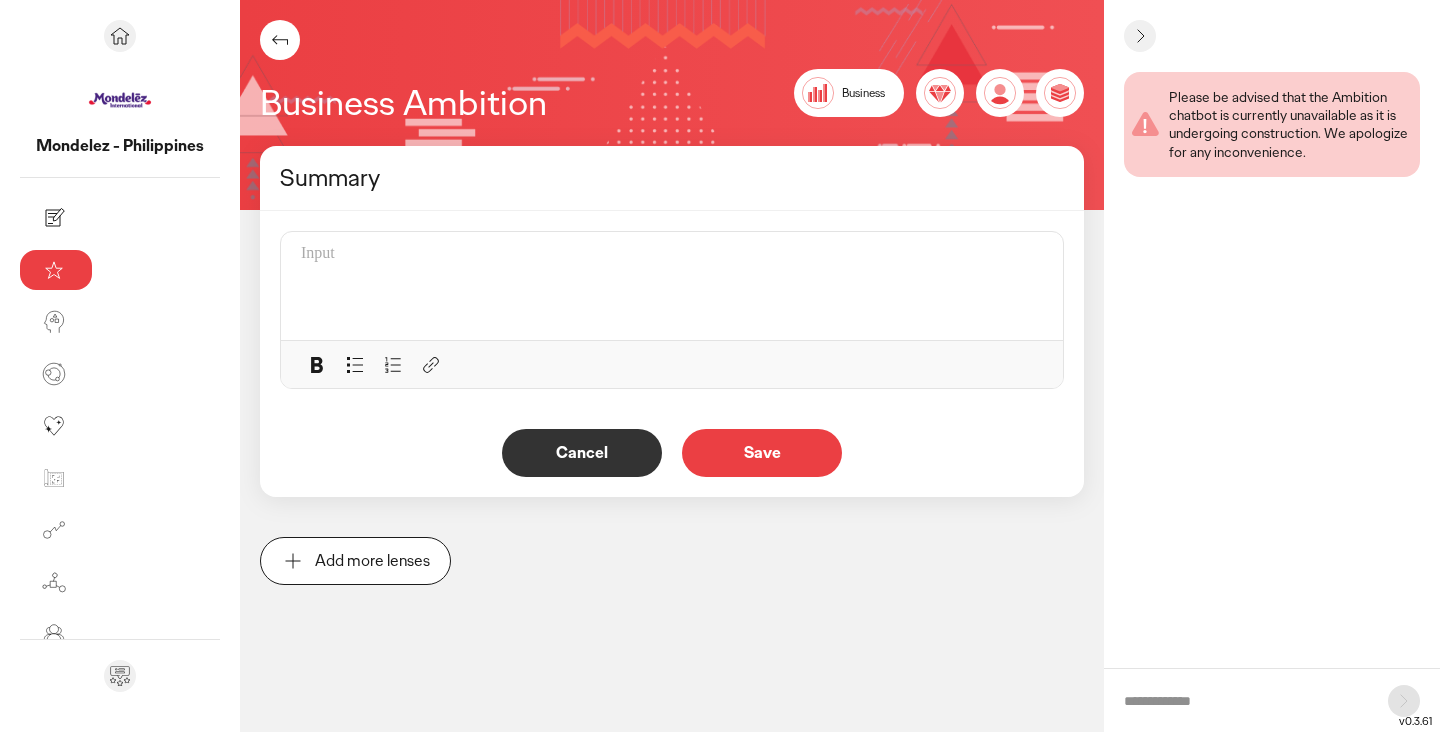 click on "Save" at bounding box center [762, 453] 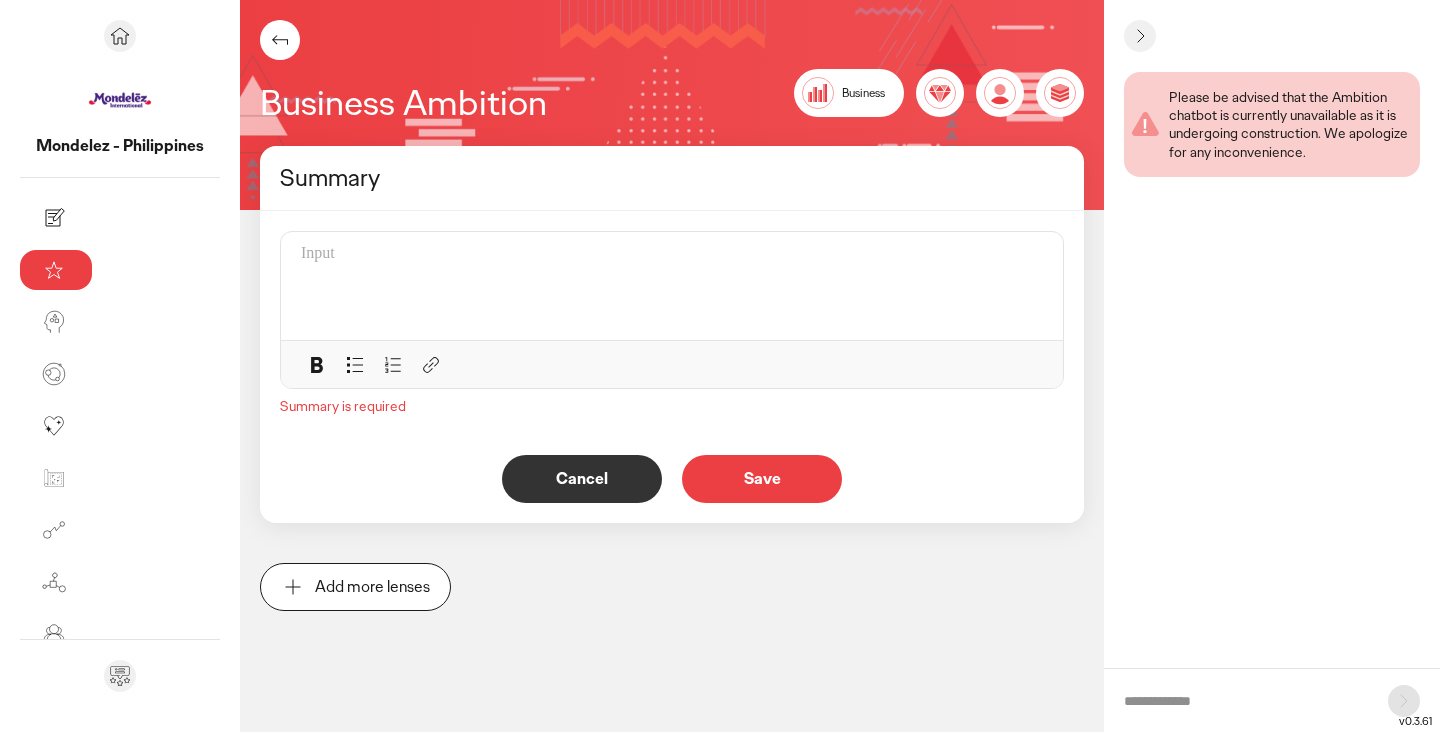 click on "Save" at bounding box center (762, 479) 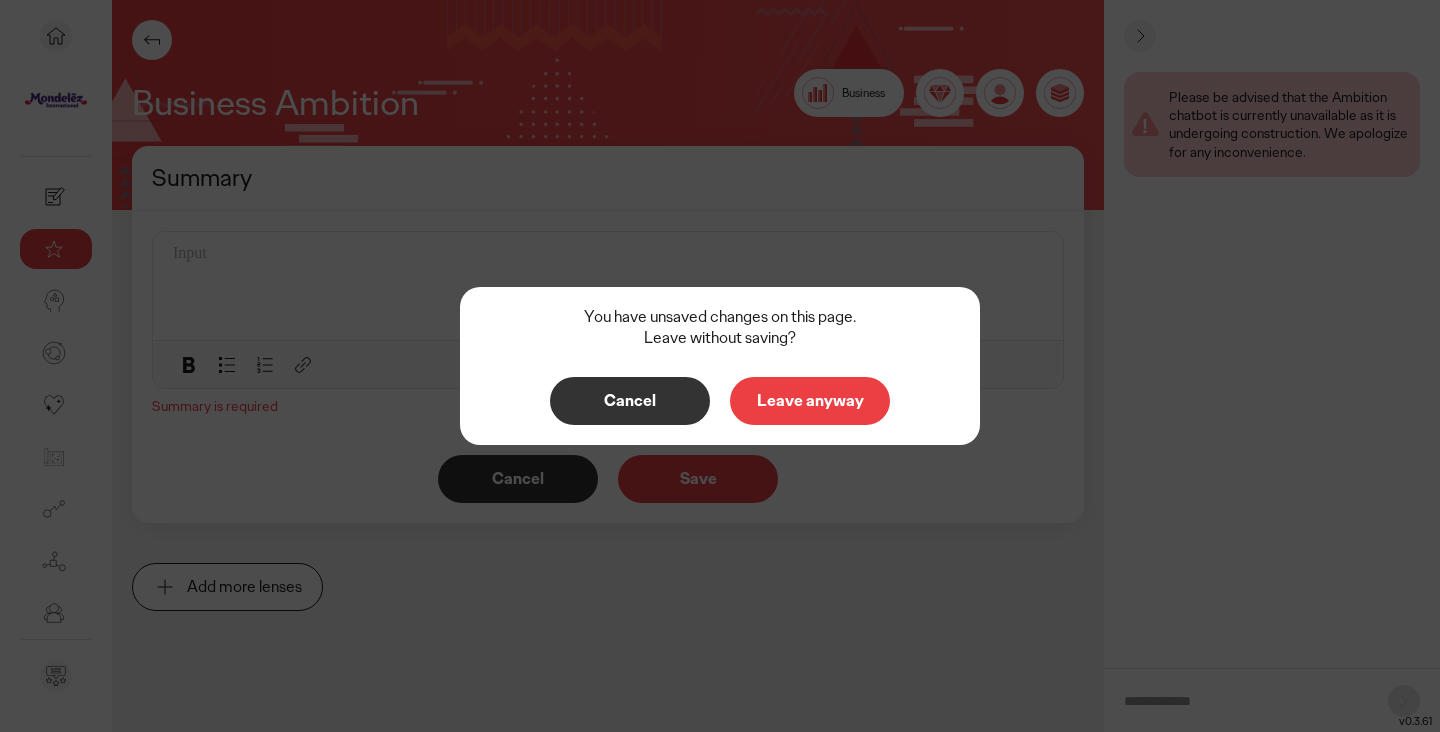 click on "Leave anyway" at bounding box center (810, 401) 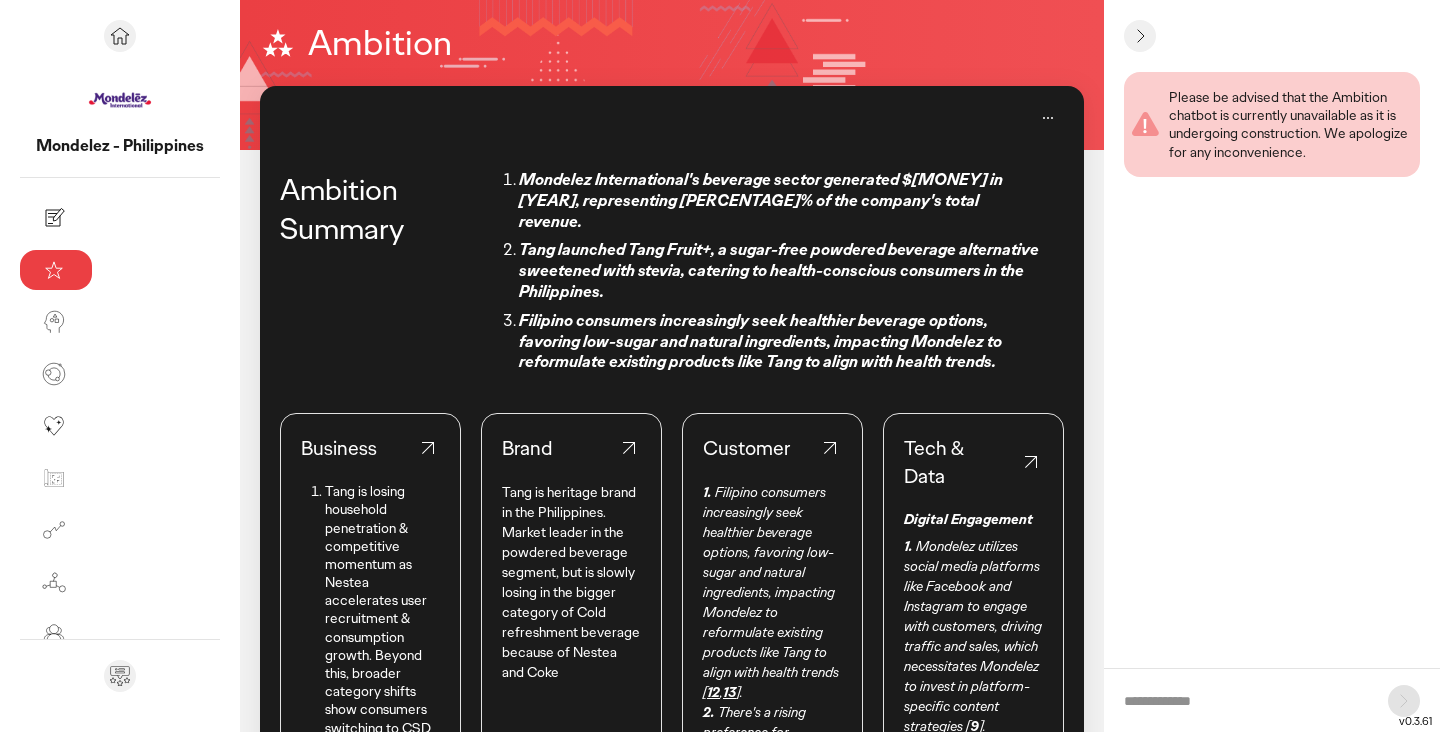 click on "Tang is heritage brand in the Philippines. Market leader in the powdered beverage segment, but is slowly losing in the bigger category of Cold refreshment beverage because of Nestea and Coke" at bounding box center (571, 582) 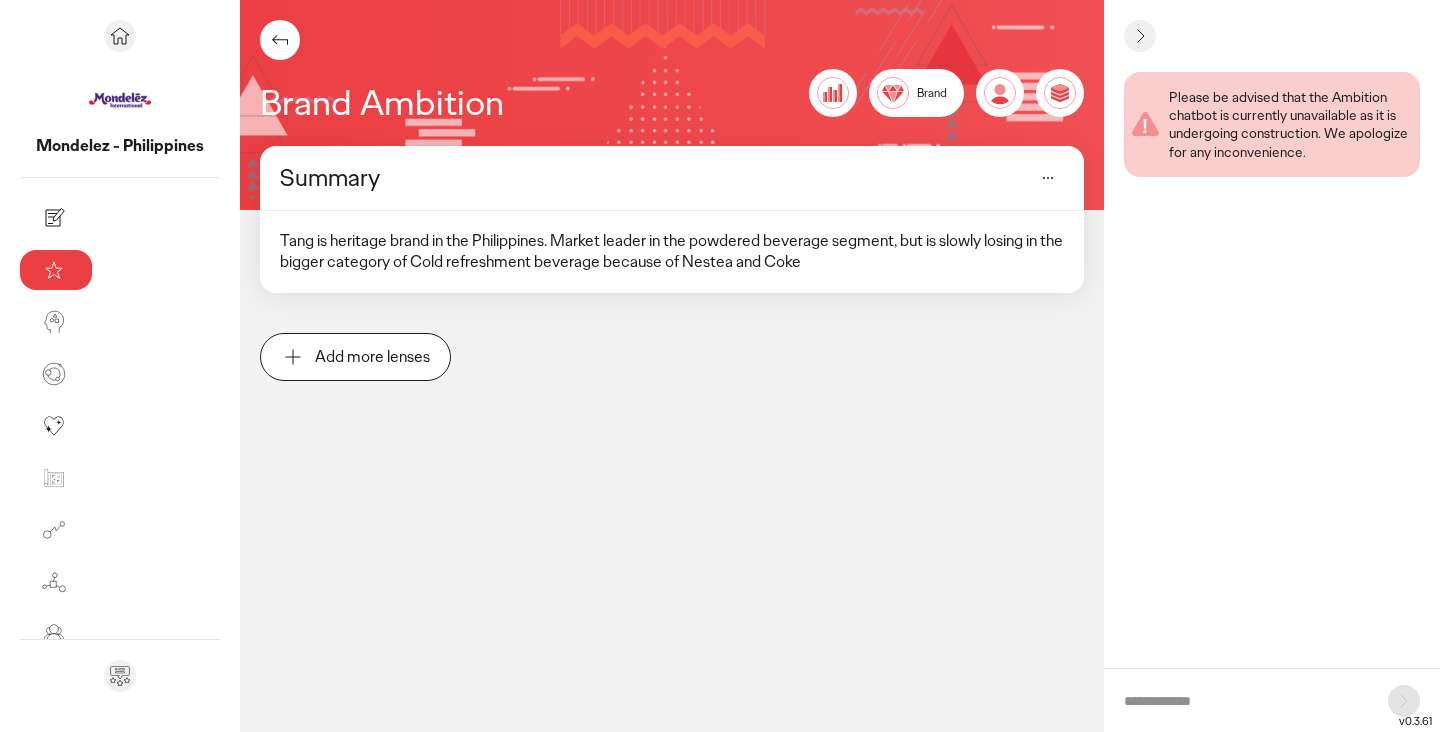 click at bounding box center (280, 40) 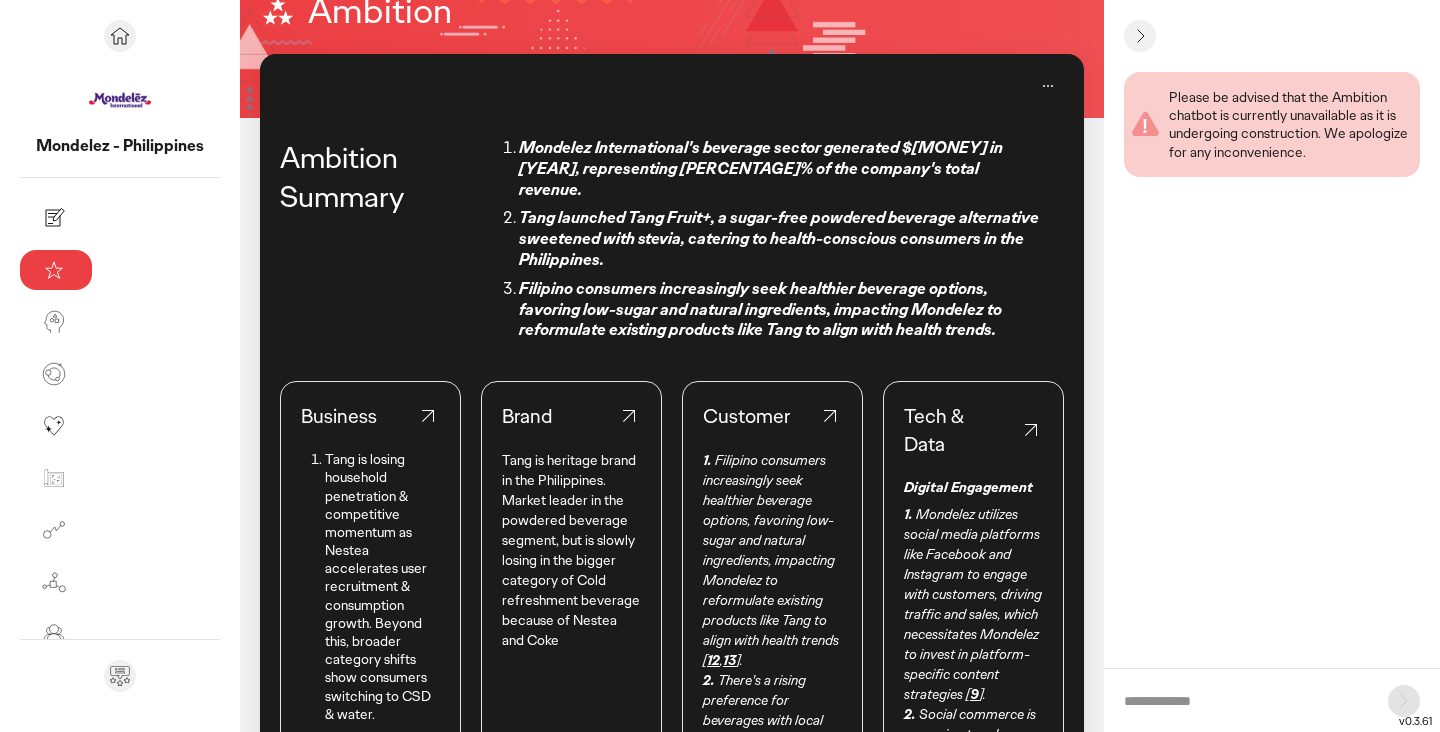 scroll, scrollTop: 0, scrollLeft: 0, axis: both 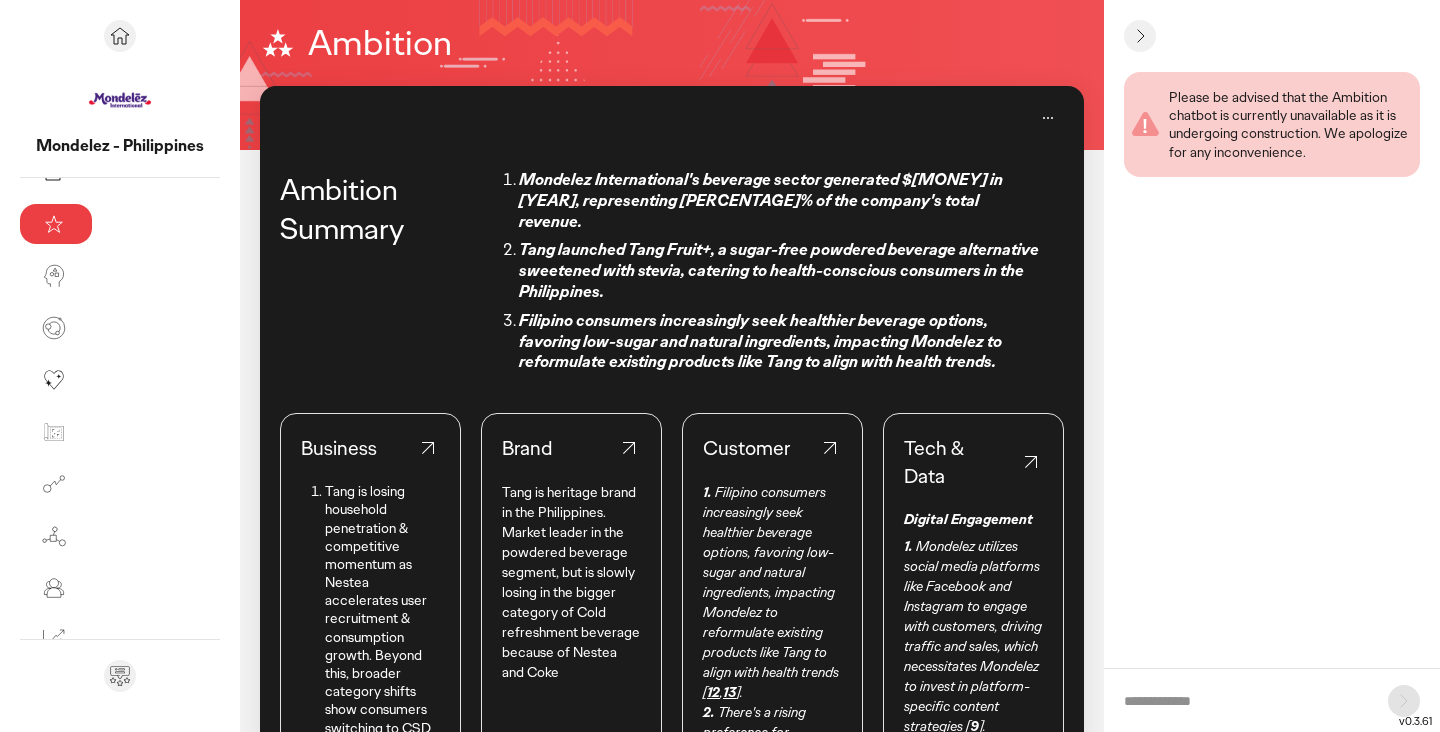 click 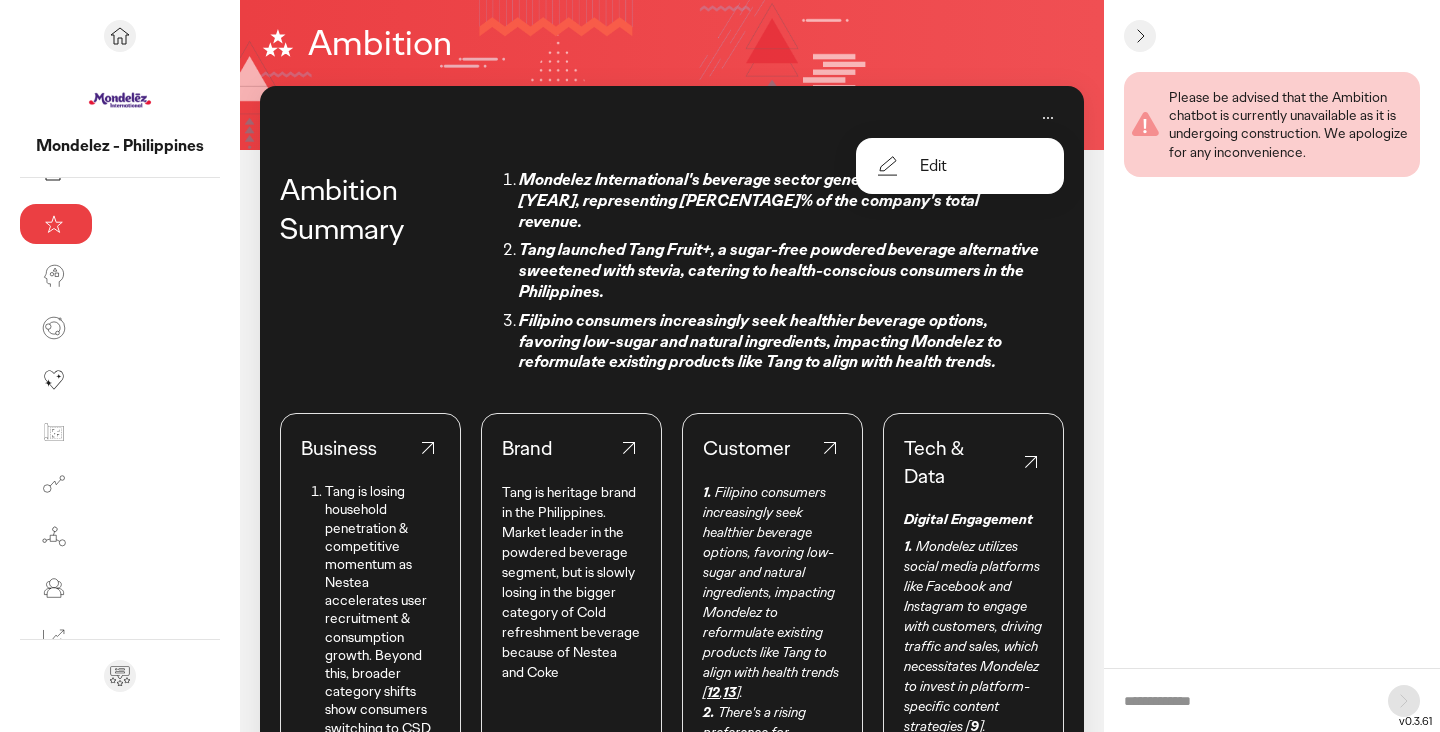 click on "Edit" at bounding box center [933, 166] 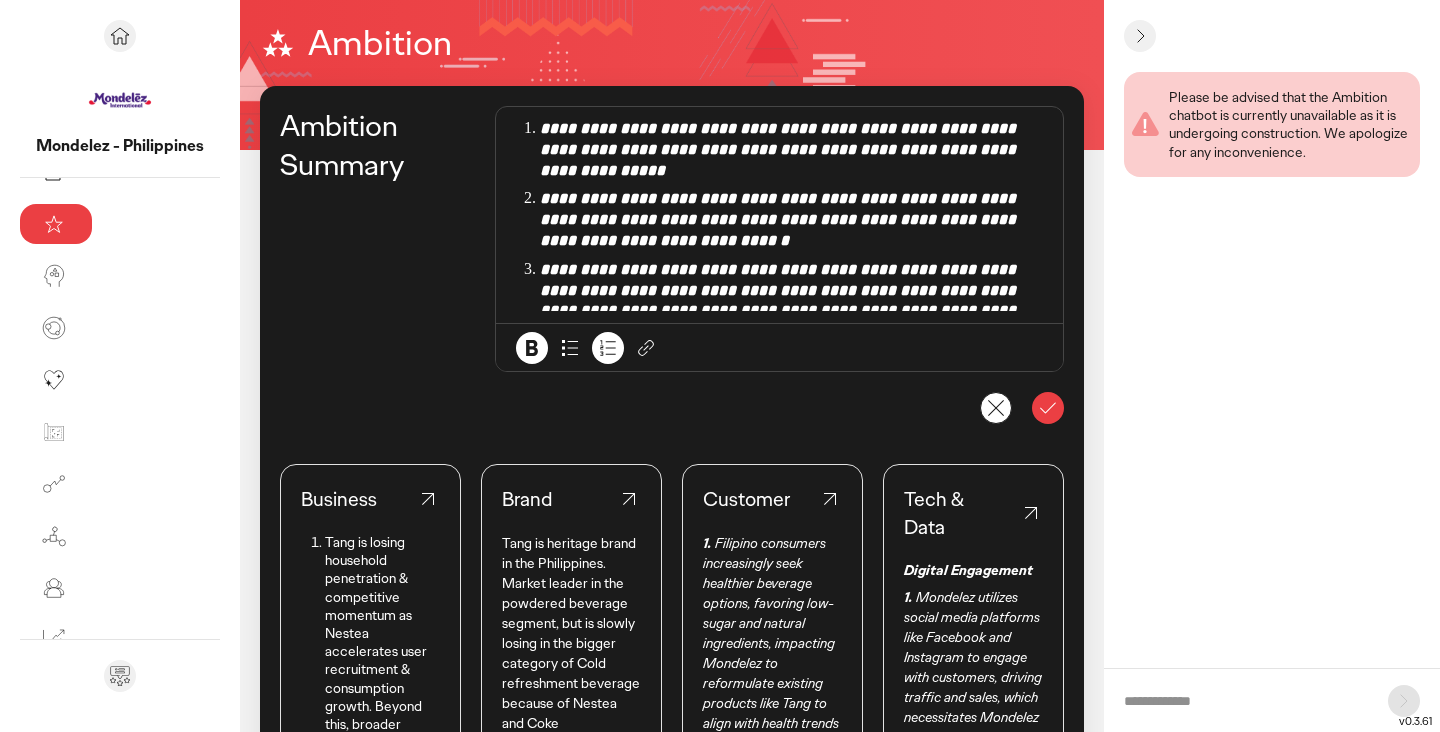 click 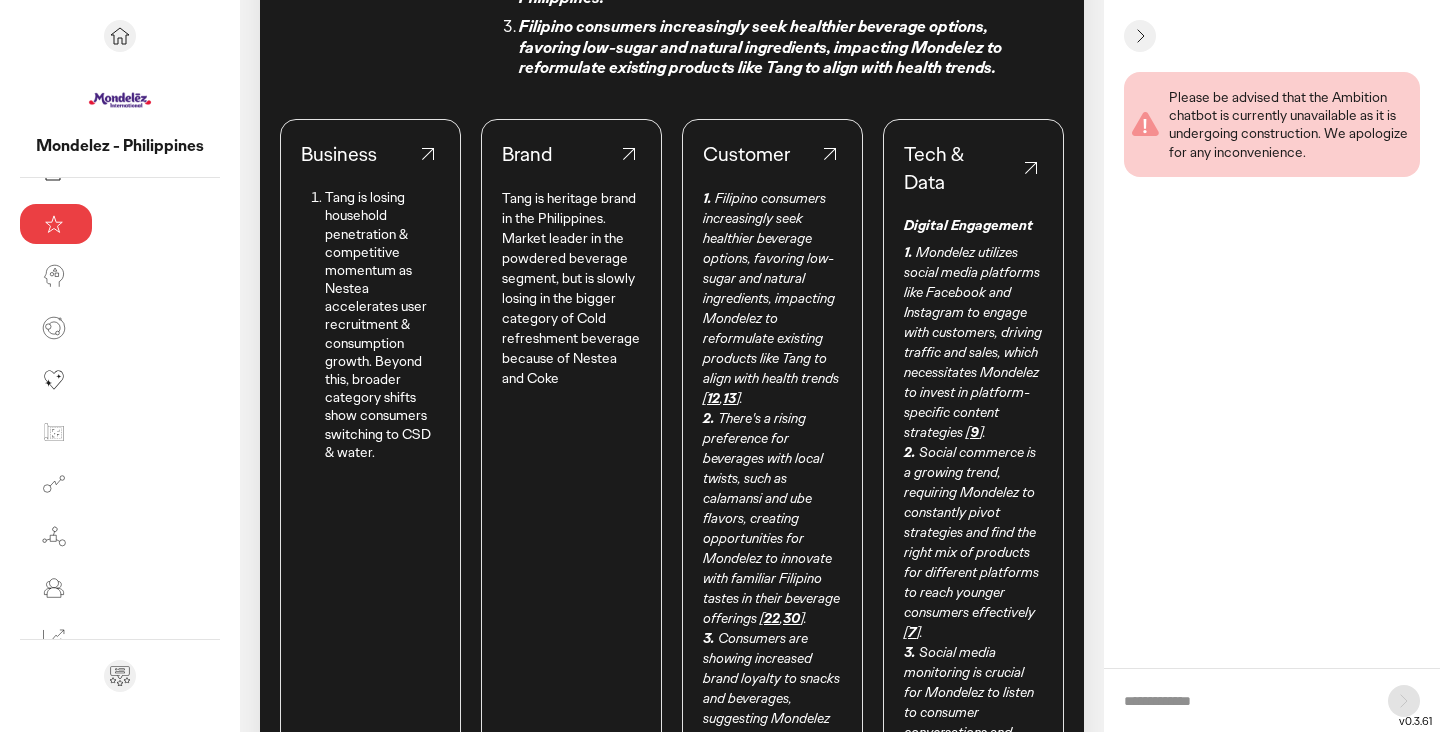 scroll, scrollTop: 302, scrollLeft: 0, axis: vertical 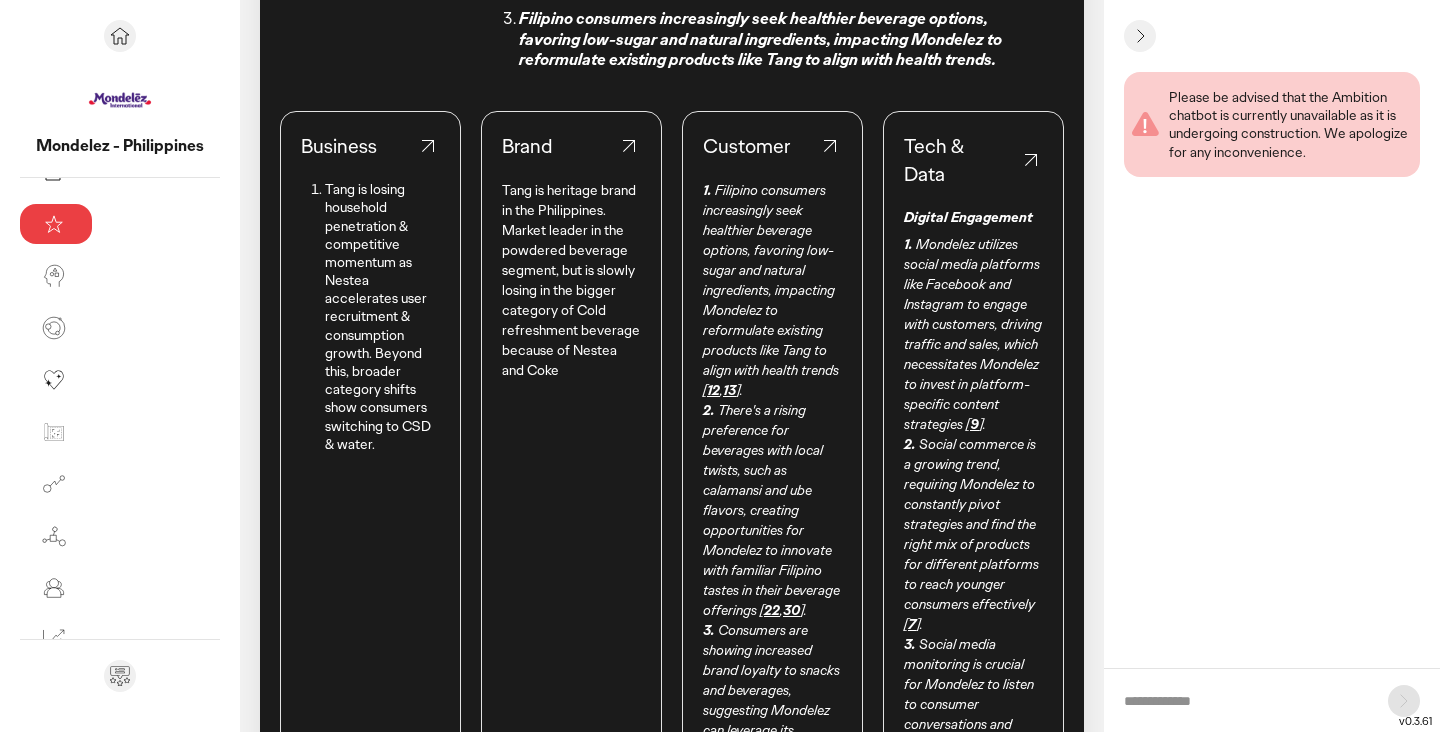 click on "Social commerce is a growing trend, requiring Mondelez to constantly pivot strategies and find the right mix of products for different platforms to reach younger consumers effectively [ 7 ]." at bounding box center (971, 534) 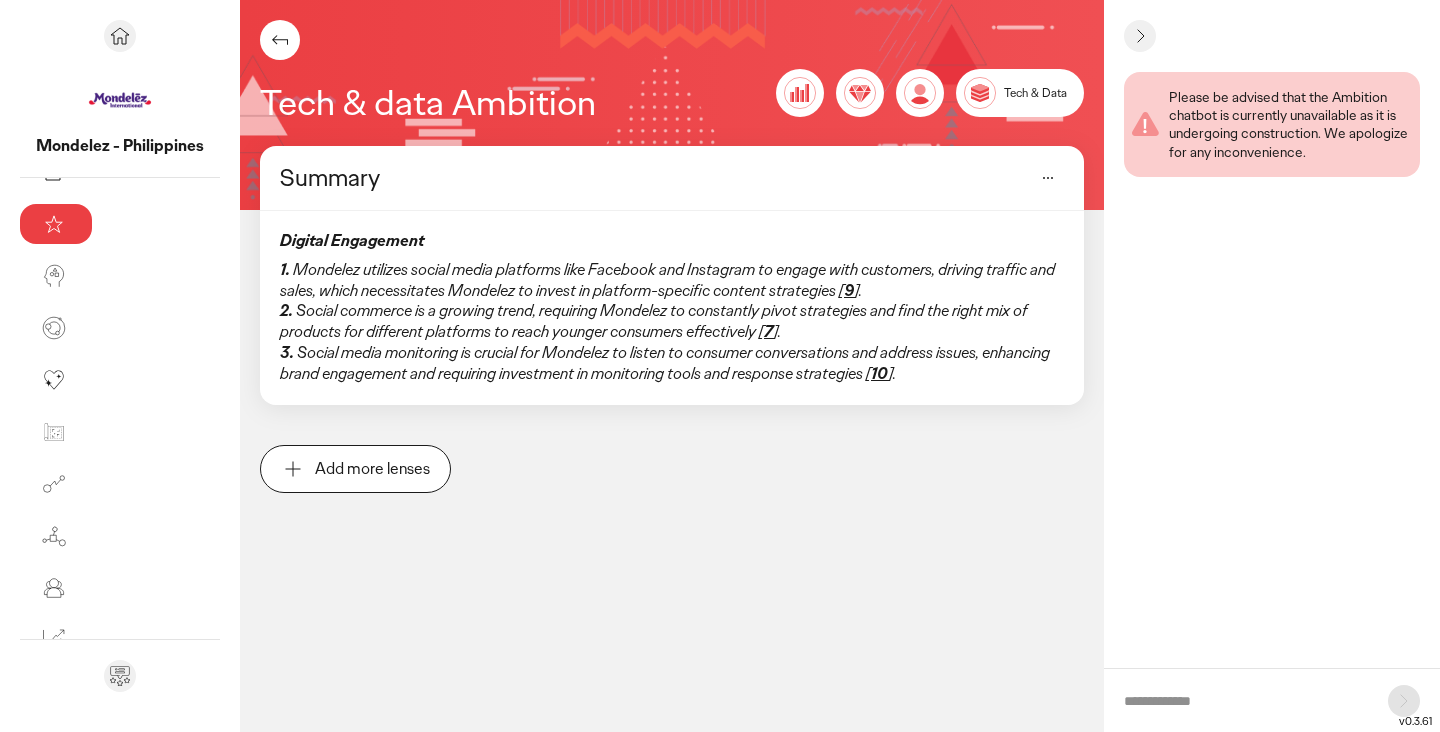 scroll, scrollTop: 0, scrollLeft: 0, axis: both 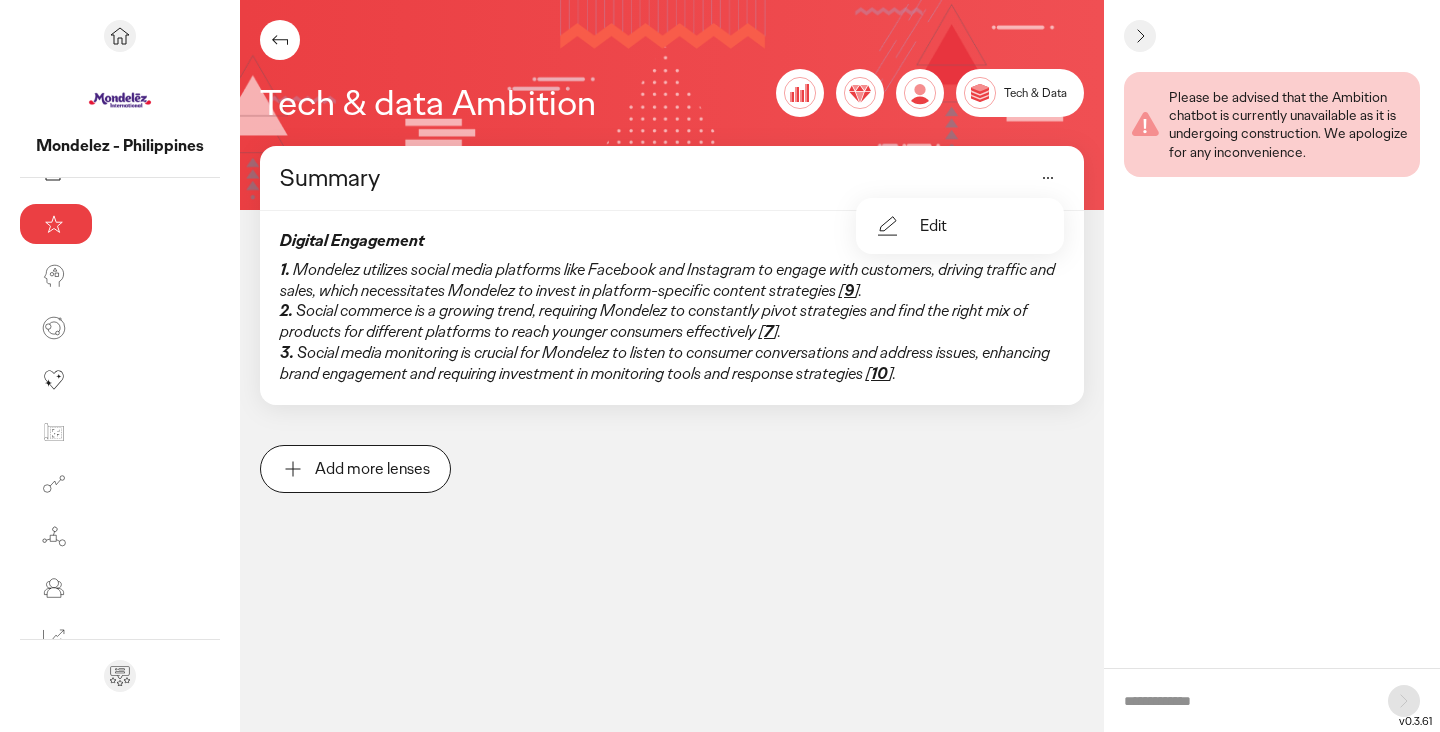 click on "Edit" at bounding box center [933, 226] 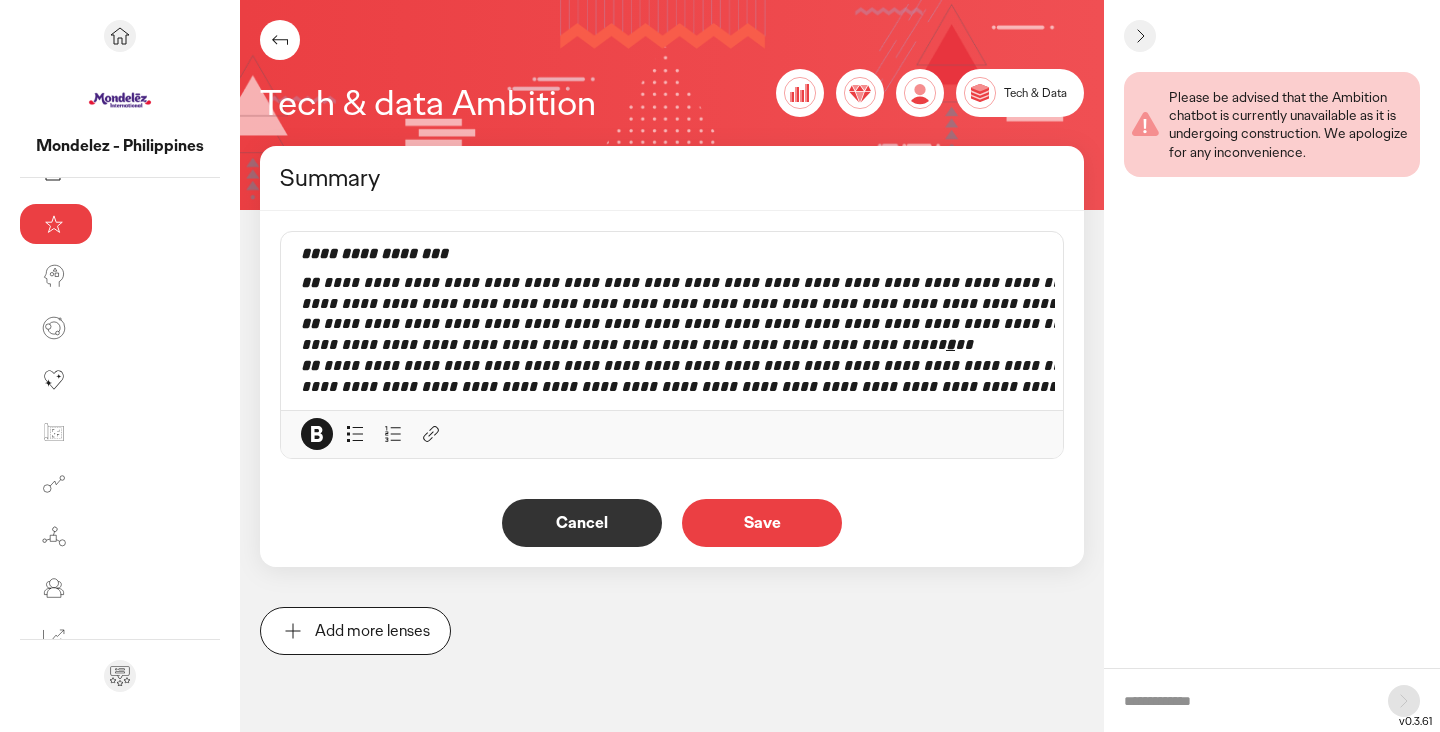 click at bounding box center (672, 434) 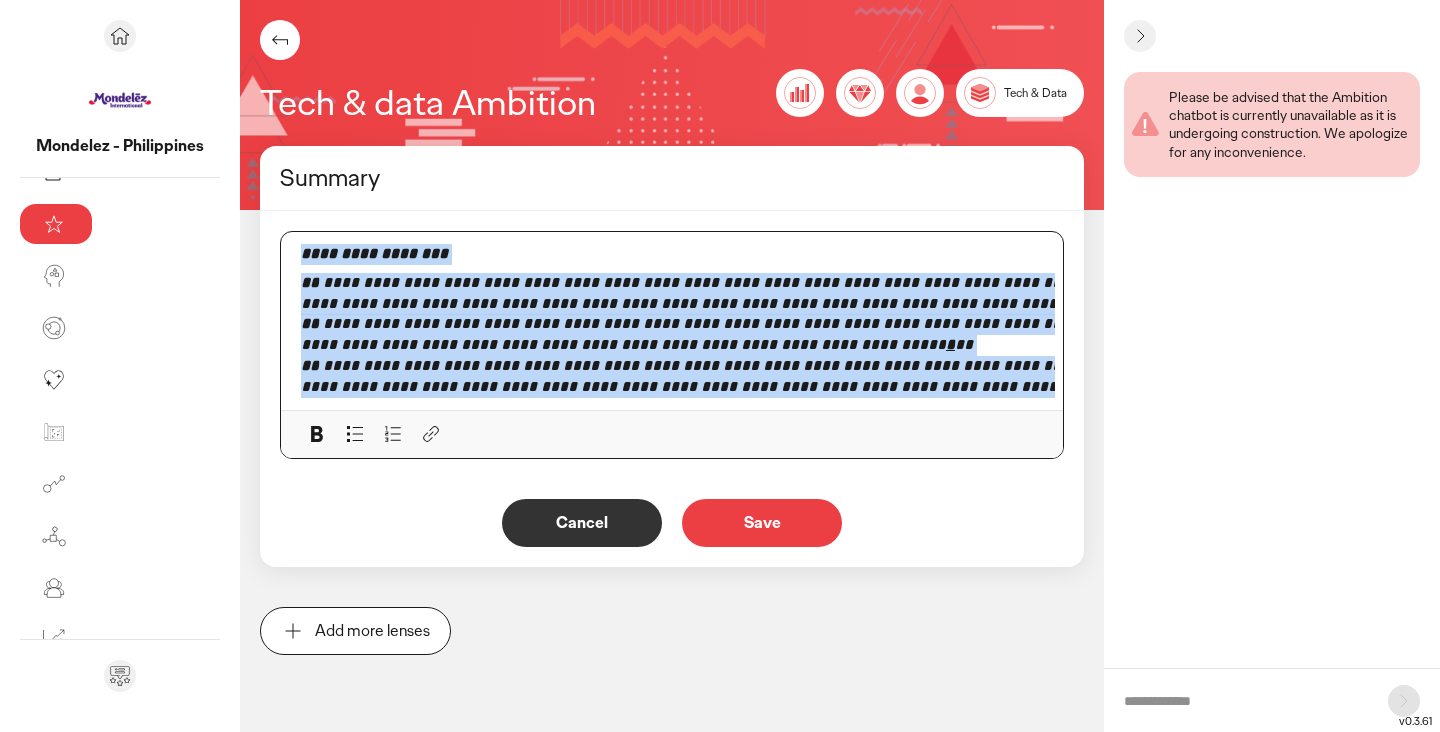 drag, startPoint x: 785, startPoint y: 386, endPoint x: 174, endPoint y: 248, distance: 626.39044 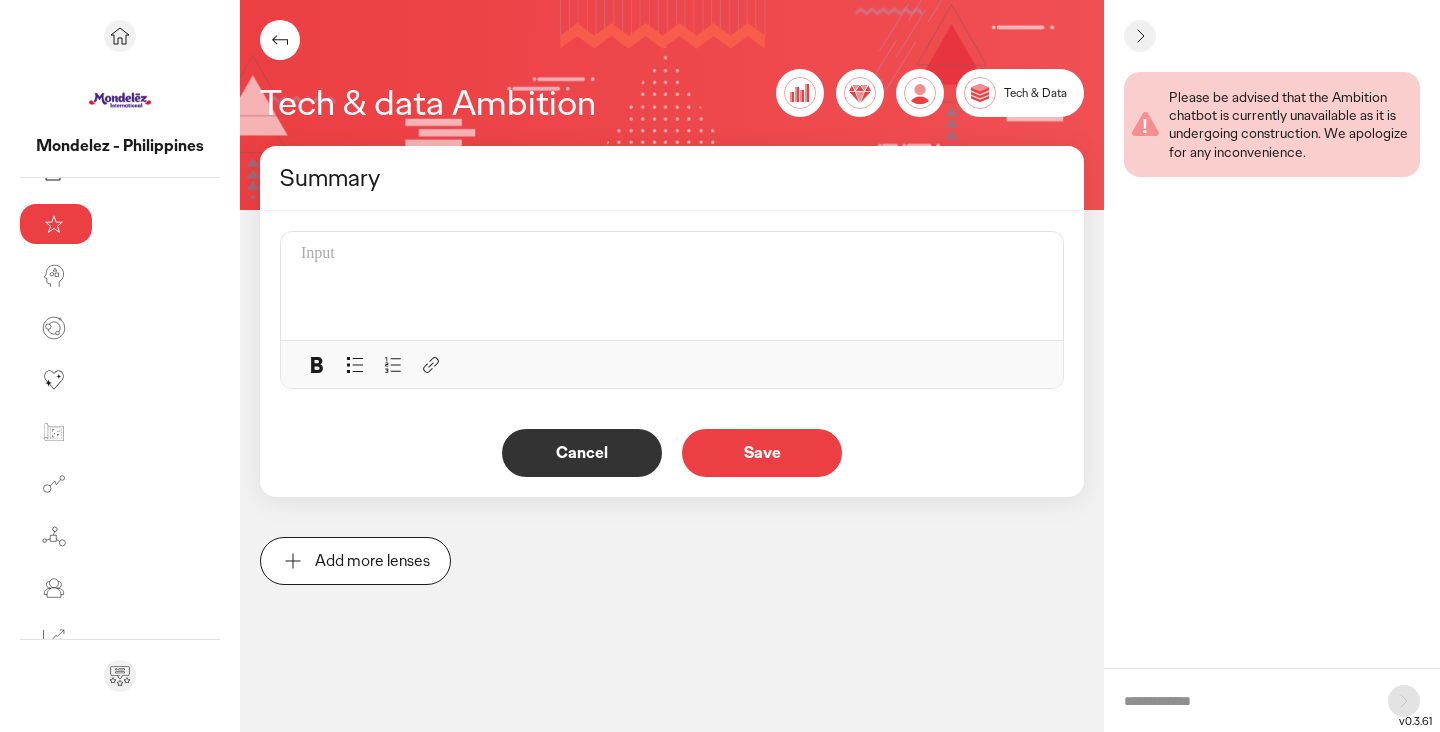 click on "Save" at bounding box center (762, 453) 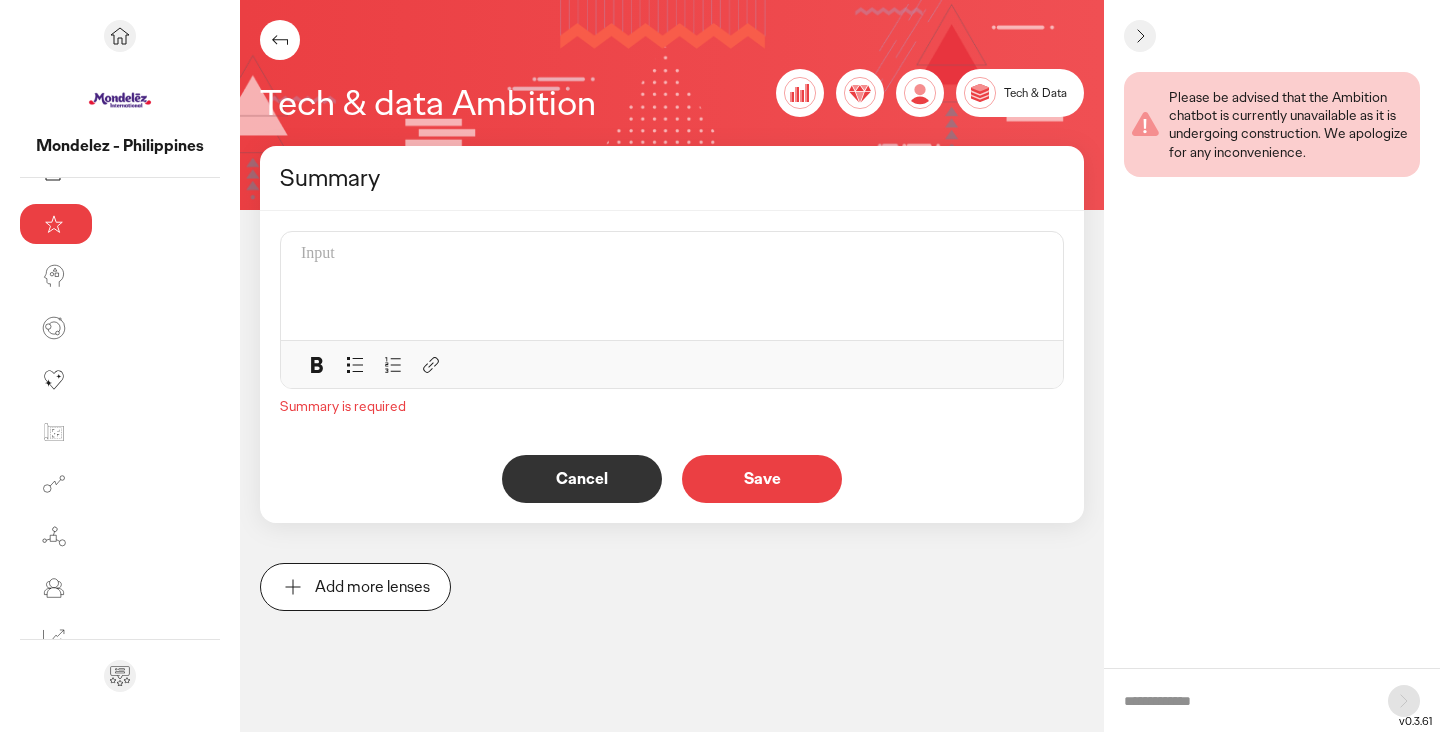 click 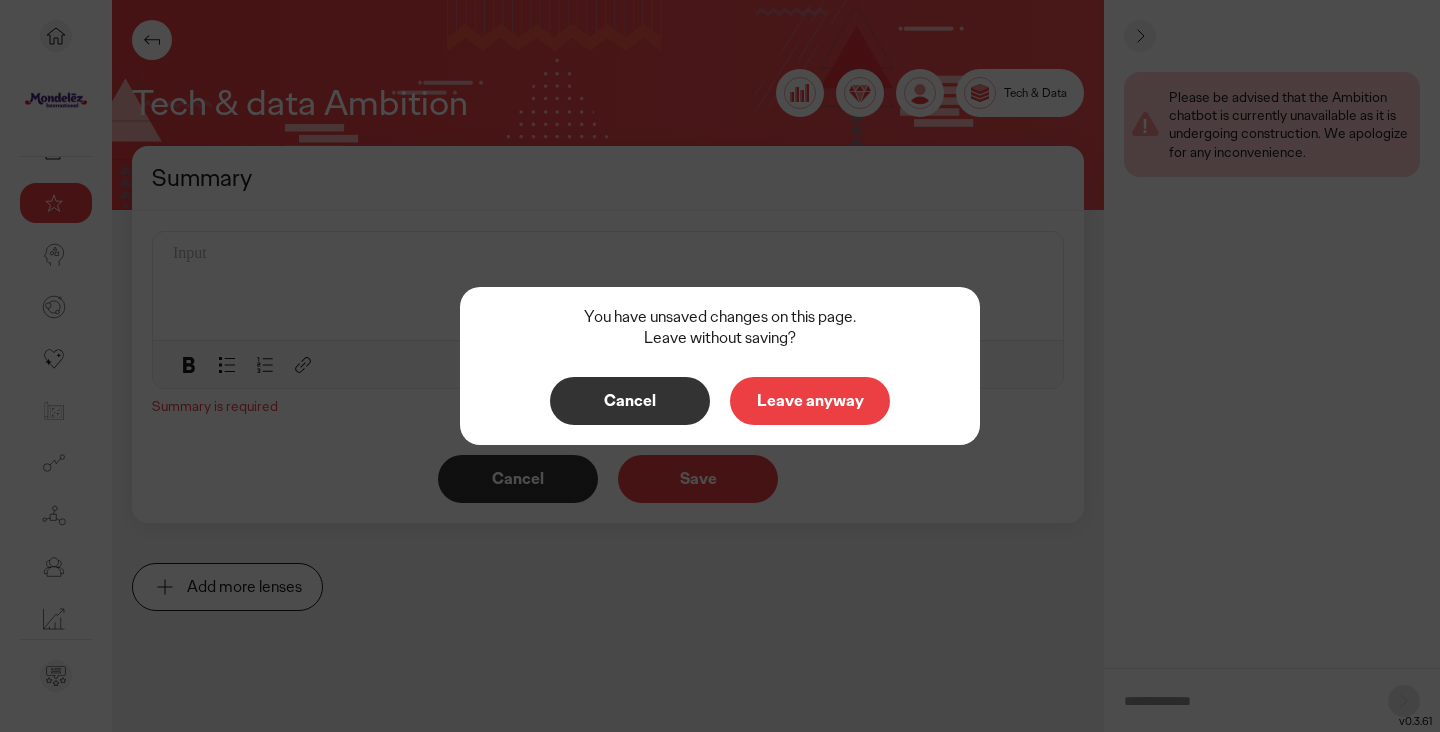 click on "Leave anyway" at bounding box center (810, 401) 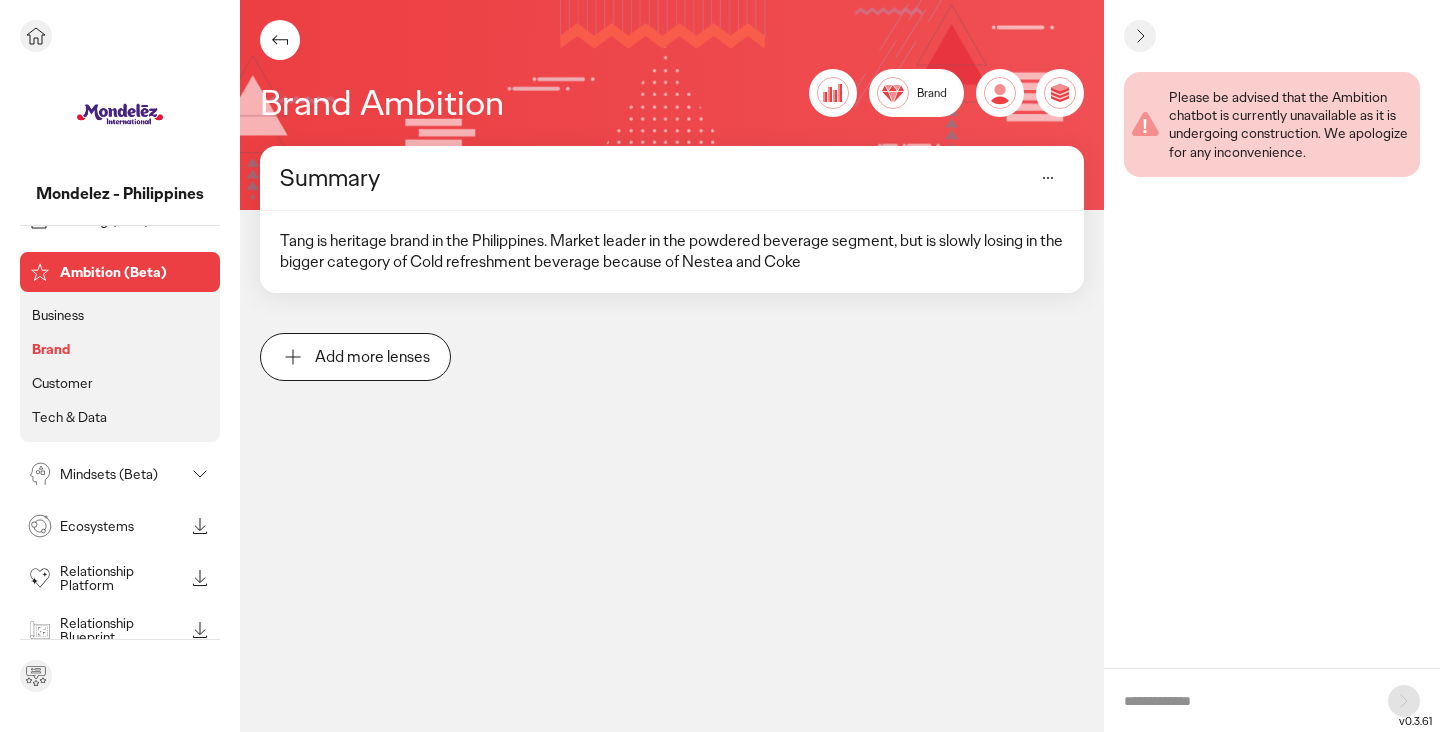 click on "Ambition (Beta)" at bounding box center [136, 272] 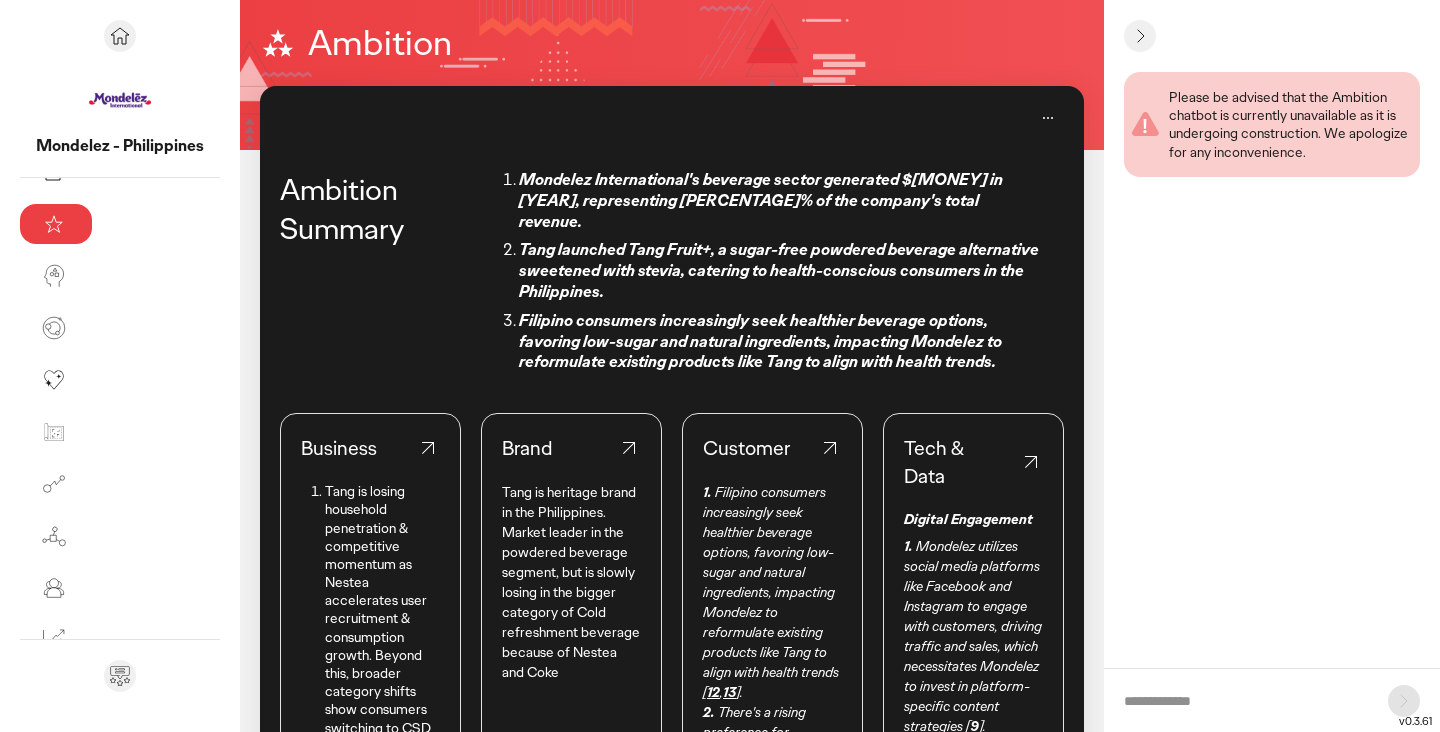 click on "Ambition Summary" at bounding box center (377, 271) 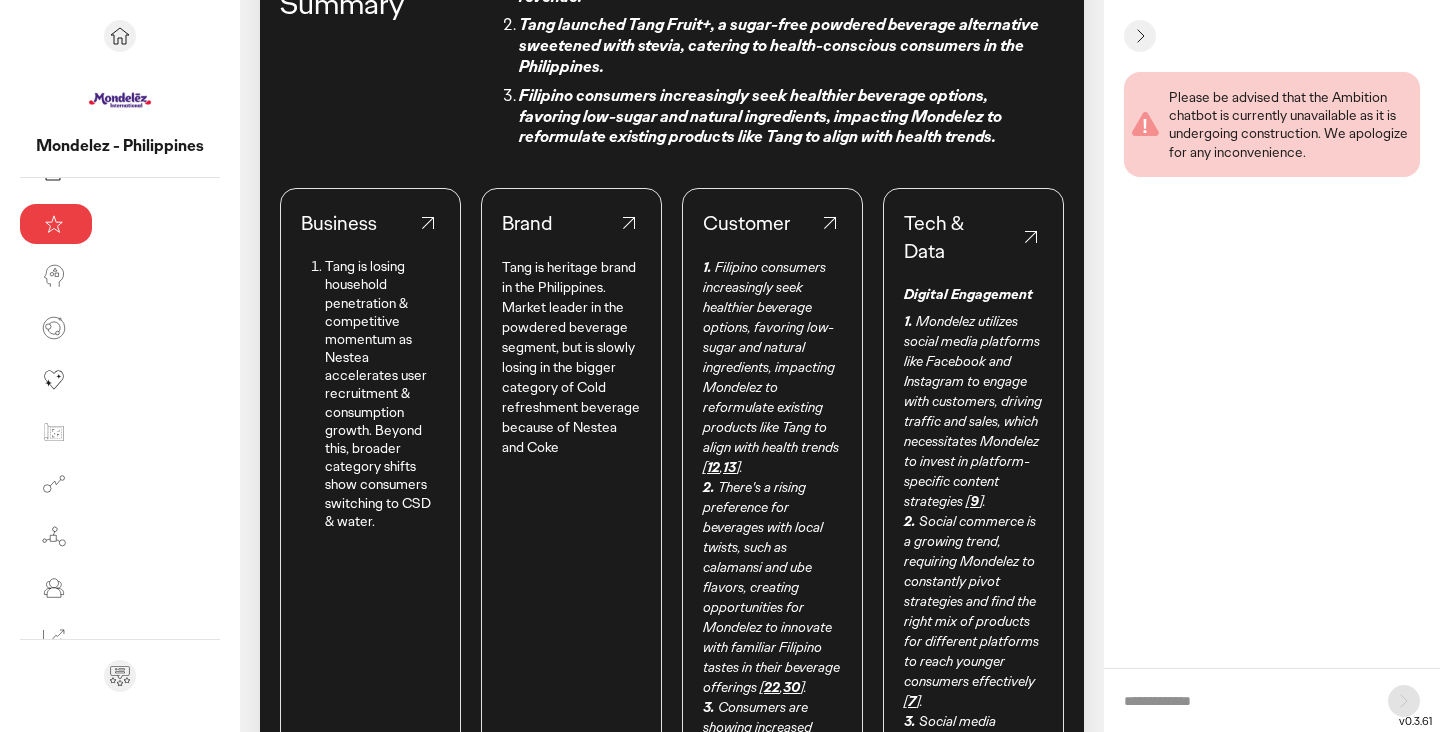 scroll, scrollTop: 229, scrollLeft: 0, axis: vertical 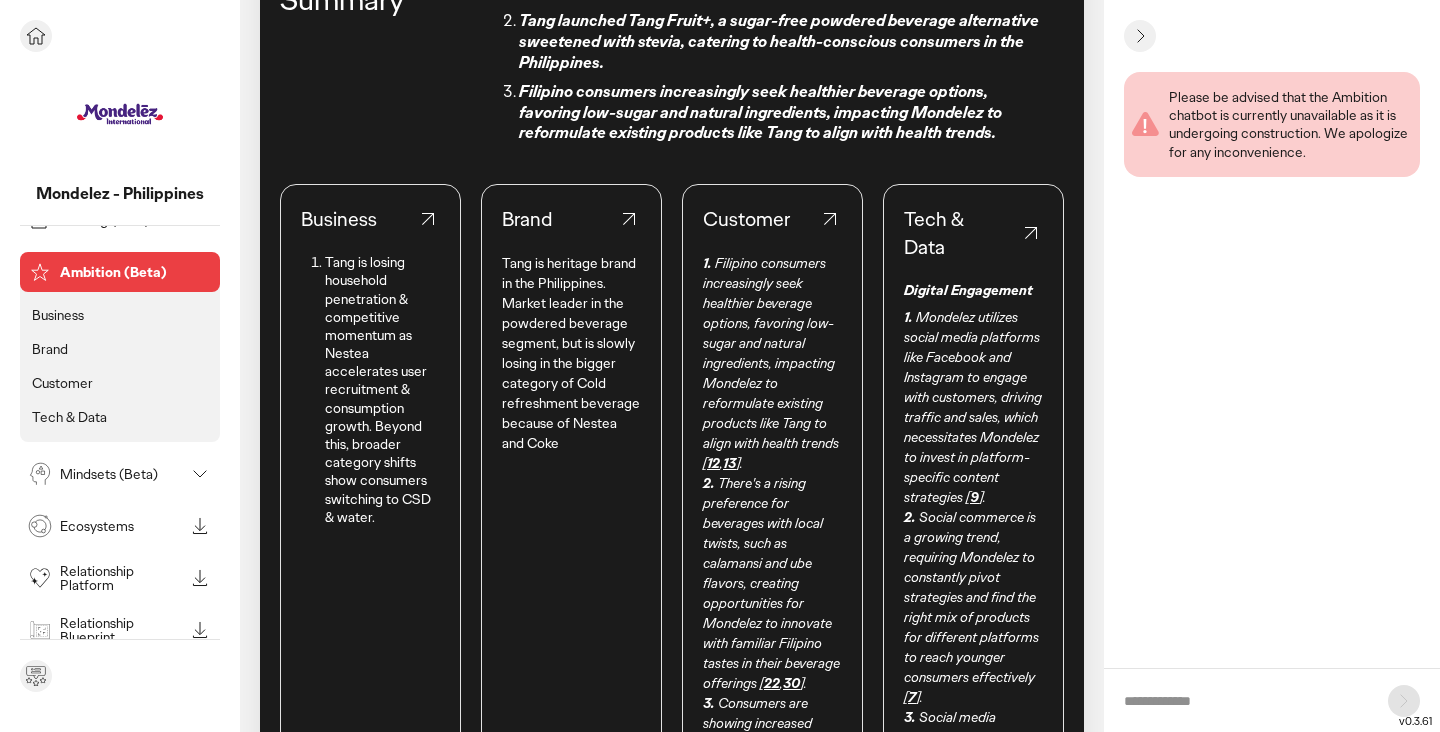 click on "Mindsets (Beta)" at bounding box center (122, 474) 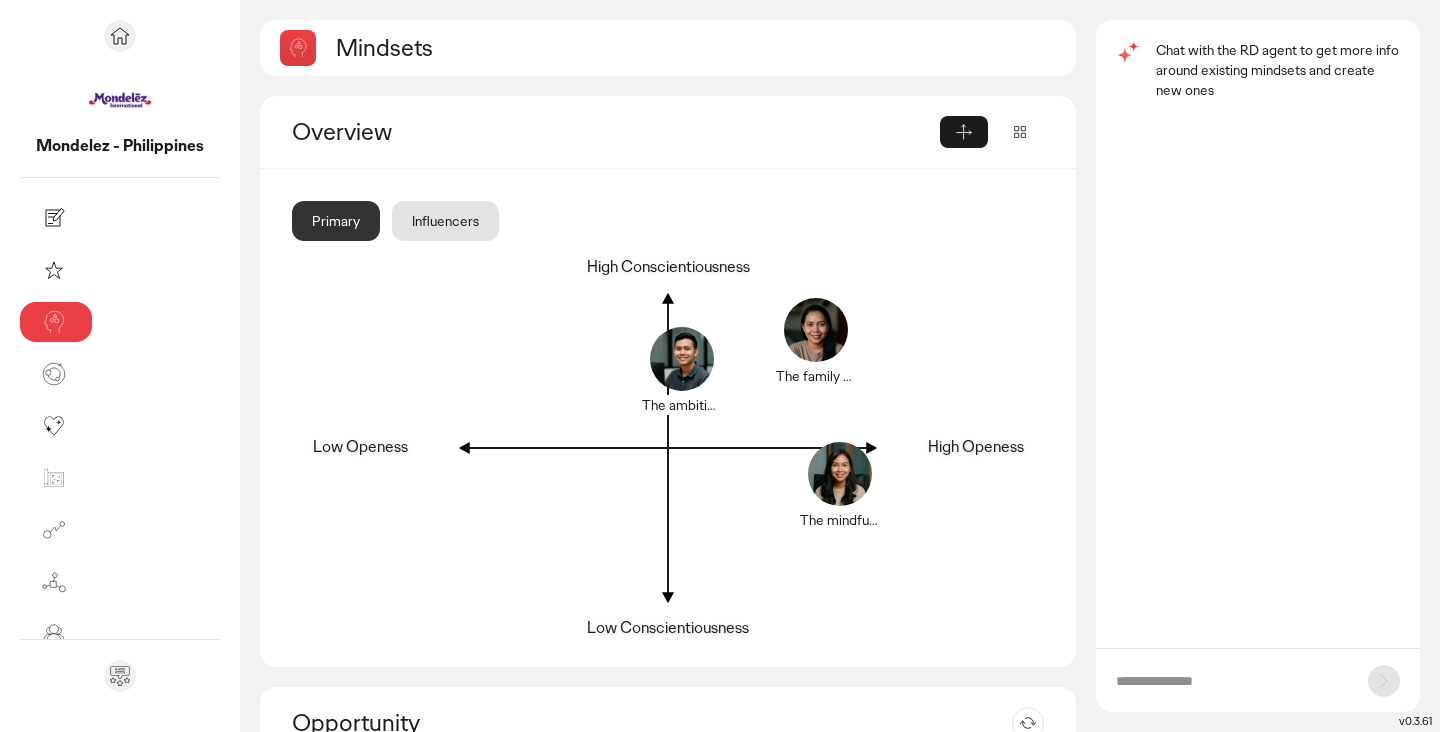 click on "Influencers" 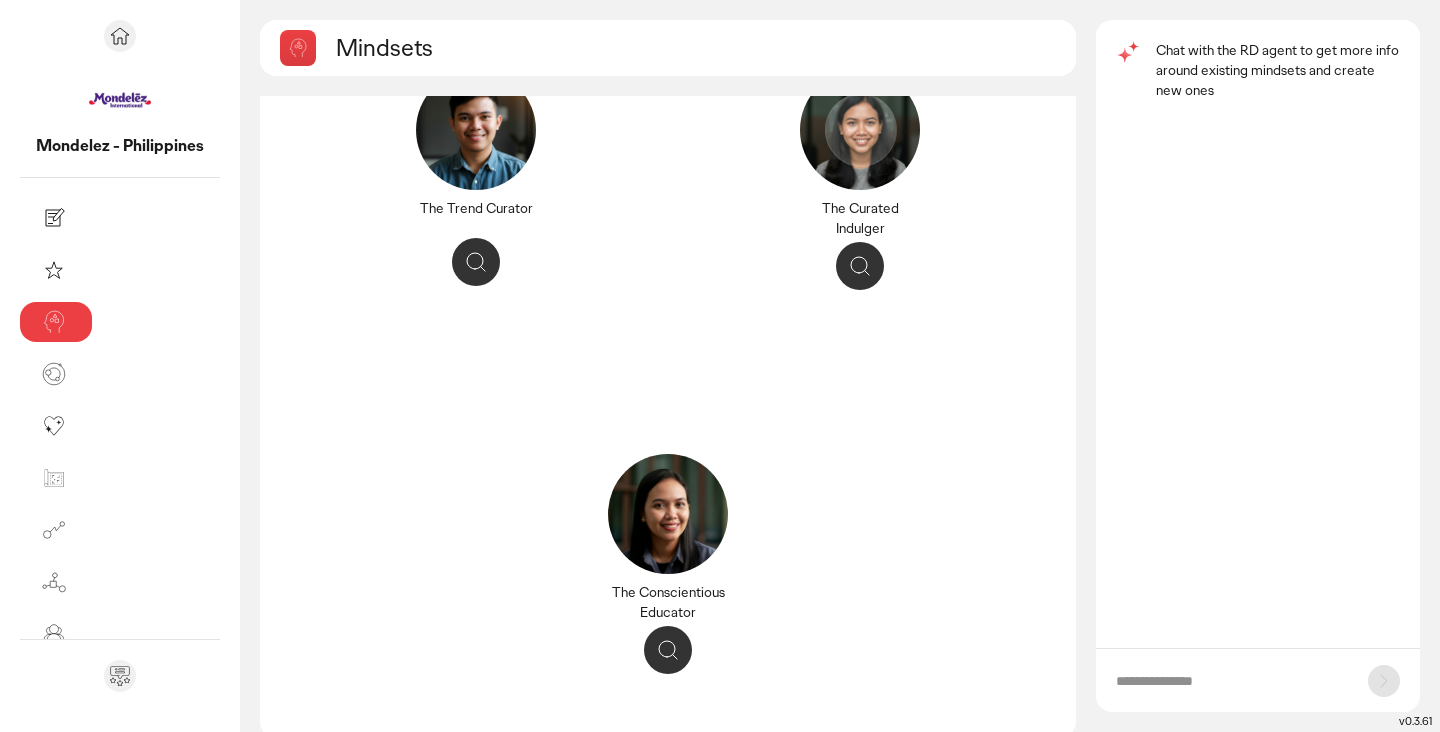 scroll, scrollTop: 305, scrollLeft: 0, axis: vertical 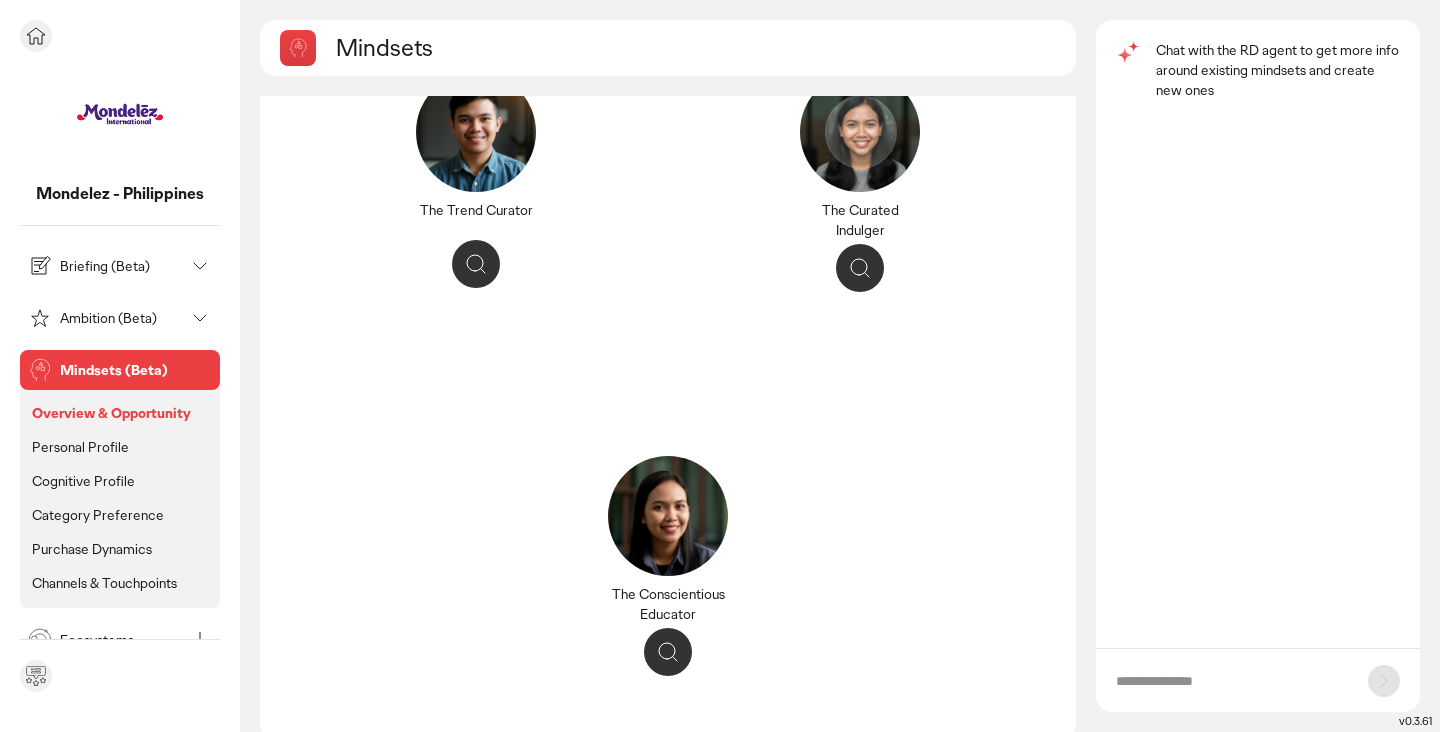 click on "Ambition (Beta)" at bounding box center [122, 318] 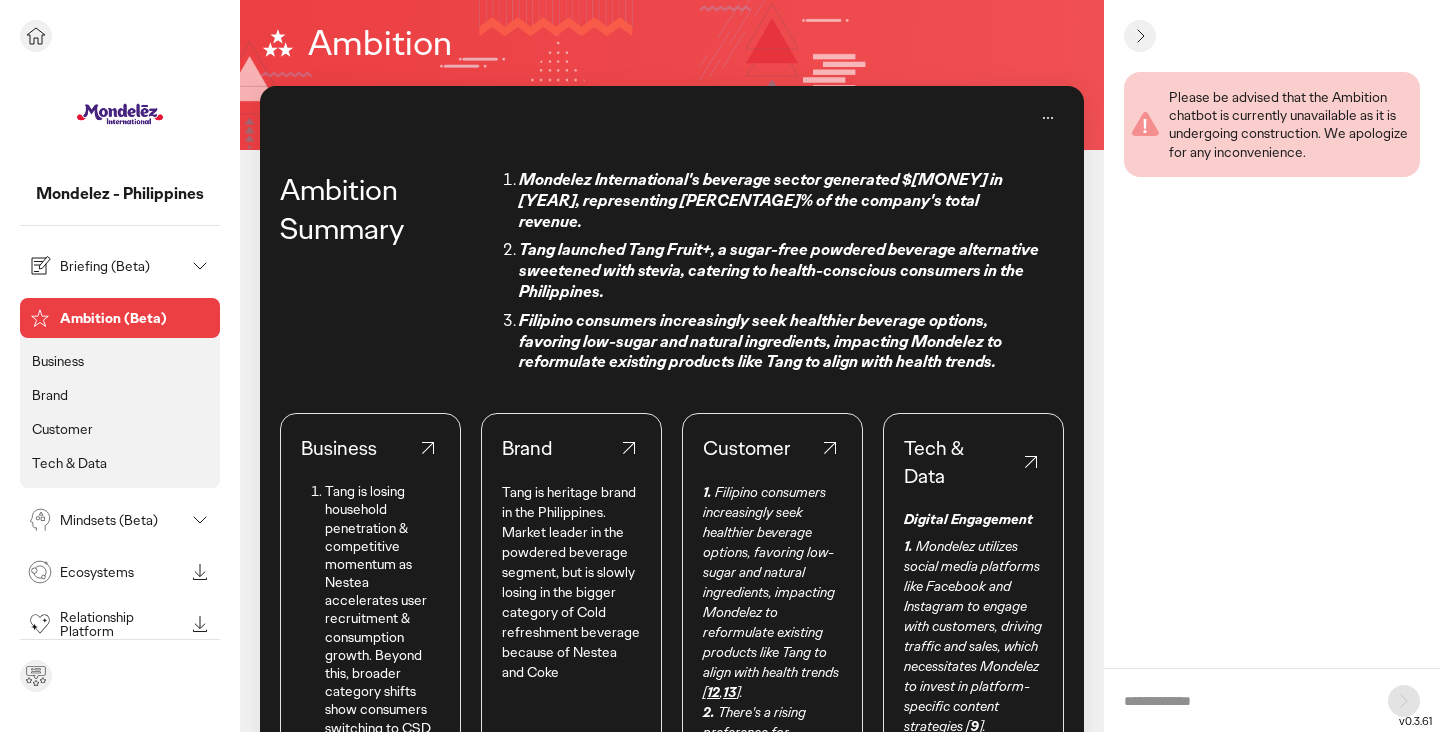 click on "Mindsets (Beta)" at bounding box center (122, 520) 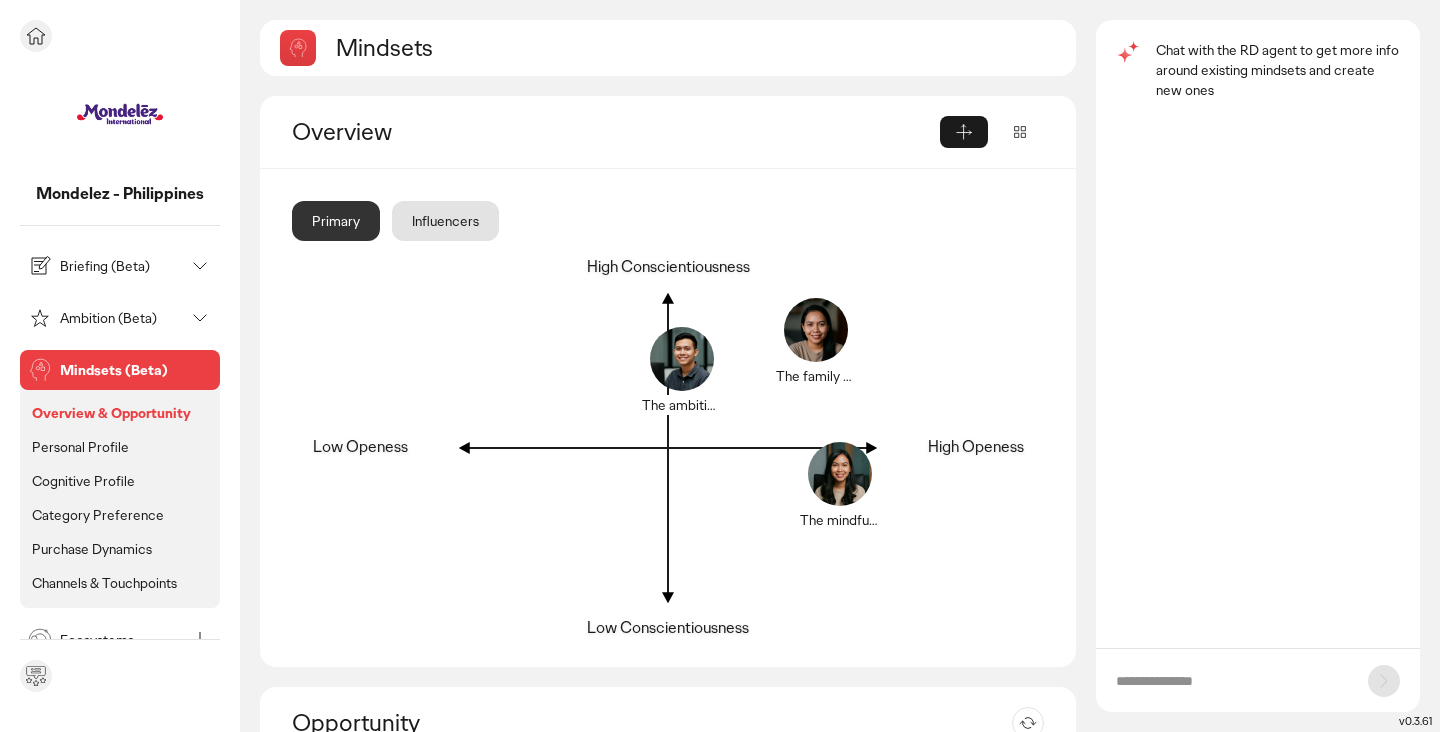 click on "Personal Profile" at bounding box center [80, 447] 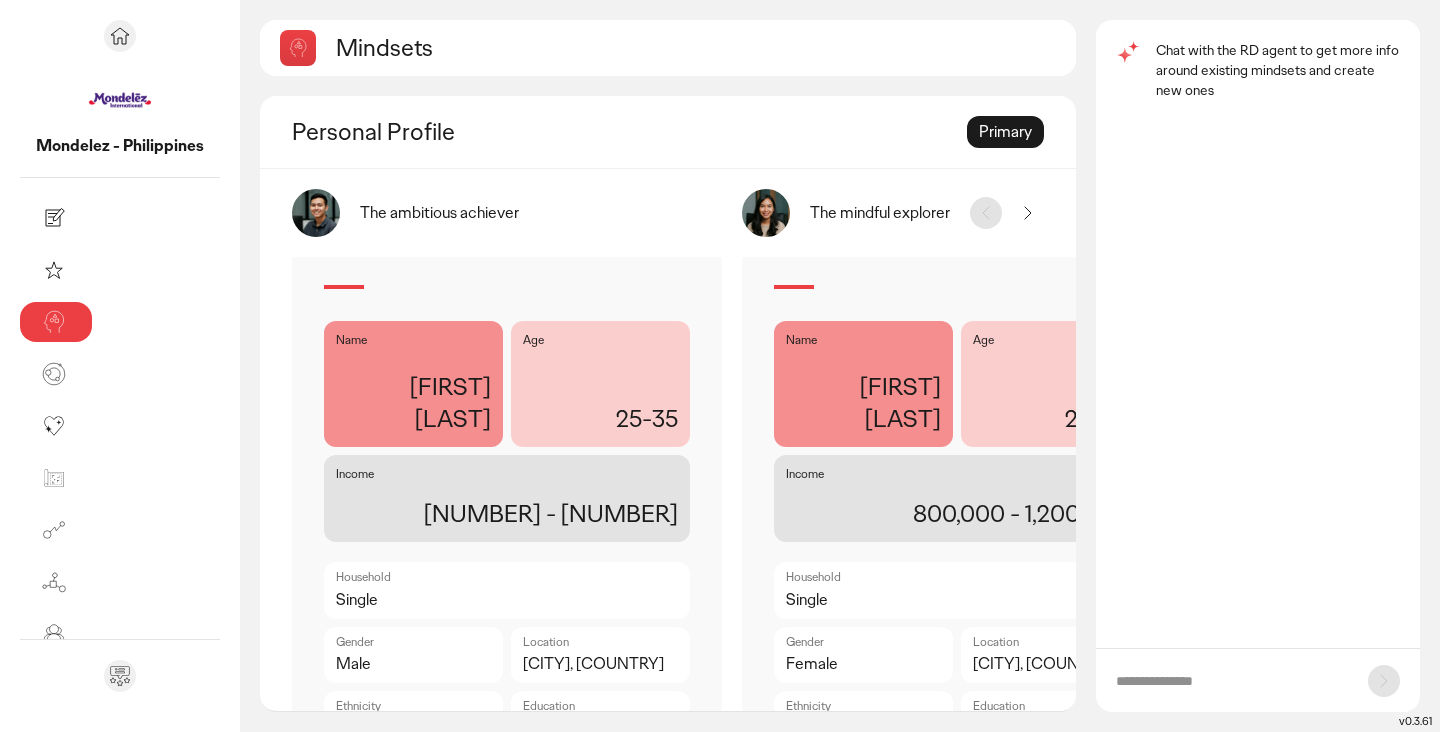 scroll, scrollTop: 66, scrollLeft: 0, axis: vertical 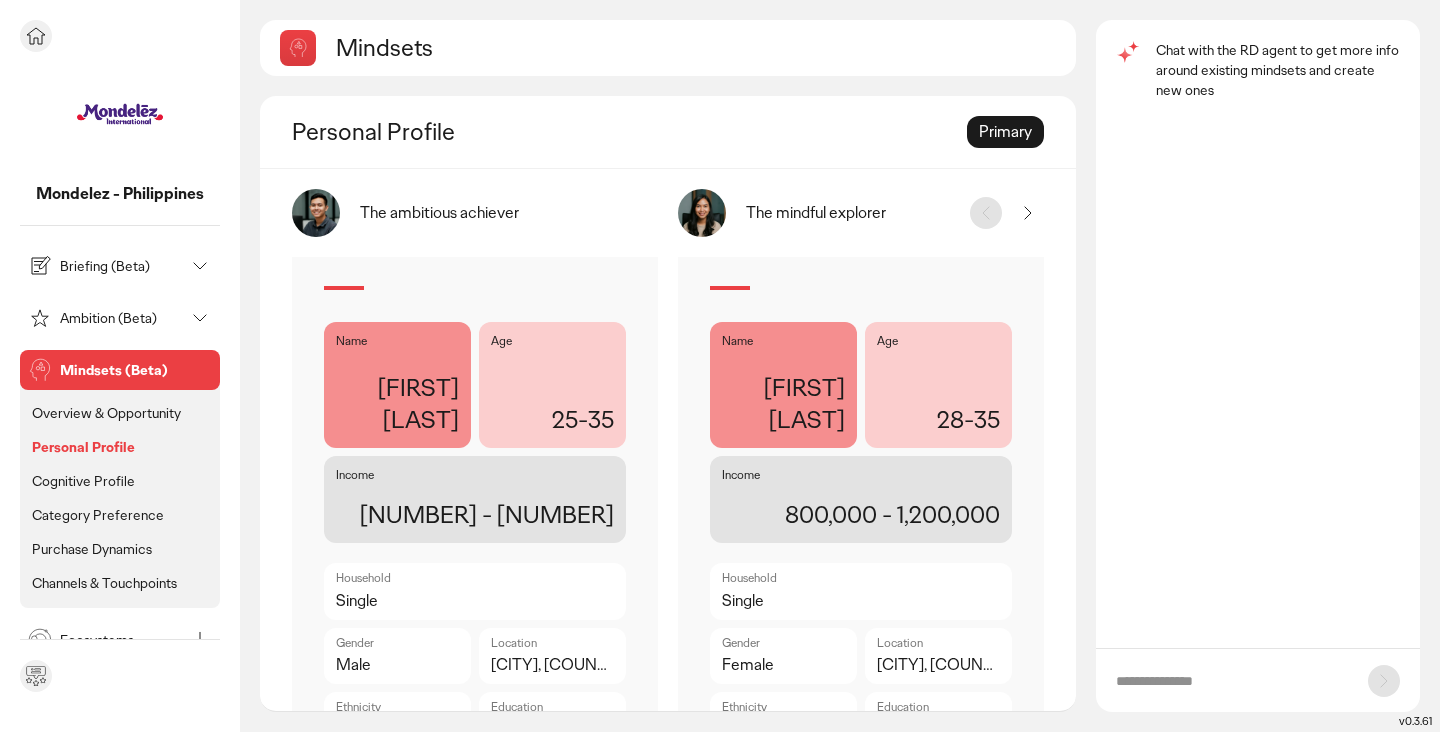 click on "Ambition (Beta)" at bounding box center (104, 318) 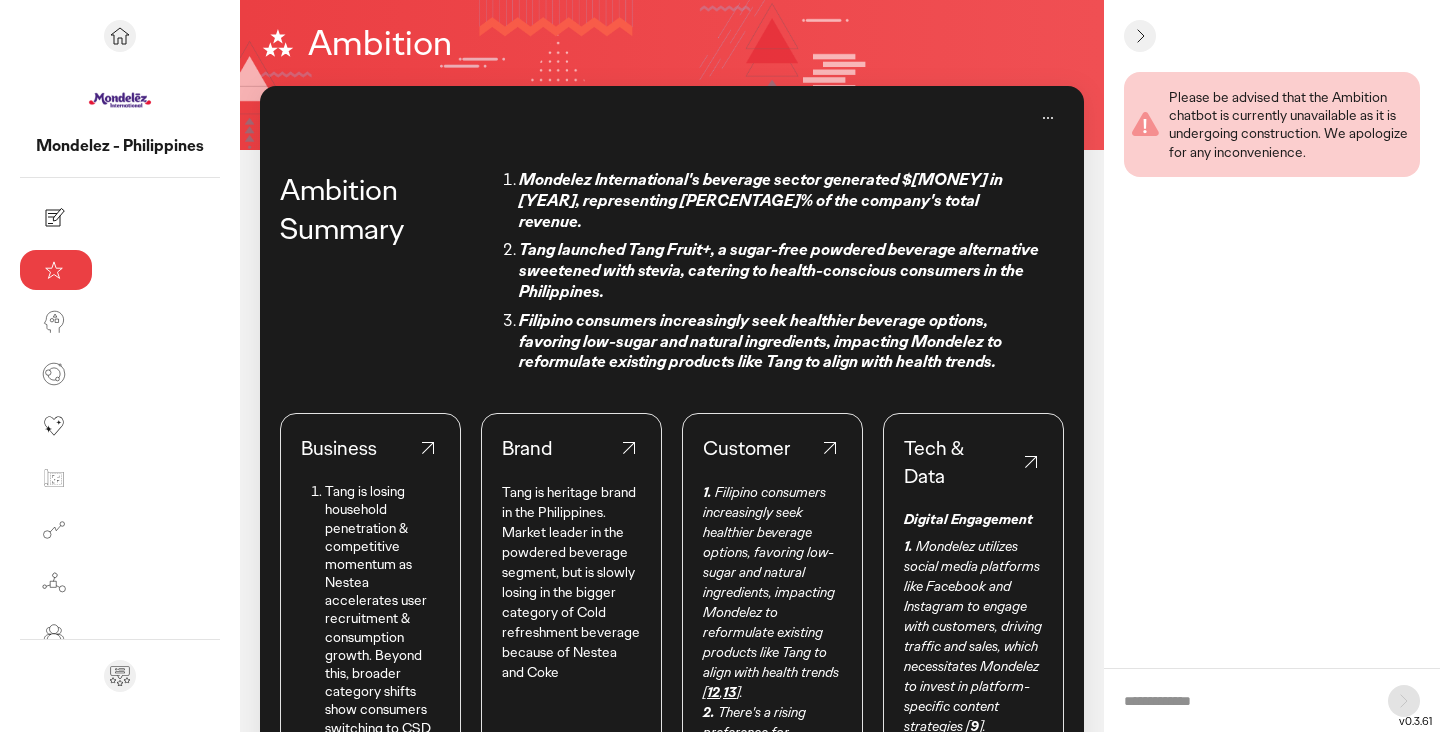 click at bounding box center (1246, 701) 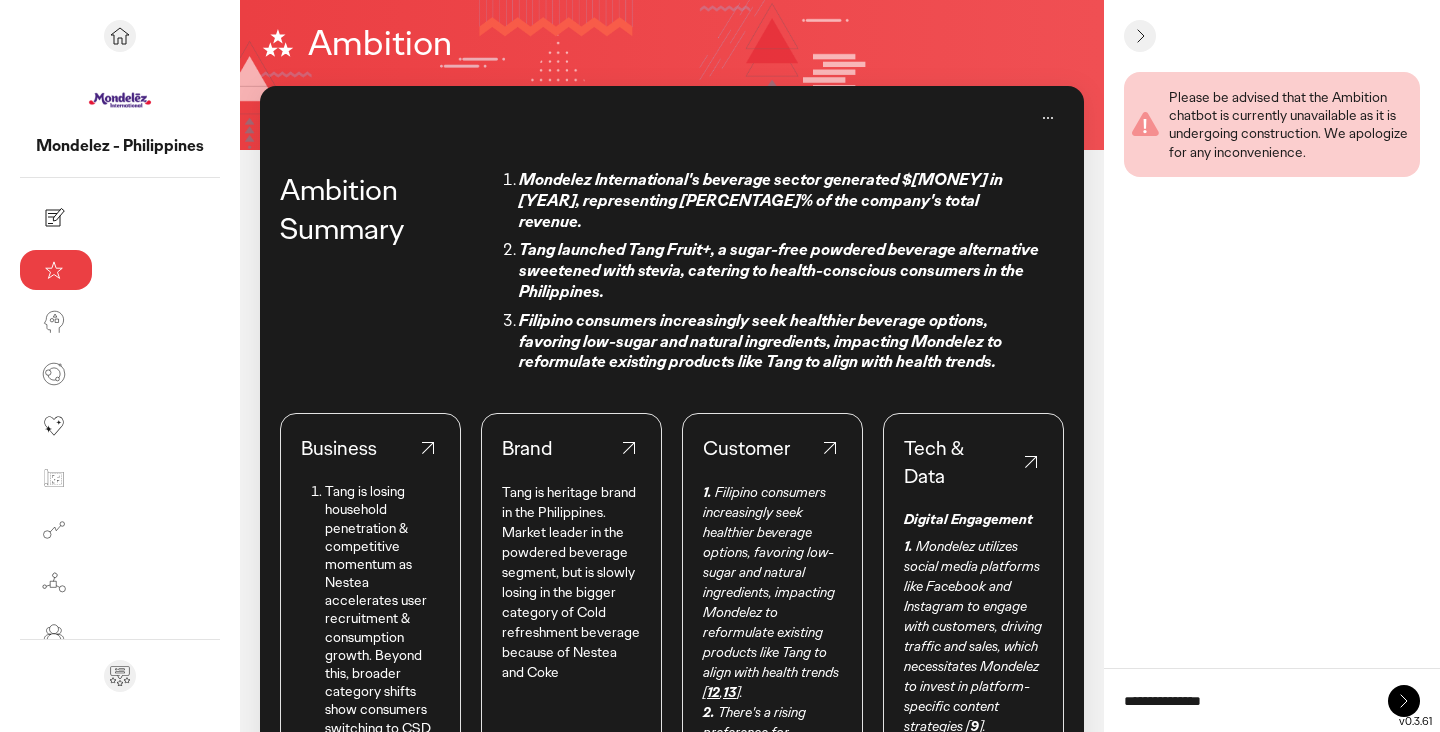 type on "**********" 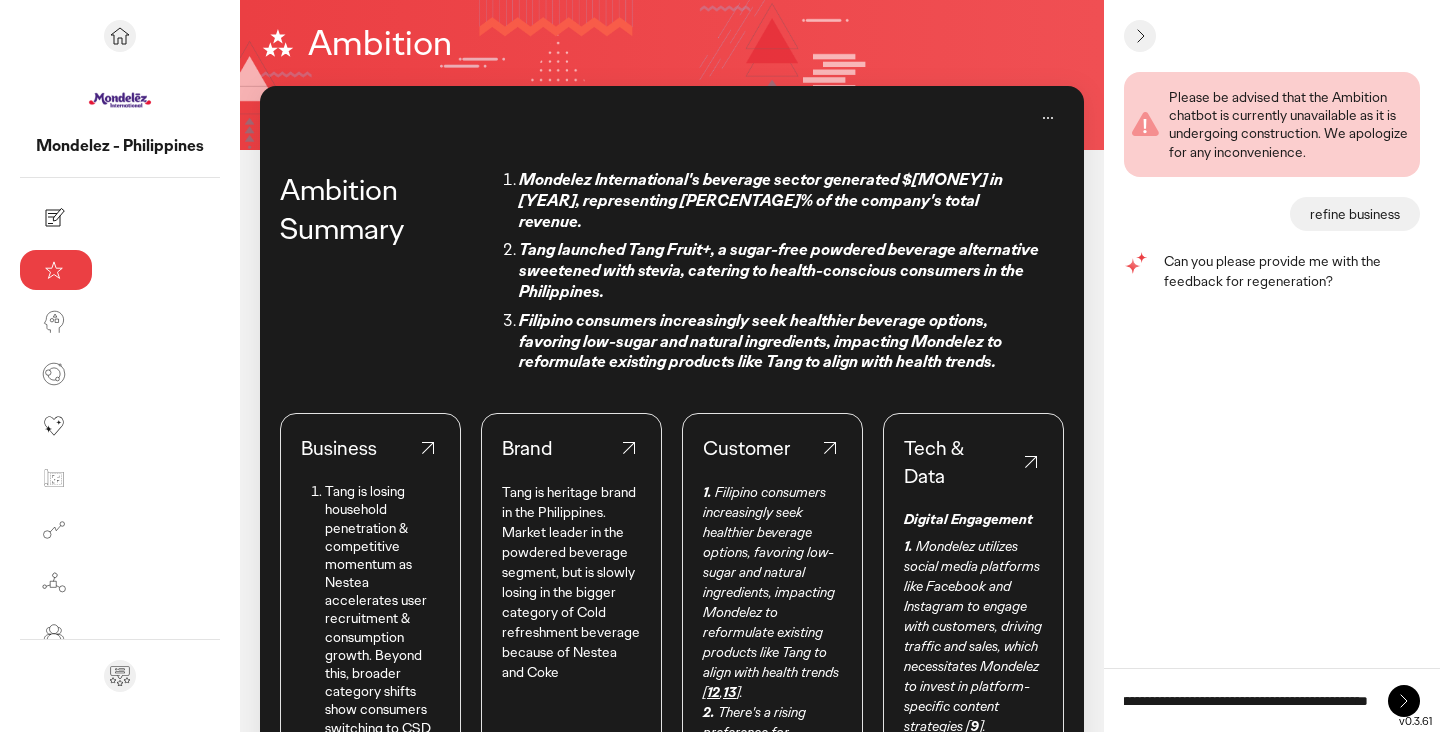 scroll, scrollTop: 0, scrollLeft: 353, axis: horizontal 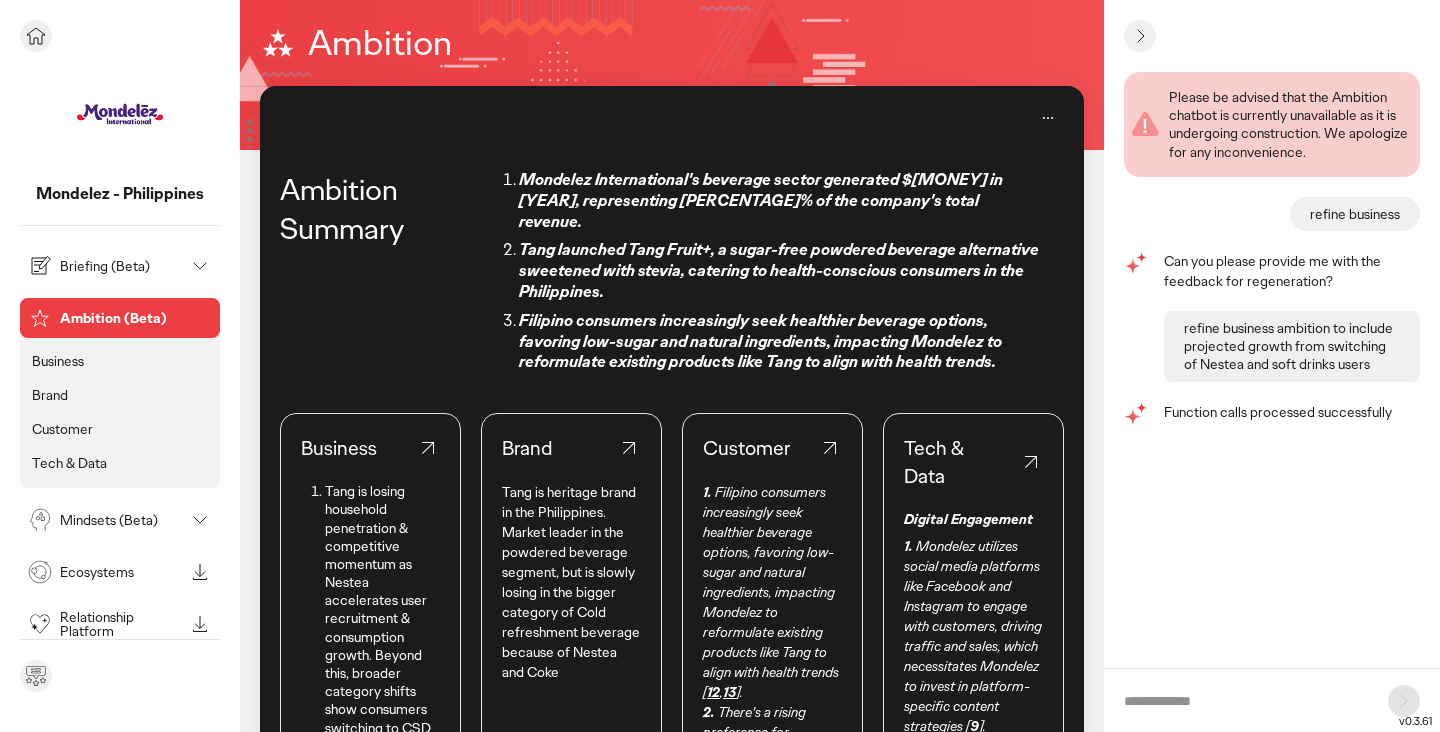 click on "Mindsets (Beta)" at bounding box center [122, 520] 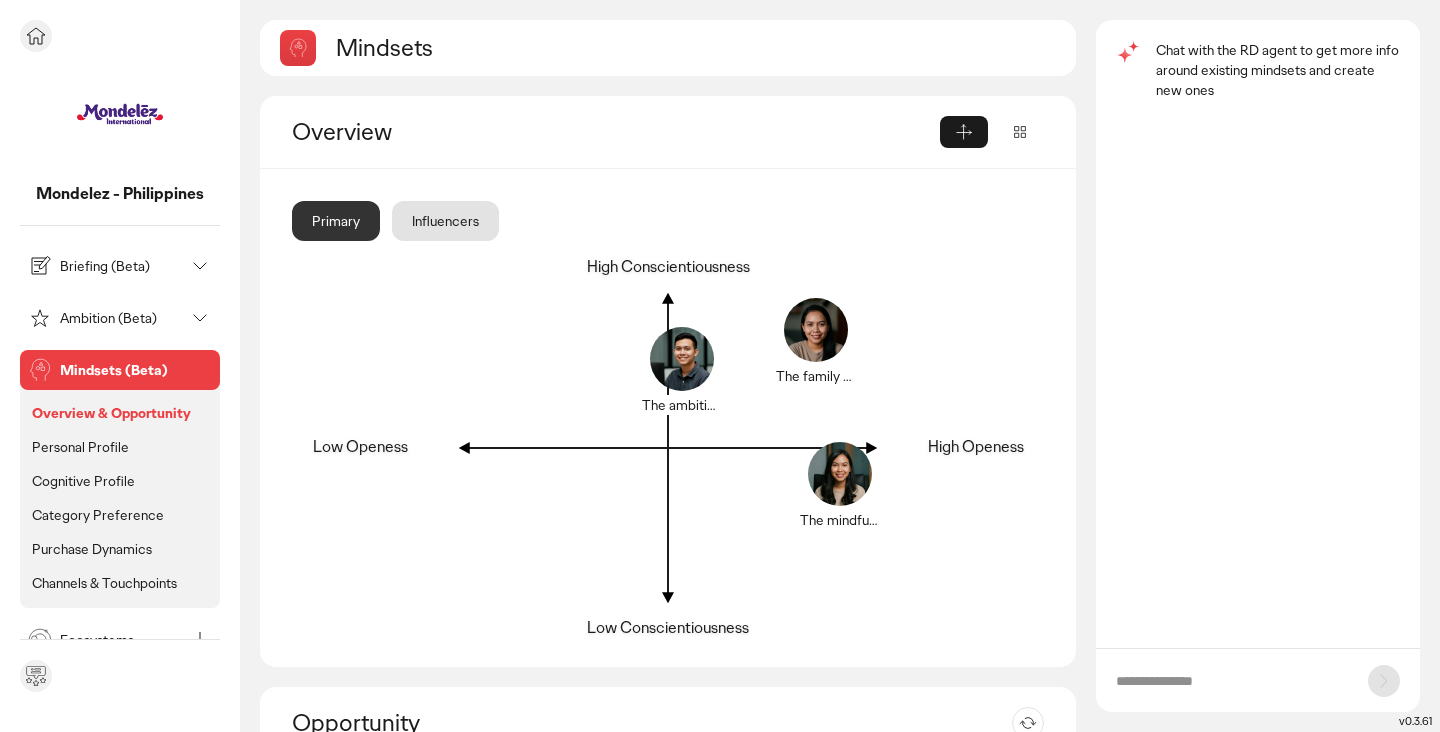 click on "Personal Profile" at bounding box center (80, 447) 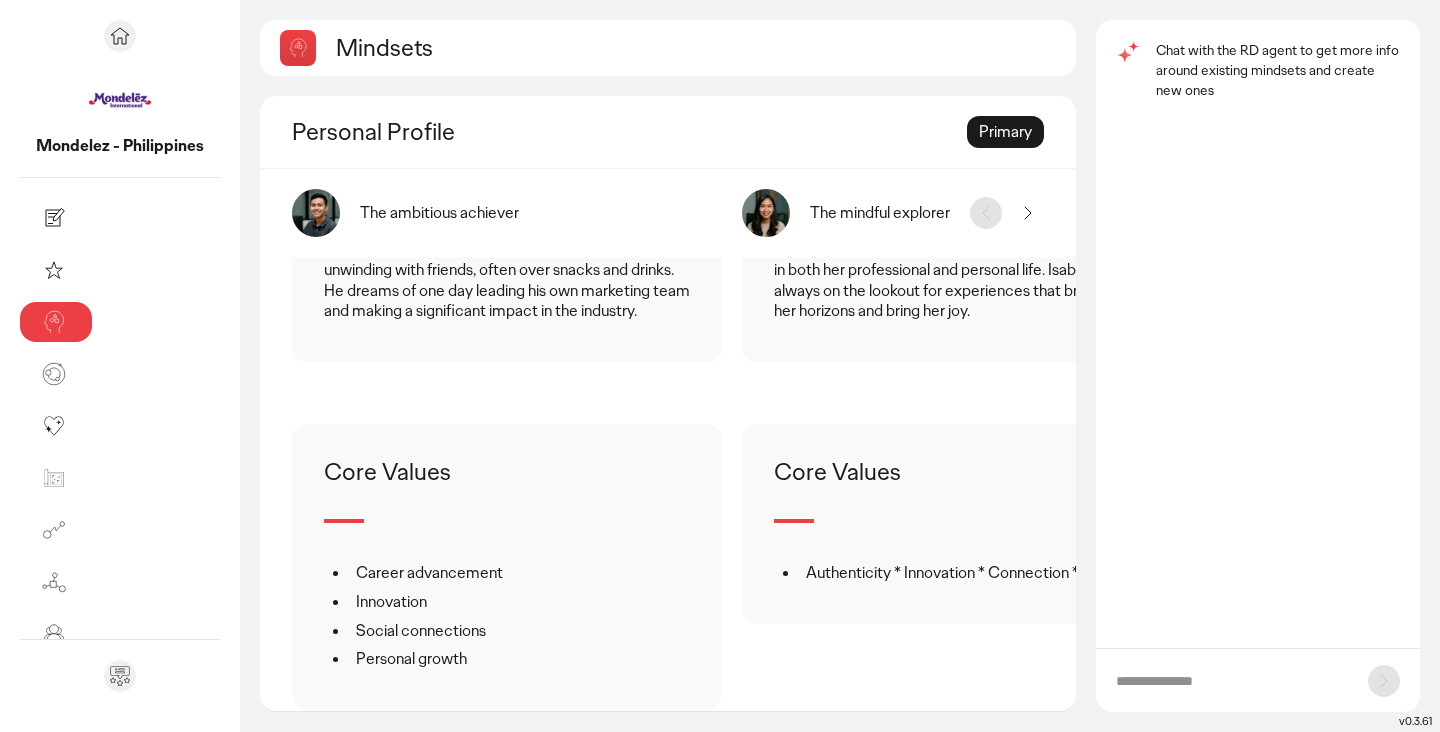 scroll, scrollTop: 0, scrollLeft: 0, axis: both 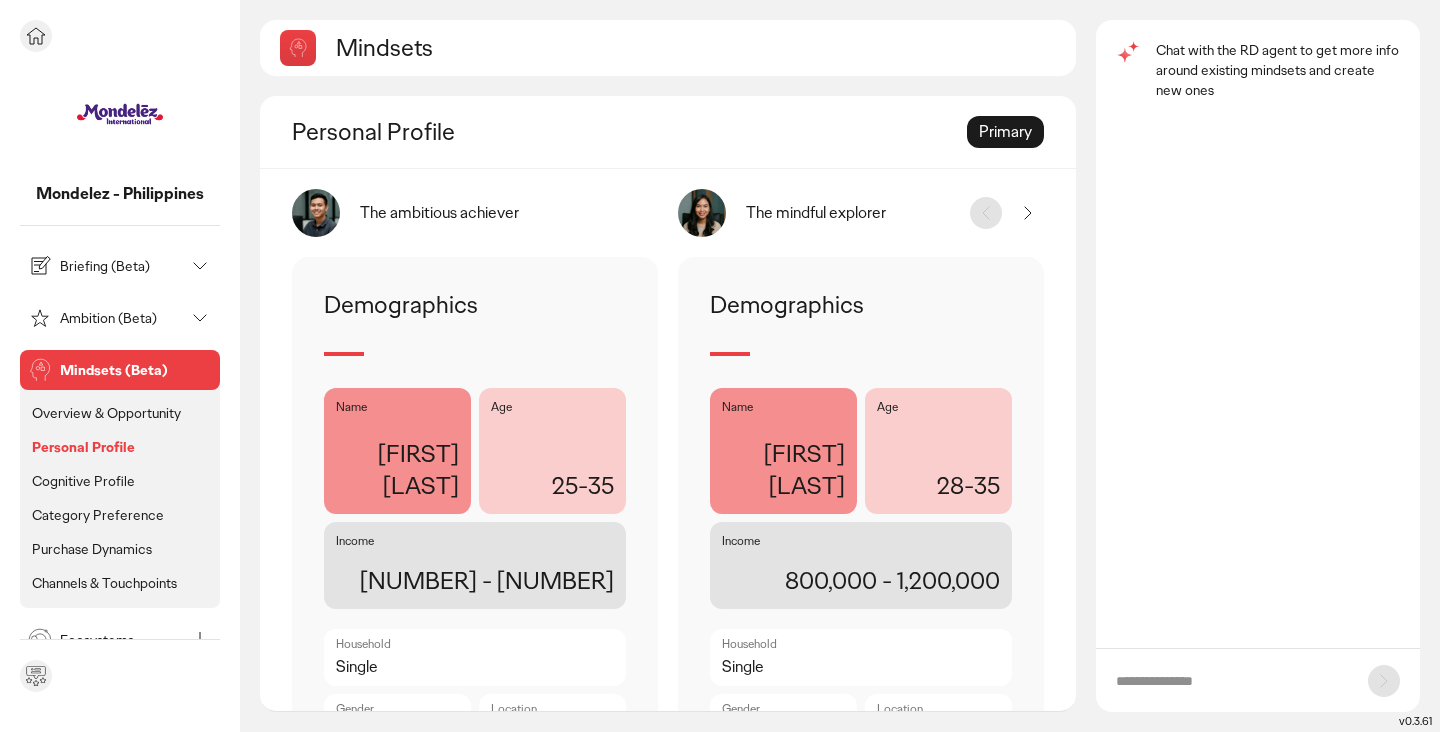 click on "Category Preference" at bounding box center (98, 515) 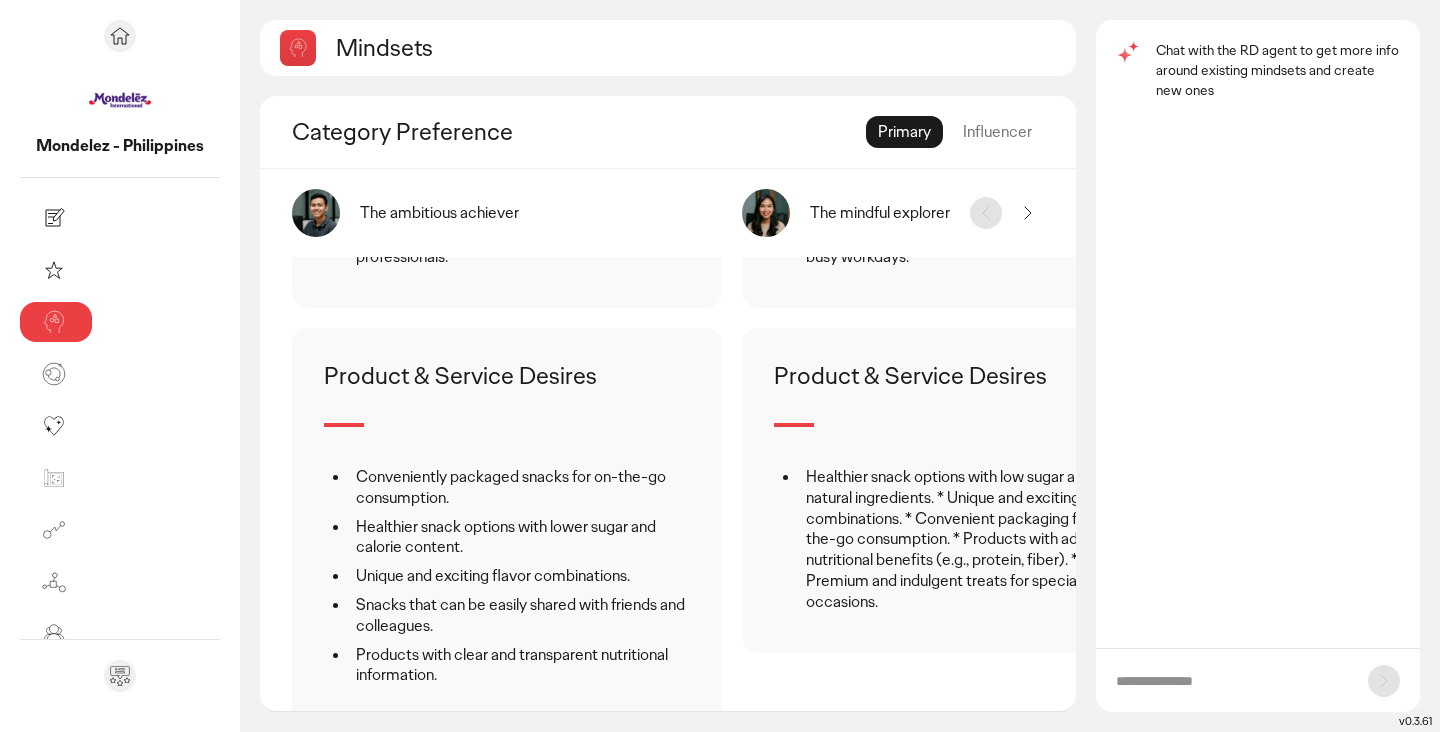 scroll, scrollTop: 202, scrollLeft: 0, axis: vertical 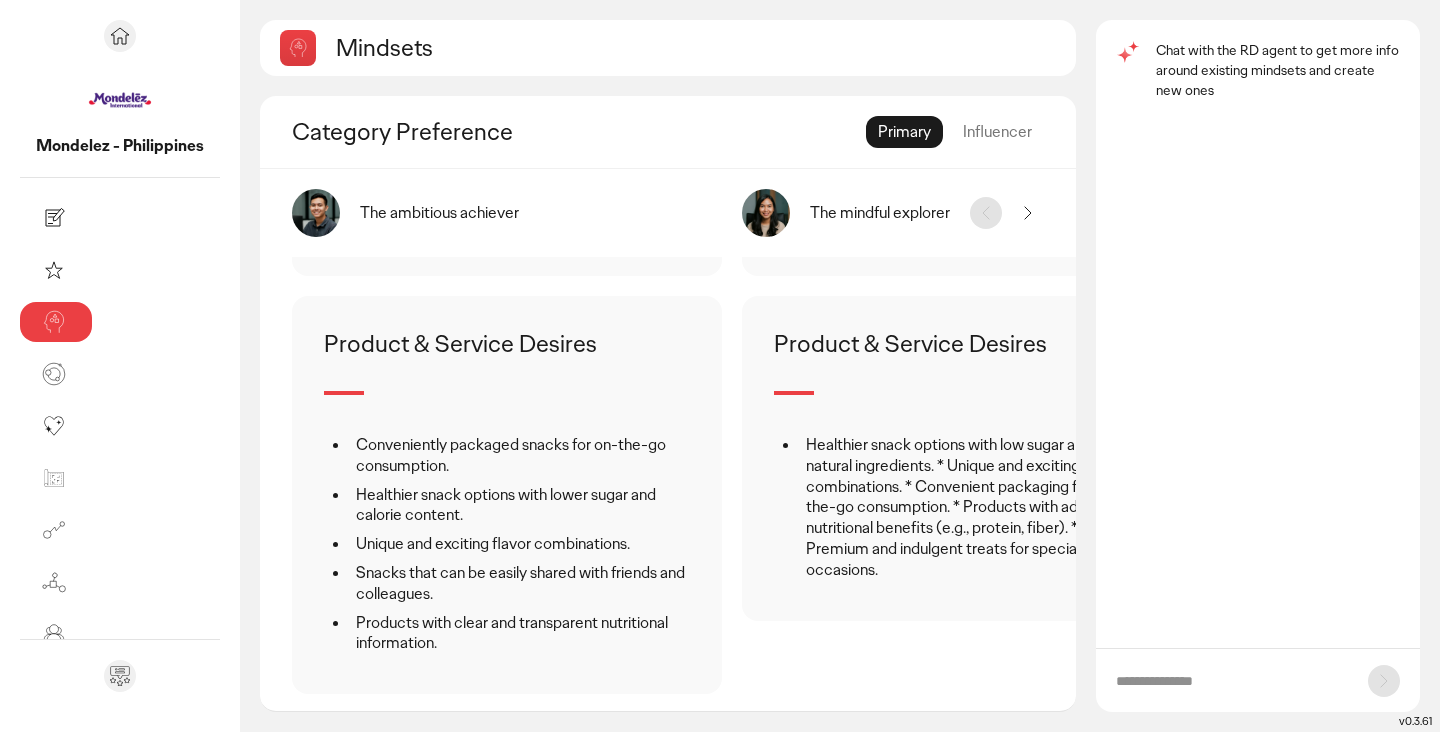 click at bounding box center [1232, 681] 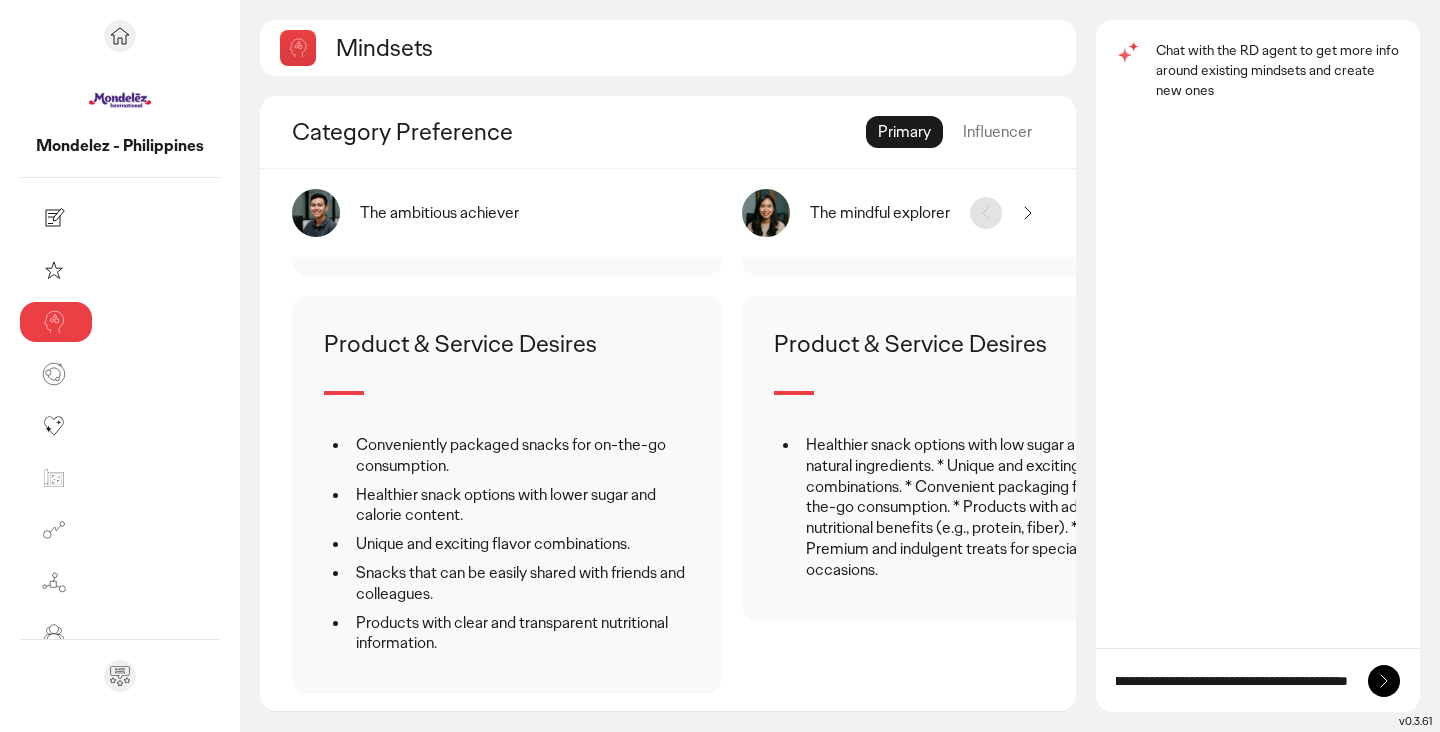 scroll, scrollTop: 0, scrollLeft: 1151, axis: horizontal 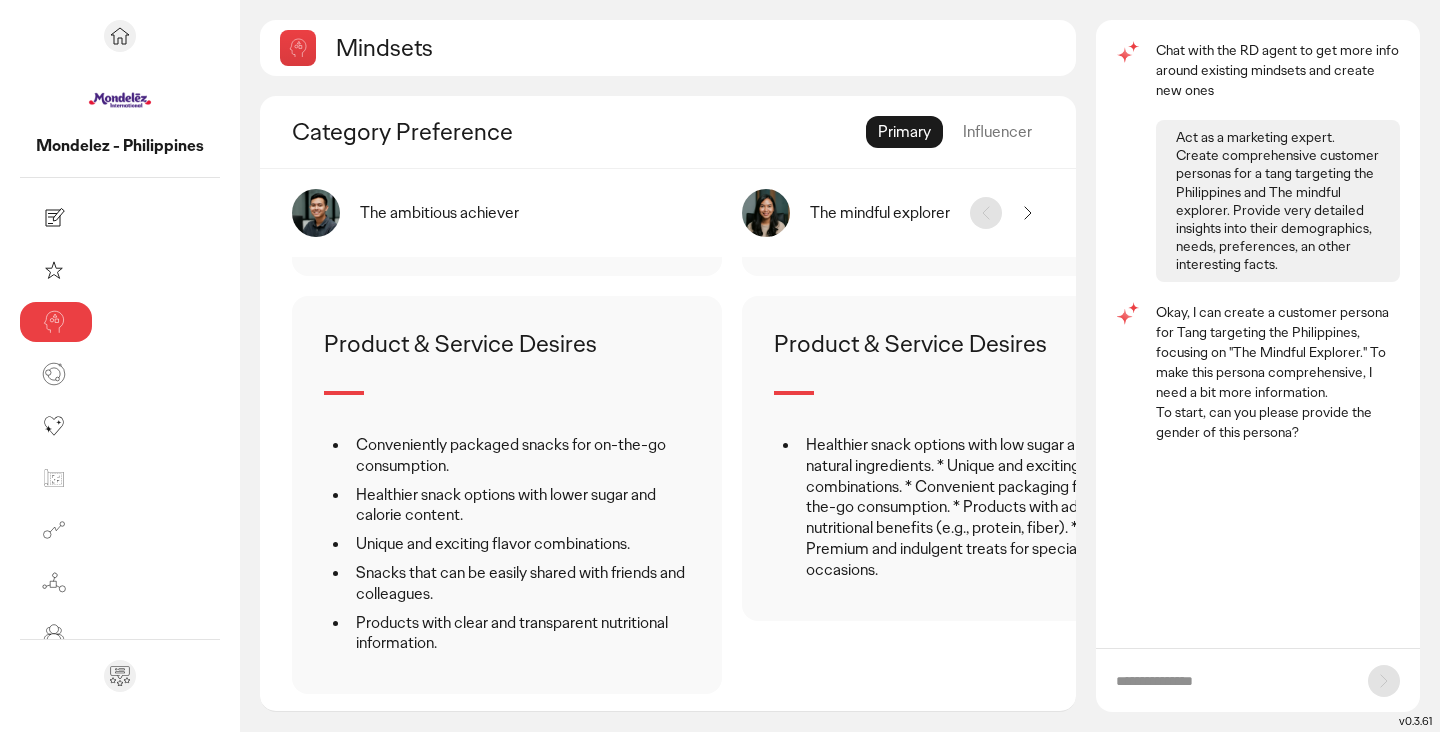 click at bounding box center [1232, 681] 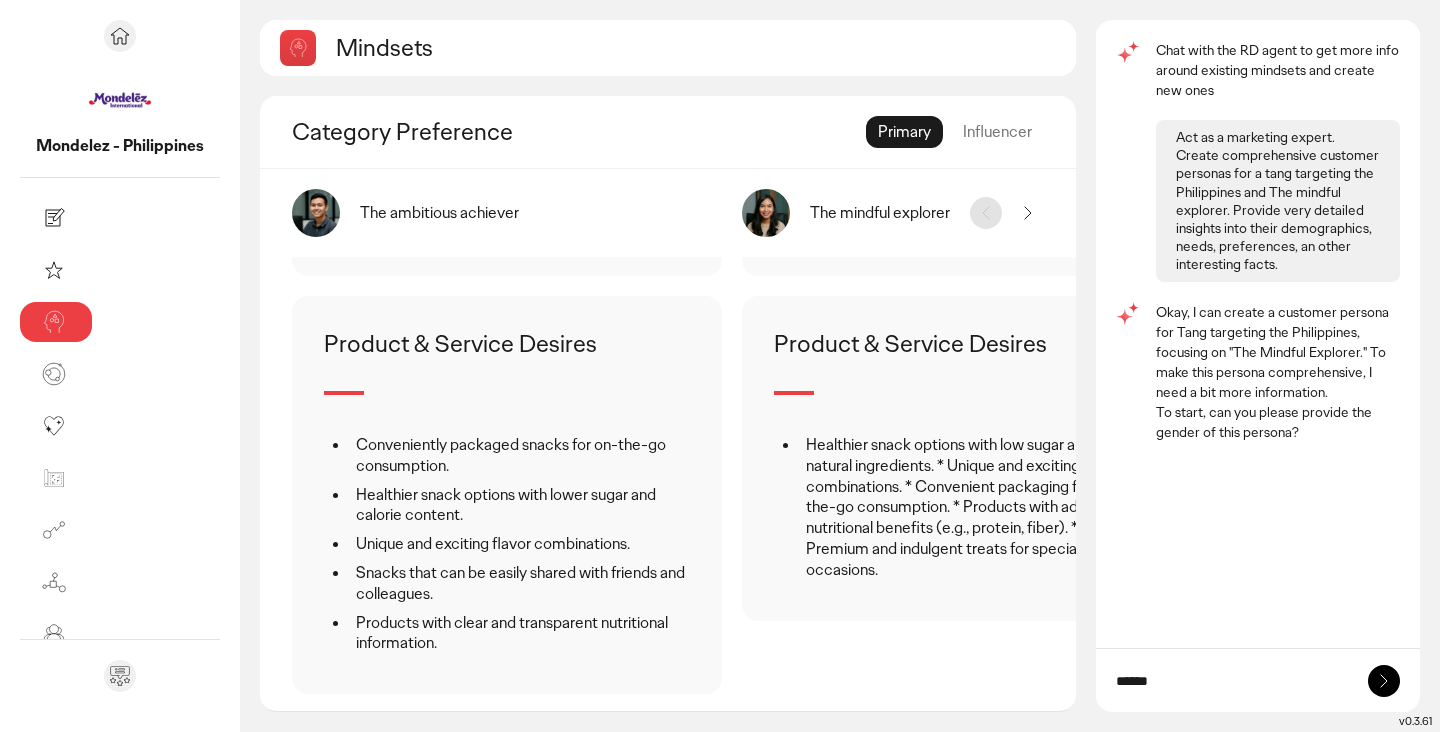 type on "******" 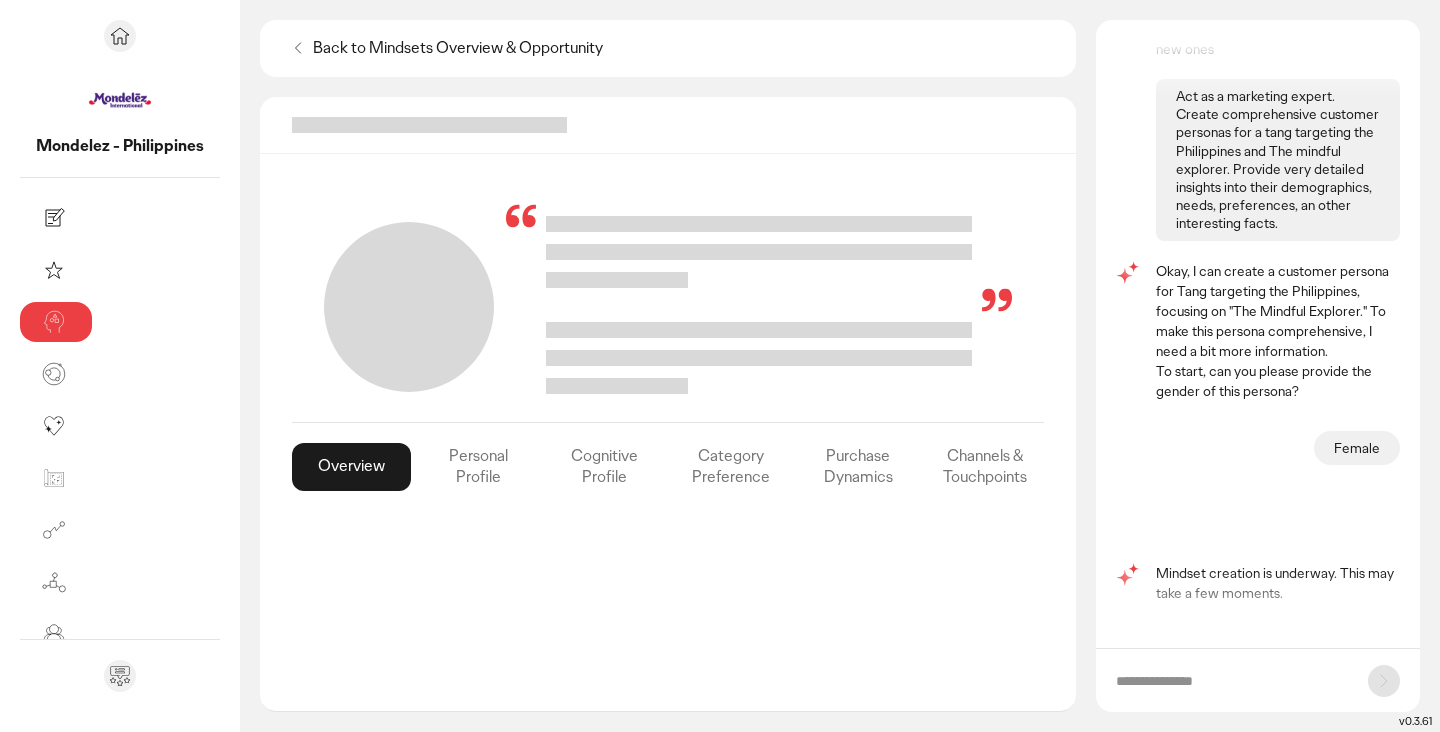 scroll, scrollTop: 0, scrollLeft: 0, axis: both 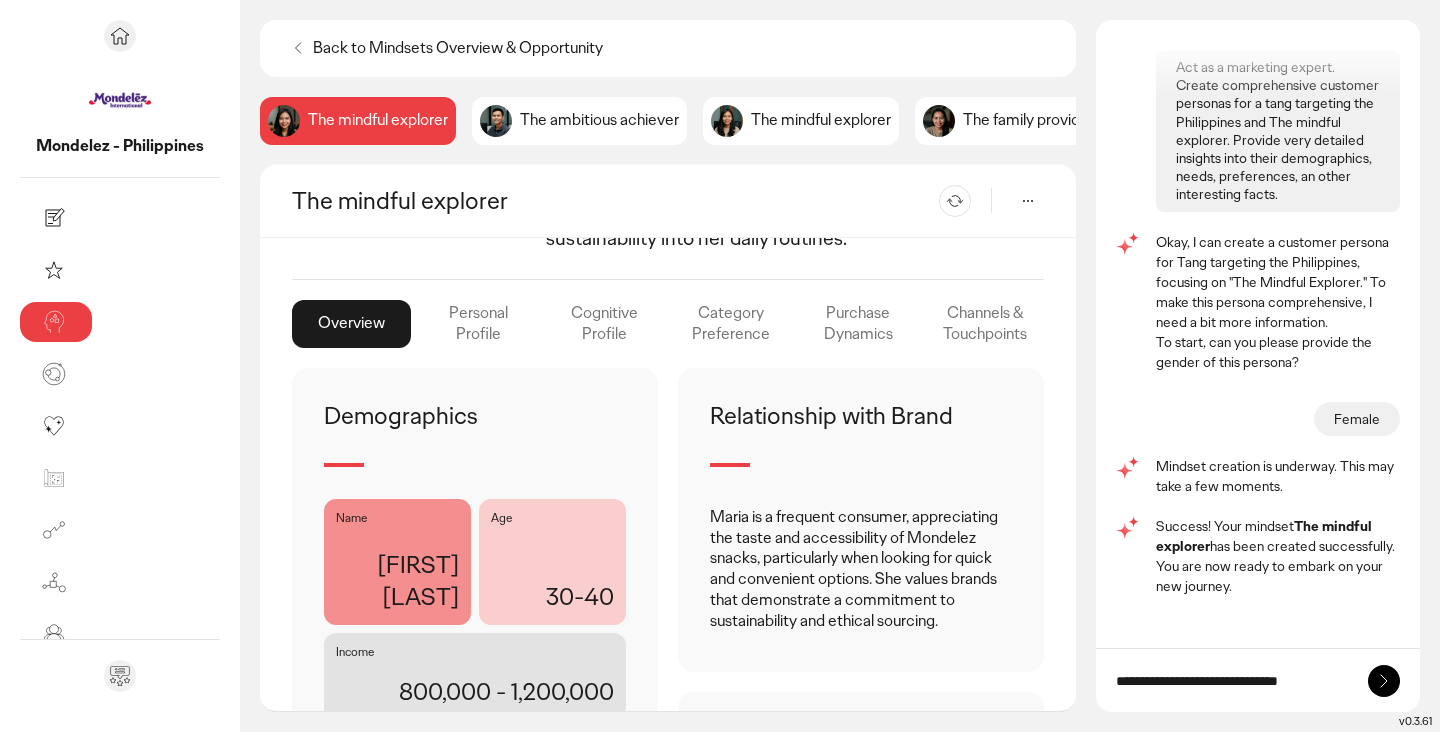 type on "**********" 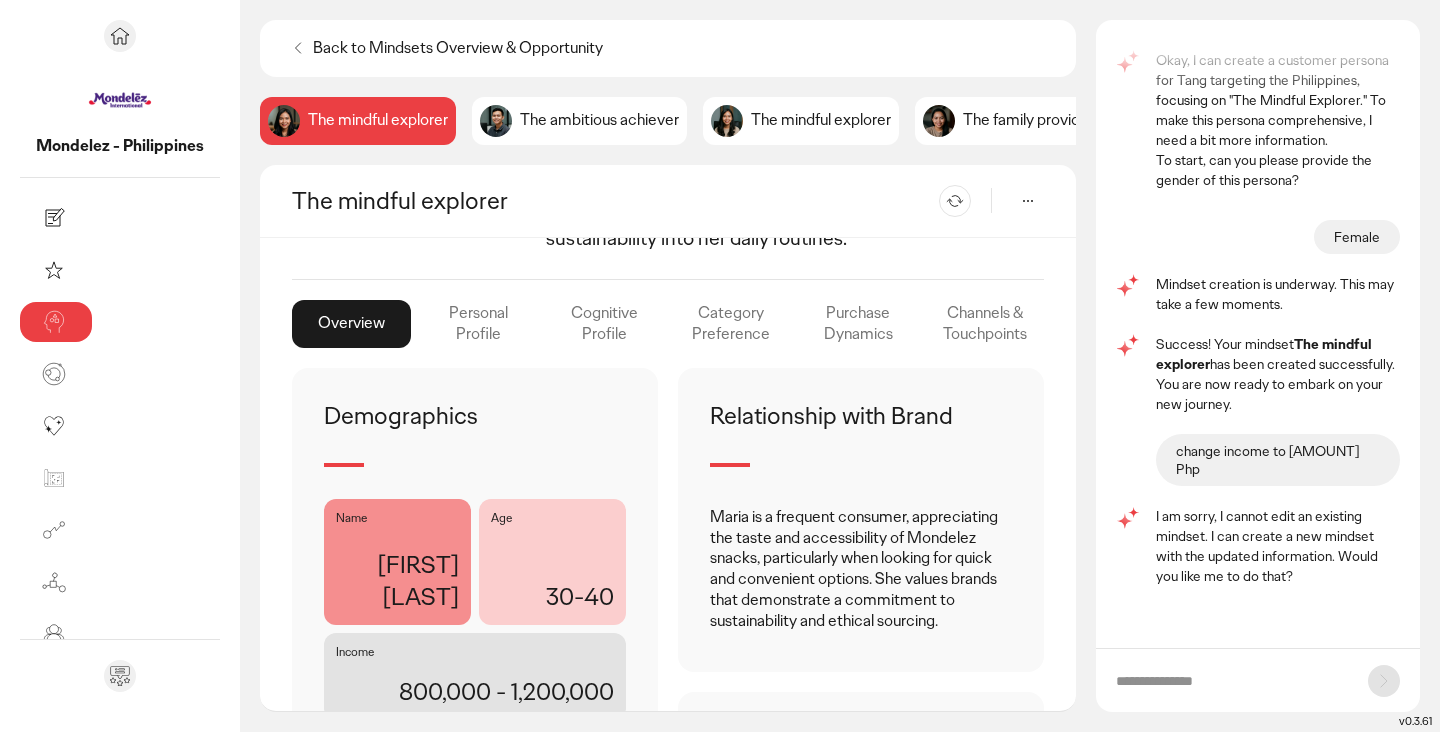 scroll, scrollTop: 252, scrollLeft: 0, axis: vertical 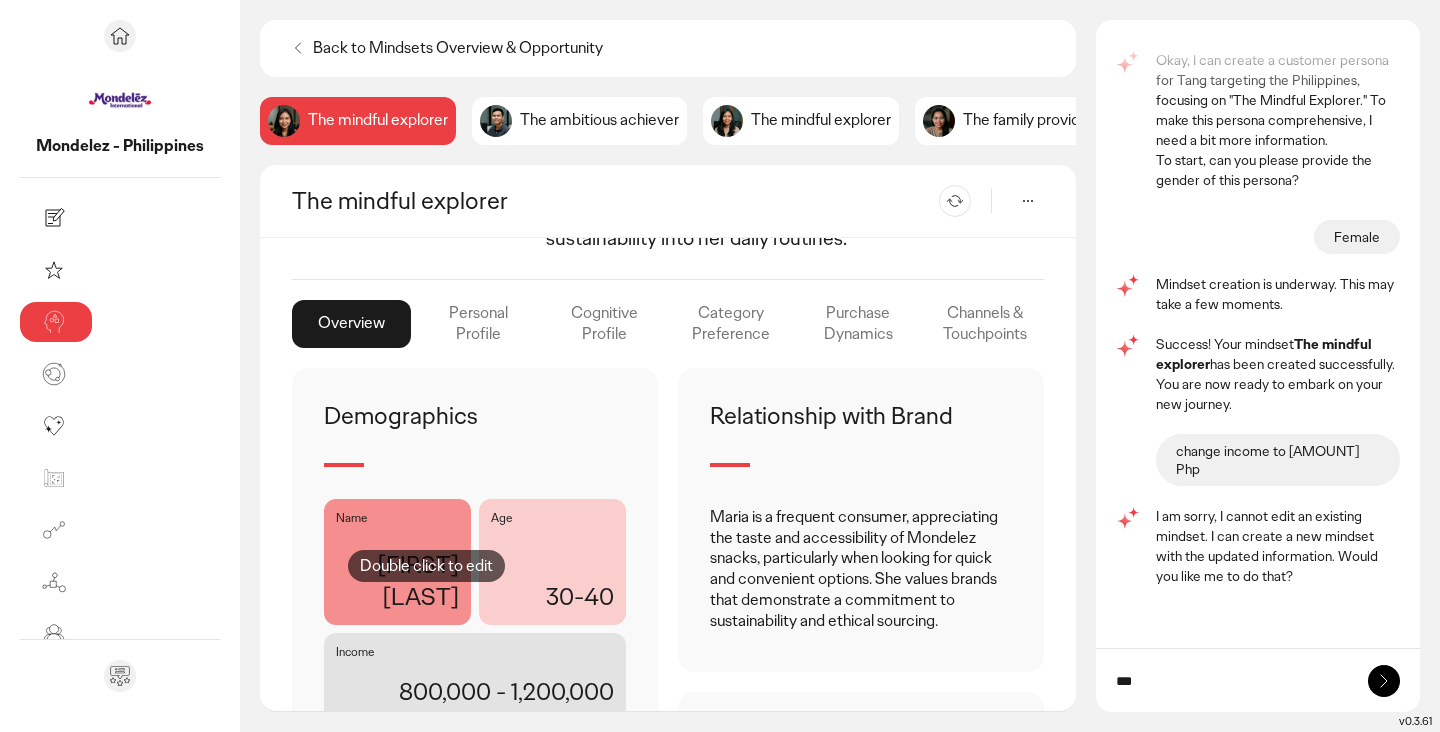 type on "***" 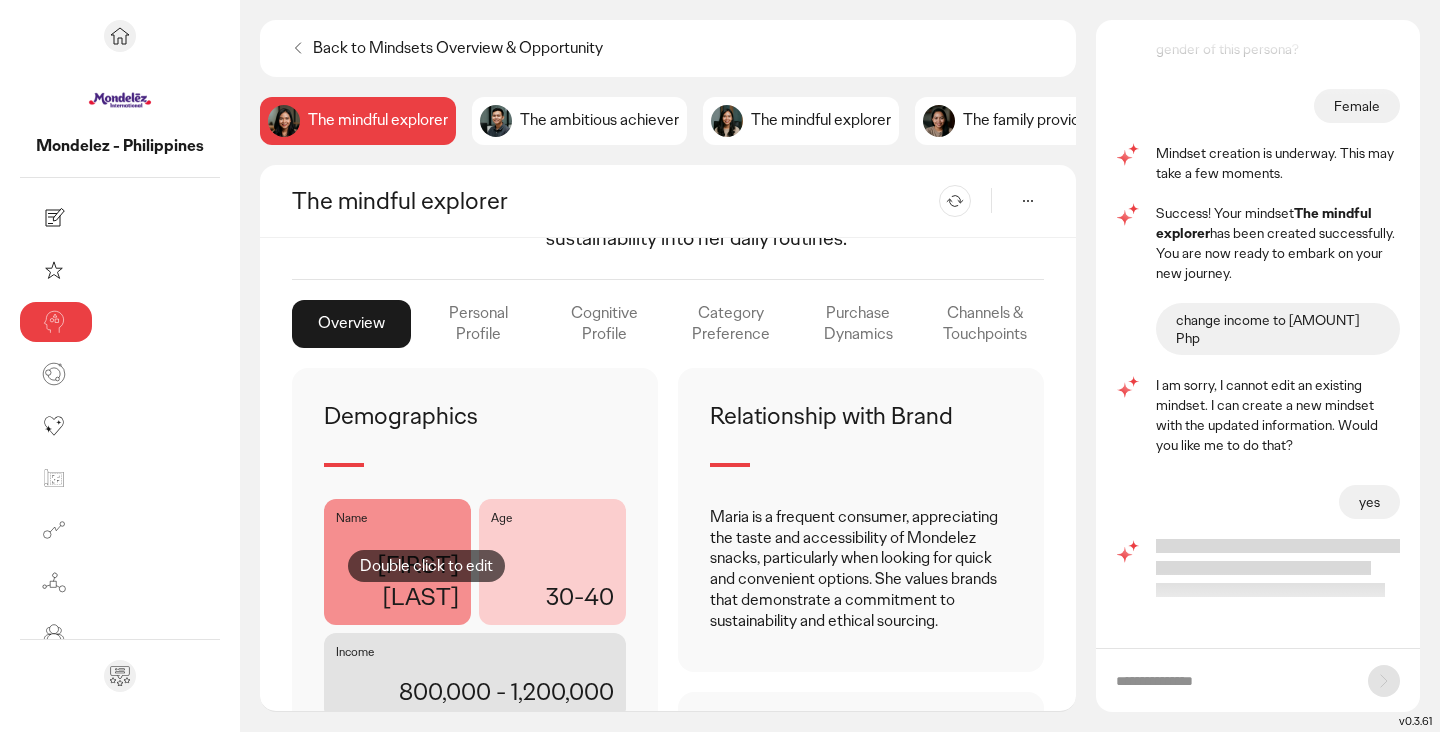 scroll, scrollTop: 384, scrollLeft: 0, axis: vertical 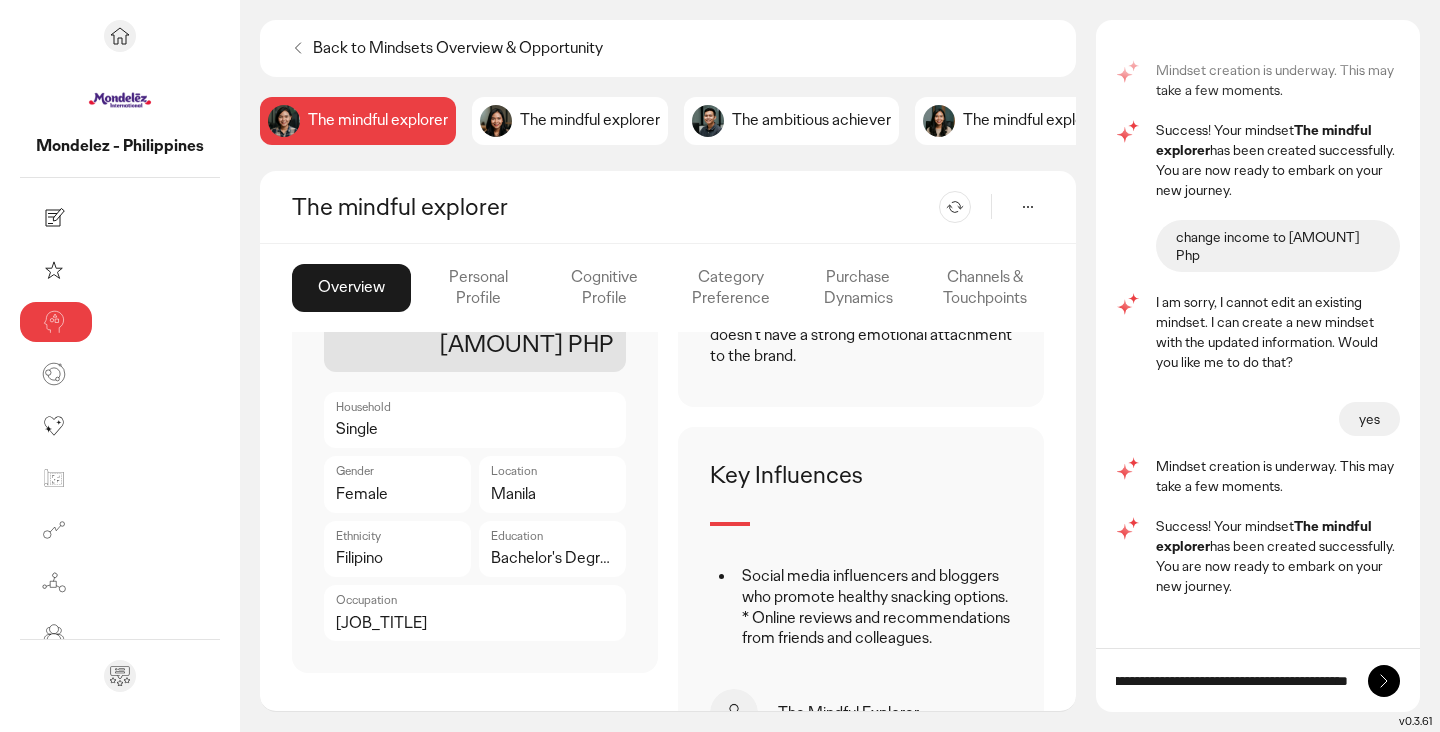 type on "**********" 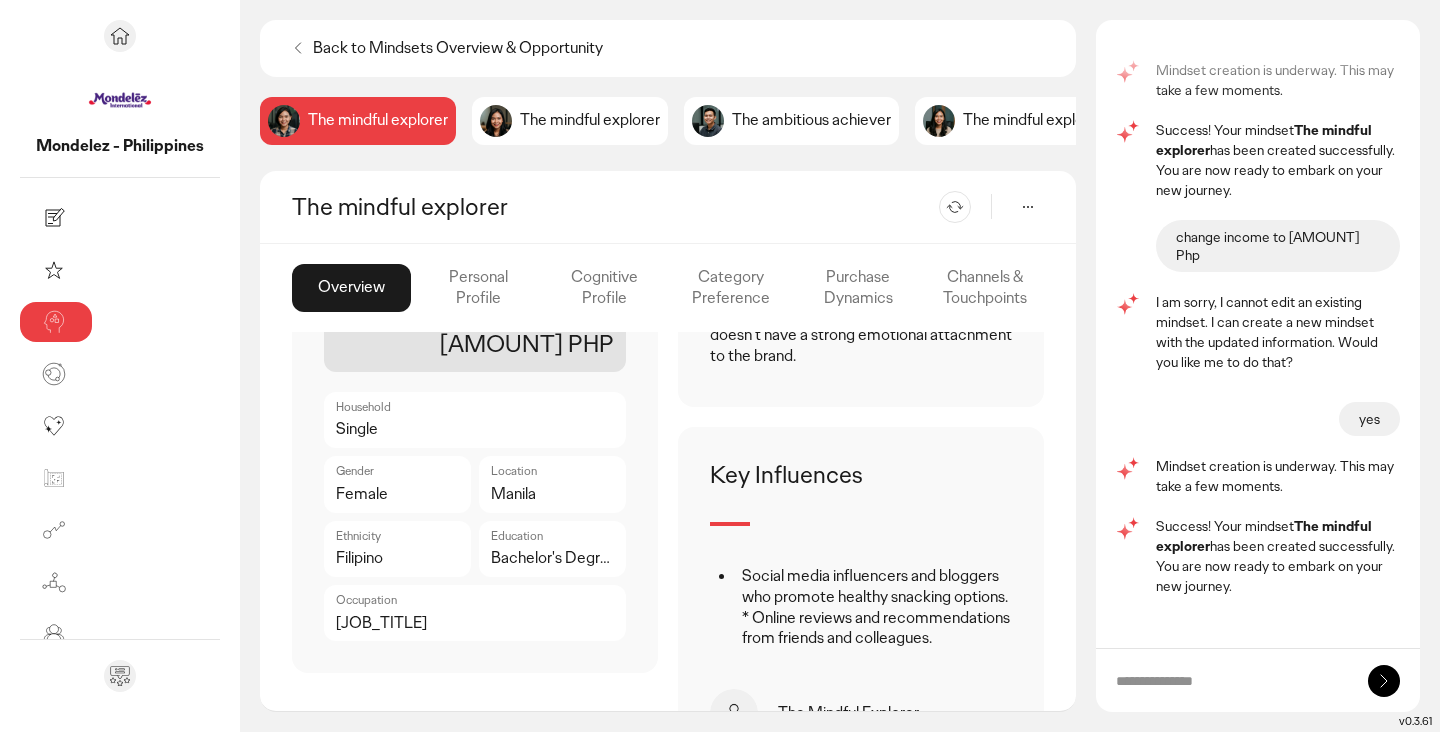 scroll, scrollTop: 0, scrollLeft: 0, axis: both 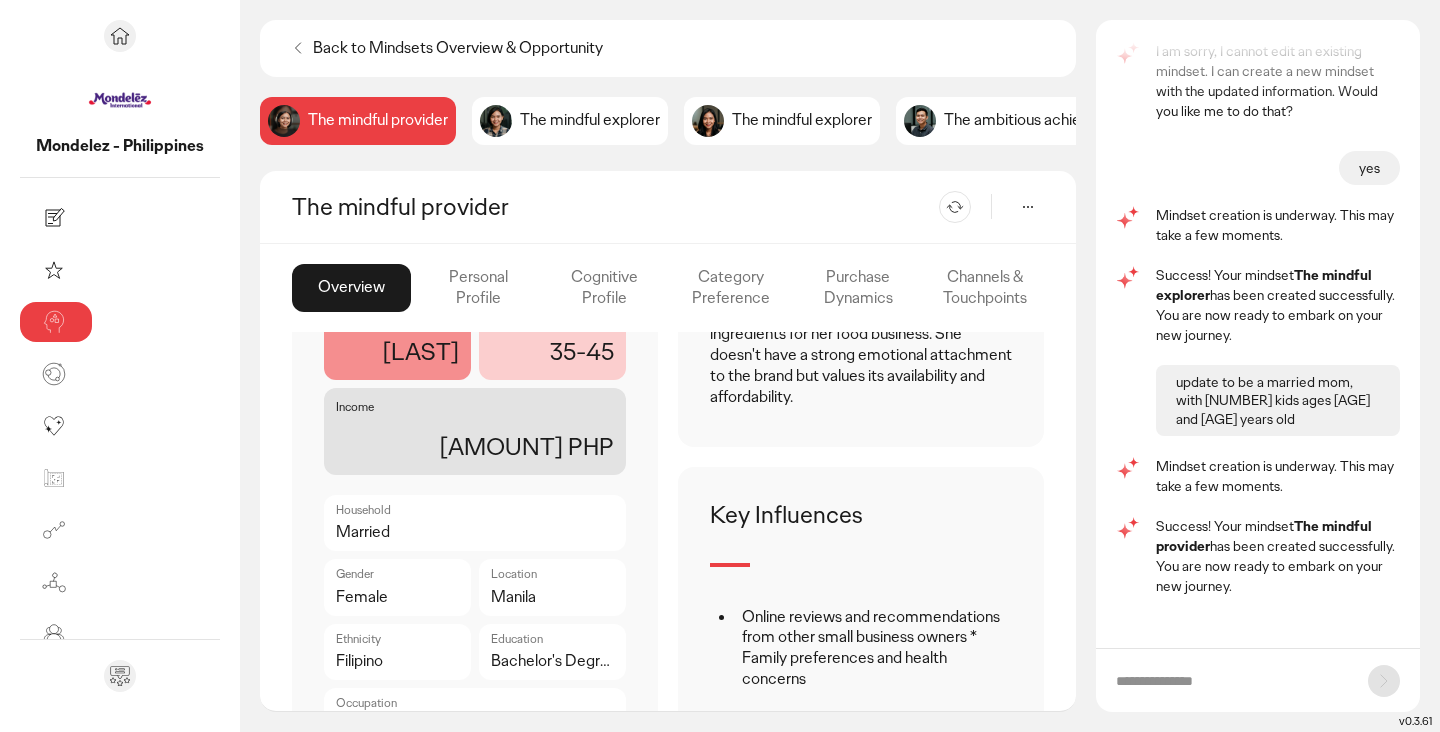 click on "Personal Profile" 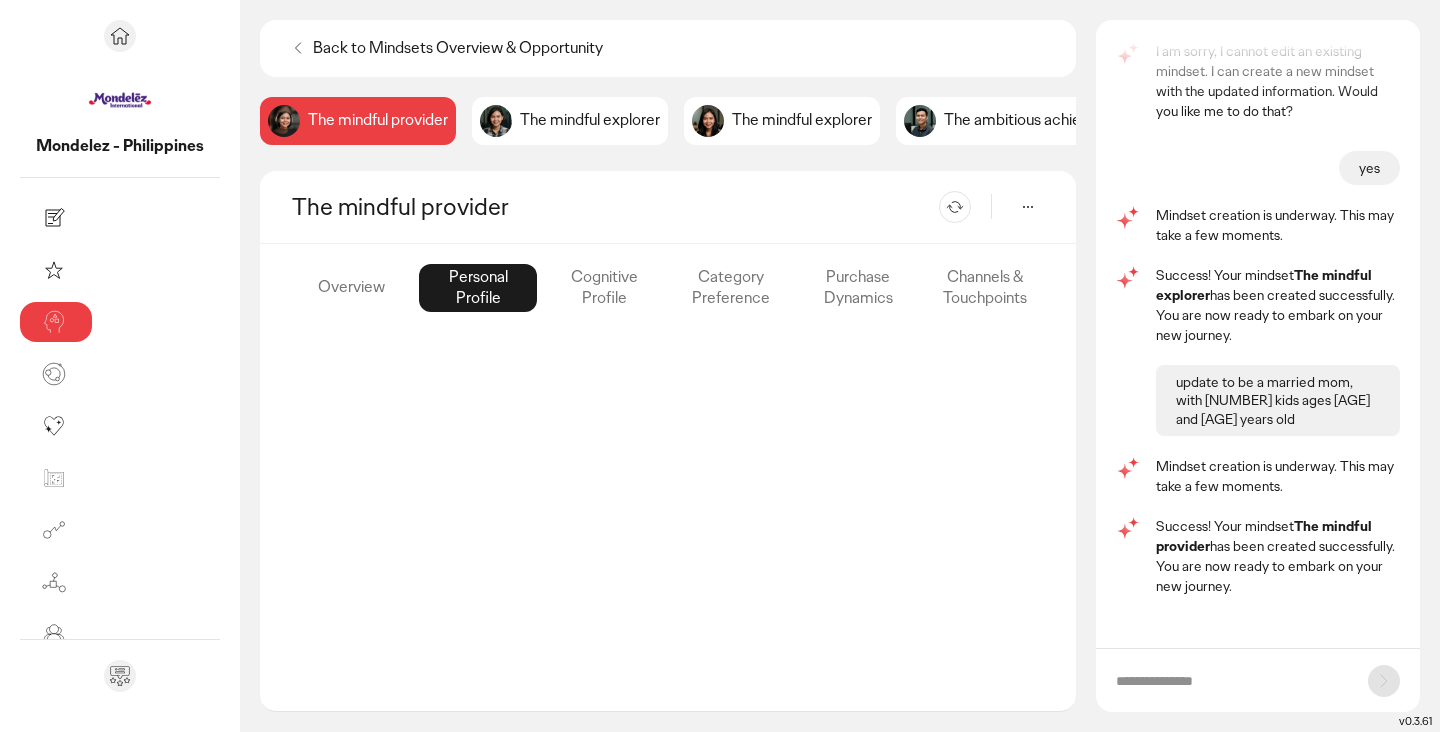 click on "Cognitive Profile" 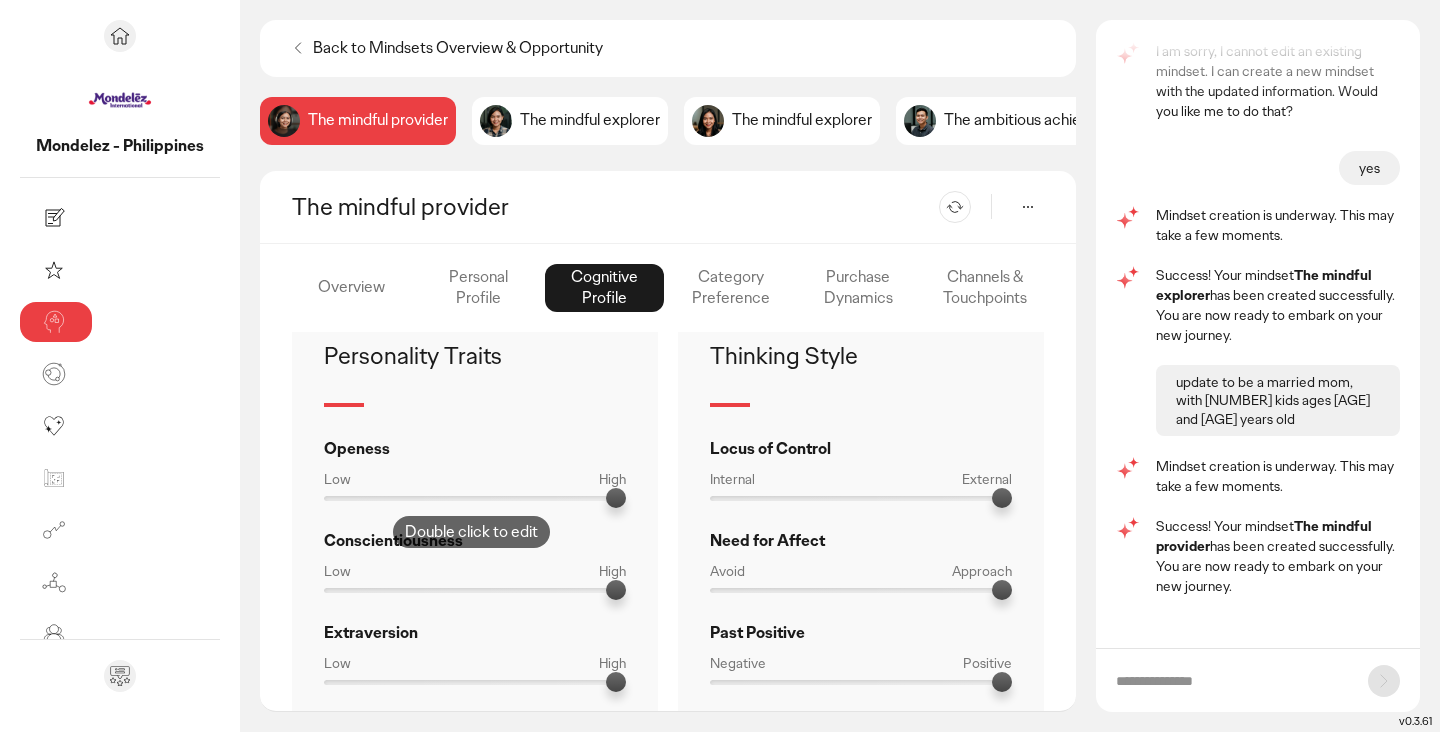 scroll, scrollTop: 417, scrollLeft: 0, axis: vertical 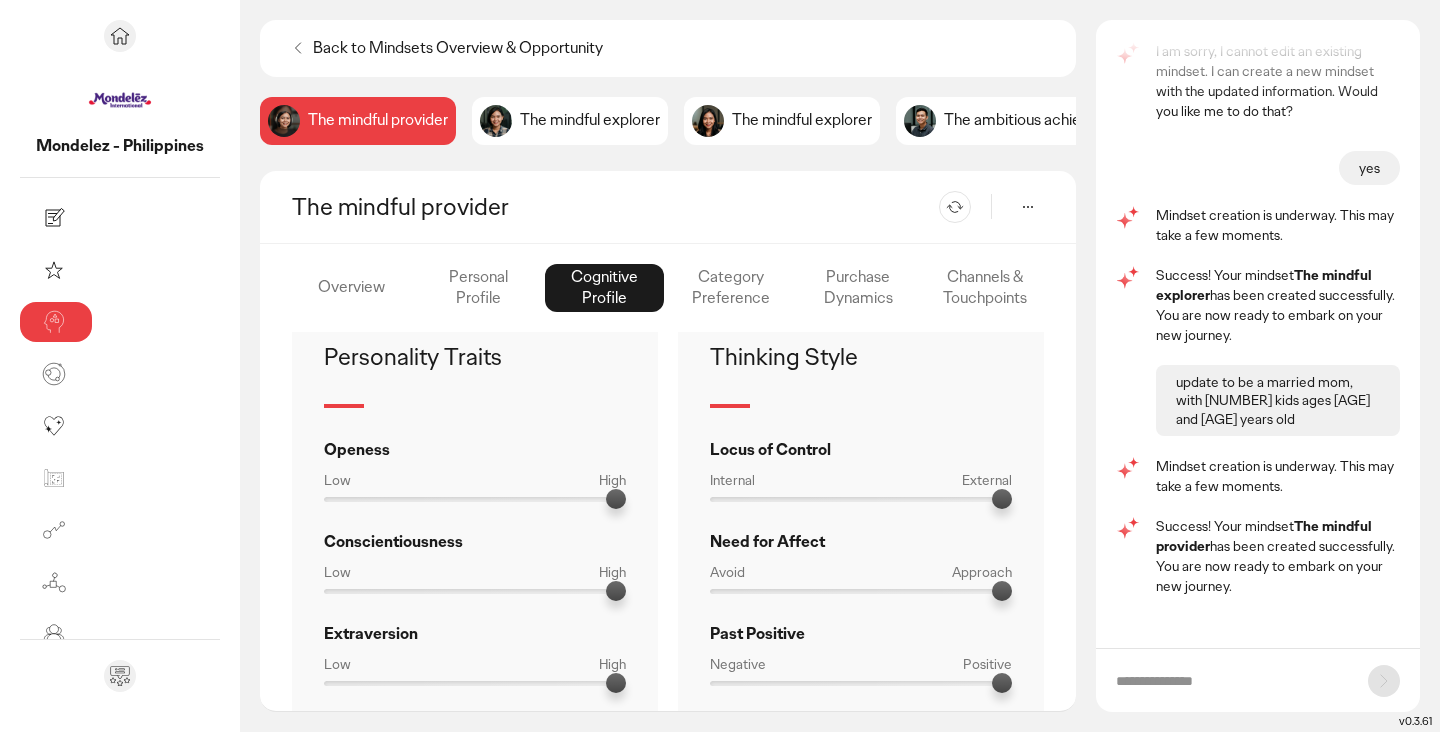 click on "Purchase Dynamics" 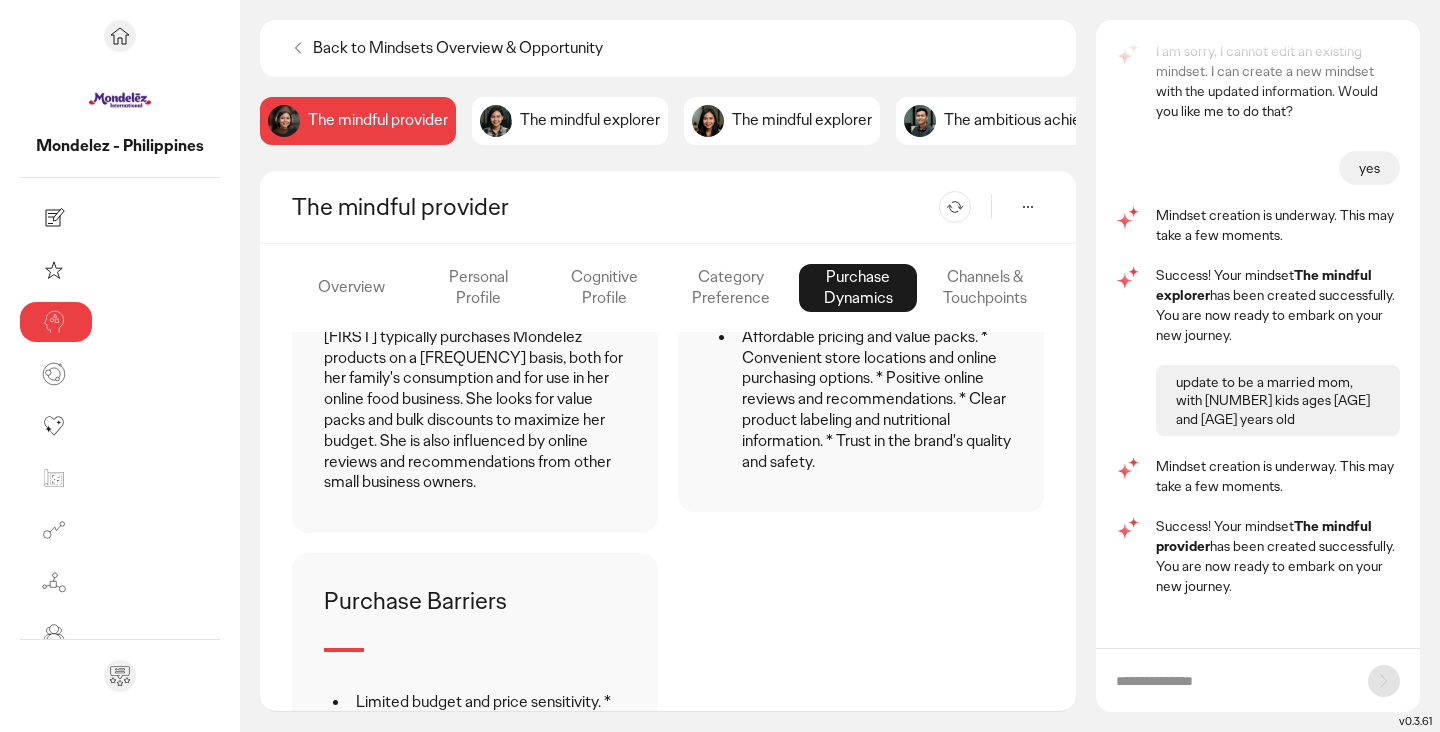 scroll, scrollTop: 626, scrollLeft: 0, axis: vertical 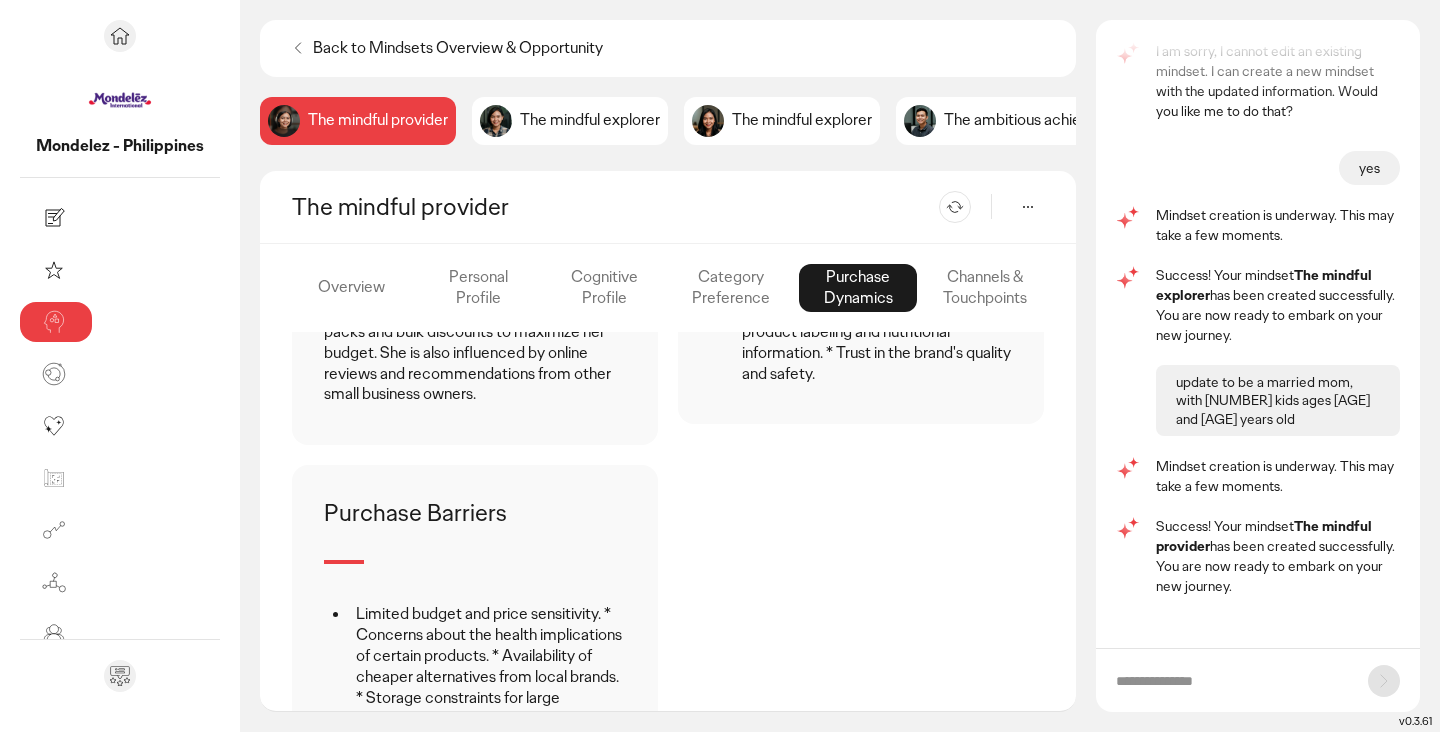click on "Category Preference" 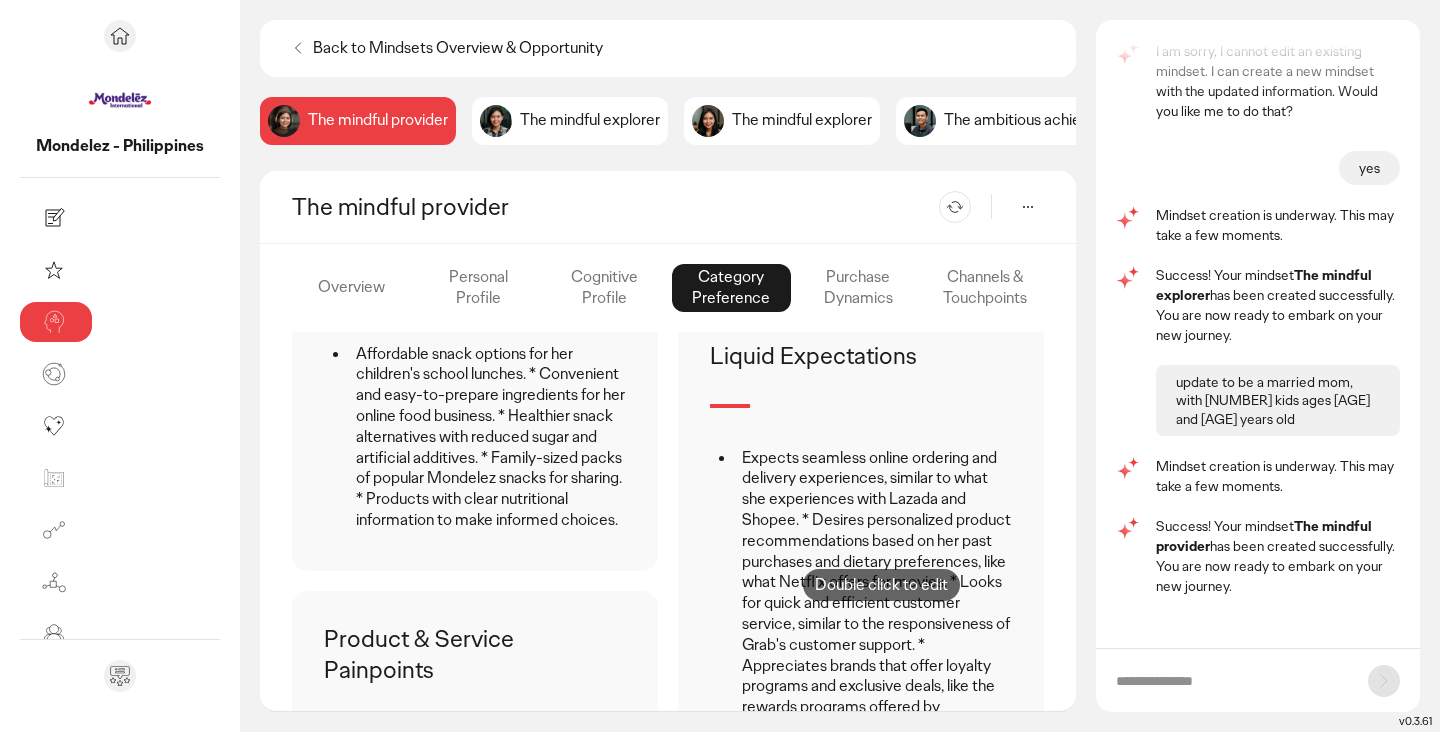 scroll, scrollTop: 769, scrollLeft: 0, axis: vertical 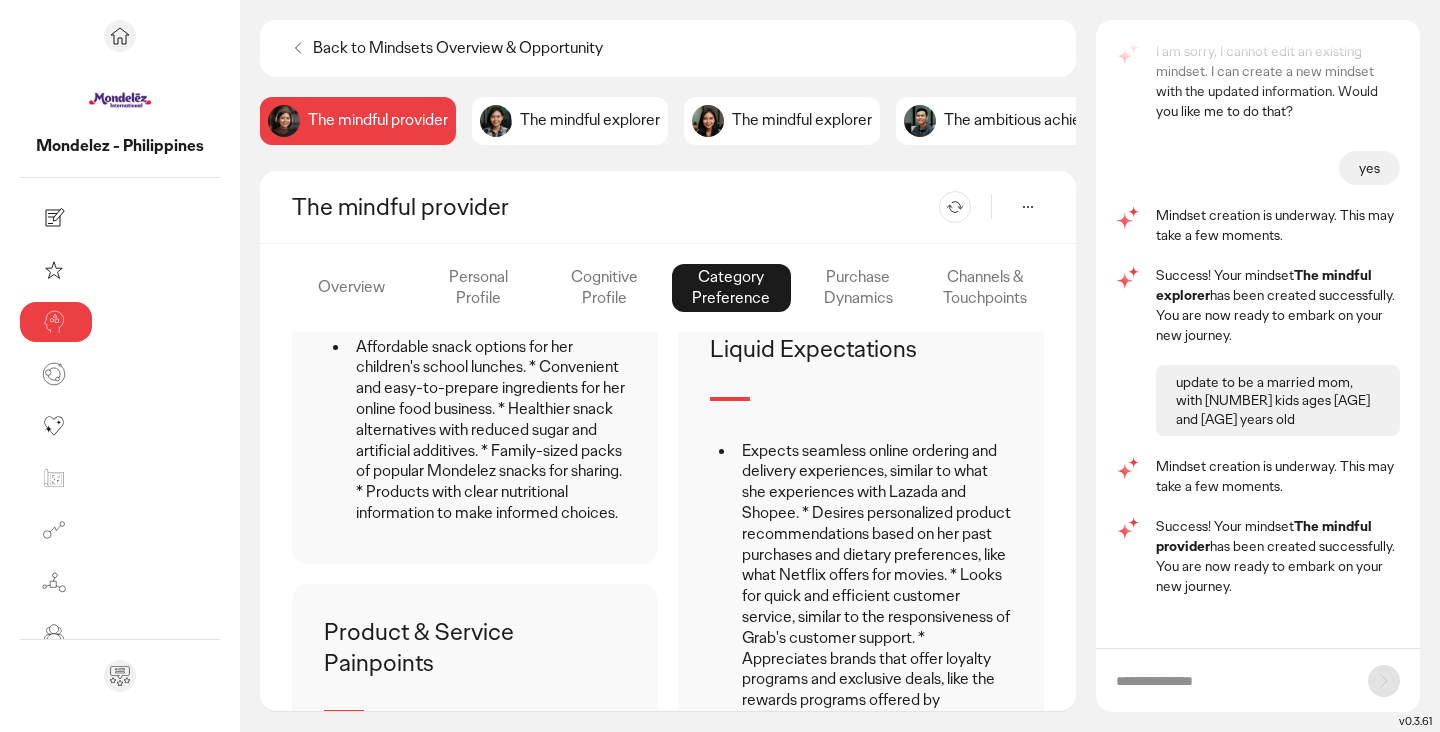 click on "Channels & Touchpoints" 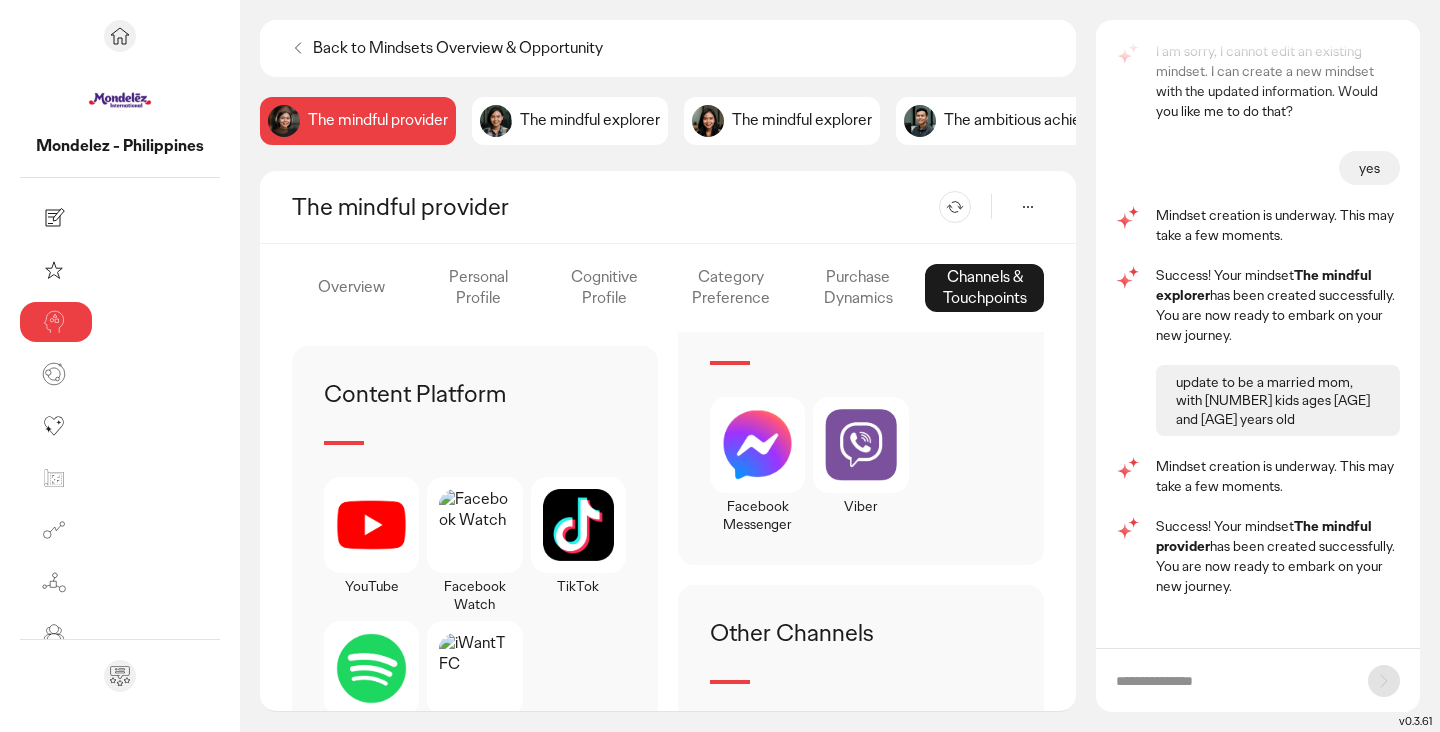 scroll, scrollTop: 794, scrollLeft: 0, axis: vertical 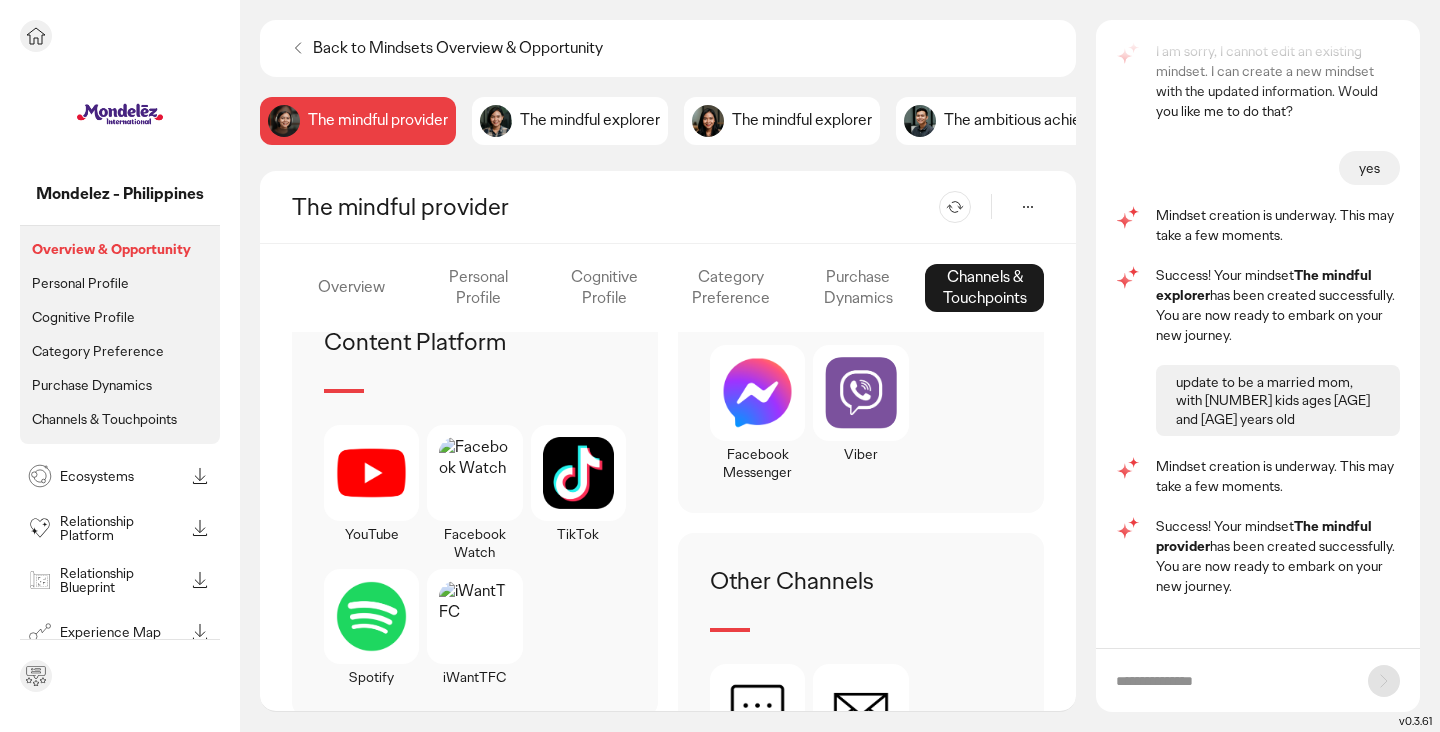 click on "Ecosystems" at bounding box center [122, 476] 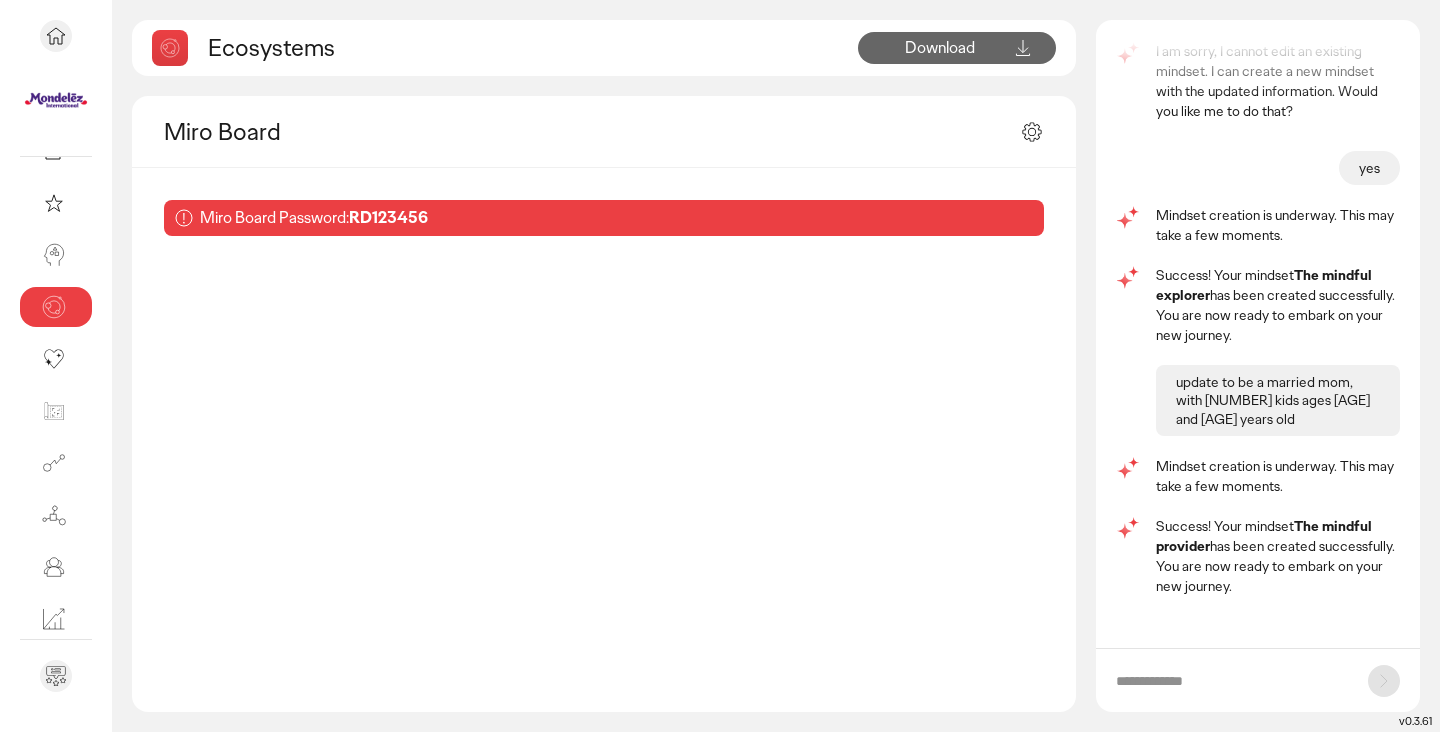 scroll, scrollTop: 46, scrollLeft: 0, axis: vertical 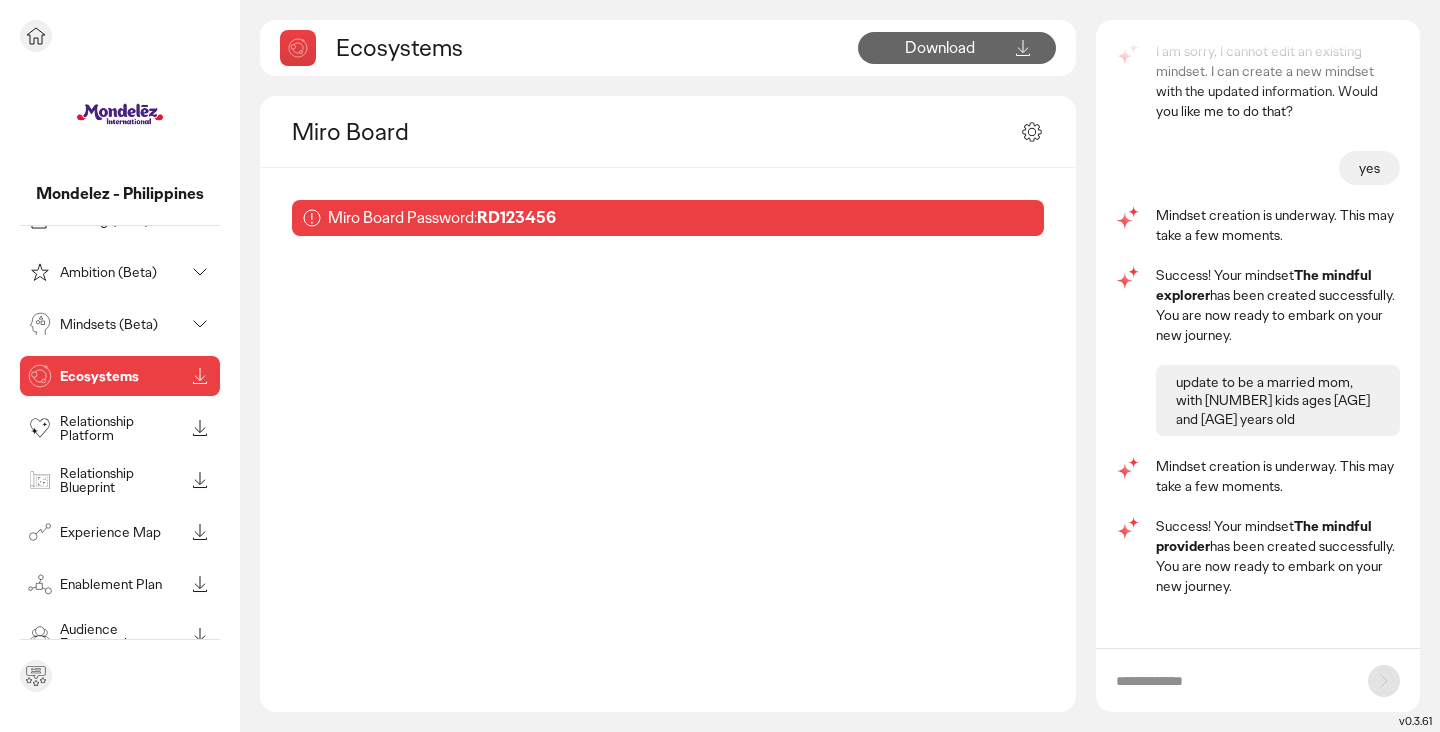 click on "Ecosystems" at bounding box center (122, 376) 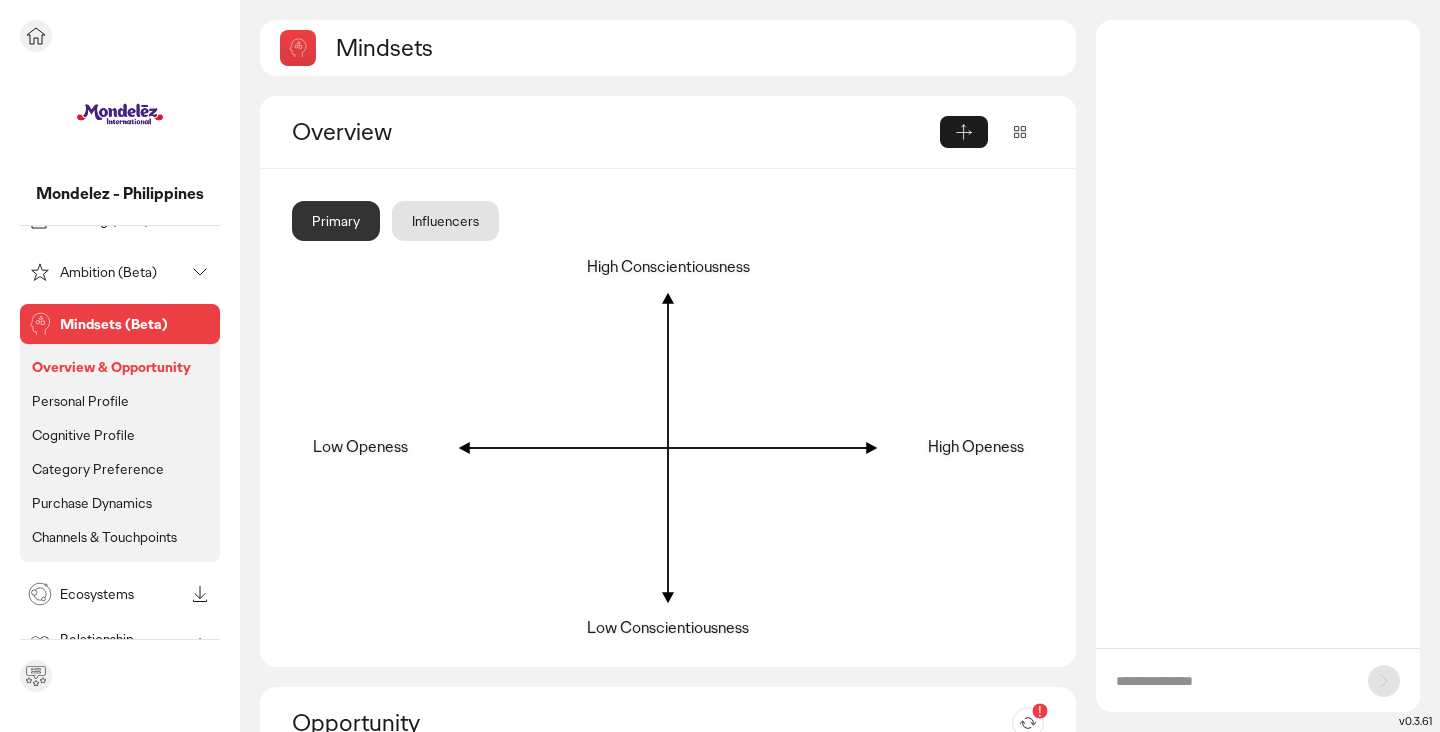 scroll, scrollTop: 0, scrollLeft: 0, axis: both 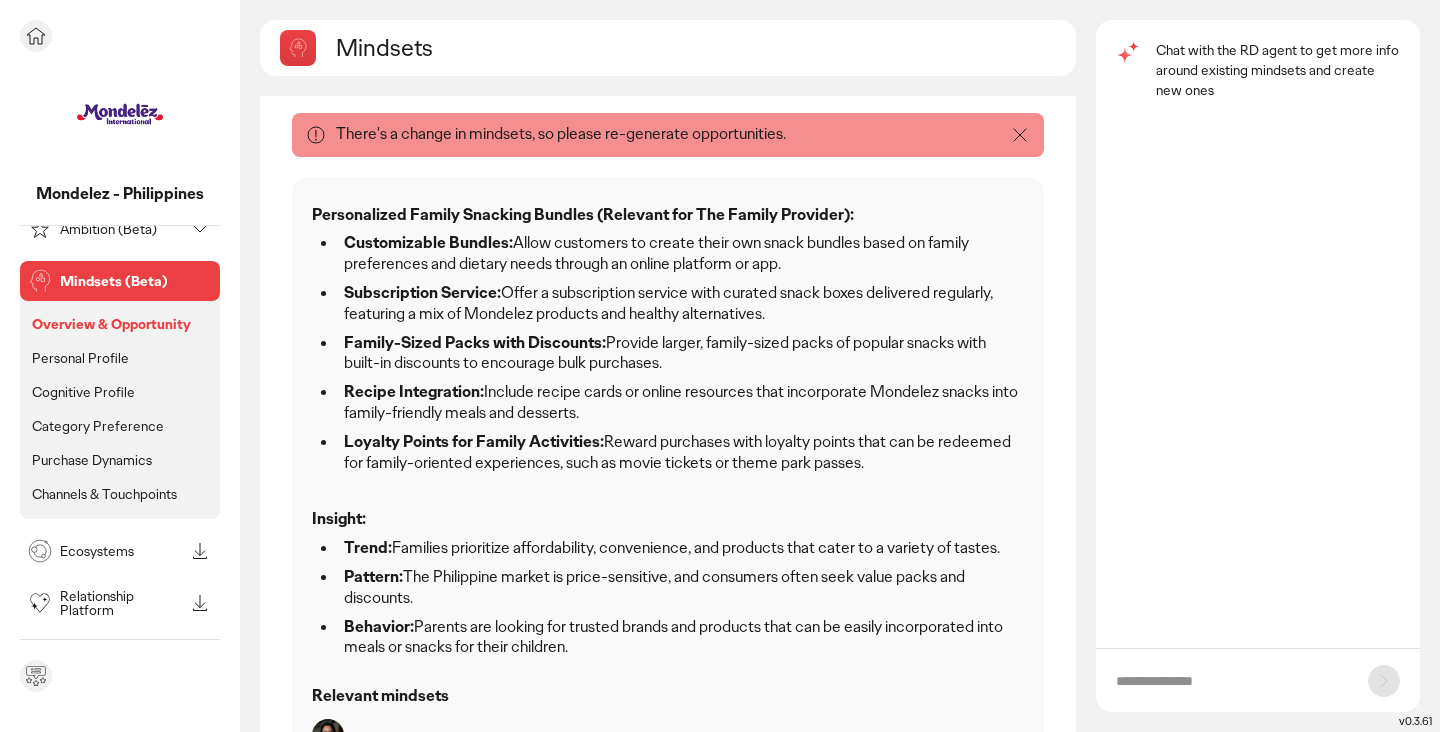 click on "Mindsets (Beta)" at bounding box center (136, 281) 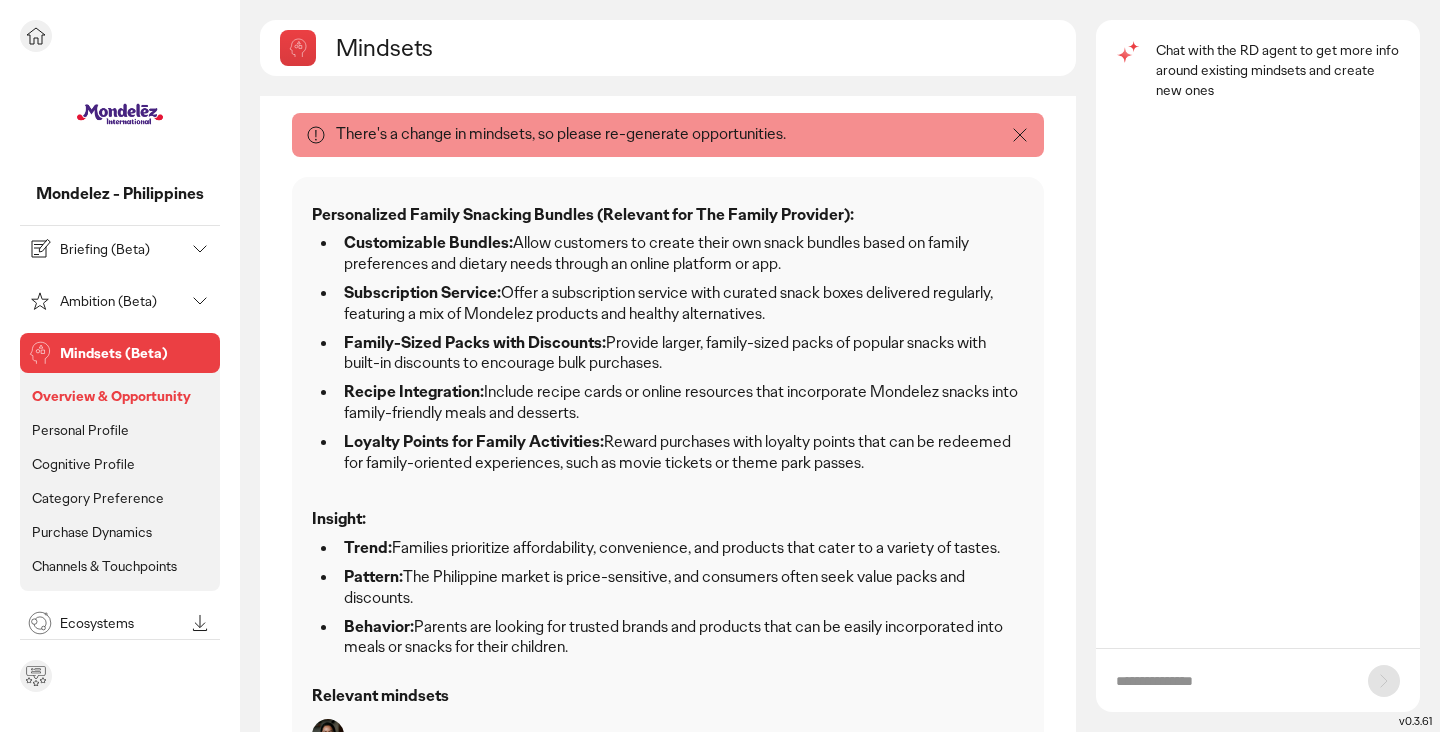 scroll, scrollTop: 0, scrollLeft: 0, axis: both 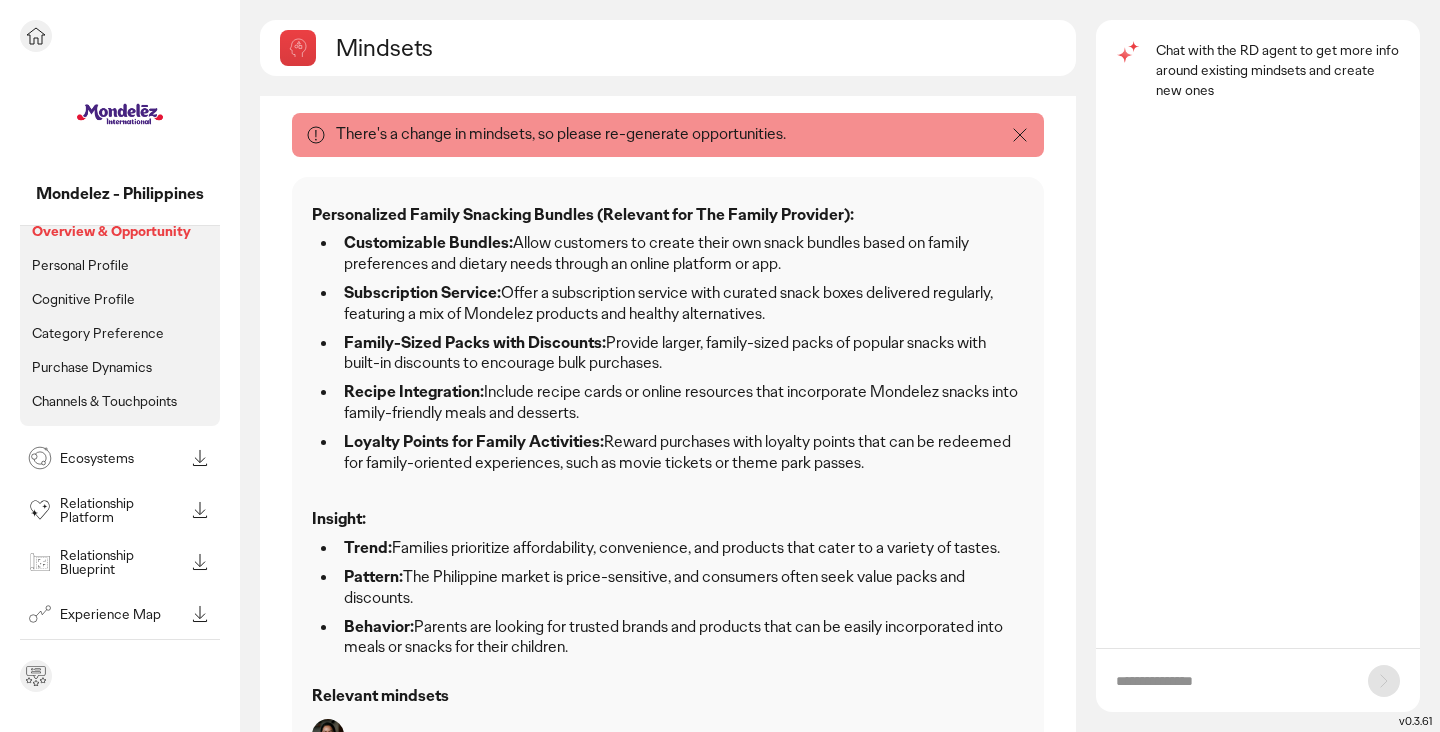 click on "Ecosystems" at bounding box center [122, 458] 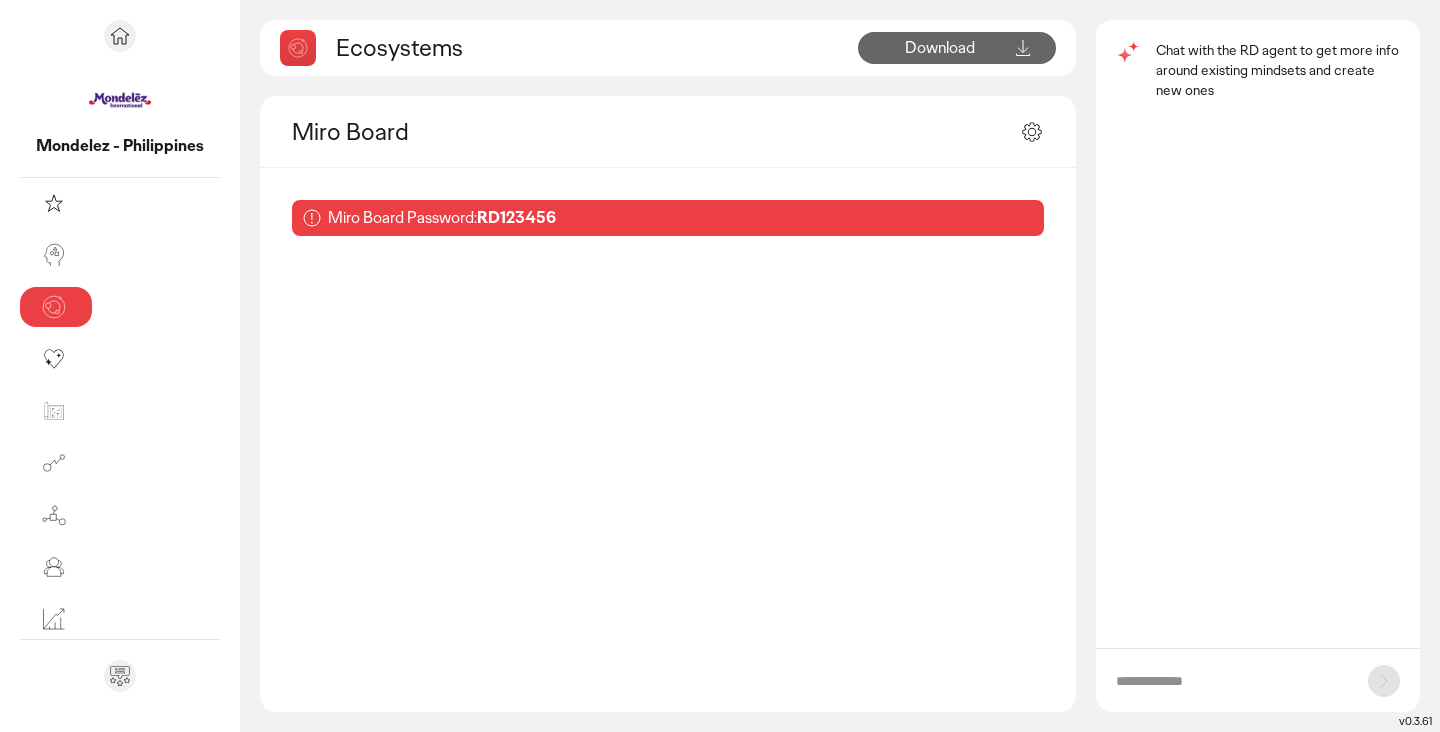 scroll, scrollTop: 46, scrollLeft: 0, axis: vertical 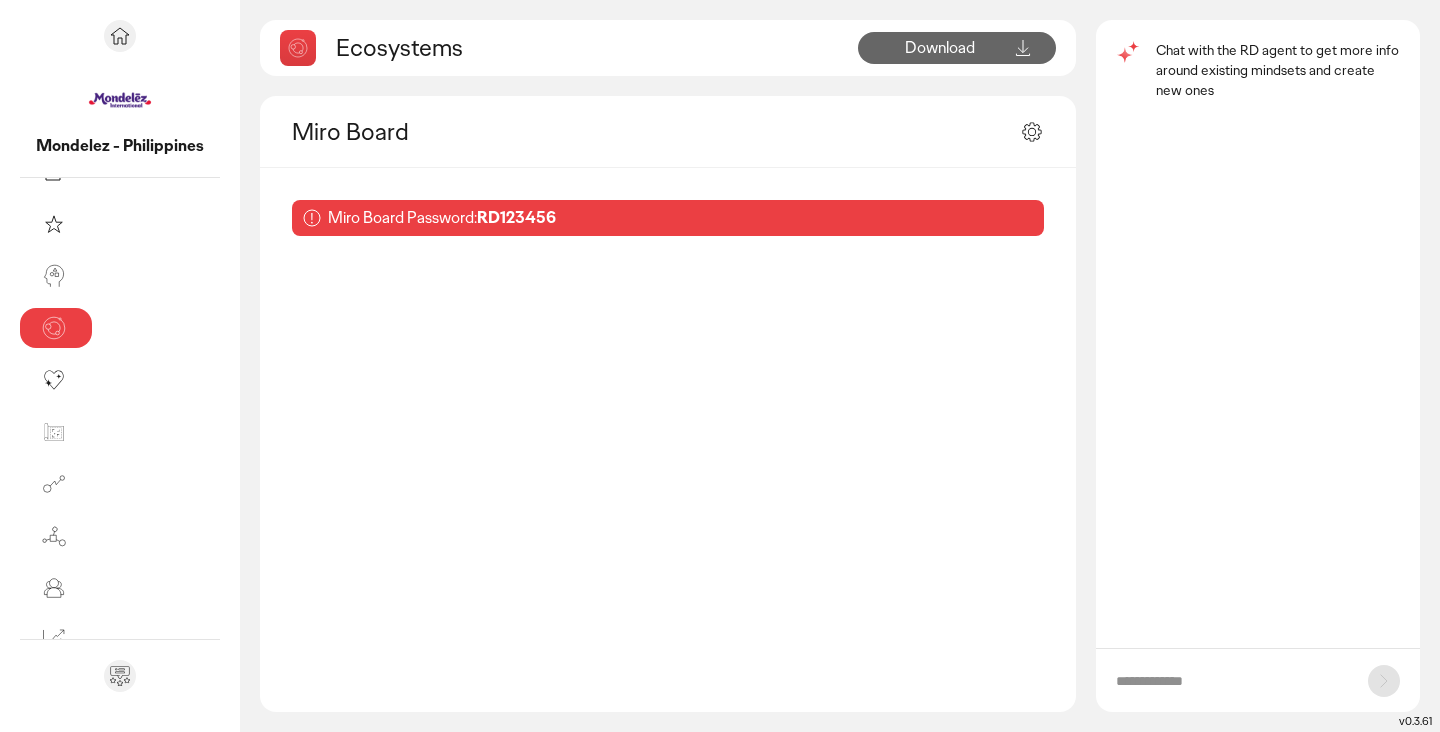 click at bounding box center [1232, 681] 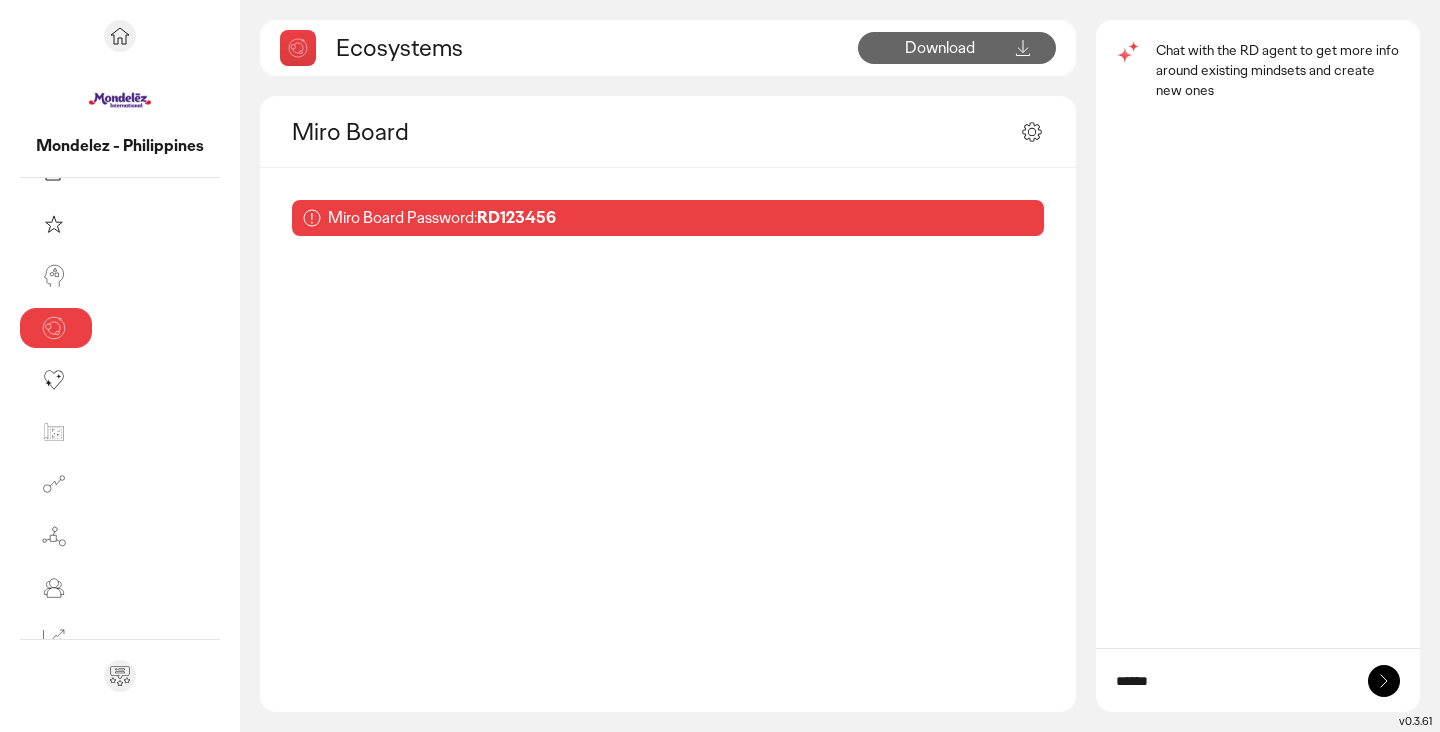 click on "******" at bounding box center [1232, 681] 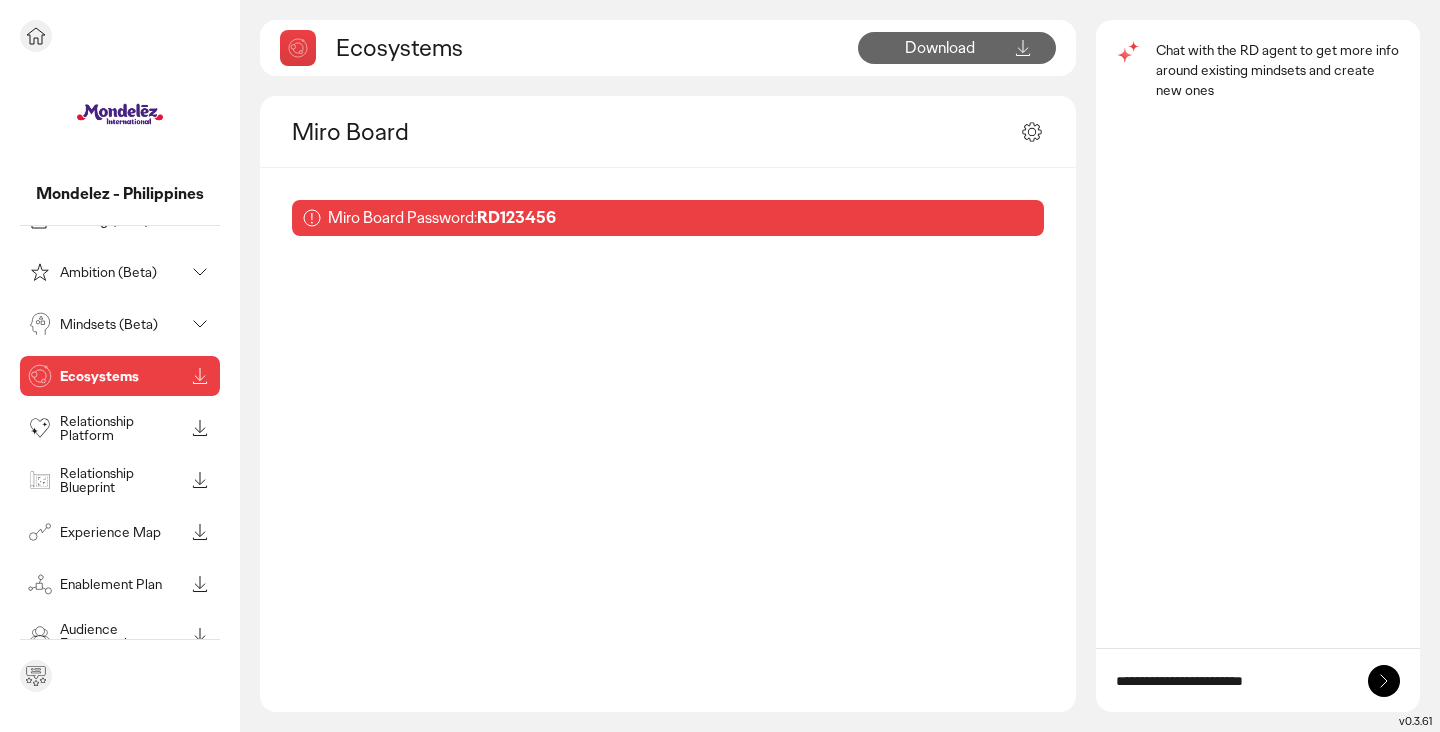 scroll, scrollTop: 0, scrollLeft: 0, axis: both 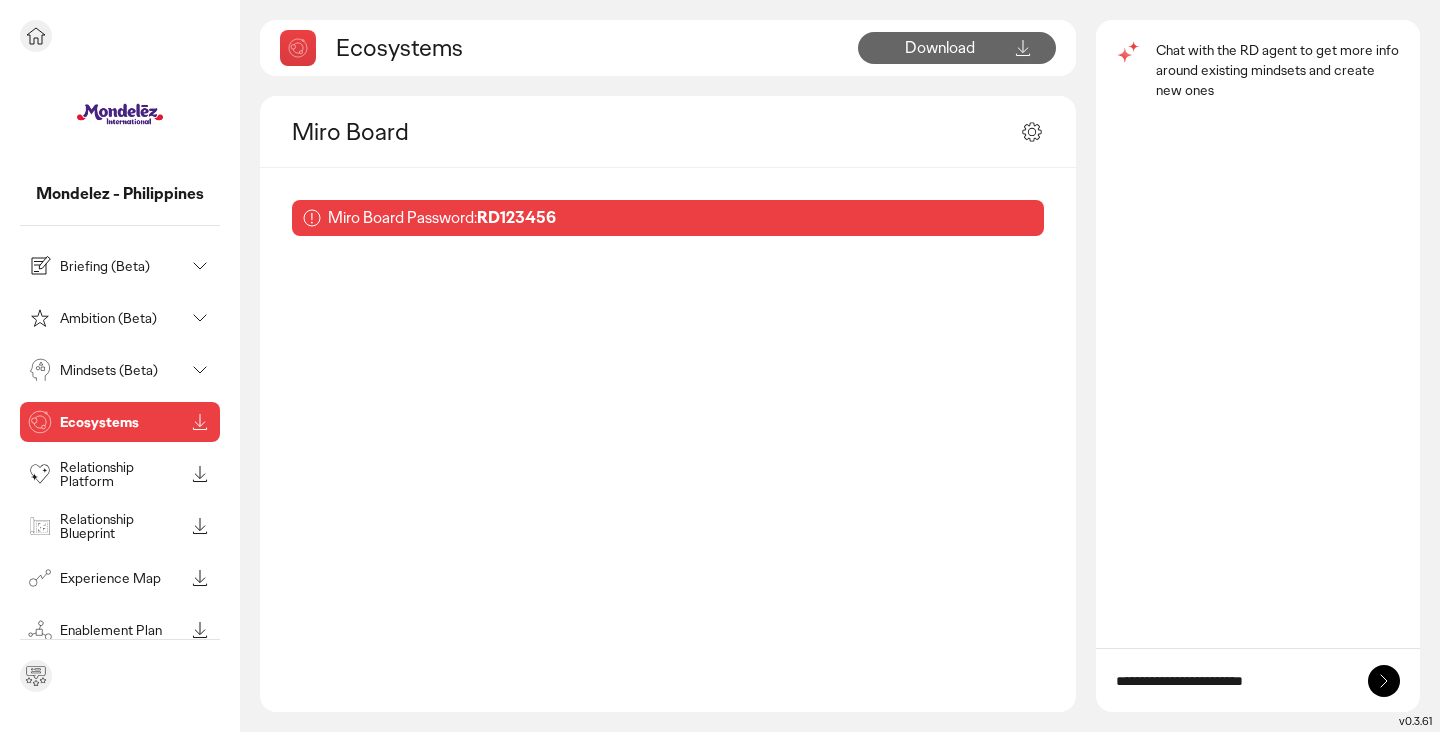 type on "**********" 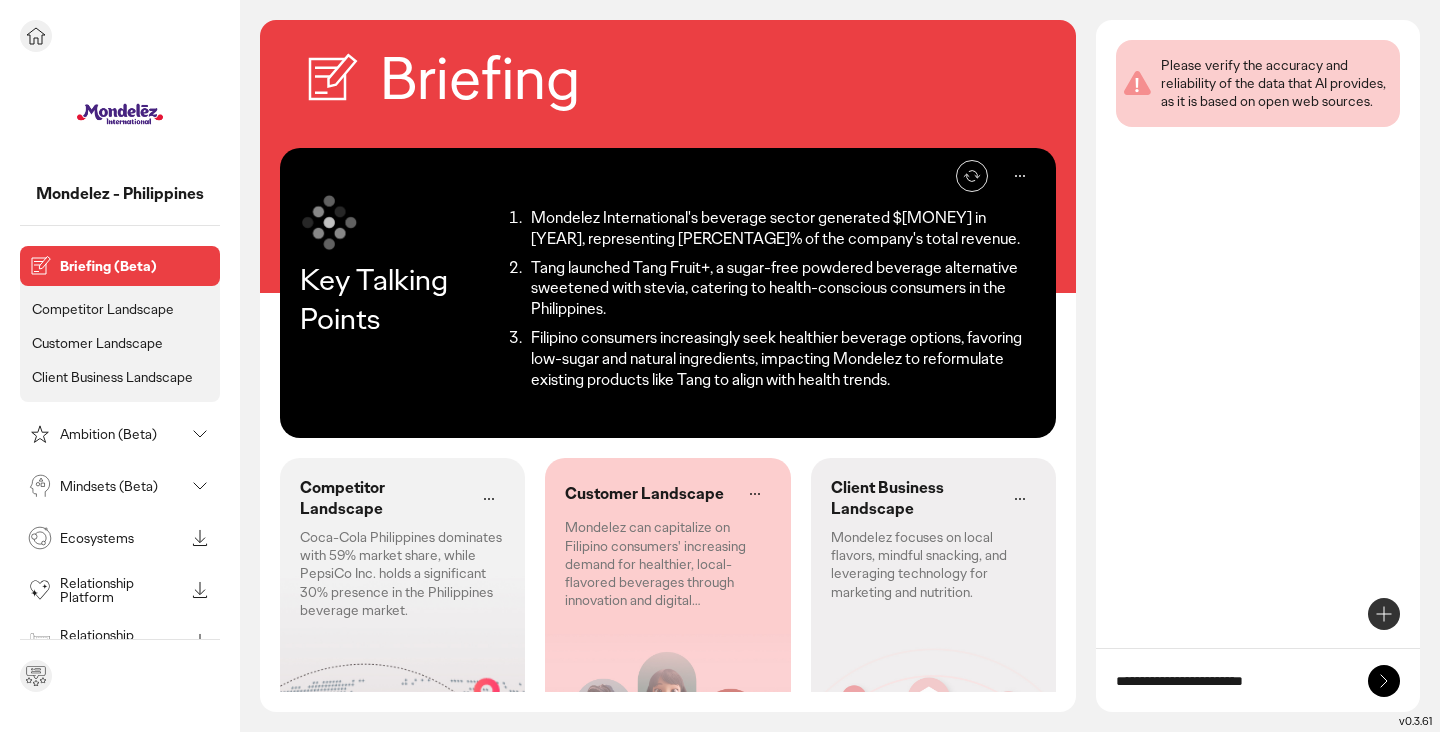 click on "Ambition (Beta)" at bounding box center (122, 434) 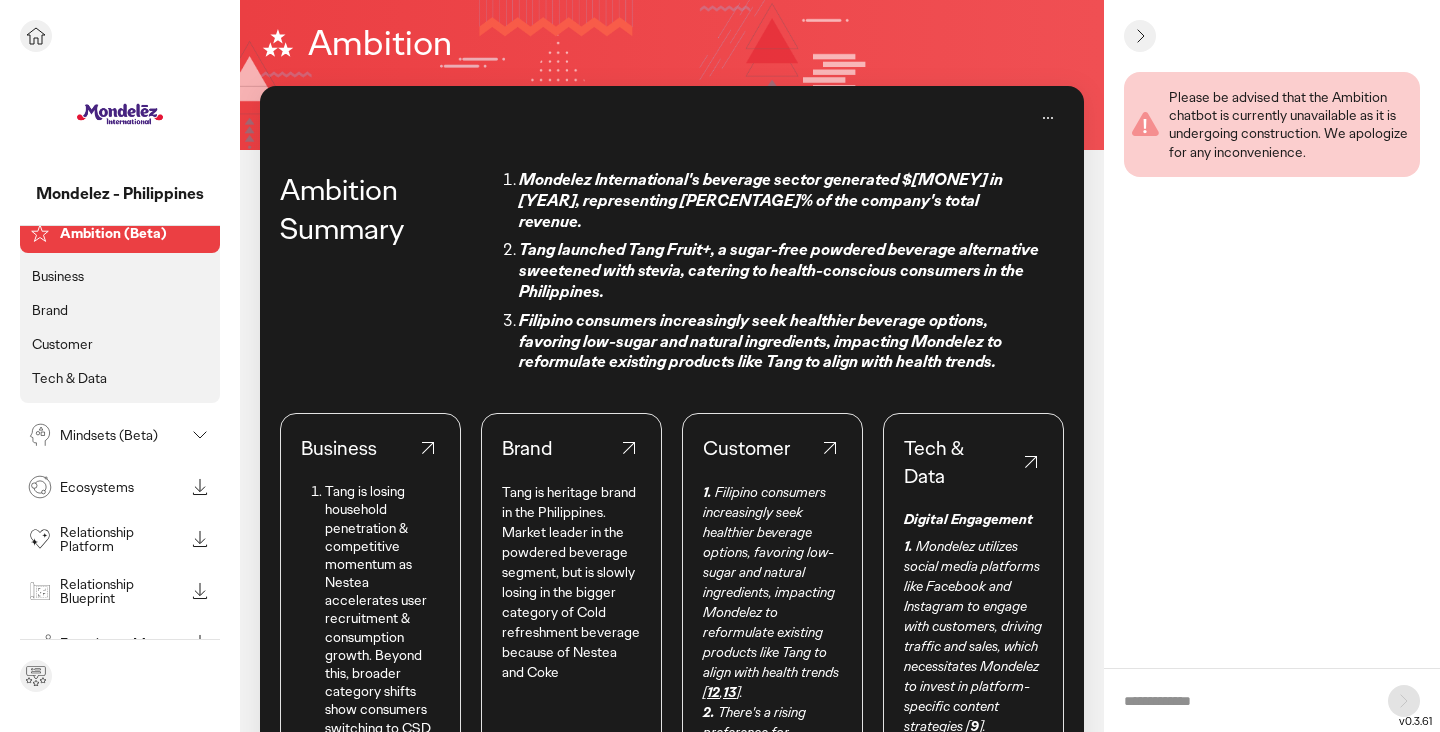scroll, scrollTop: 109, scrollLeft: 0, axis: vertical 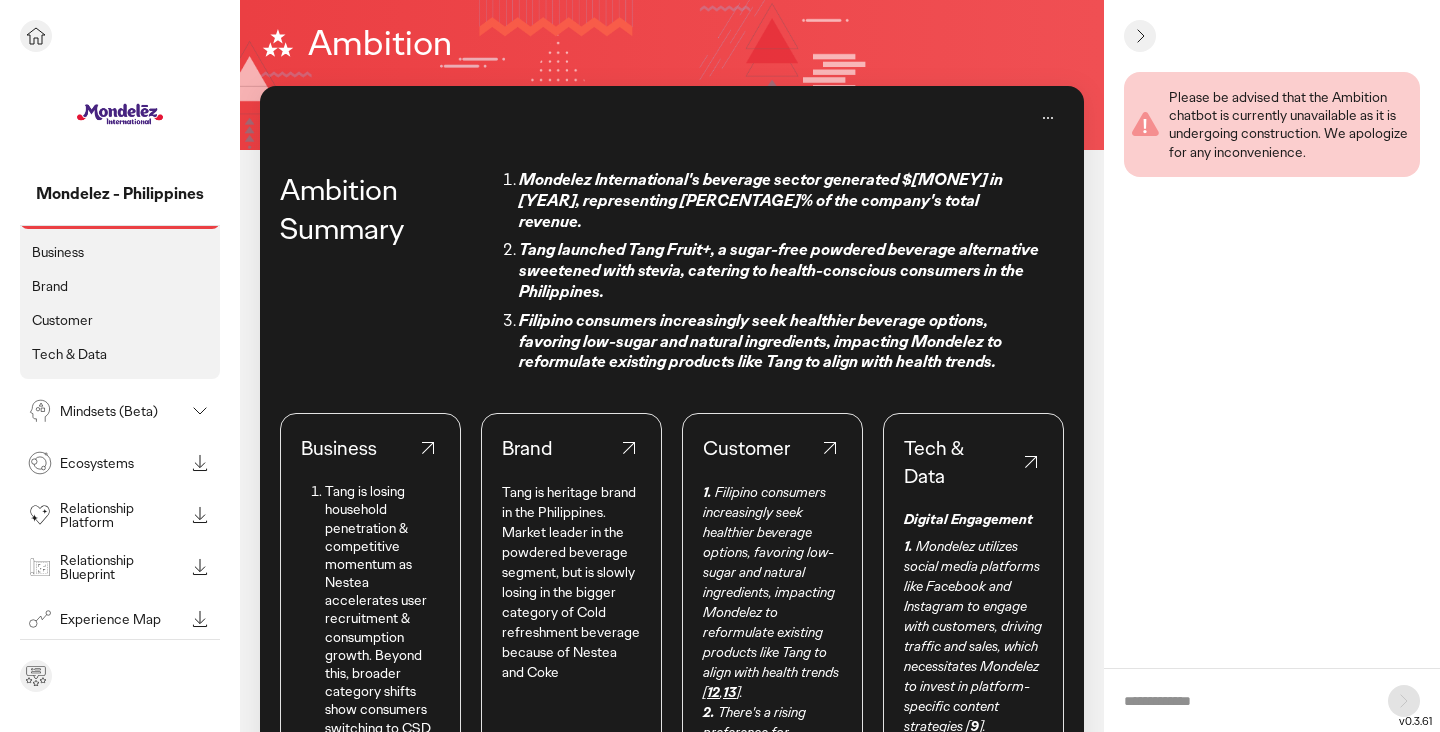 click on "Mindsets (Beta)" at bounding box center (122, 411) 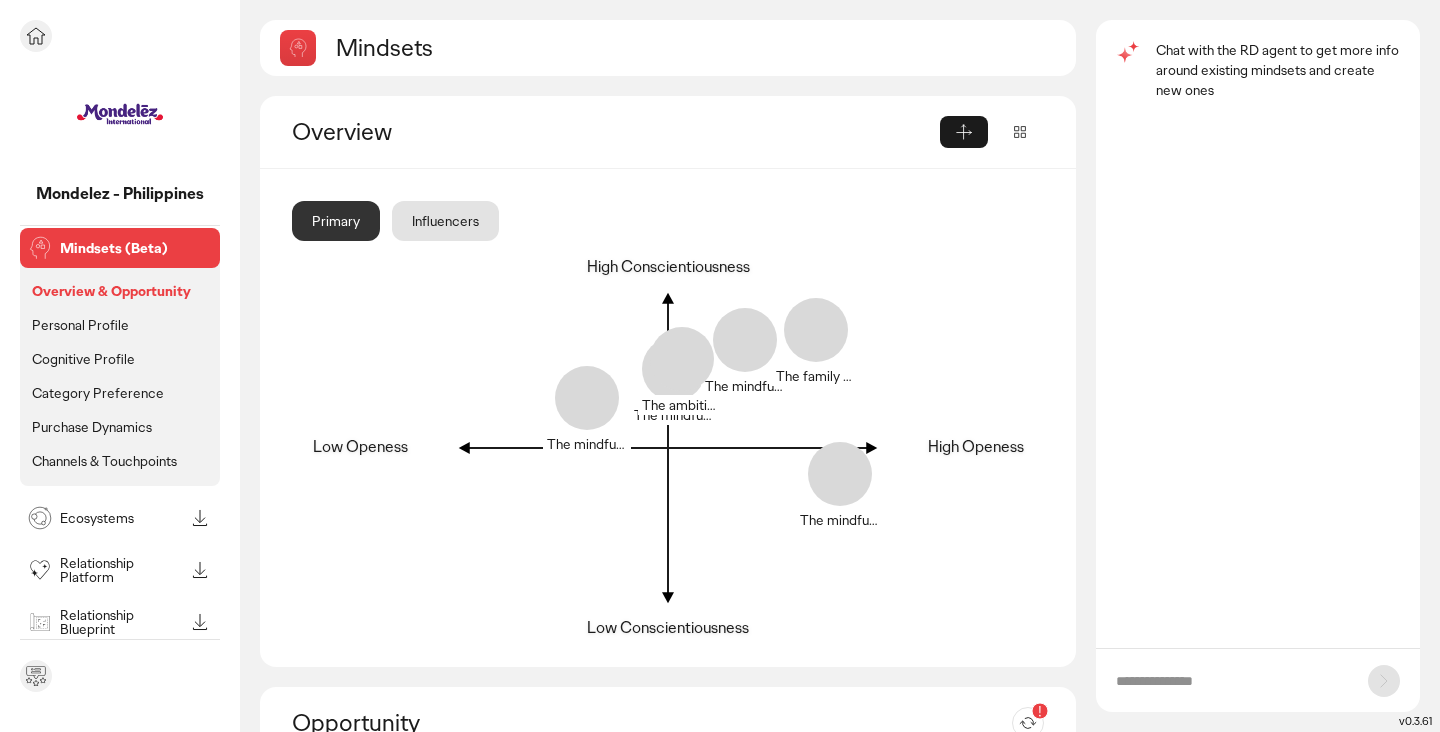 scroll, scrollTop: 231, scrollLeft: 0, axis: vertical 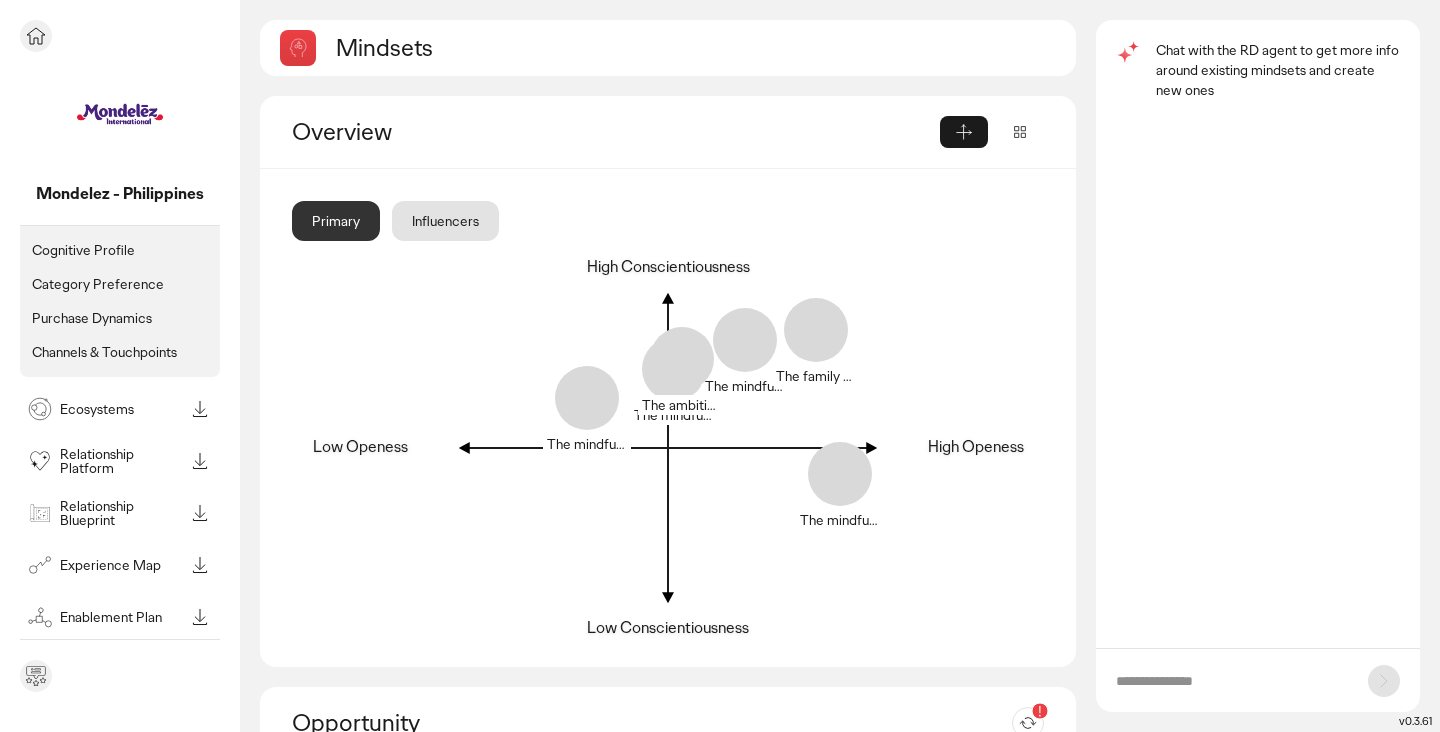click on "Ecosystems" at bounding box center (122, 409) 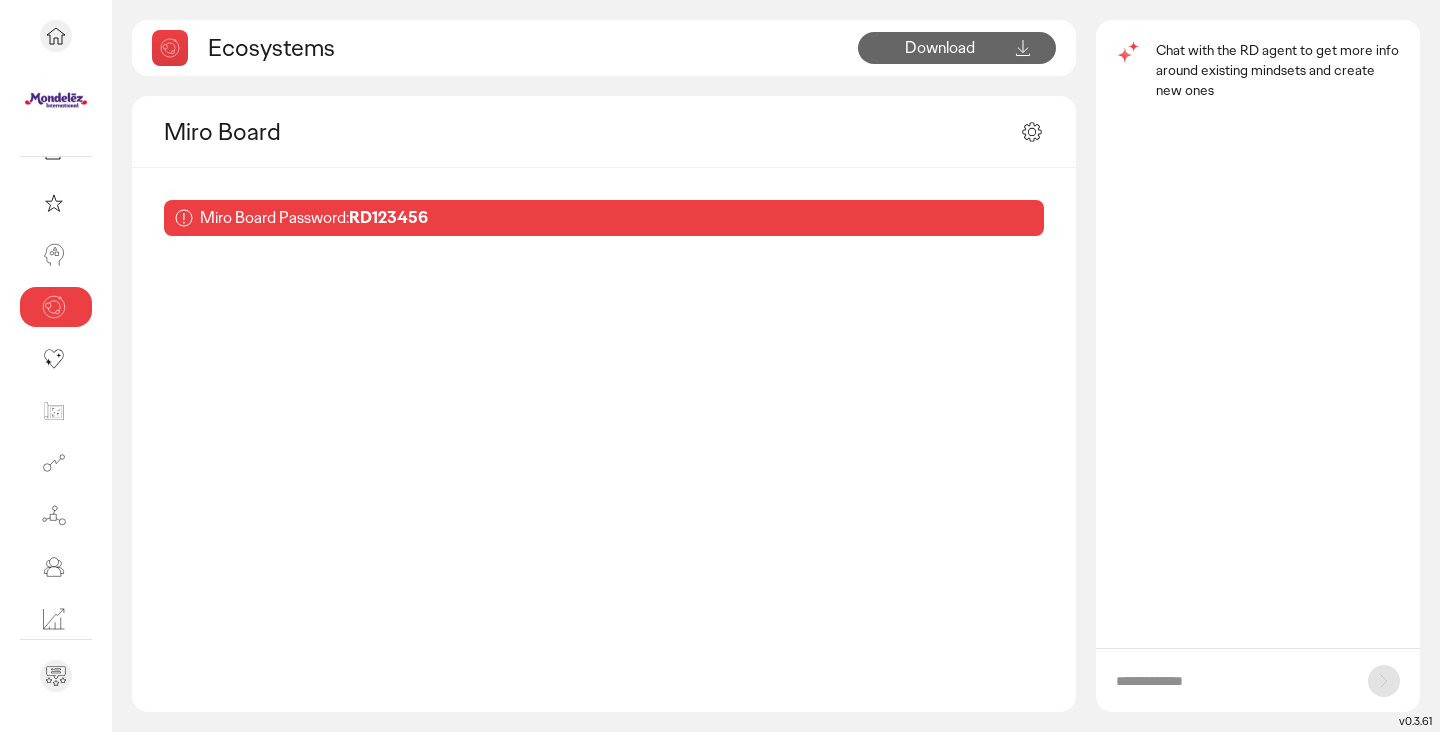 scroll, scrollTop: 67, scrollLeft: 0, axis: vertical 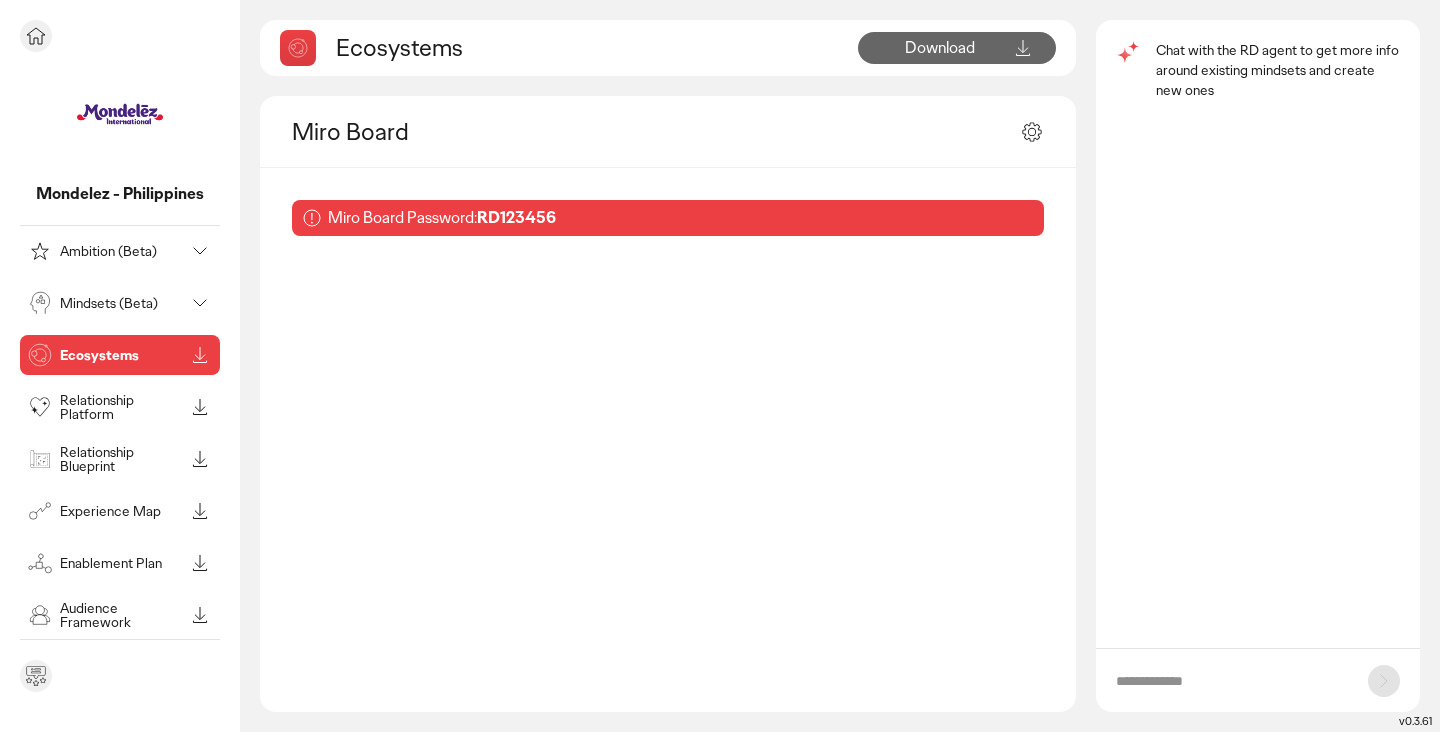 click on "Mindsets (Beta)" at bounding box center [122, 303] 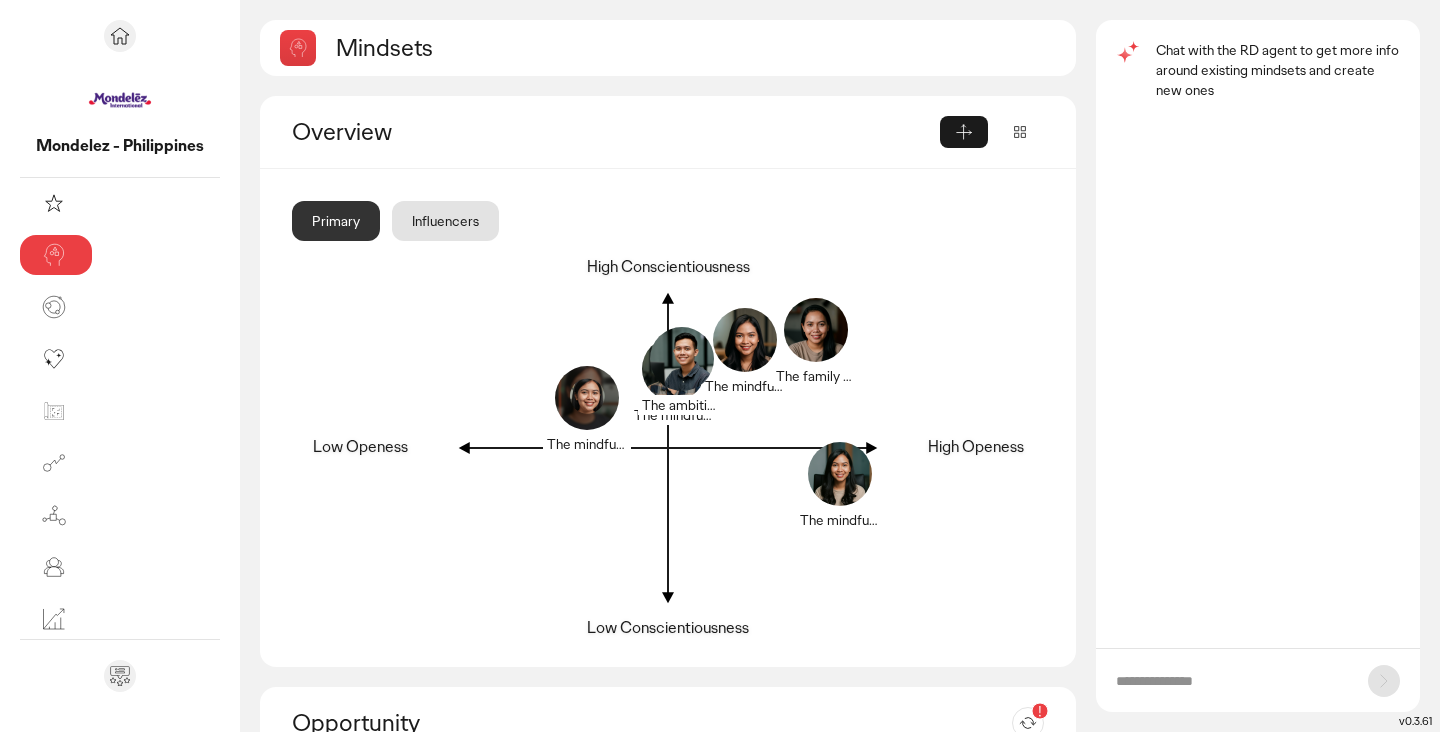 scroll, scrollTop: 46, scrollLeft: 0, axis: vertical 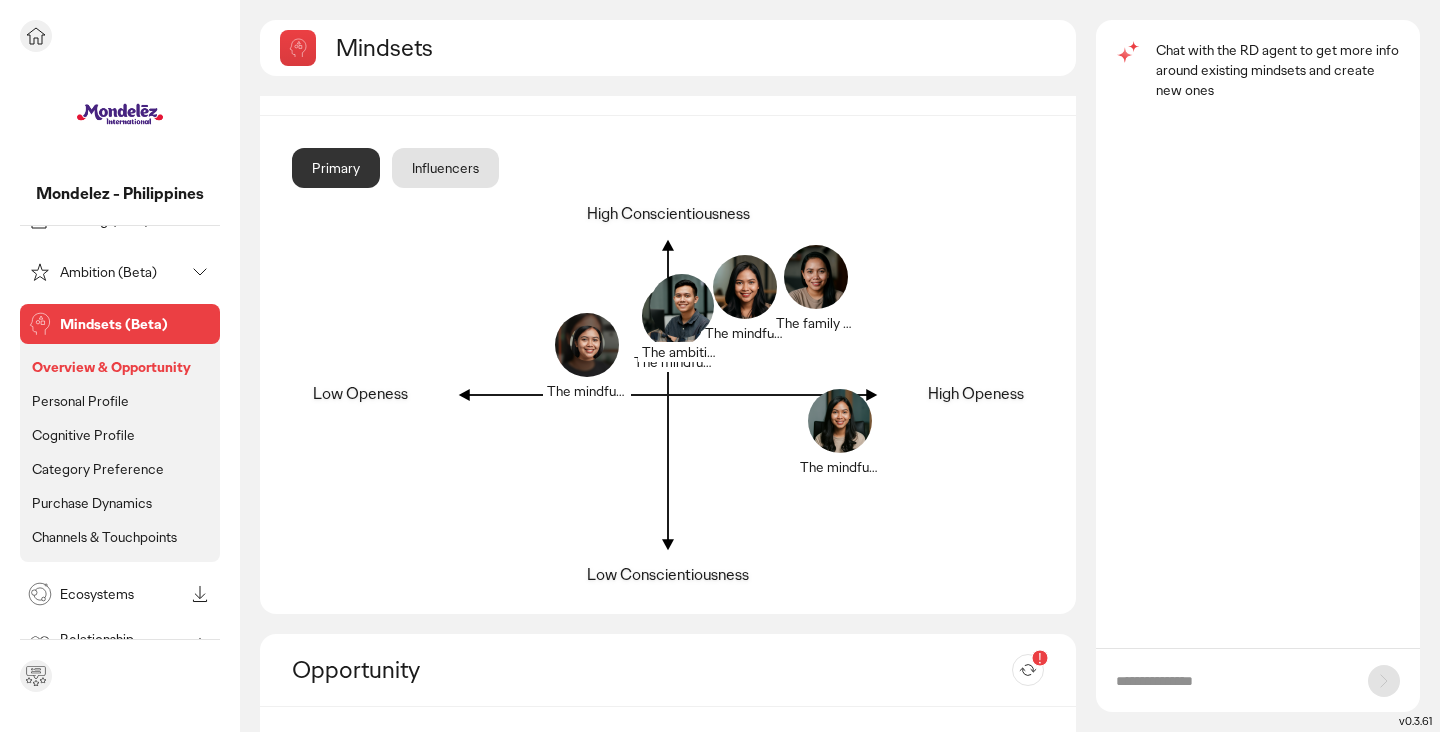 click on "Personal Profile" at bounding box center [80, 401] 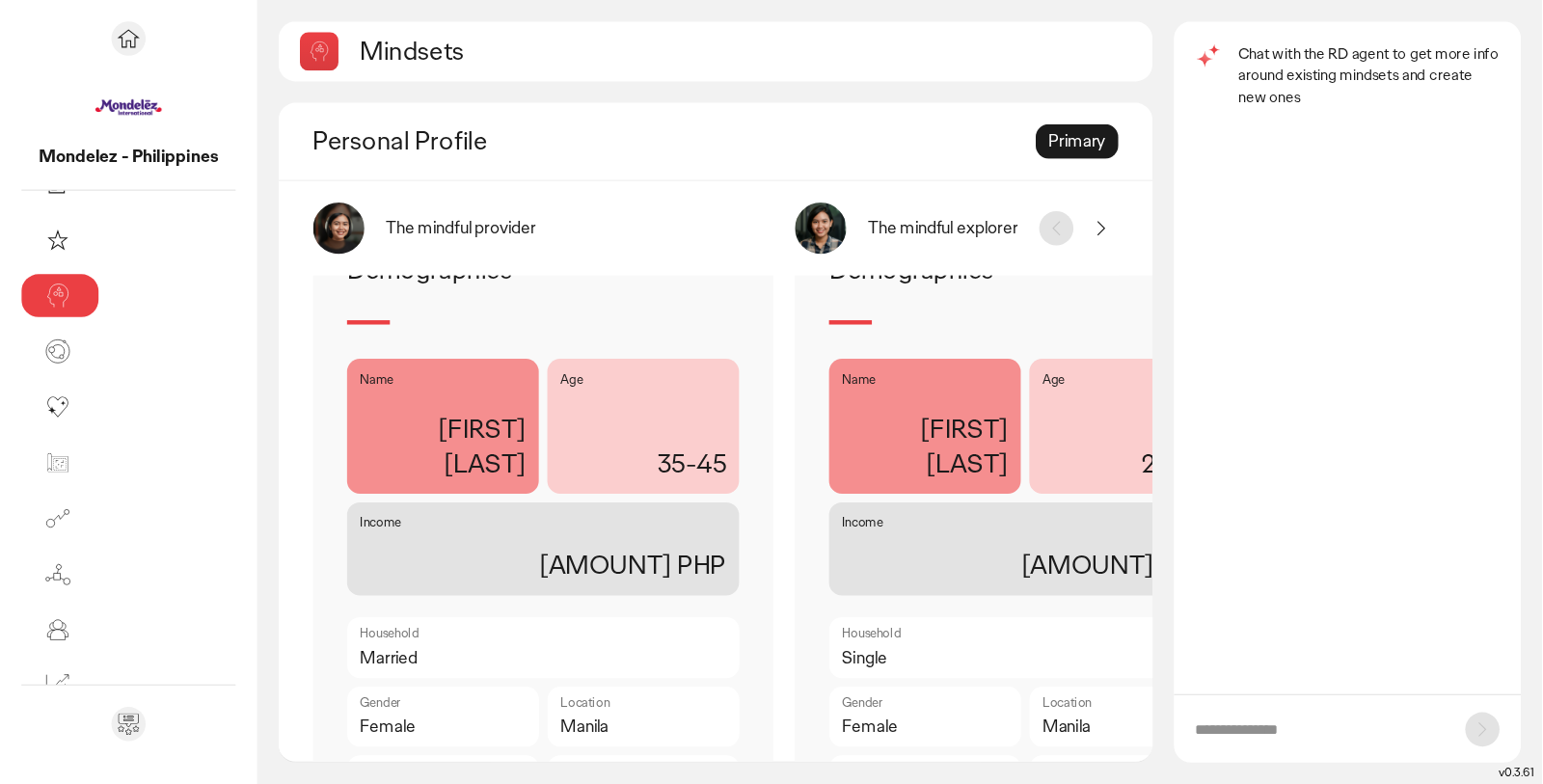 scroll, scrollTop: 0, scrollLeft: 0, axis: both 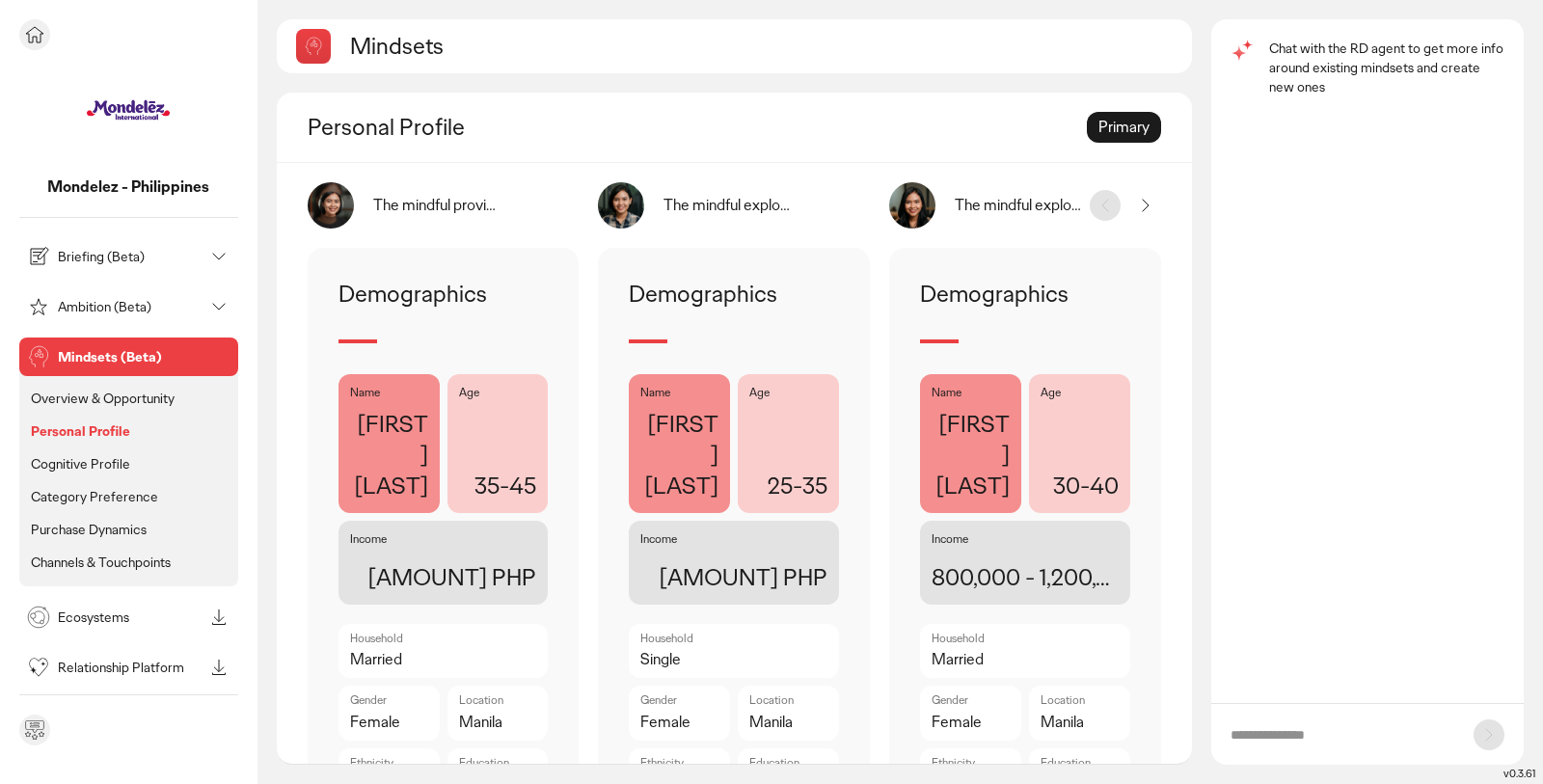 click on "Mindsets (Beta)" at bounding box center (144, 357) 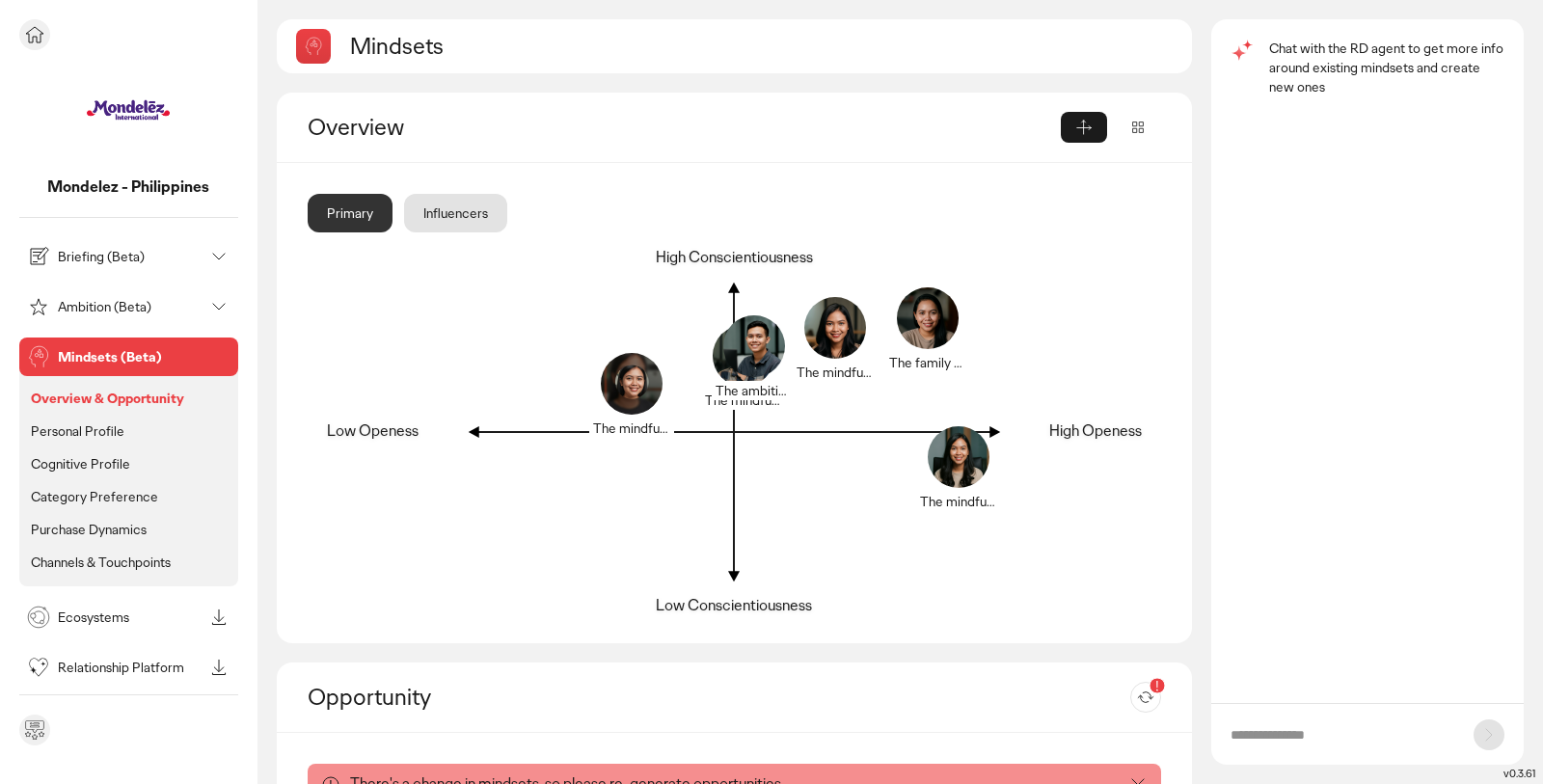 click on "Ecosystems" at bounding box center (130, 617) 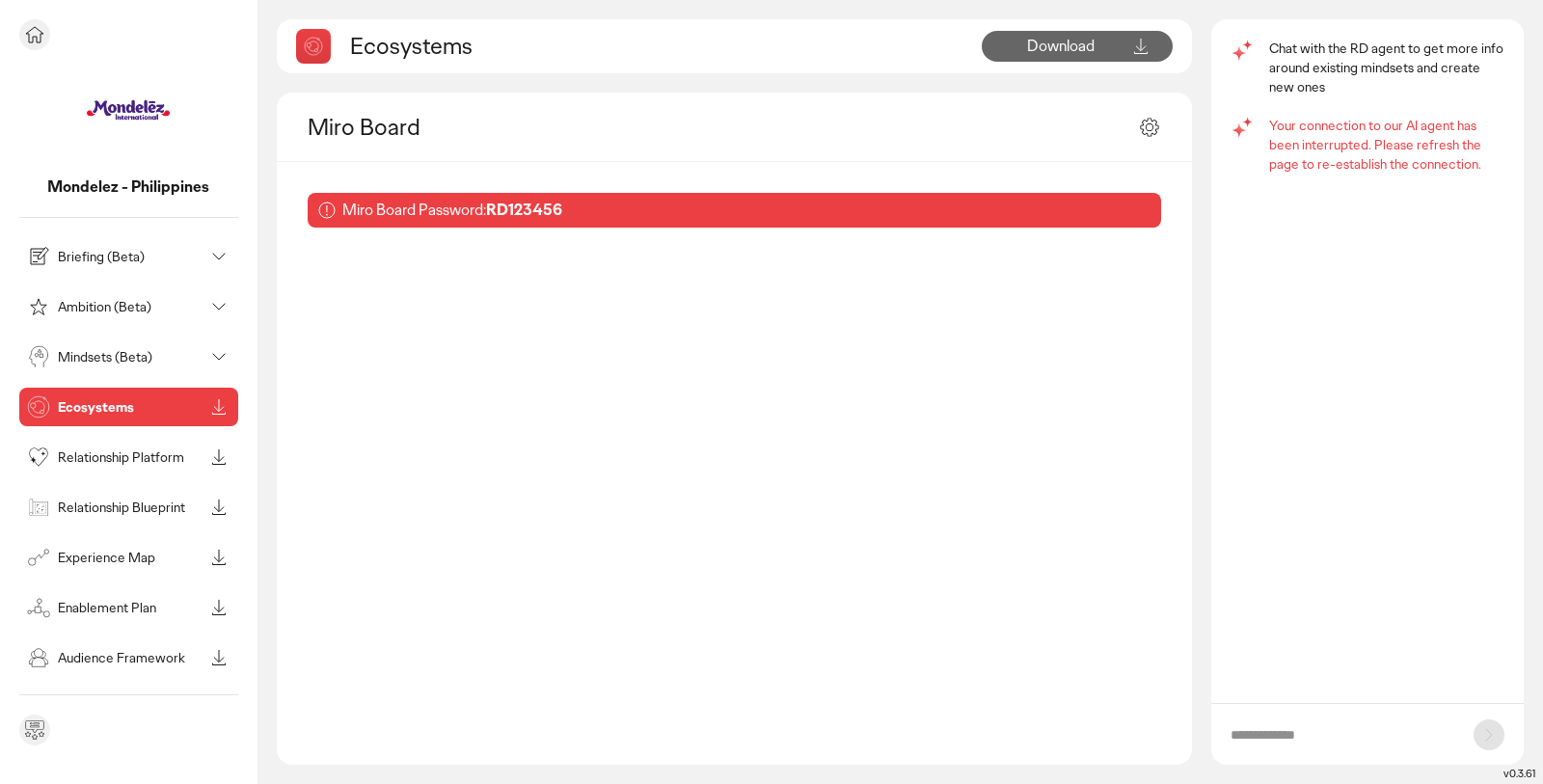click on "Mindsets (Beta)" at bounding box center (130, 357) 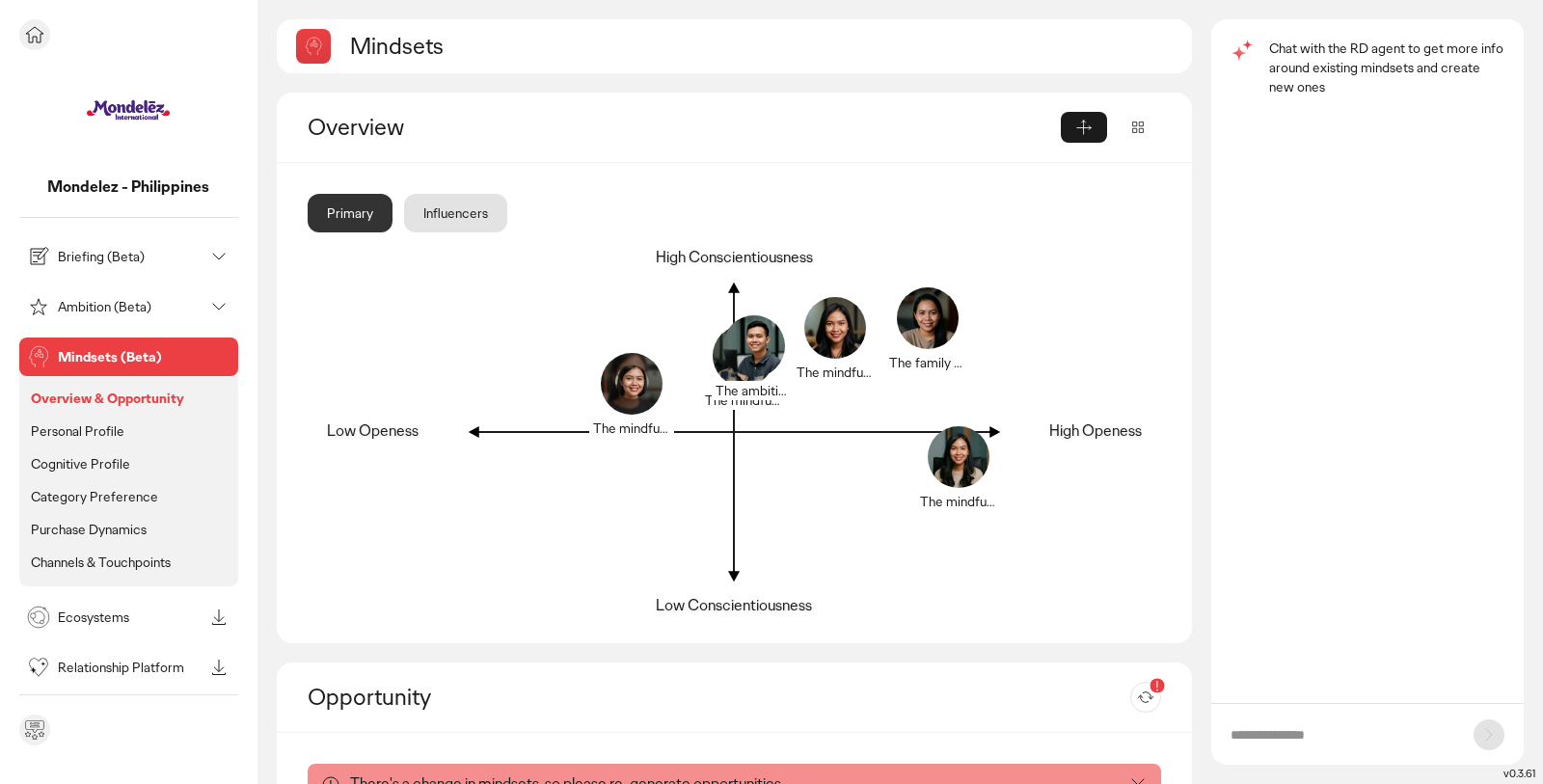 click on "Overview & Opportunity" at bounding box center [107, 398] 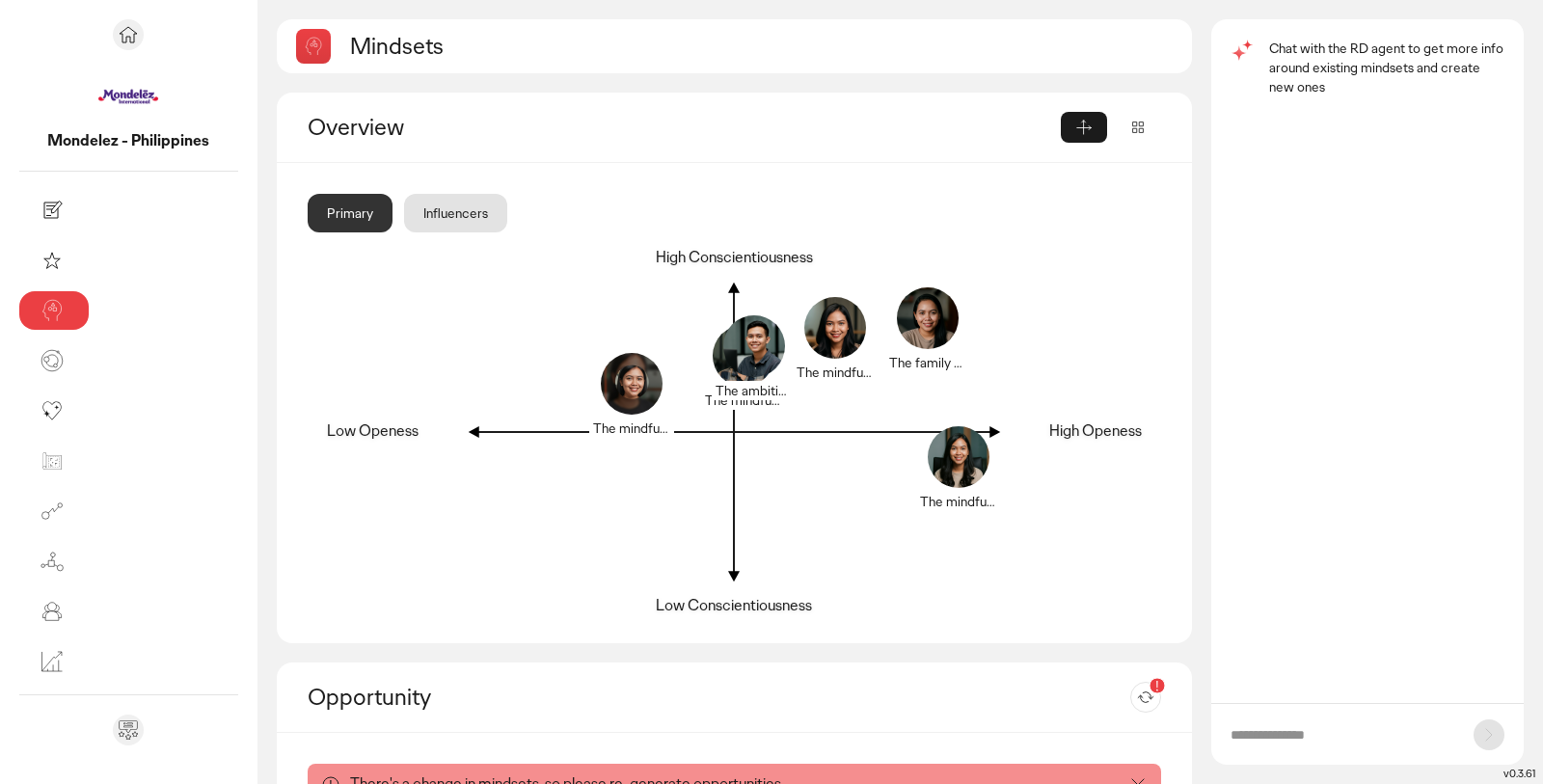 scroll, scrollTop: 0, scrollLeft: 0, axis: both 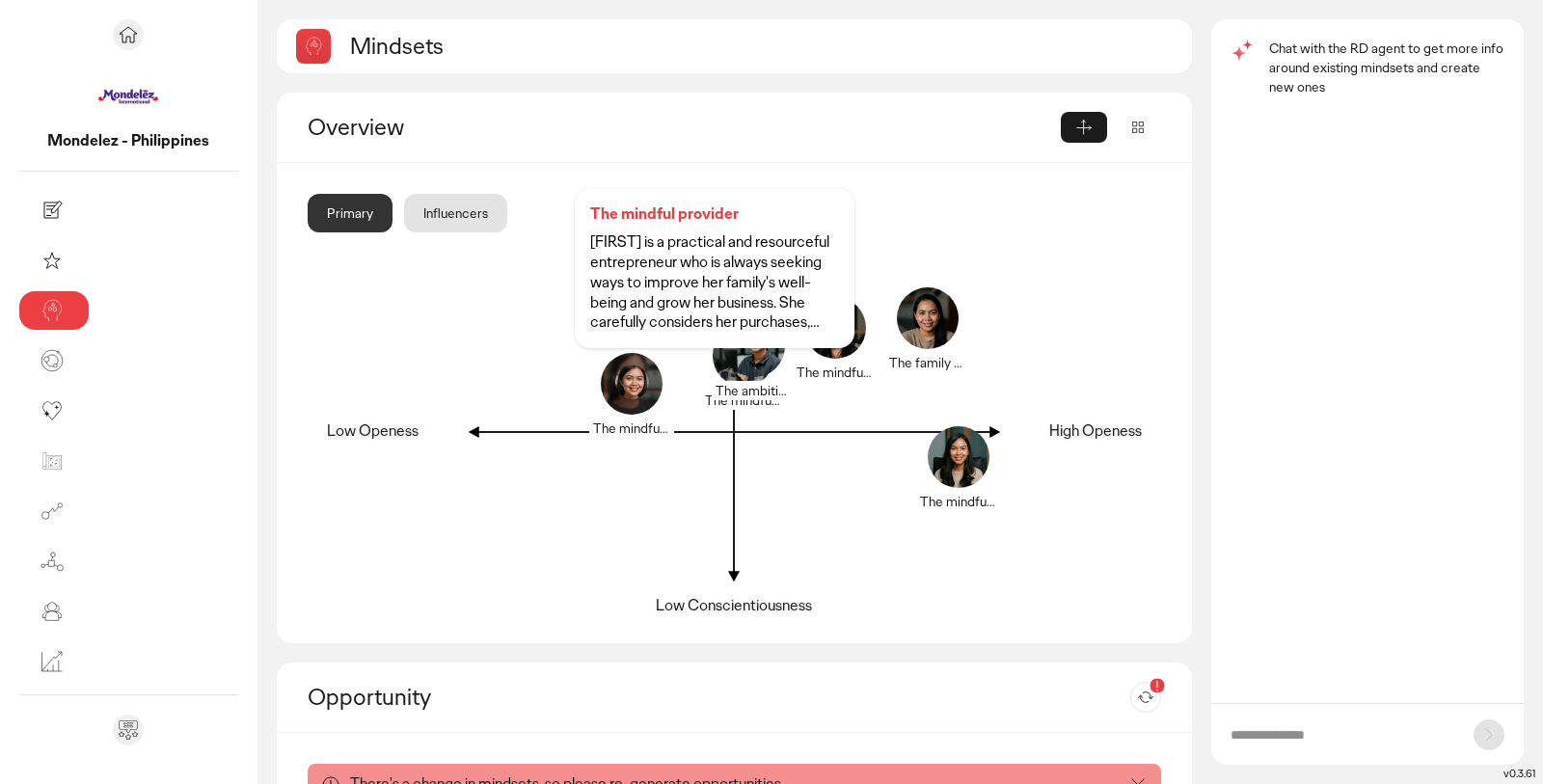 click 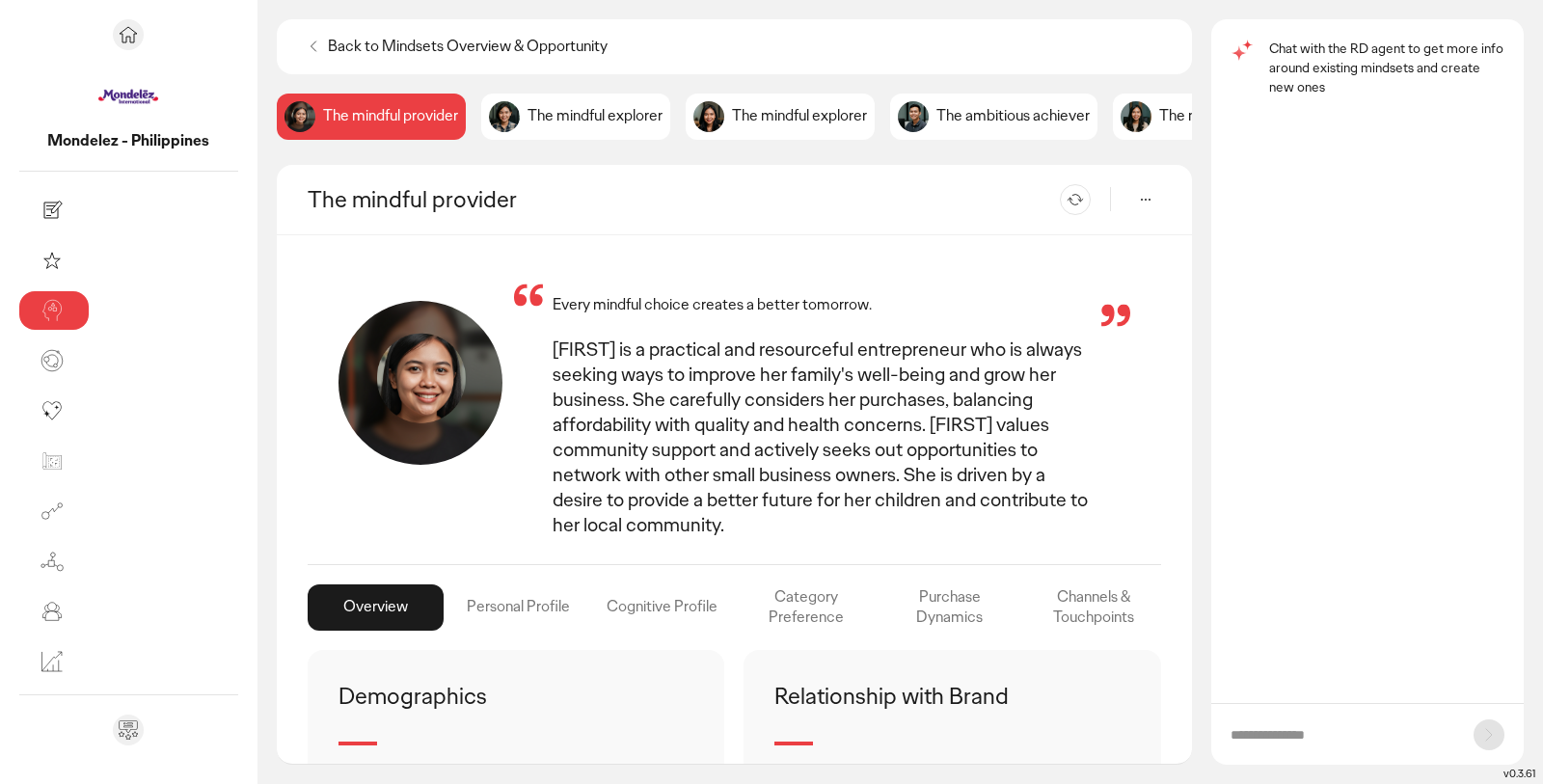 drag, startPoint x: 283, startPoint y: 390, endPoint x: 439, endPoint y: 406, distance: 156.81837 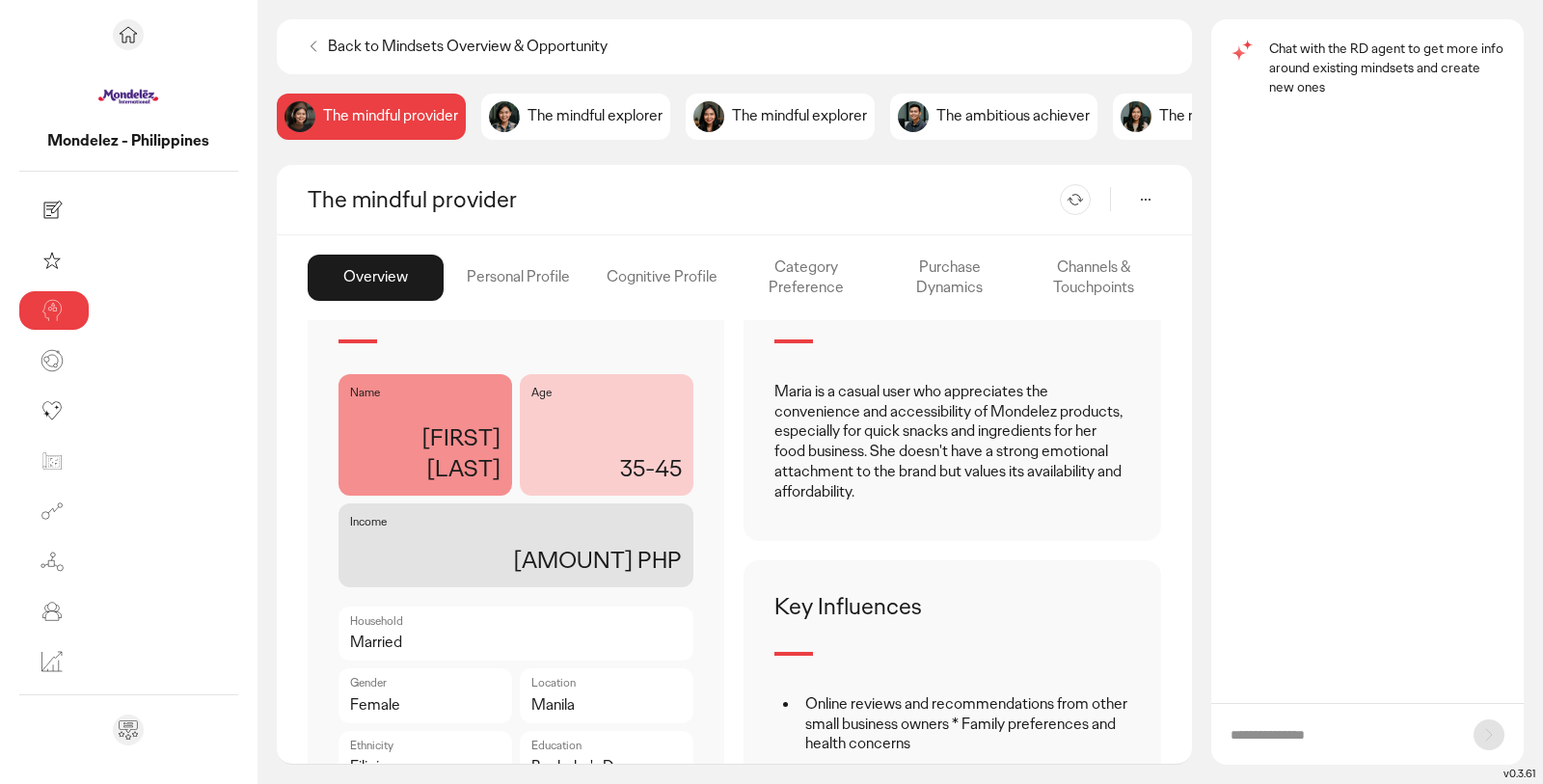 scroll, scrollTop: 499, scrollLeft: 0, axis: vertical 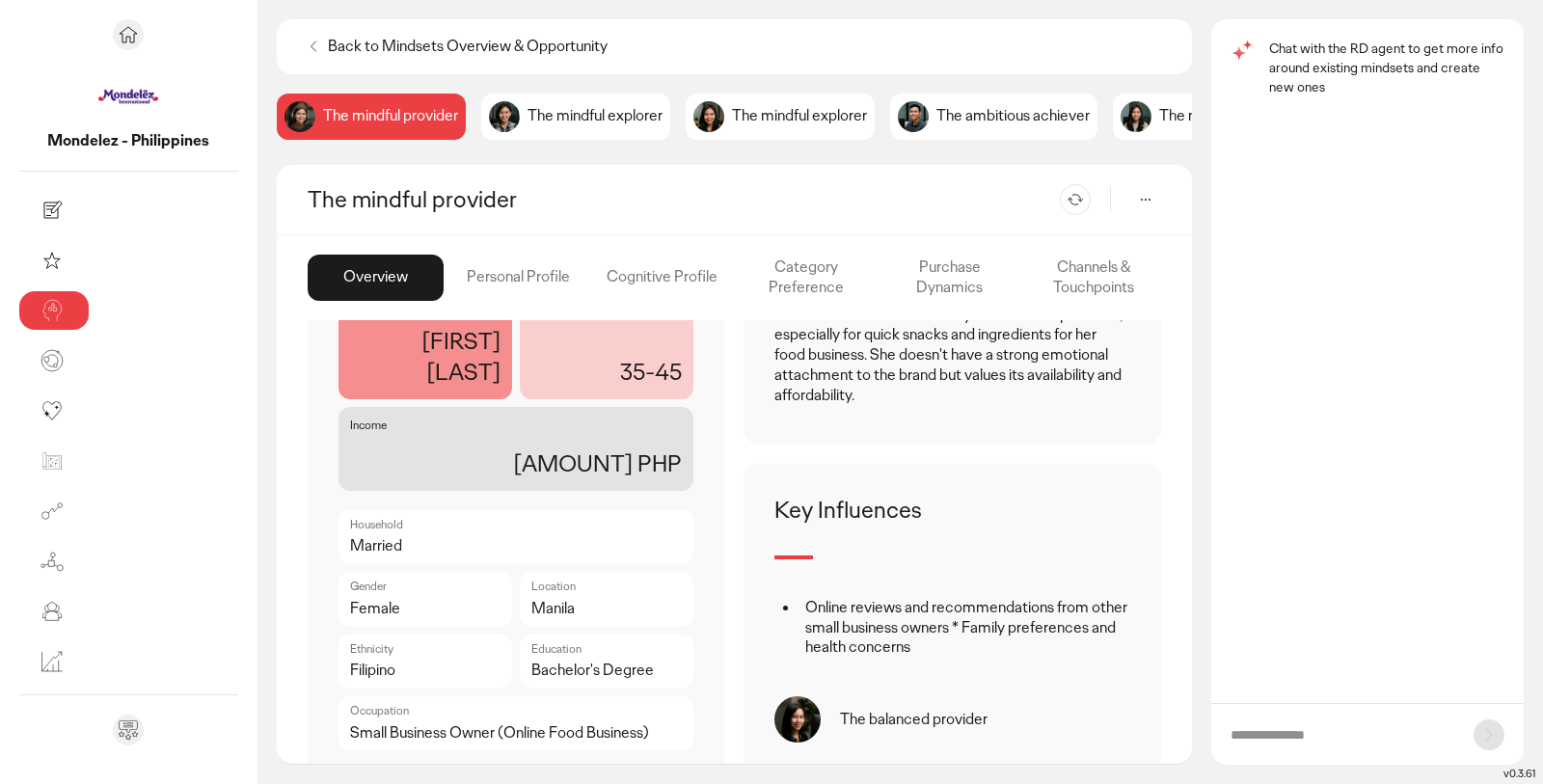 click on "Channels & Touchpoints" 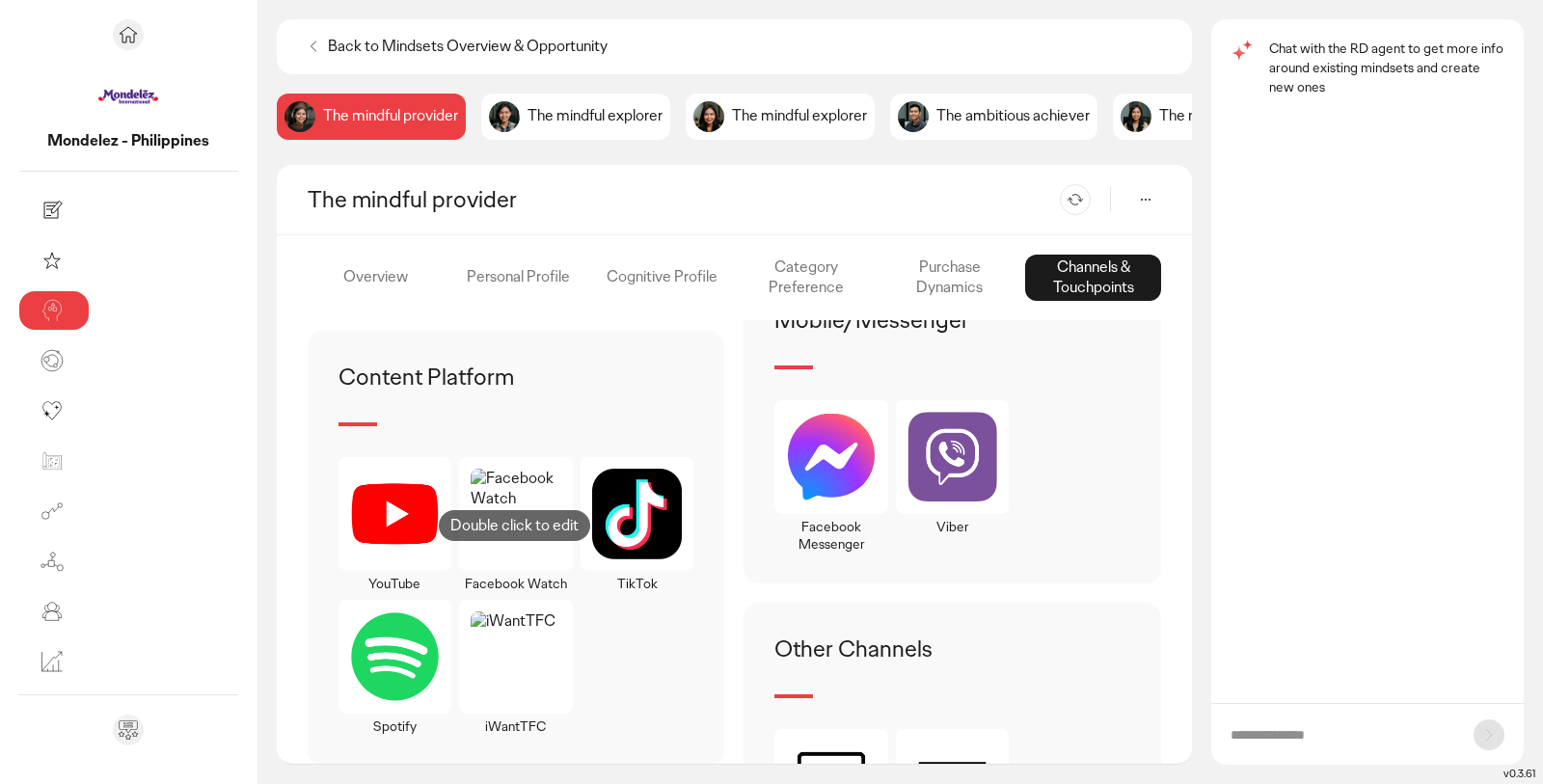 scroll, scrollTop: 468, scrollLeft: 0, axis: vertical 